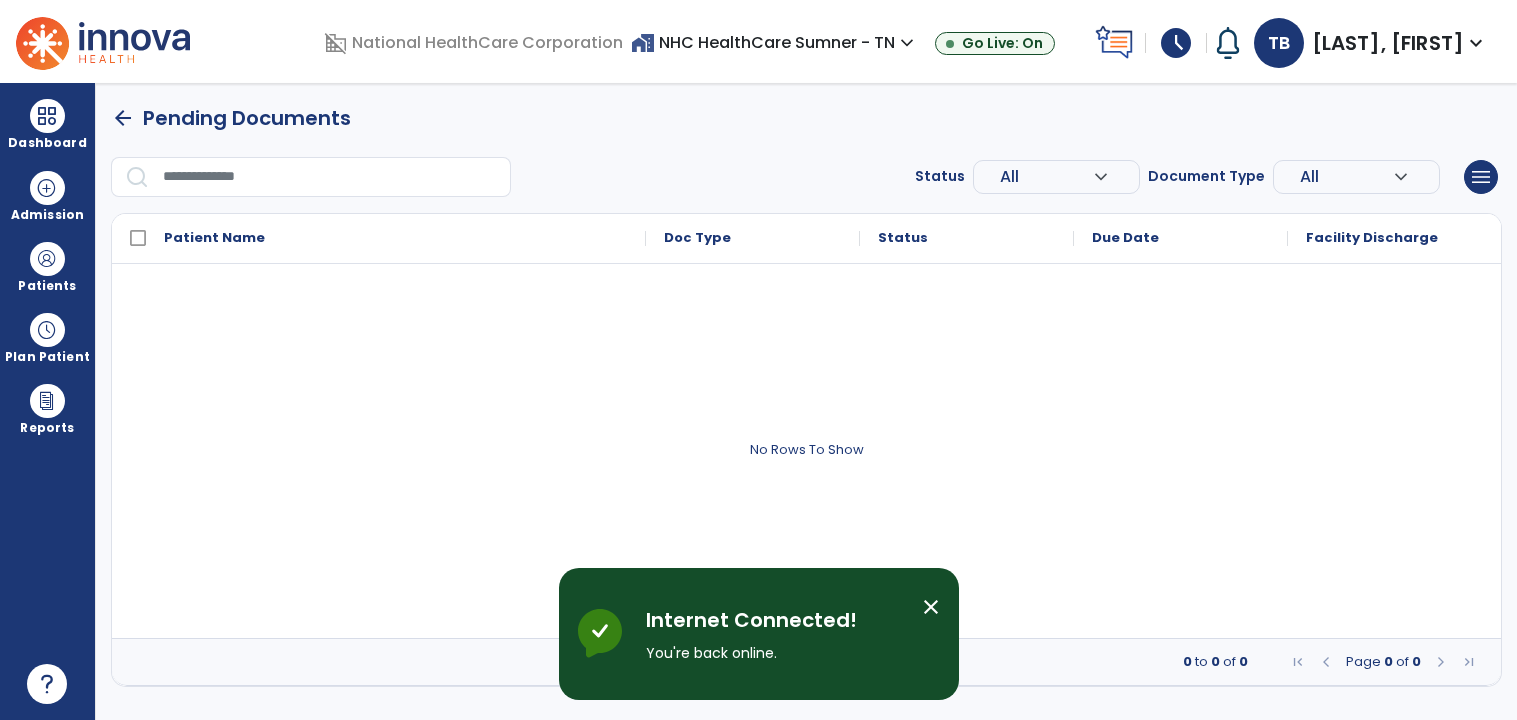 scroll, scrollTop: 0, scrollLeft: 0, axis: both 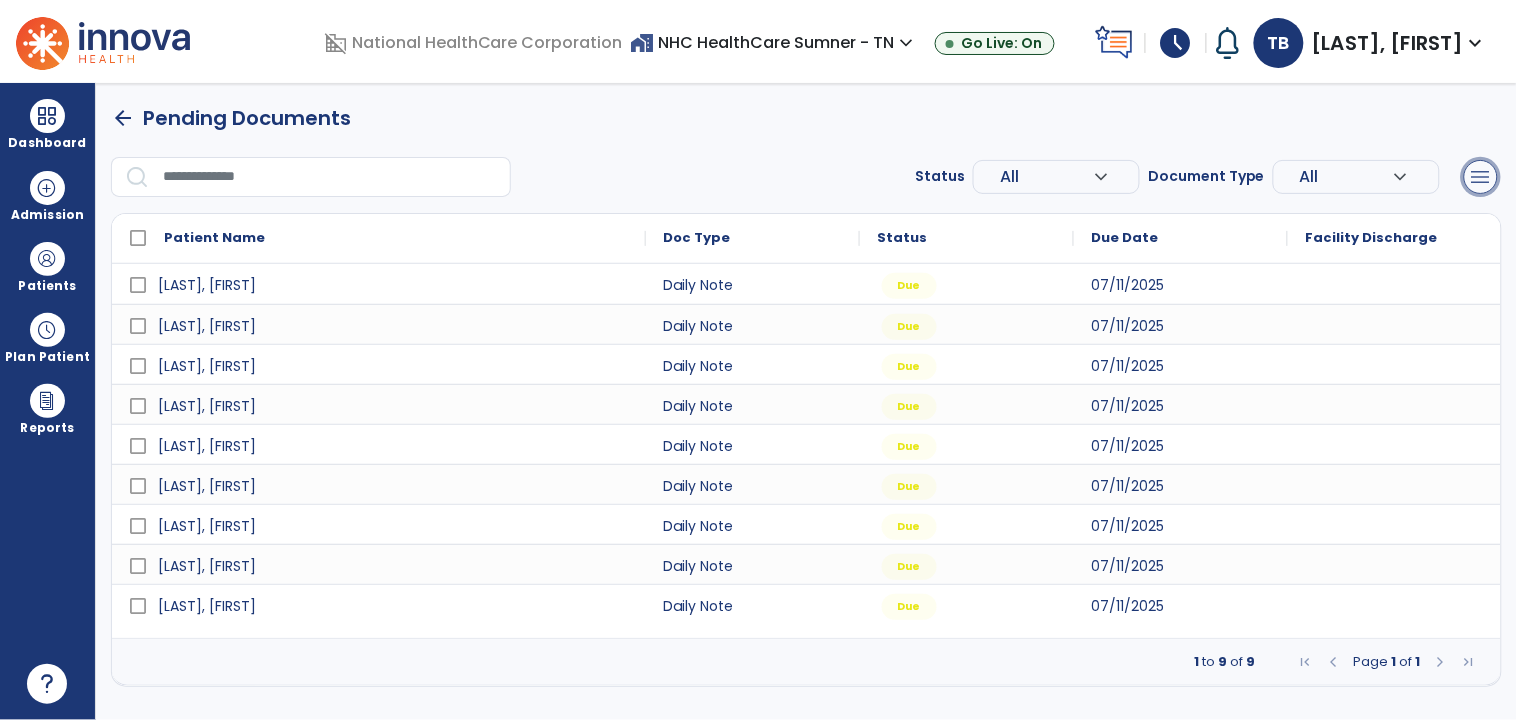 click on "menu" at bounding box center [1481, 177] 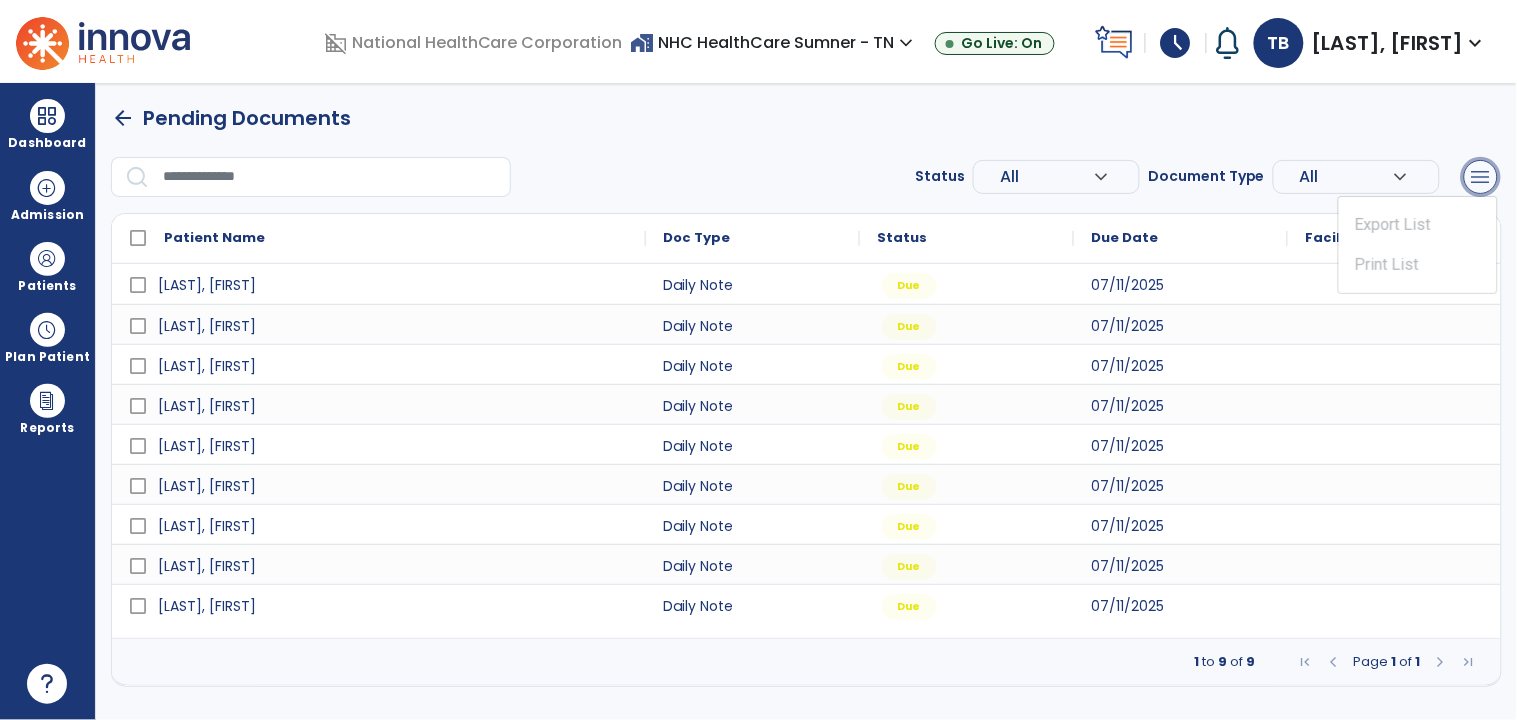 click on "menu" at bounding box center [1481, 177] 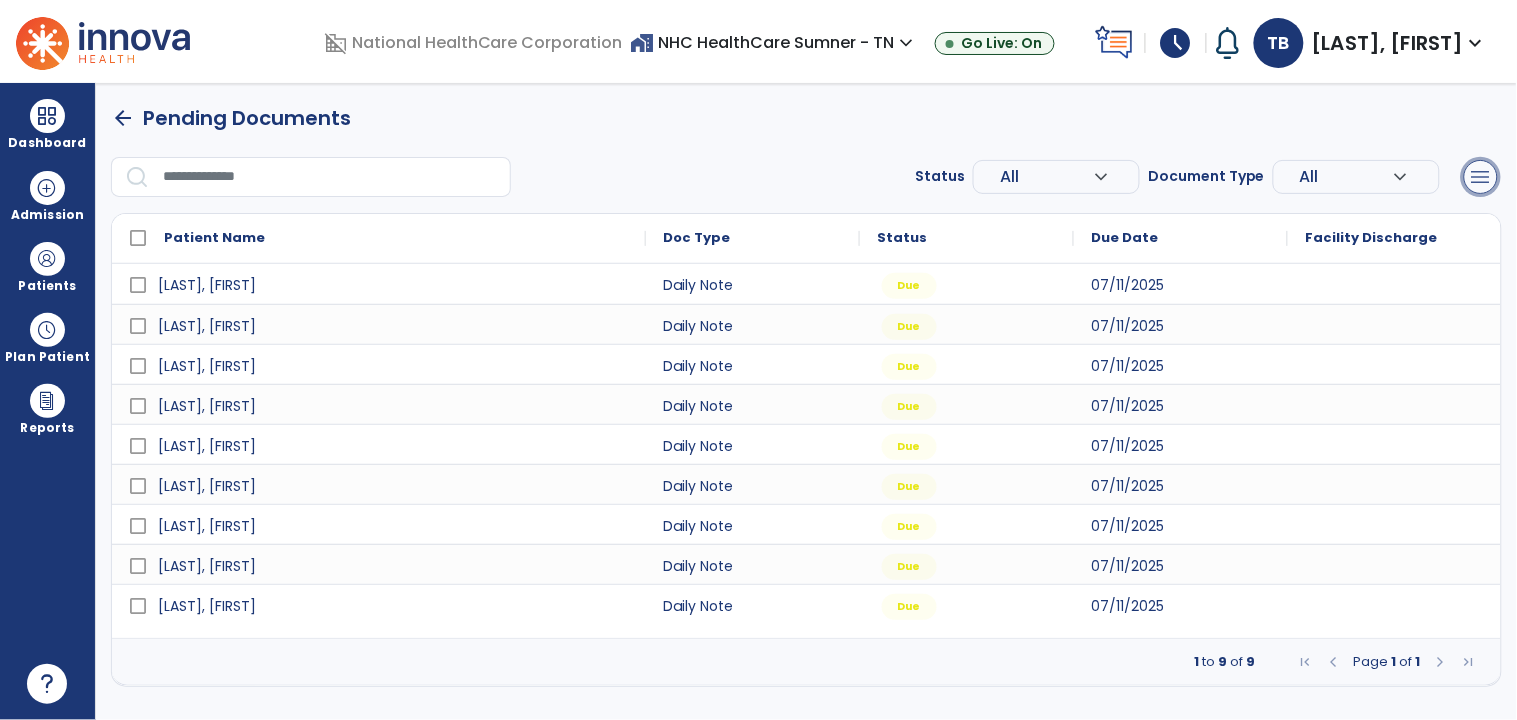 click on "menu" at bounding box center [1481, 177] 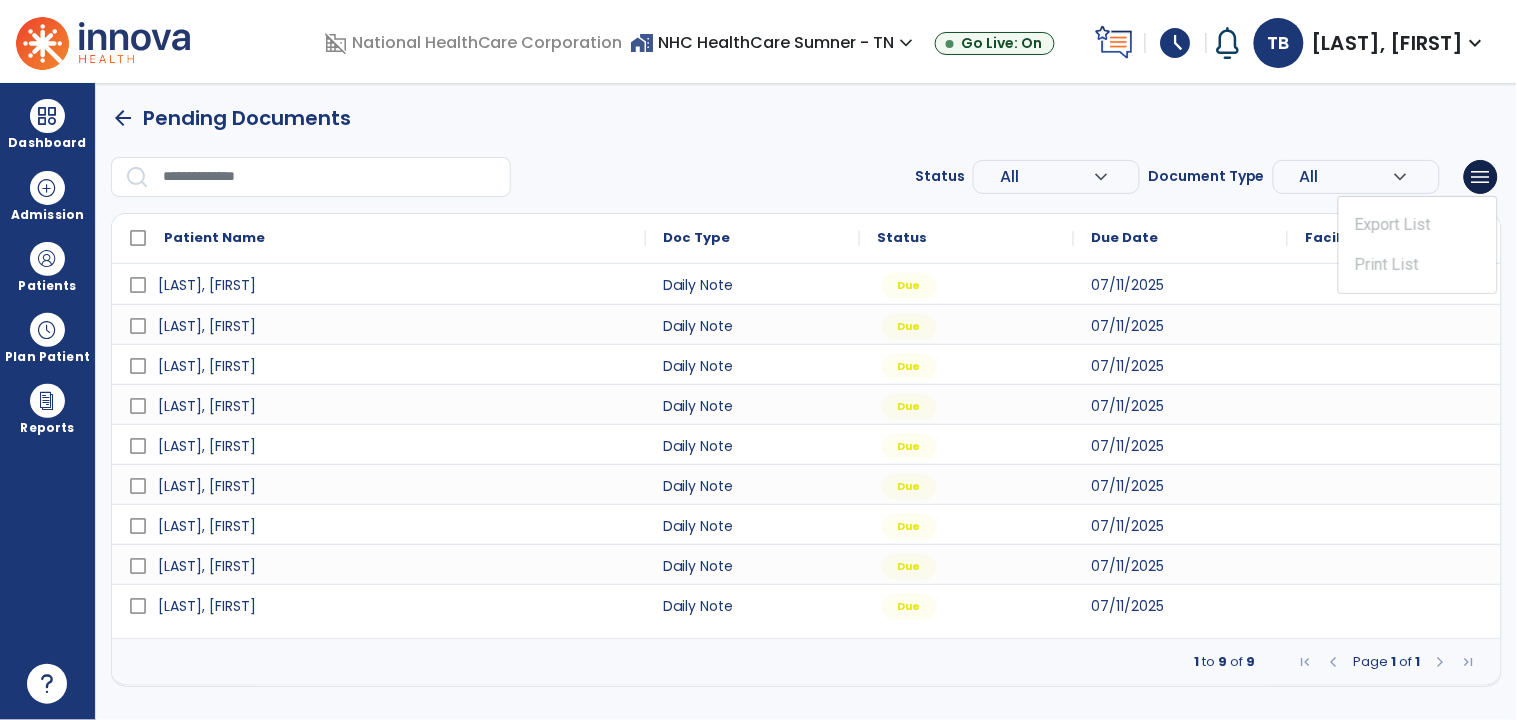 select on "****" 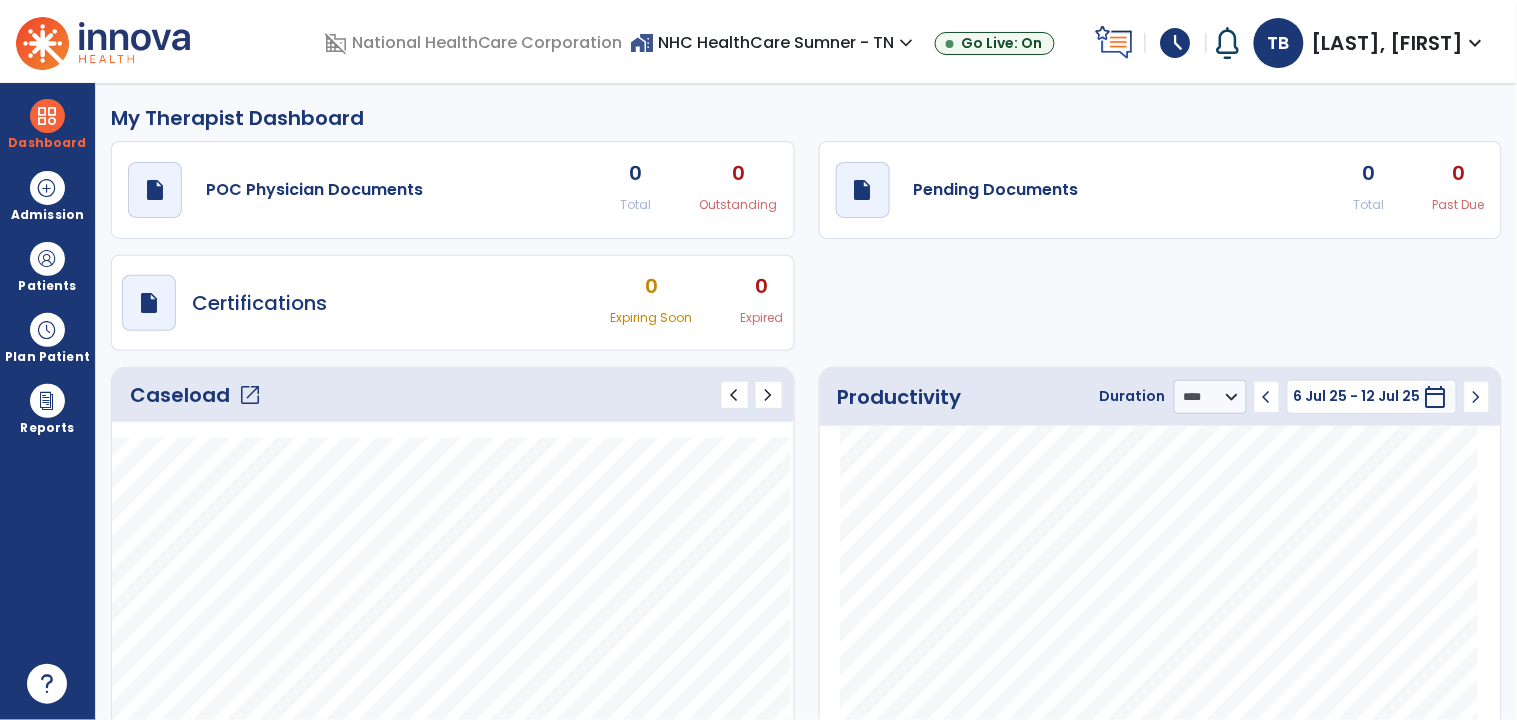 click on "open_in_new" 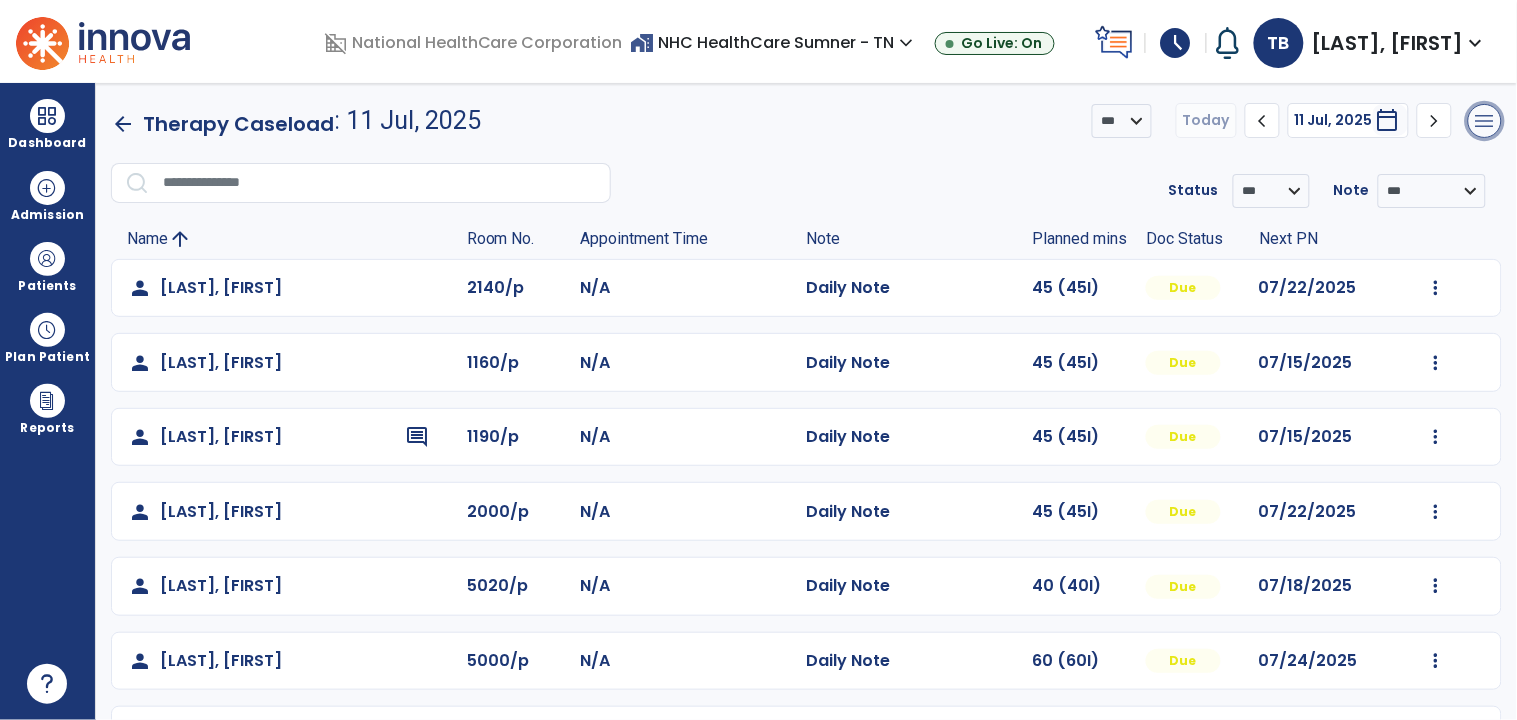 click on "menu" at bounding box center (1485, 121) 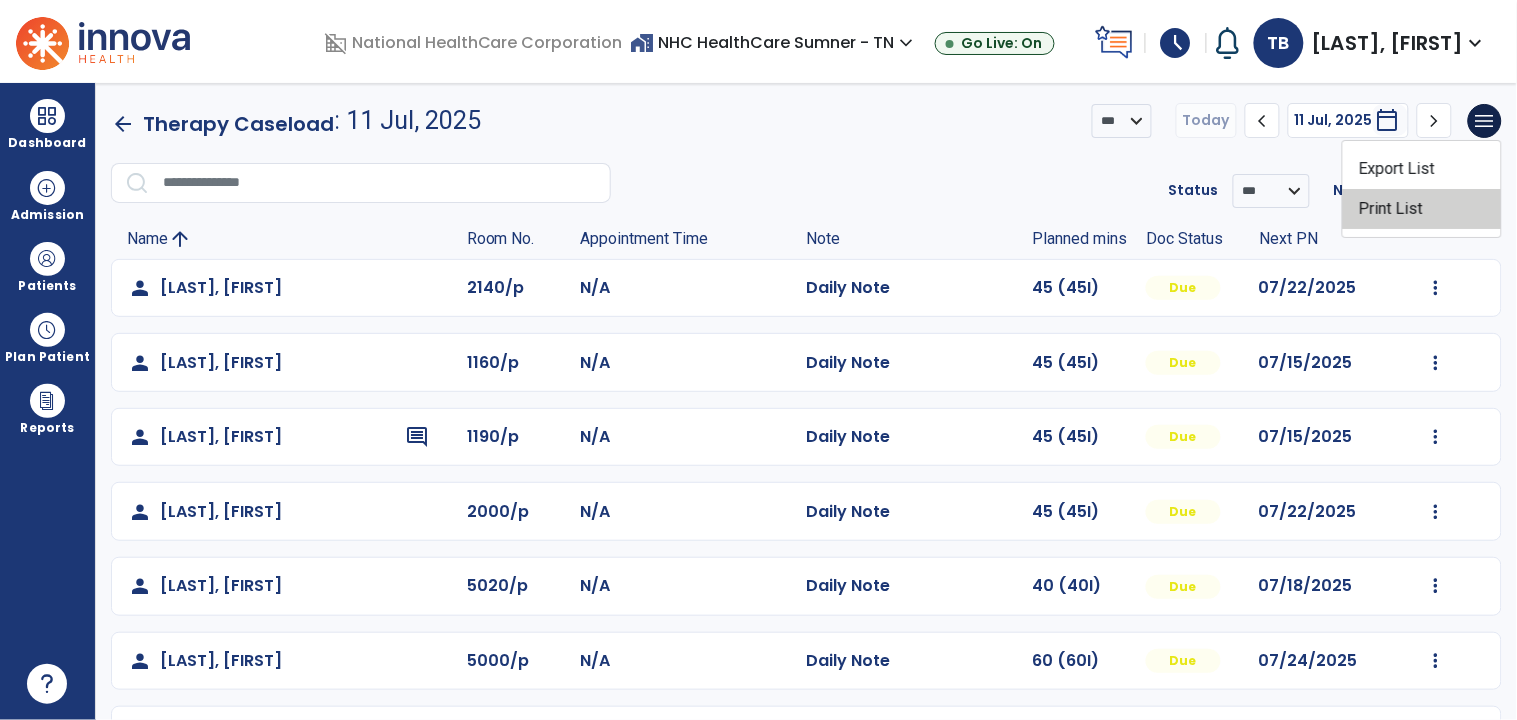 click on "Print List" 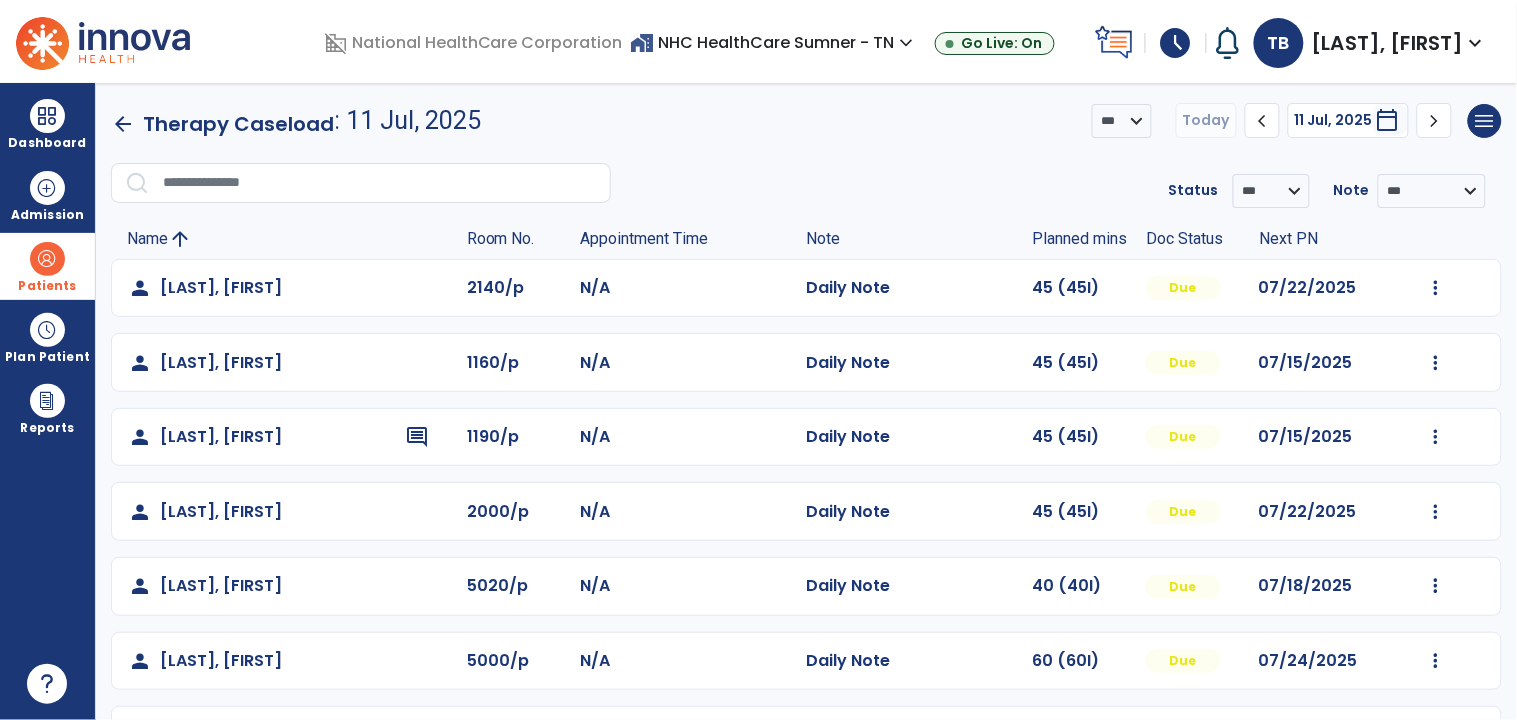 click at bounding box center [47, 259] 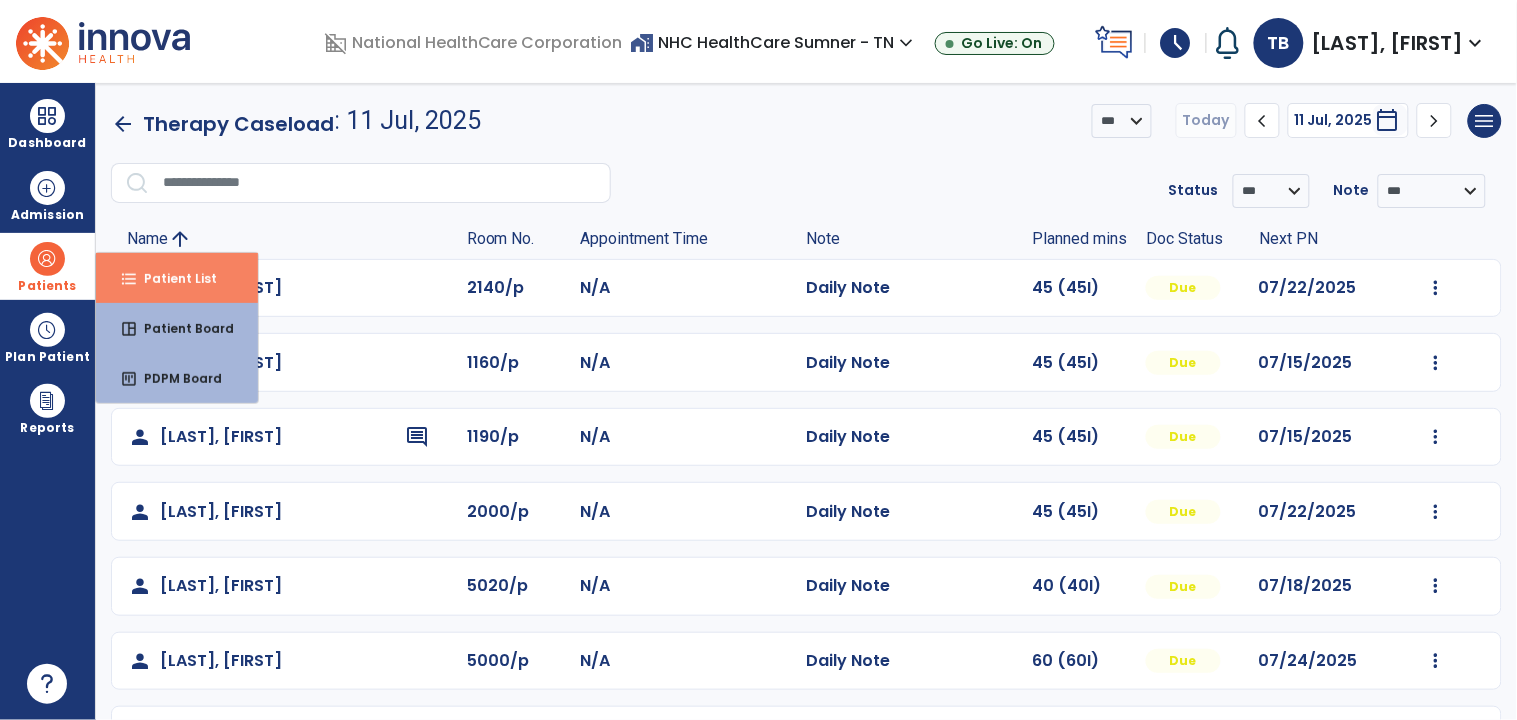 click on "Patient List" at bounding box center (172, 278) 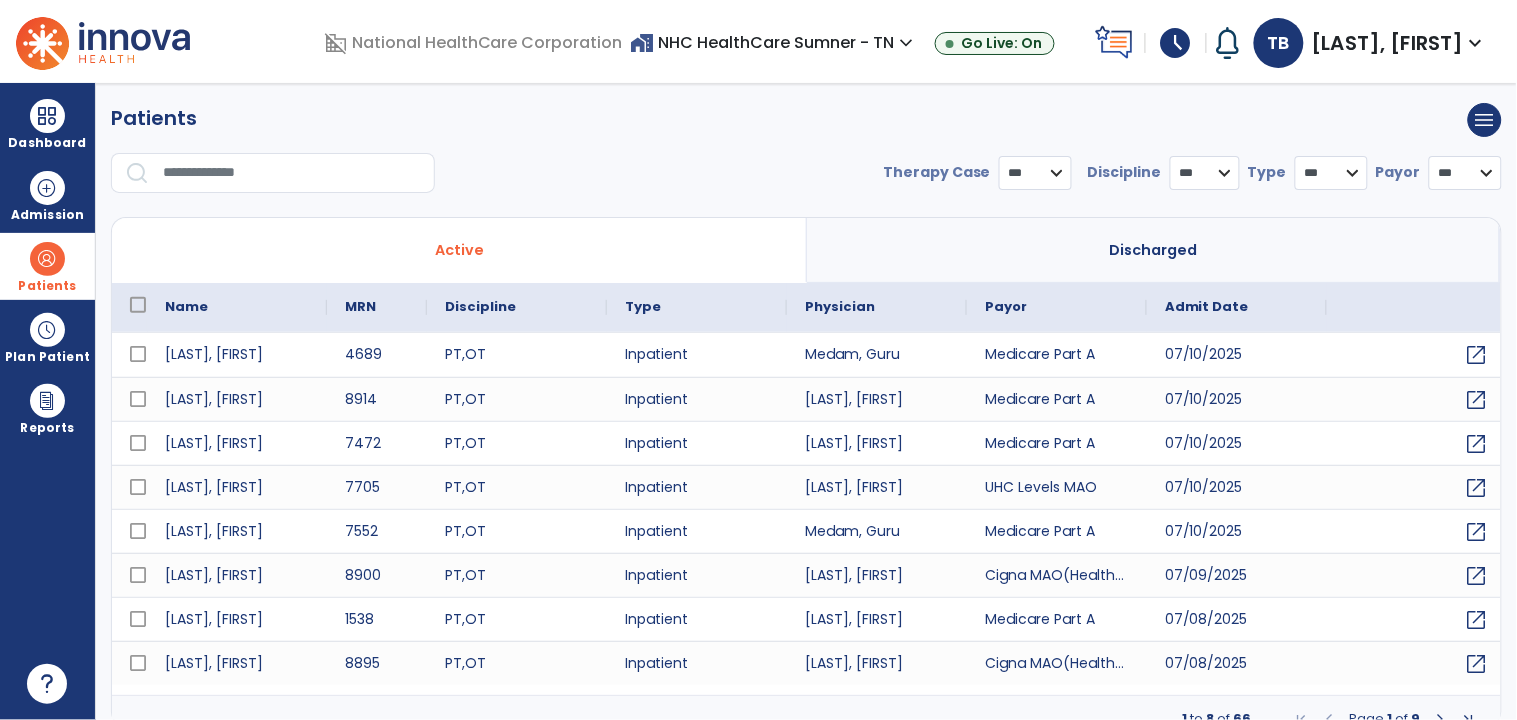 select on "***" 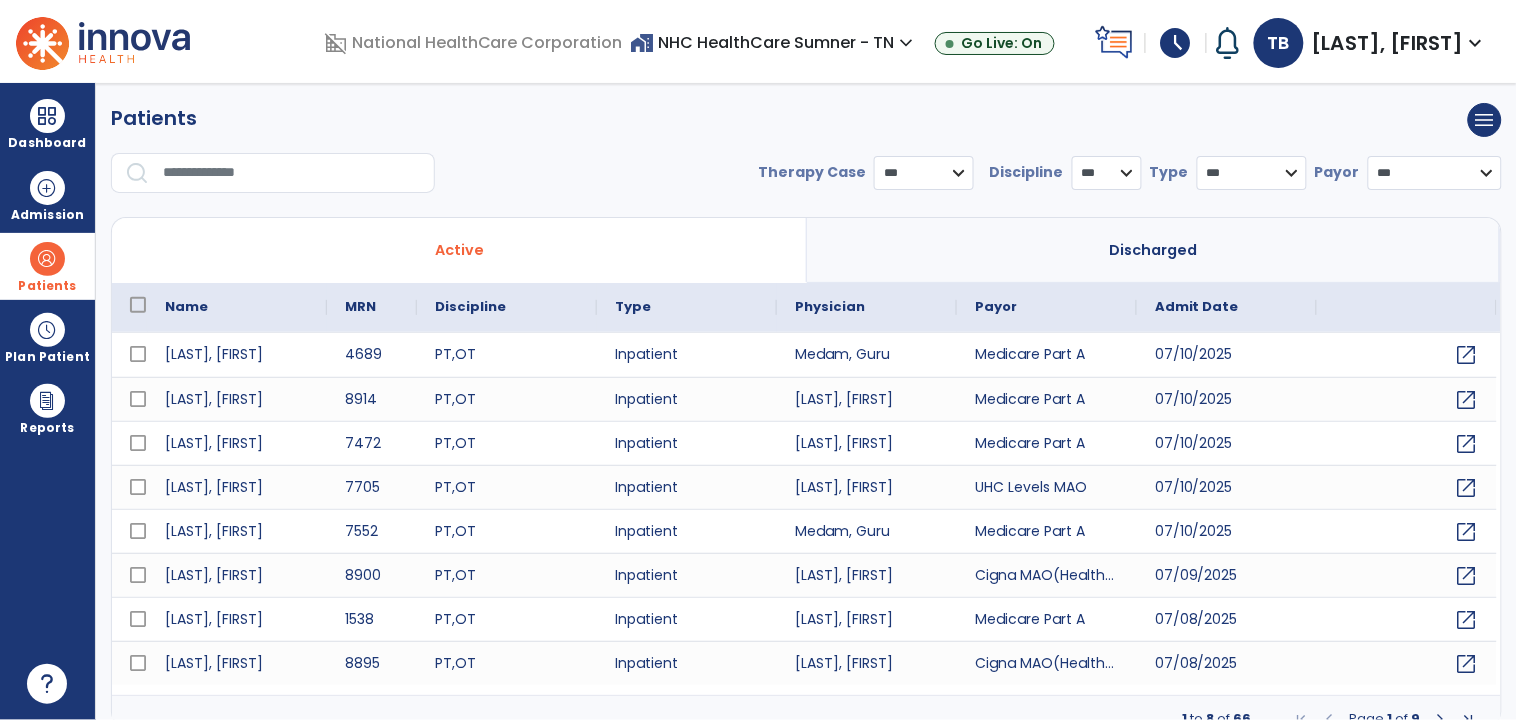 click at bounding box center [292, 173] 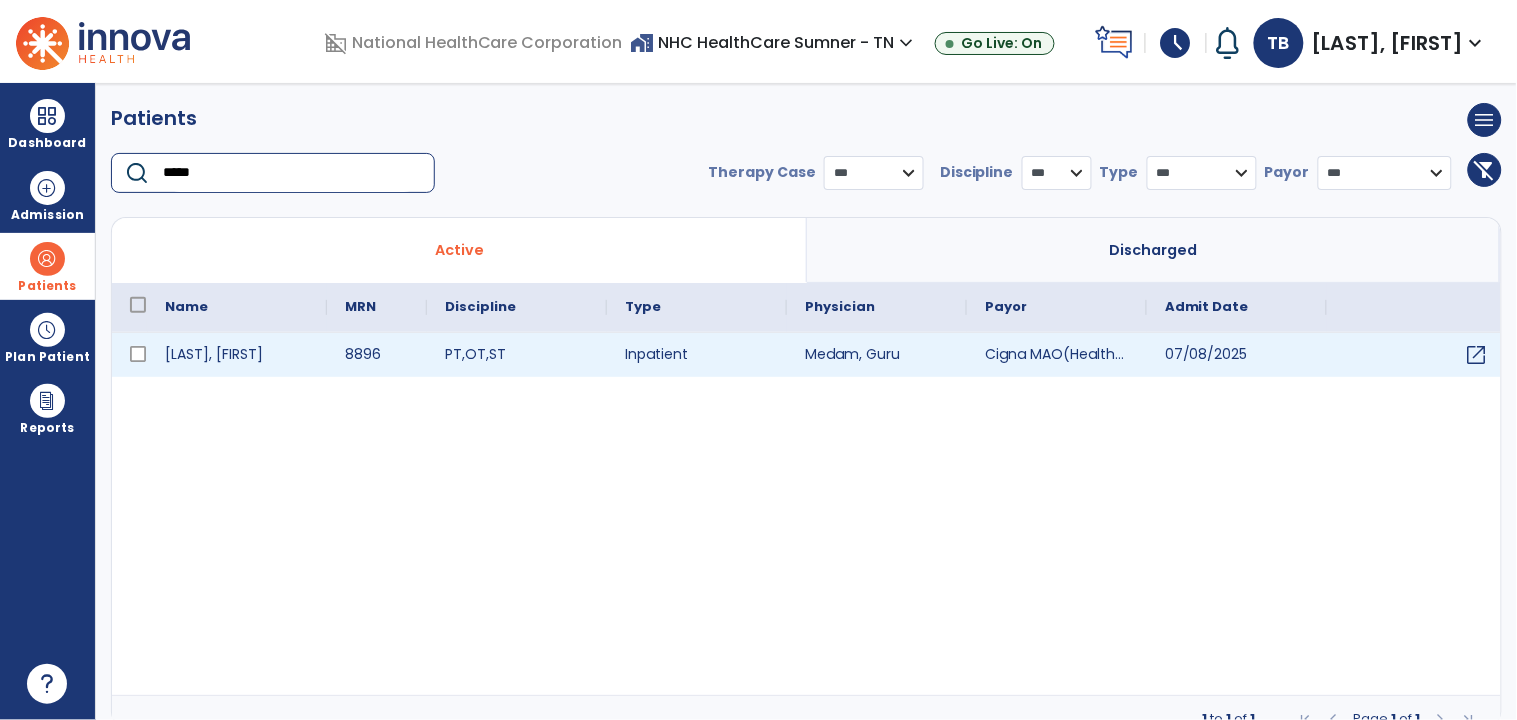type on "*****" 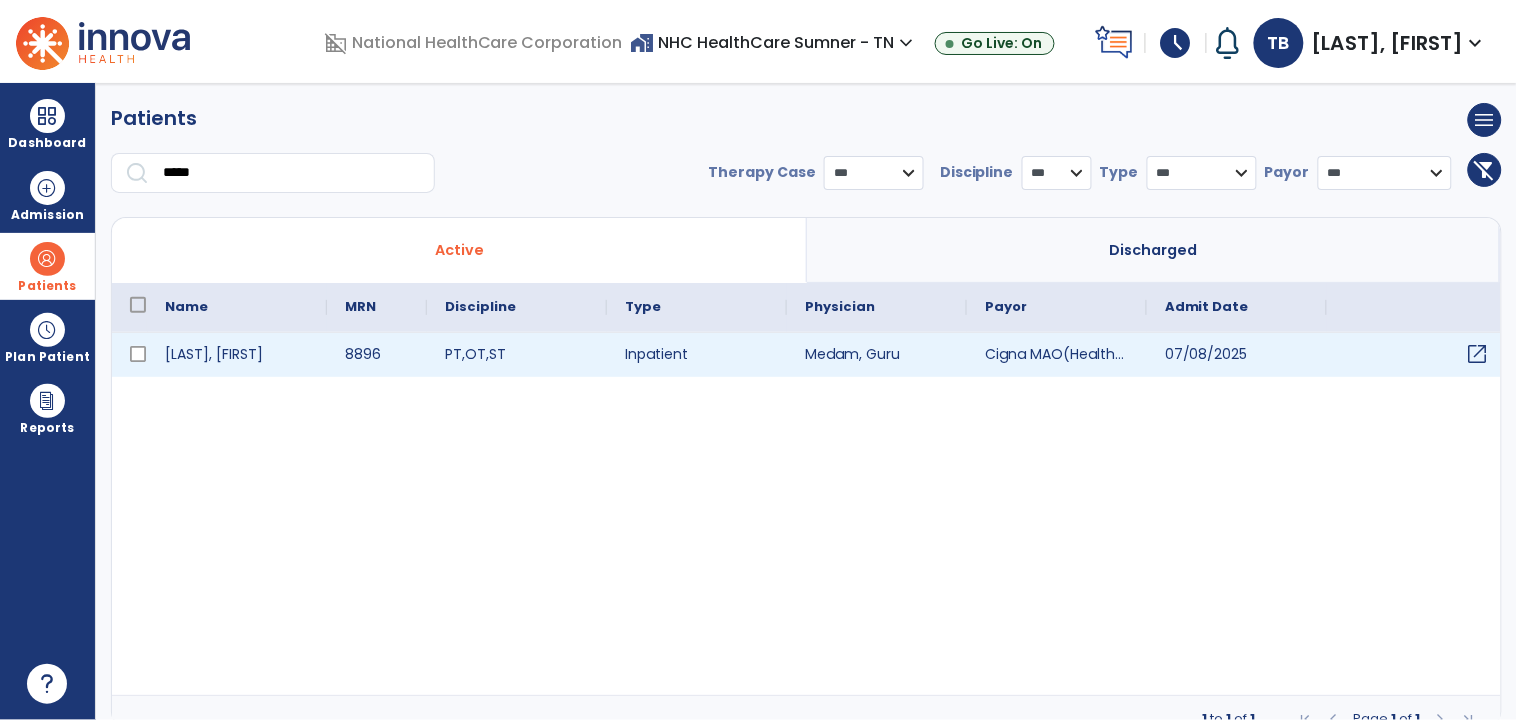 click on "open_in_new" at bounding box center [1478, 354] 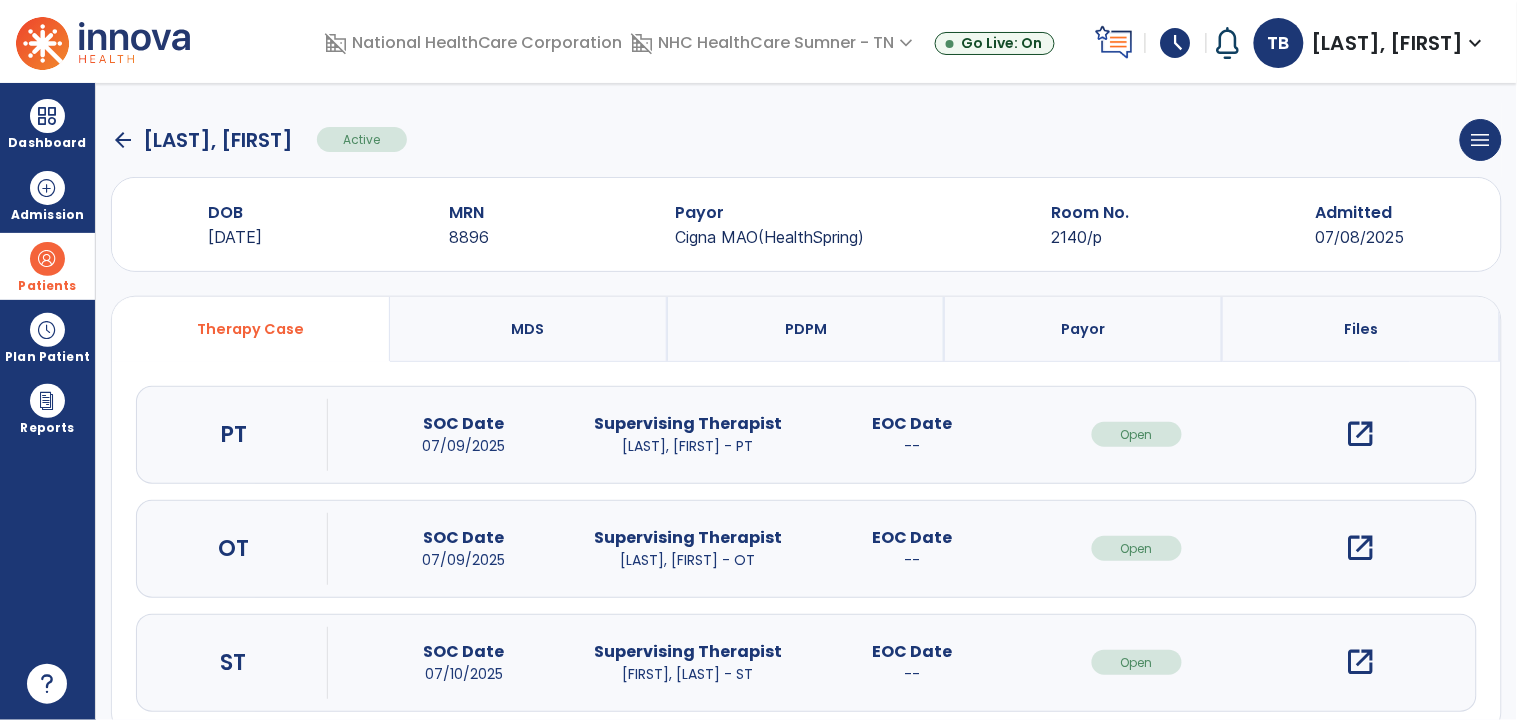 click on "open_in_new" at bounding box center (1361, 434) 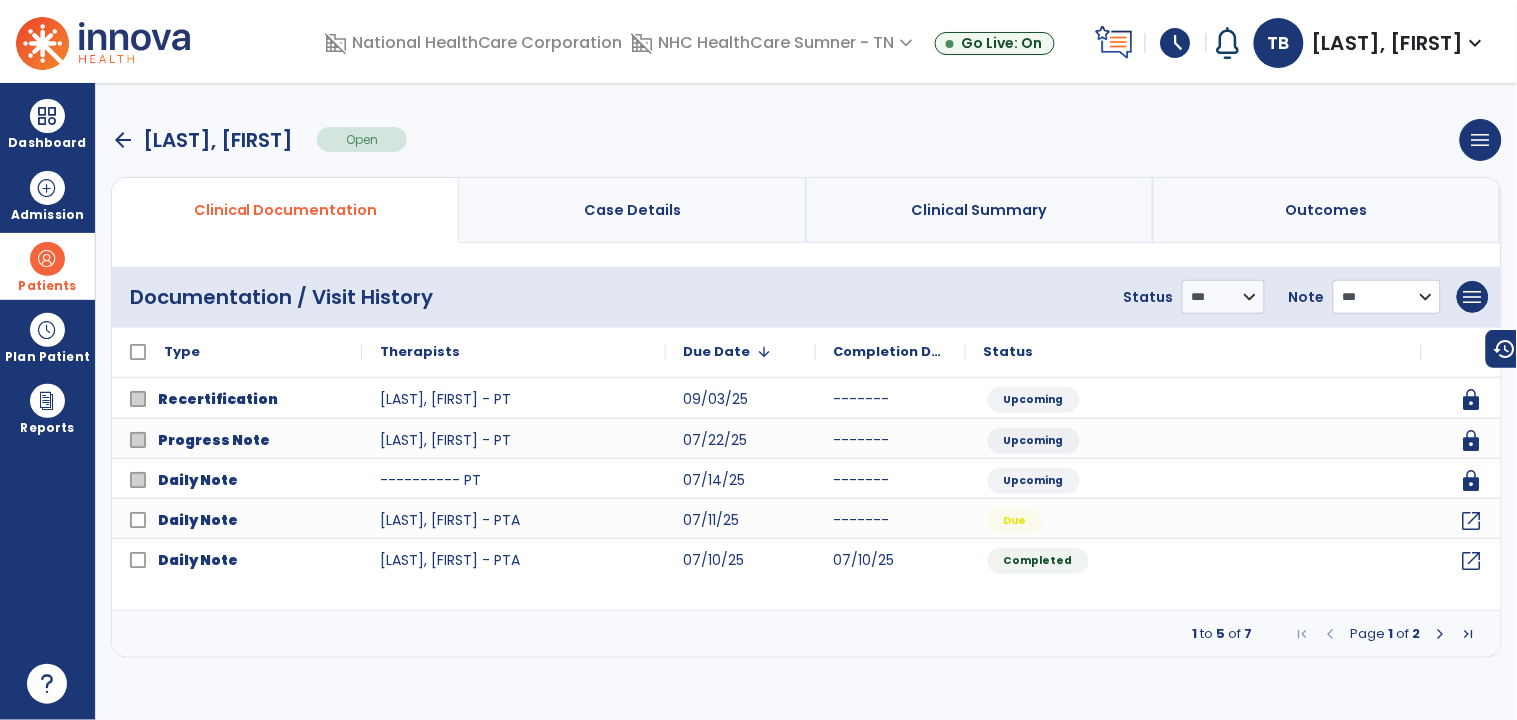 click on "**********" at bounding box center [1223, 297] 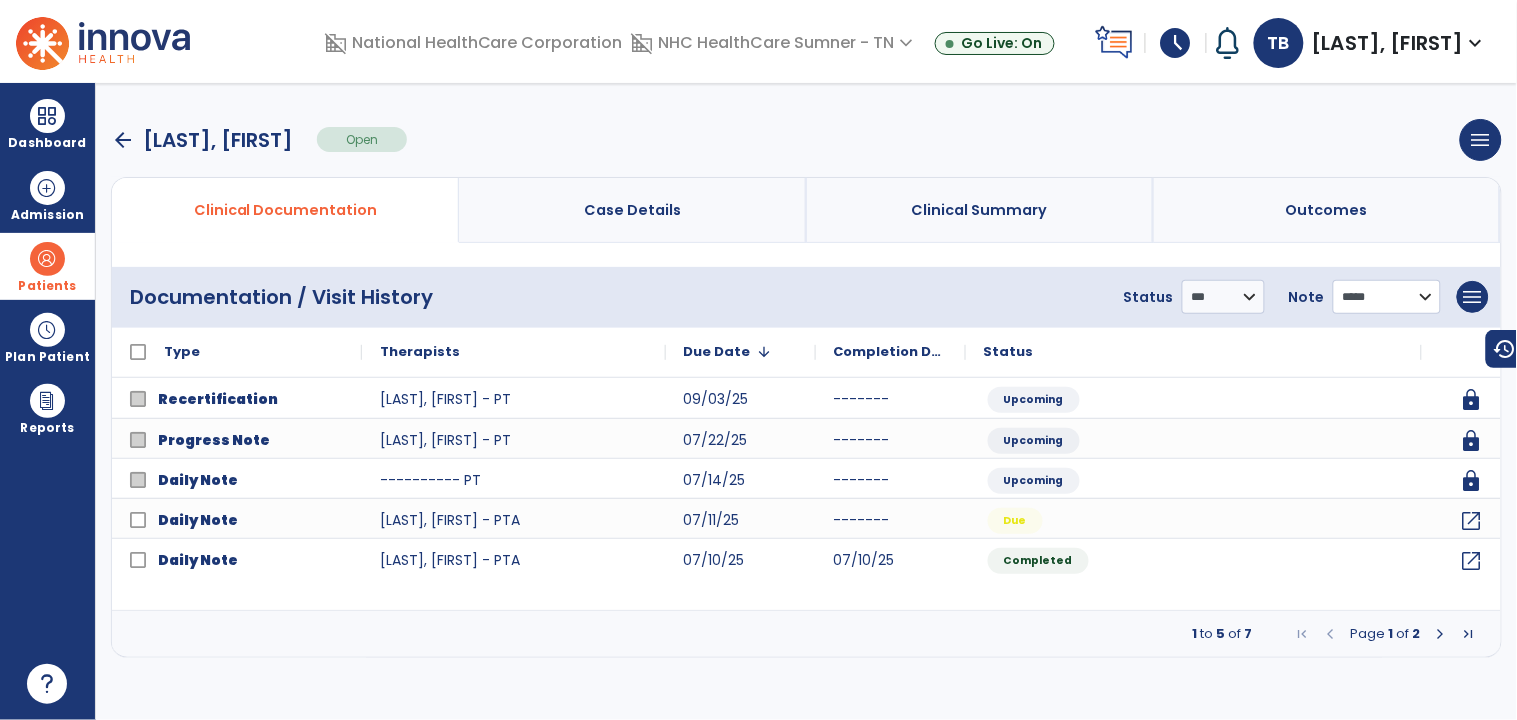 click on "**********" at bounding box center (1223, 297) 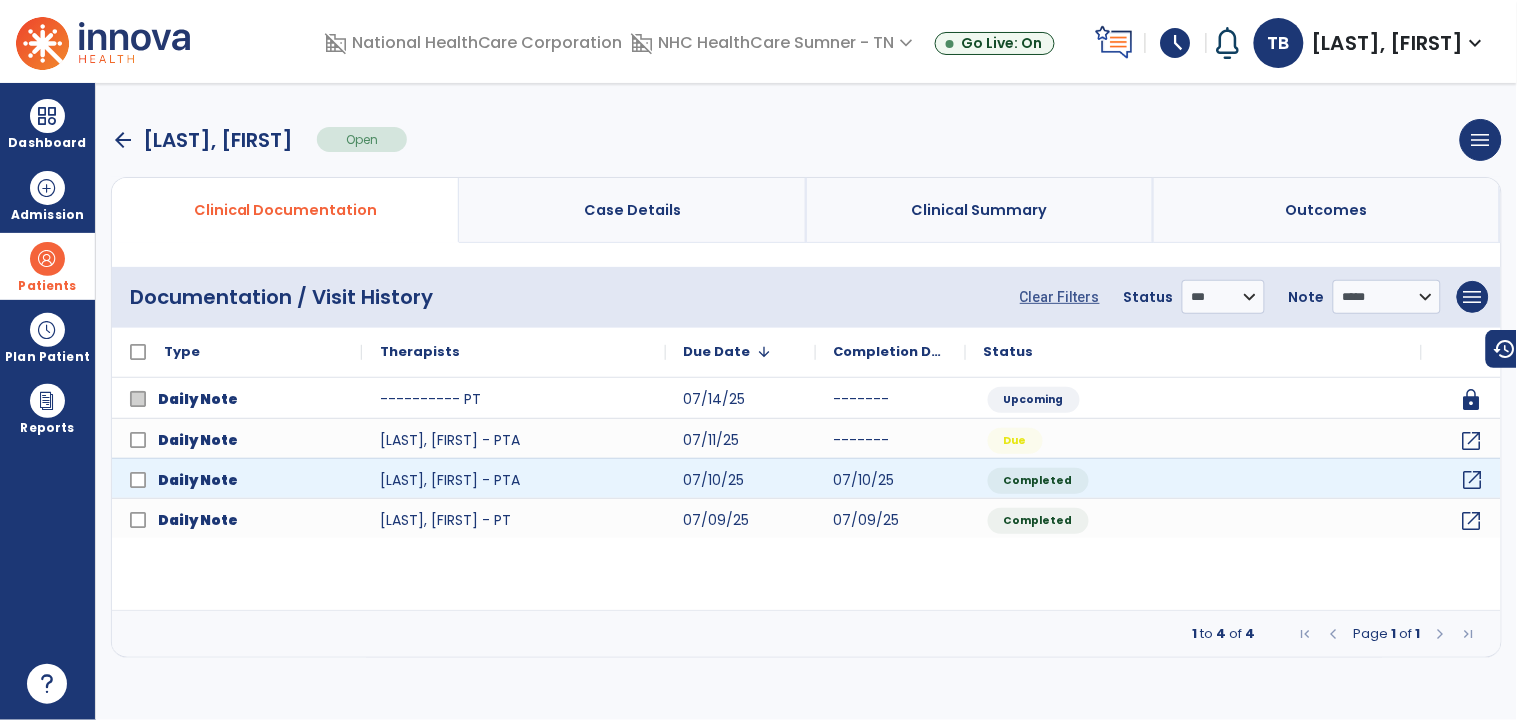 click on "open_in_new" 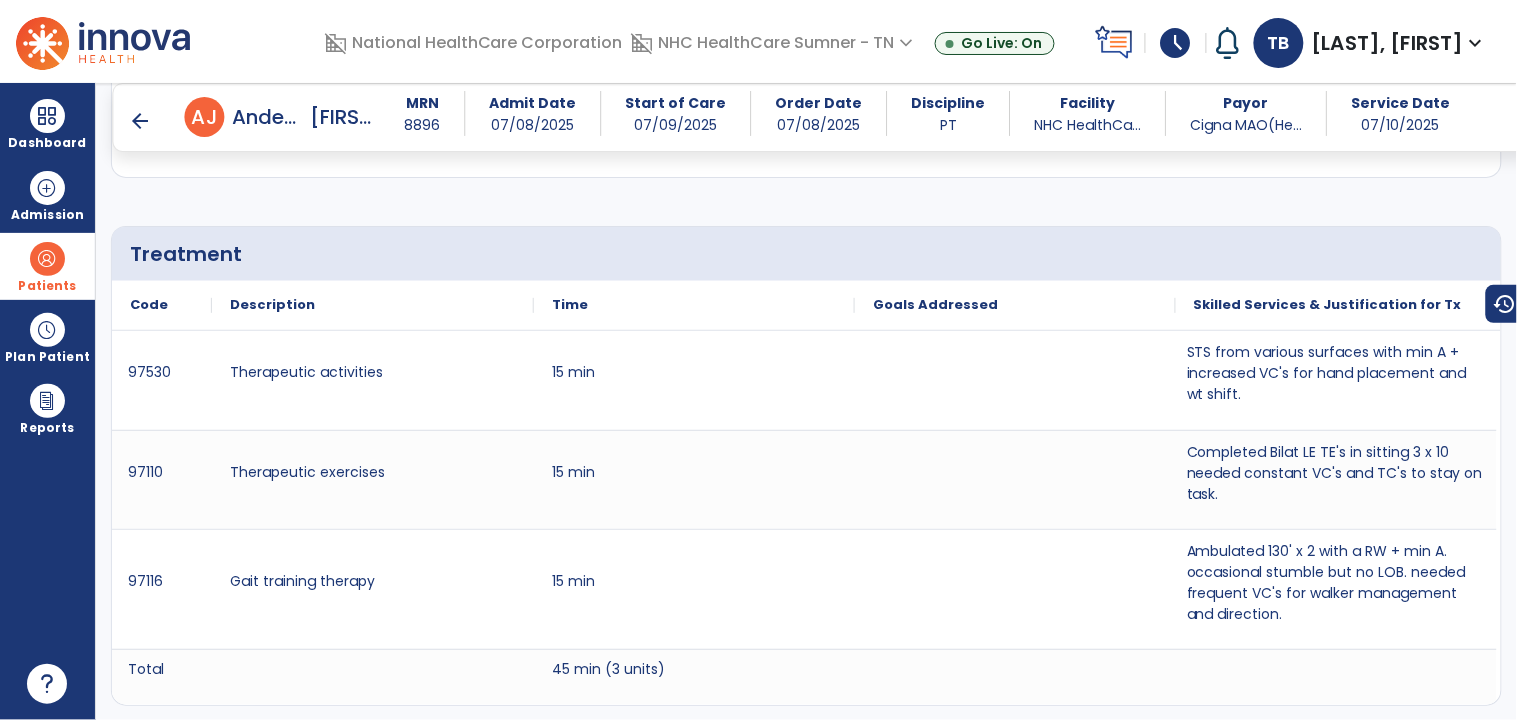 scroll, scrollTop: 1282, scrollLeft: 0, axis: vertical 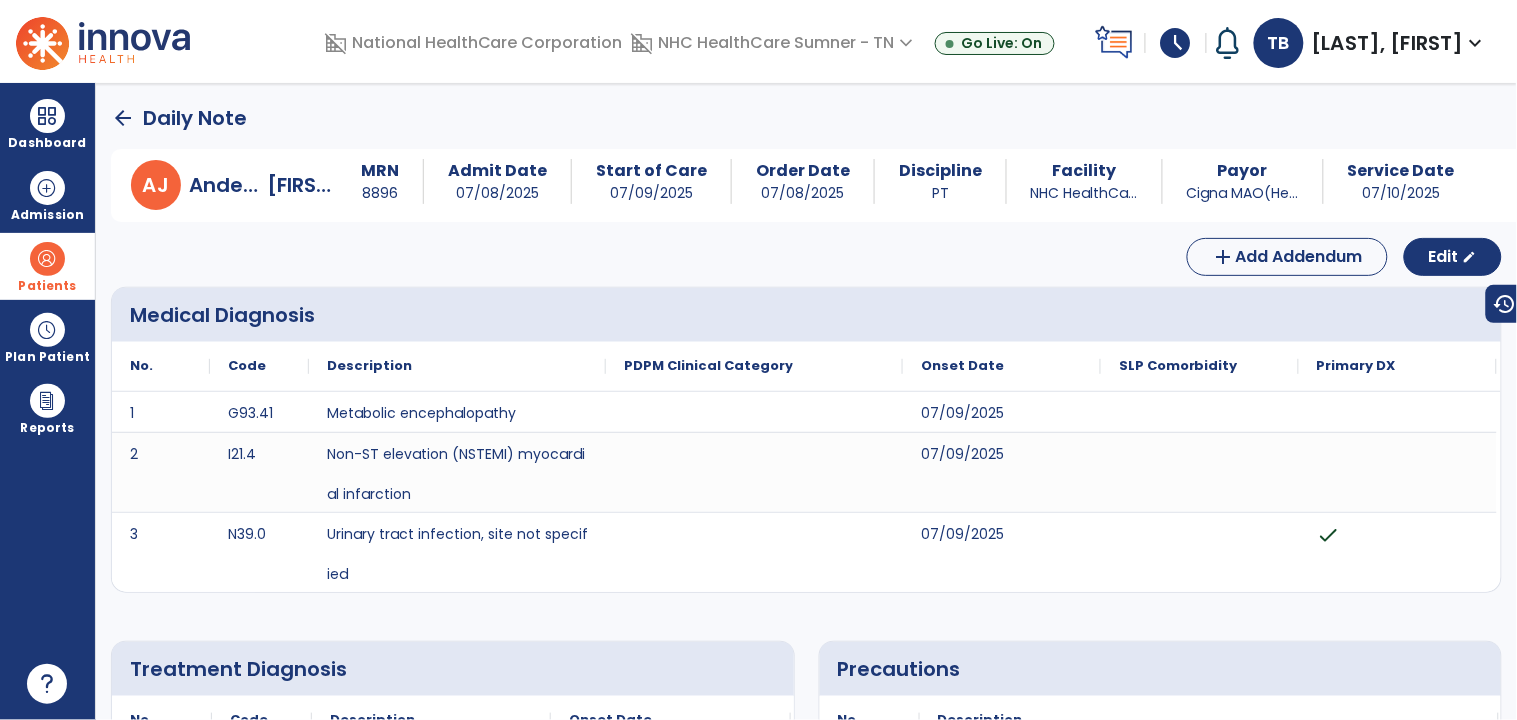 click at bounding box center (47, 259) 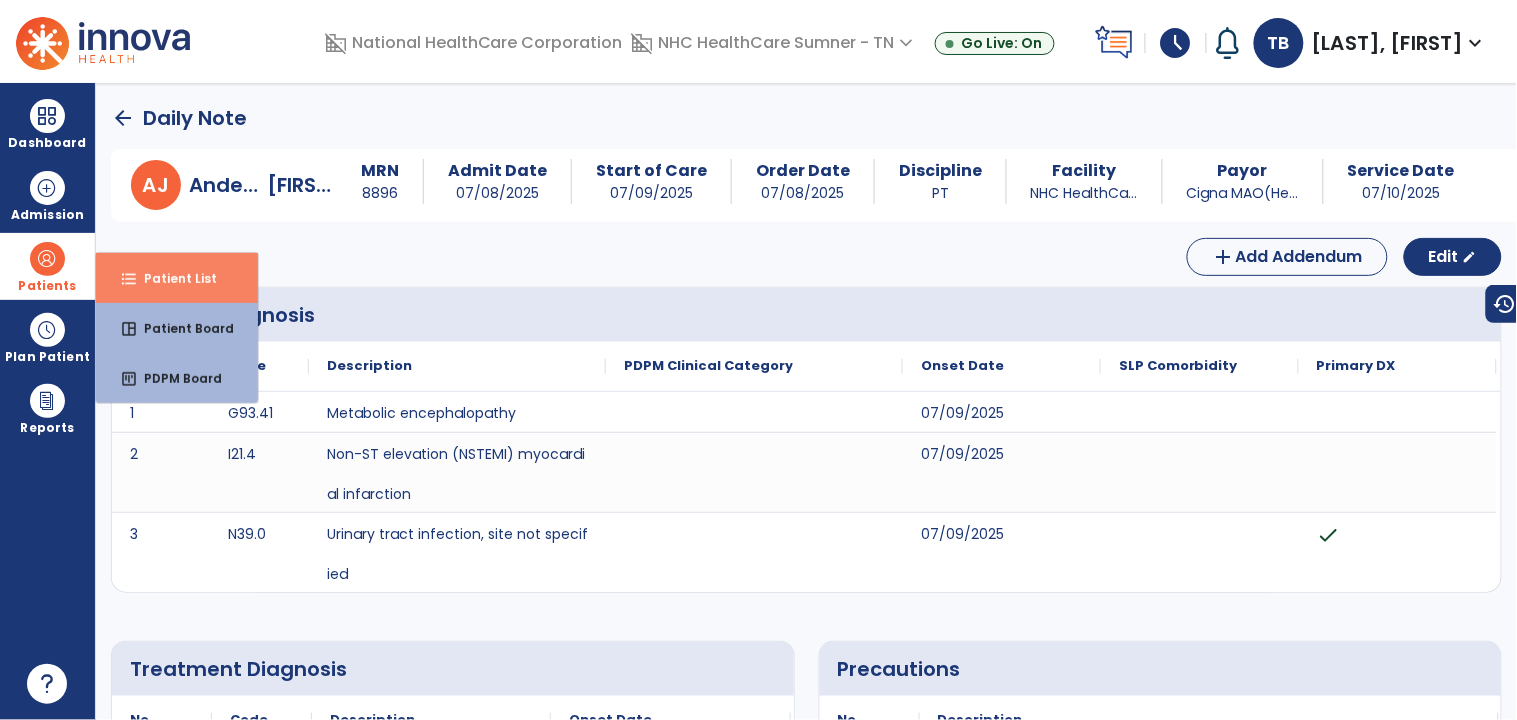 click on "format_list_bulleted" at bounding box center [129, 279] 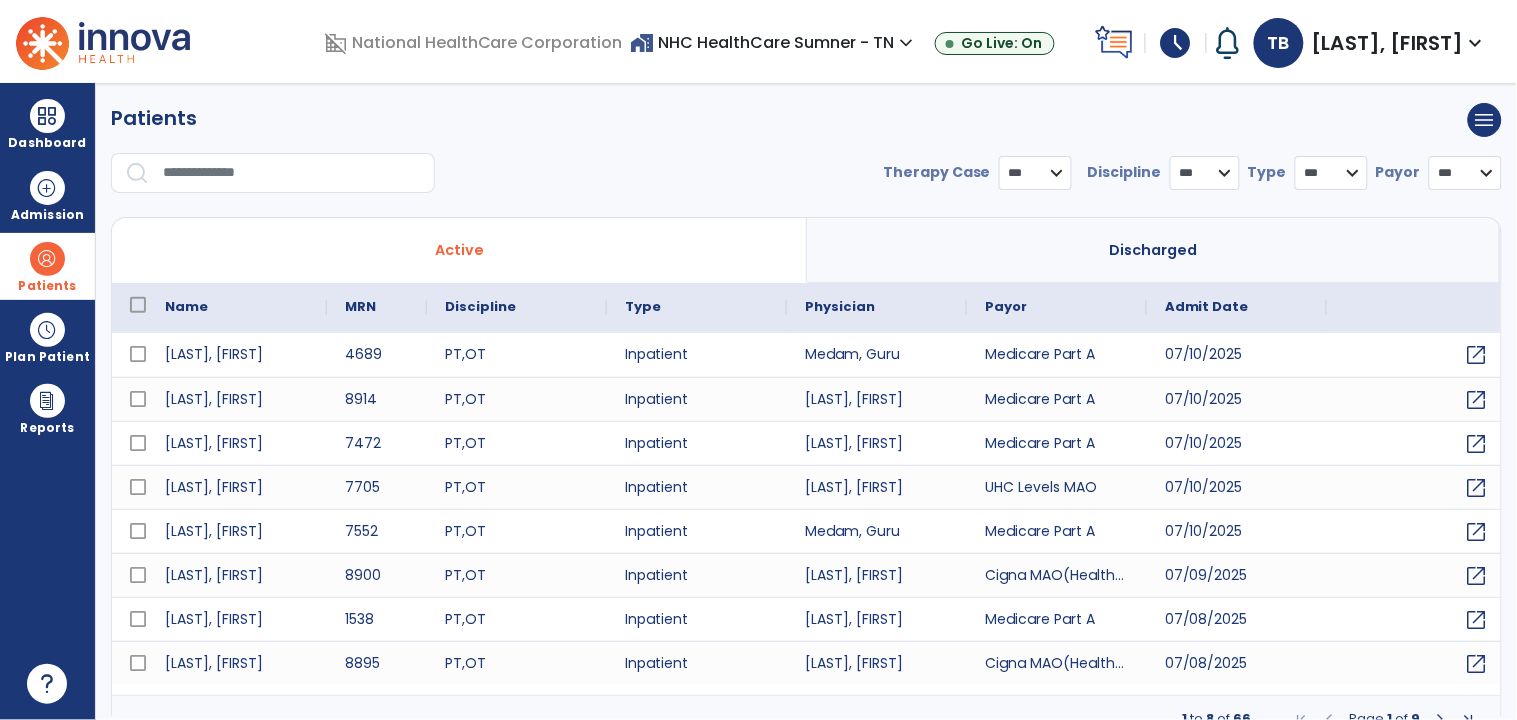 select on "***" 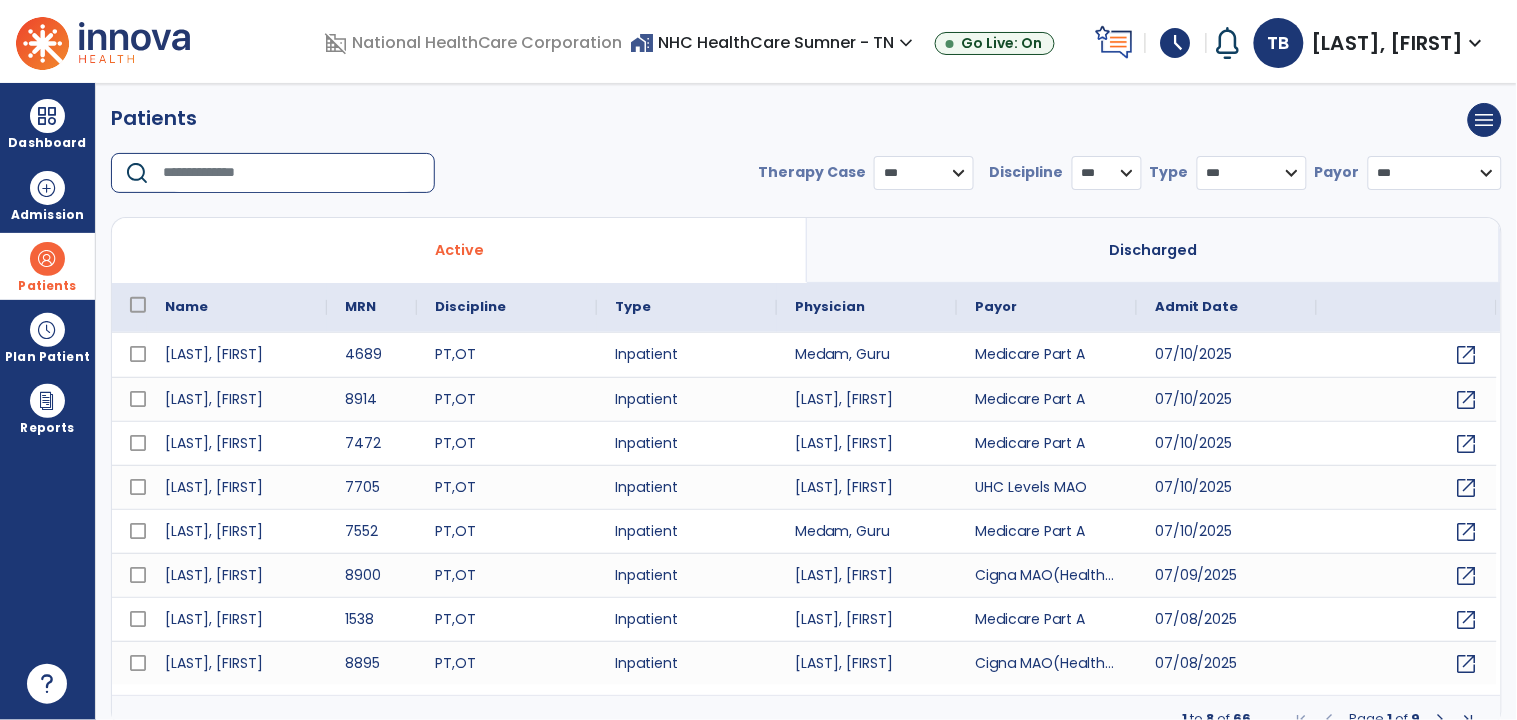 click at bounding box center [292, 173] 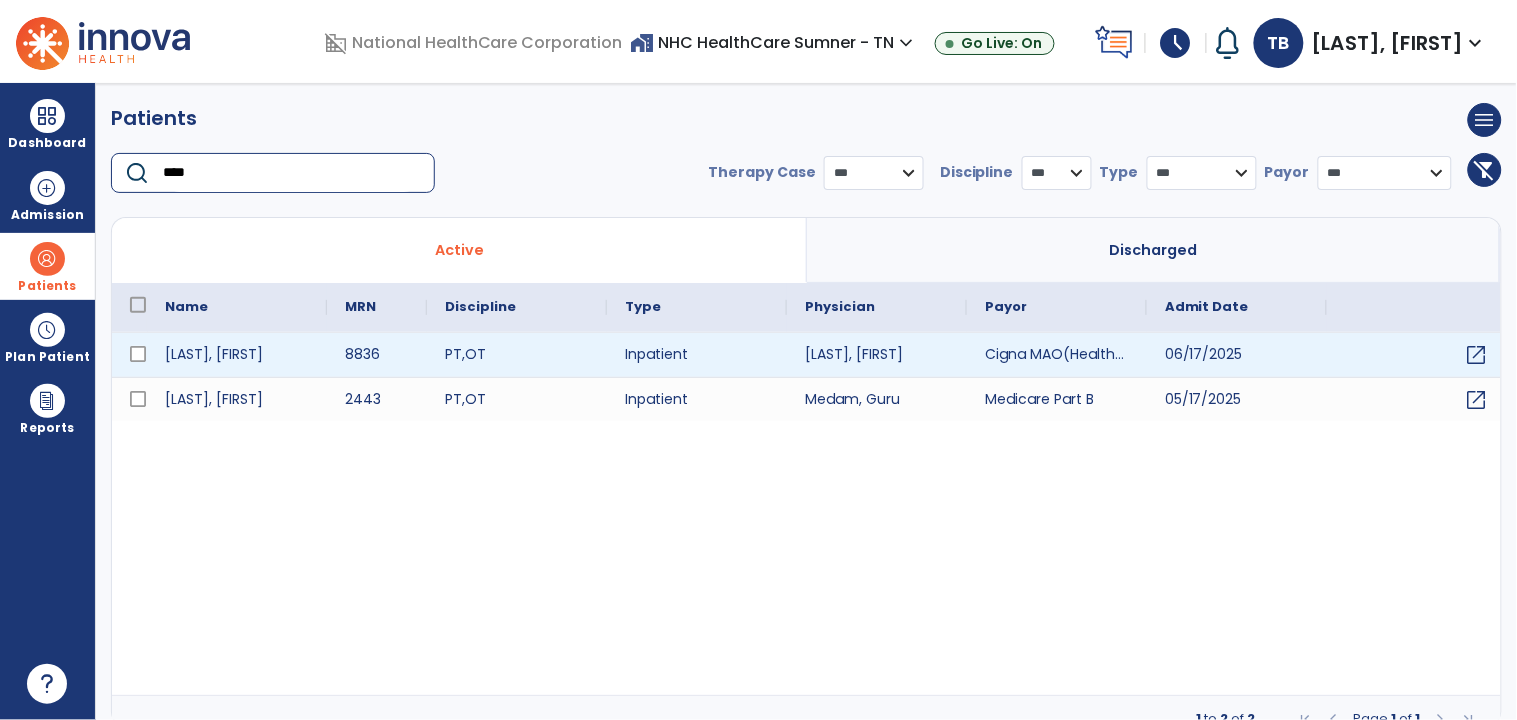 type on "****" 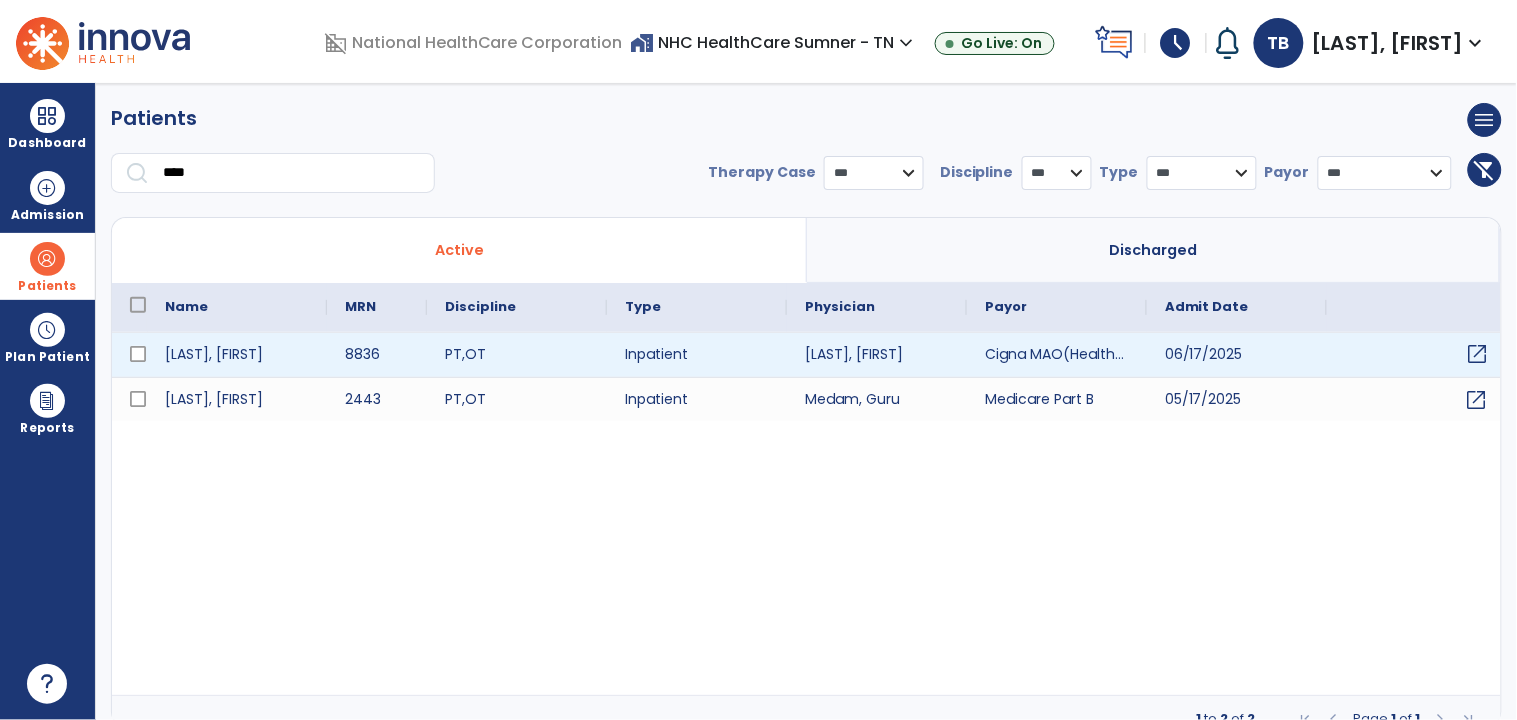 click on "open_in_new" at bounding box center (1478, 354) 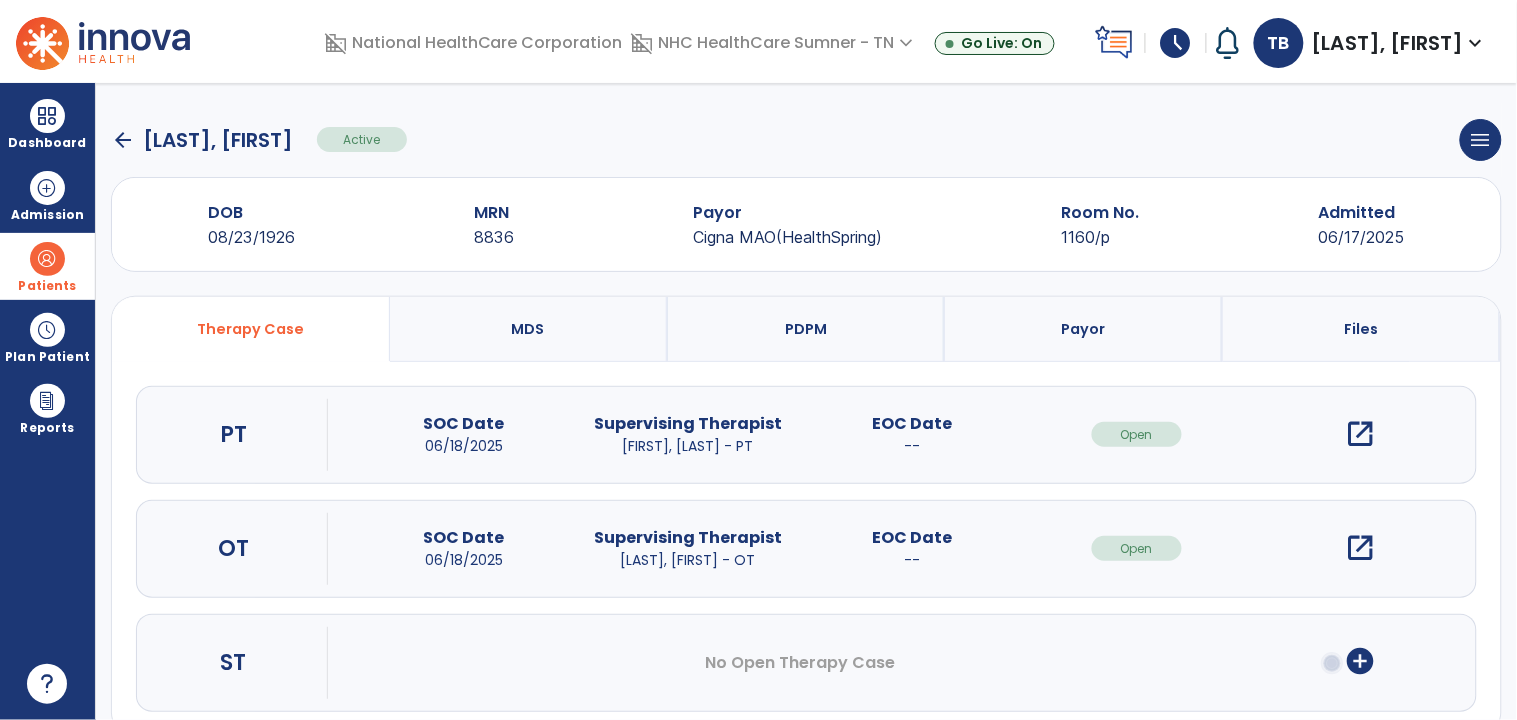click on "open_in_new" at bounding box center [1361, 434] 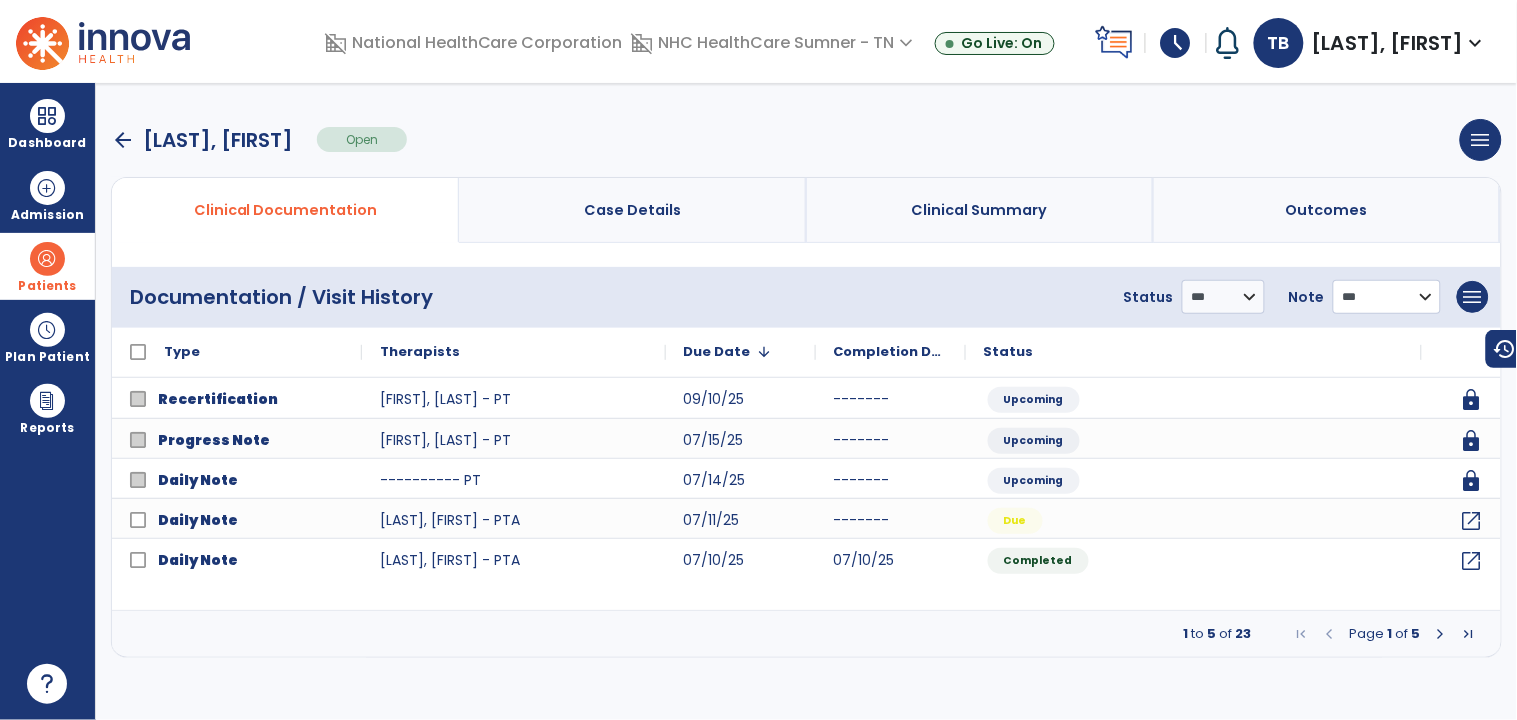 click on "**********" at bounding box center [1223, 297] 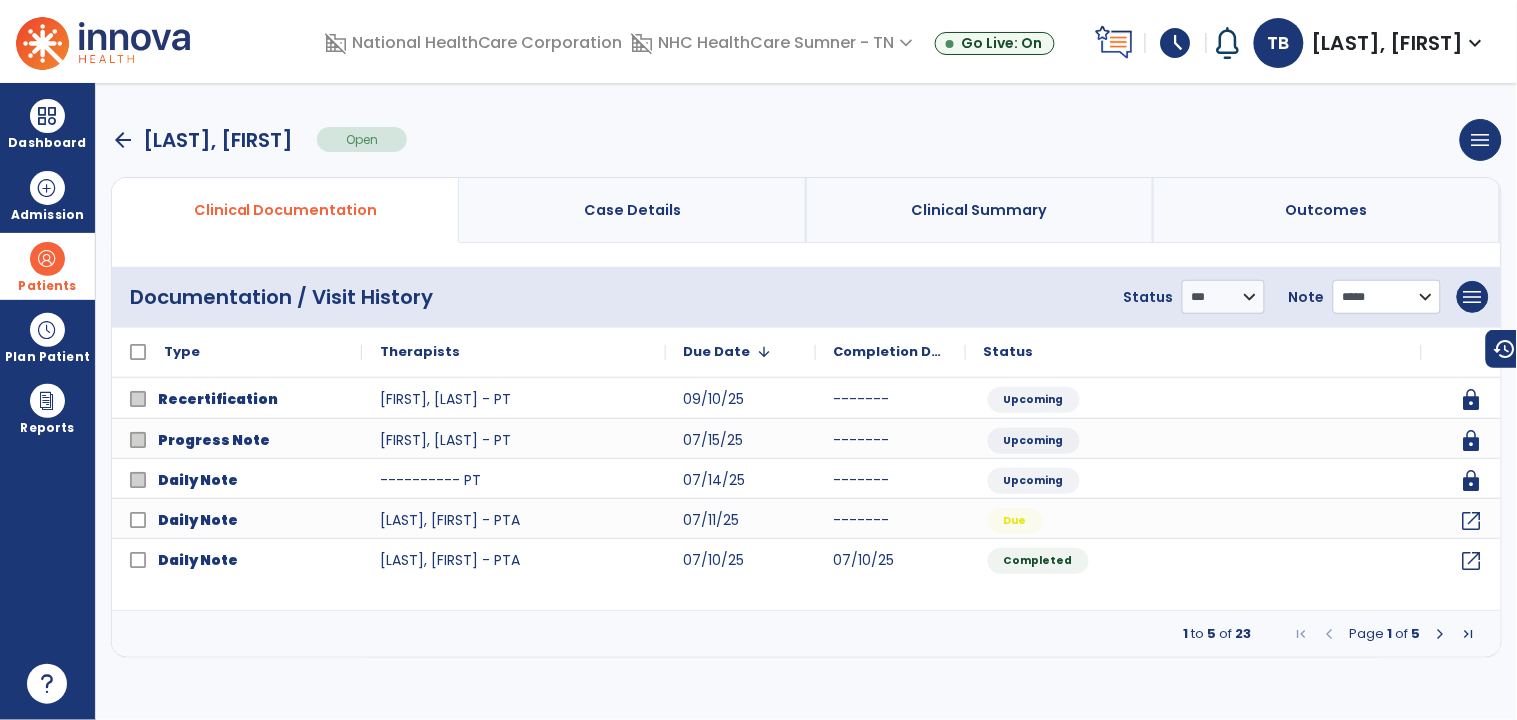 click on "**********" at bounding box center (1223, 297) 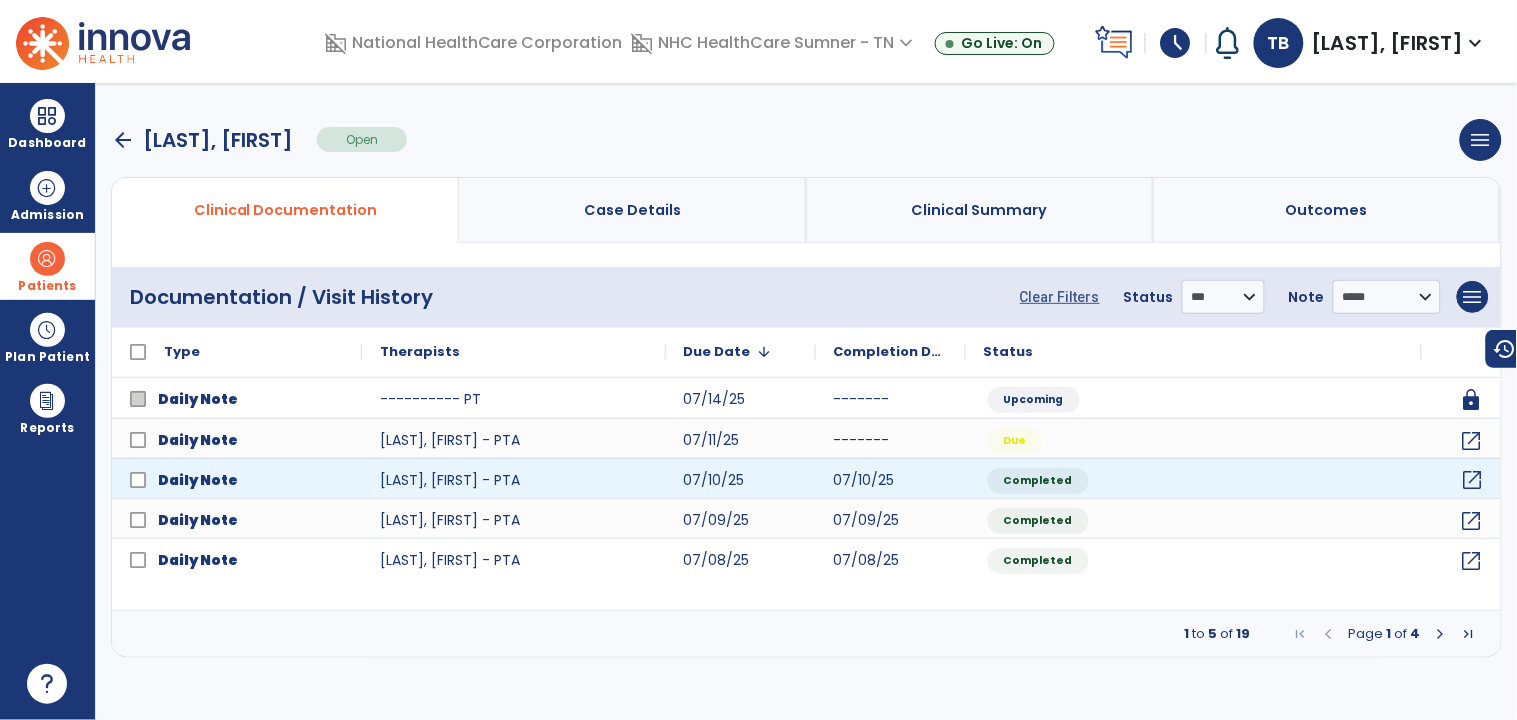 click on "open_in_new" 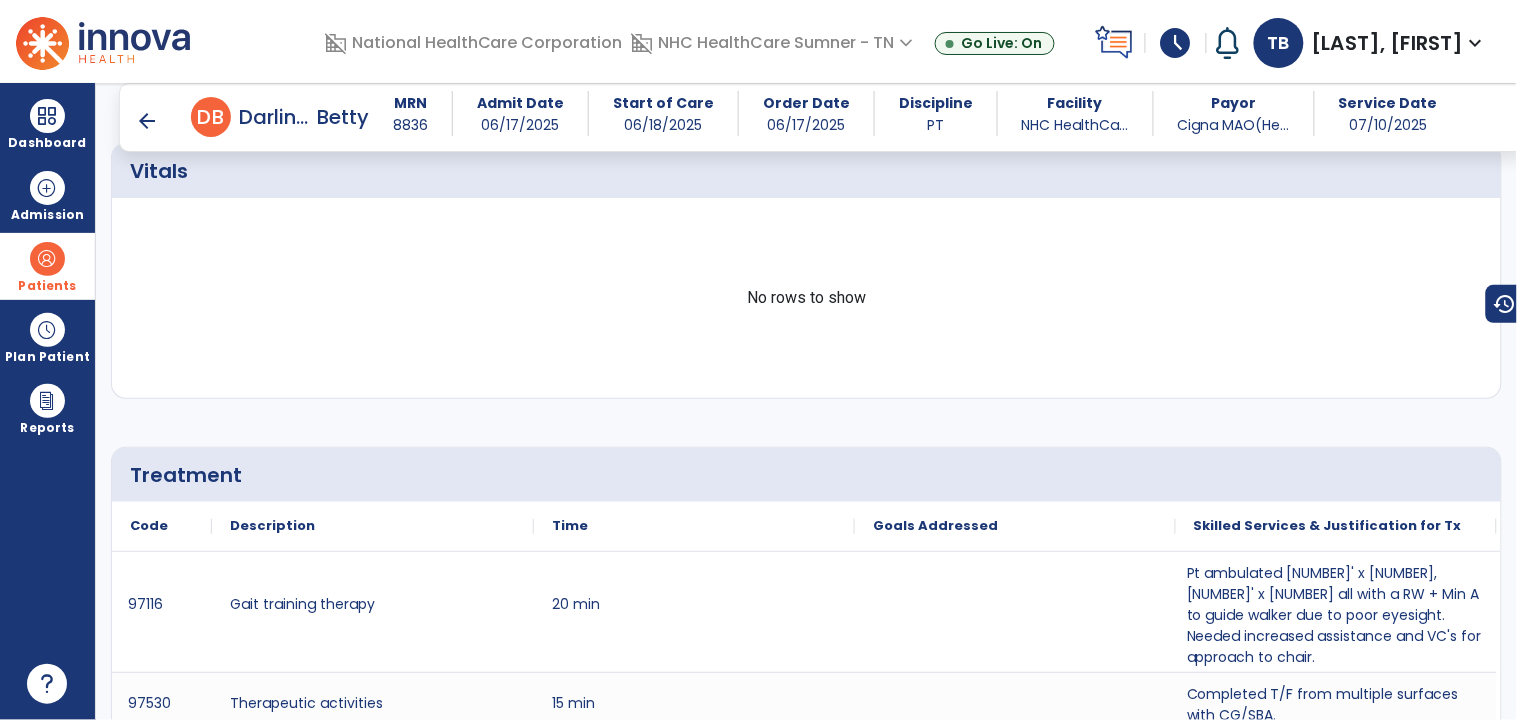 scroll, scrollTop: 1098, scrollLeft: 0, axis: vertical 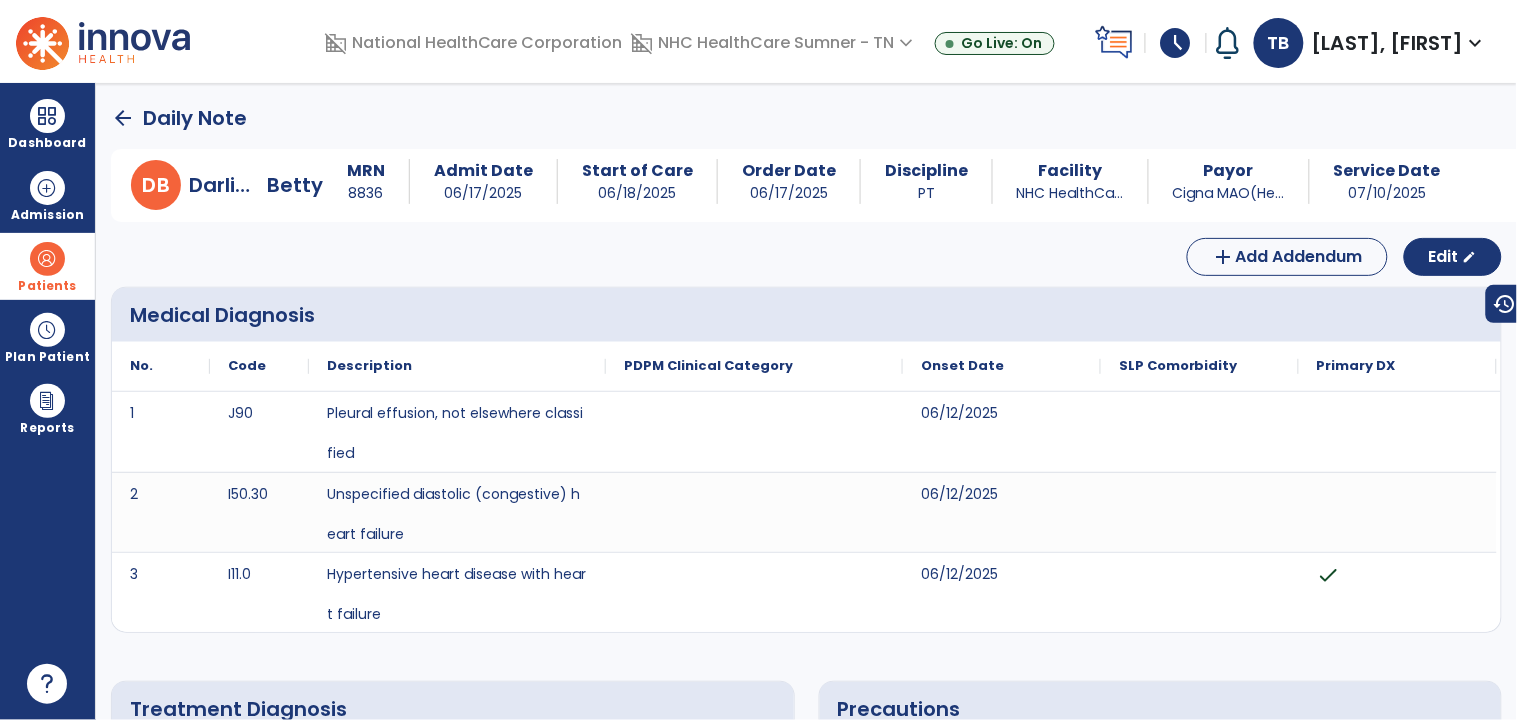 click at bounding box center [47, 259] 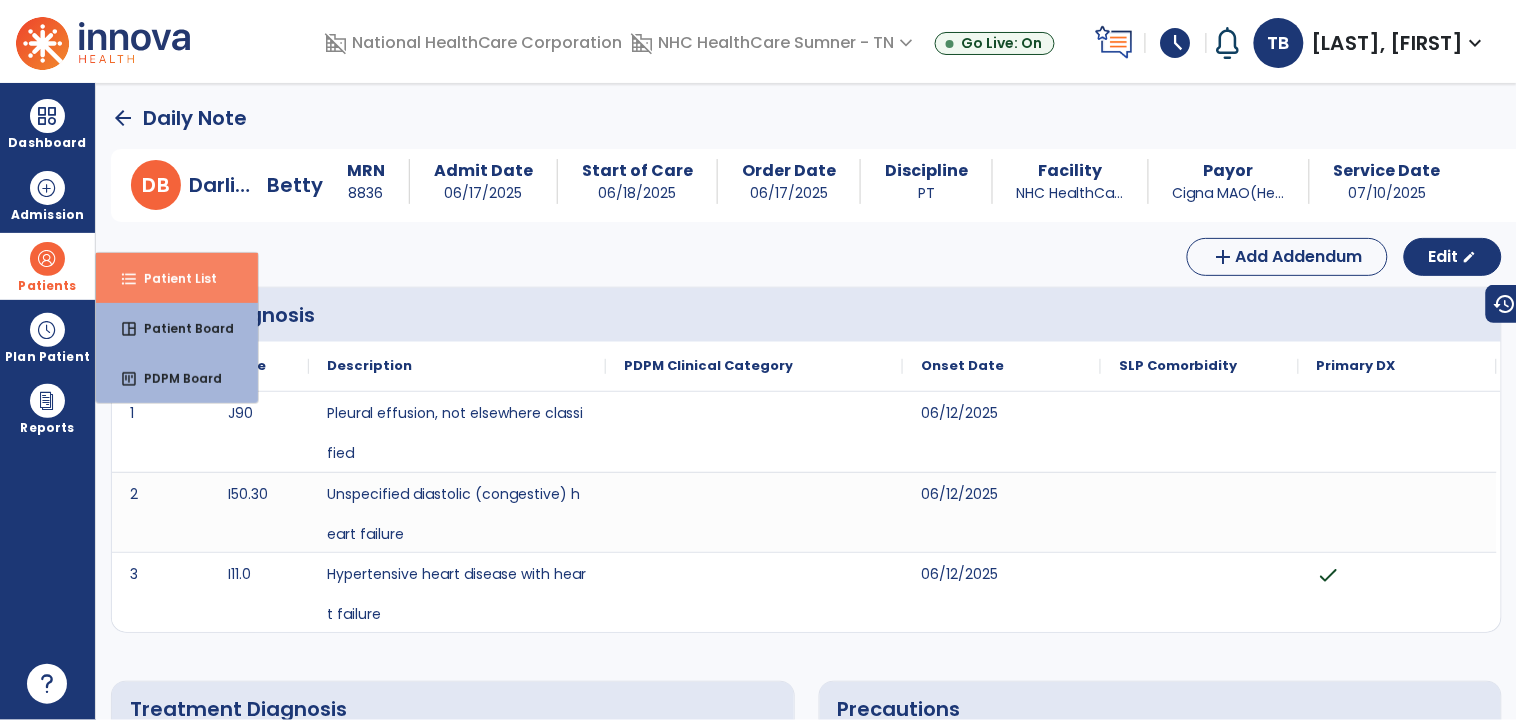 click on "format_list_bulleted  Patient List" at bounding box center (177, 278) 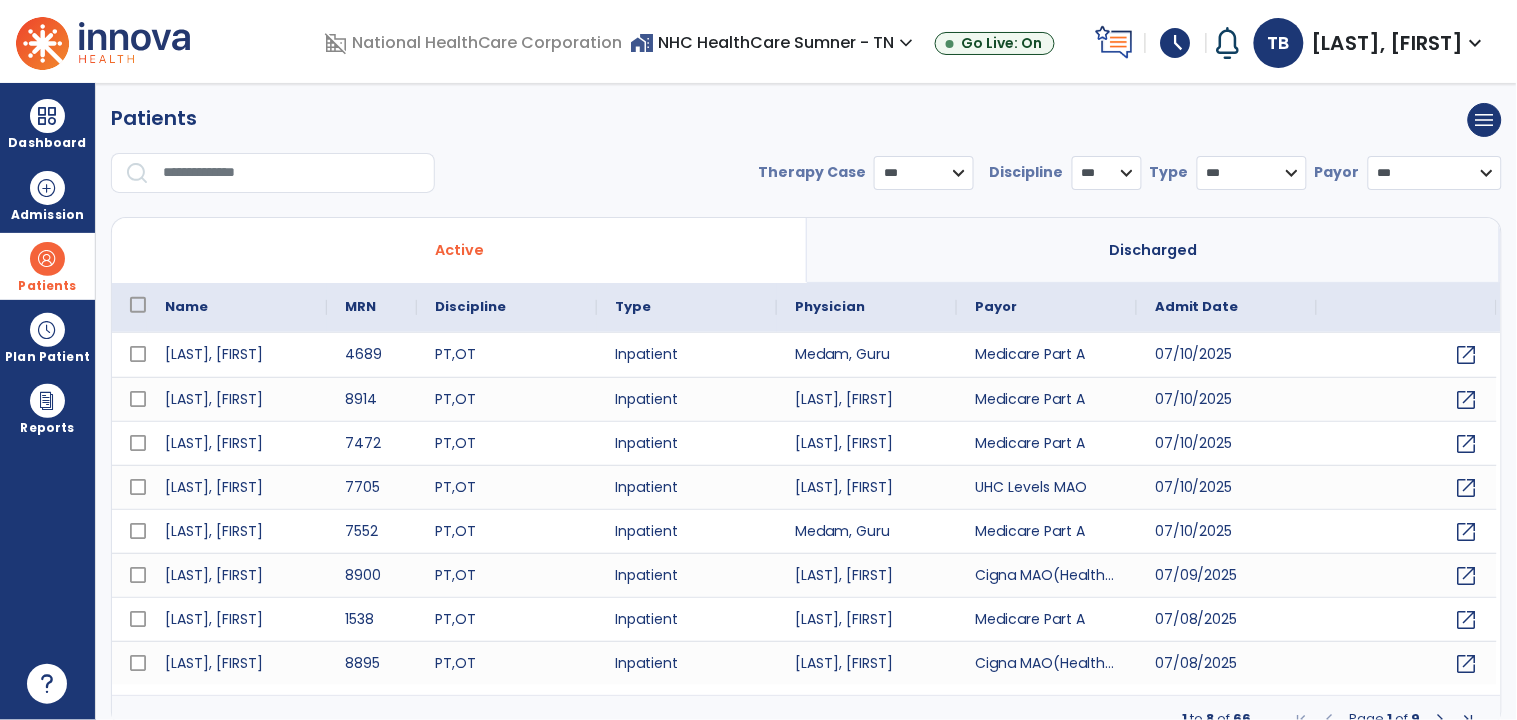 click at bounding box center [292, 173] 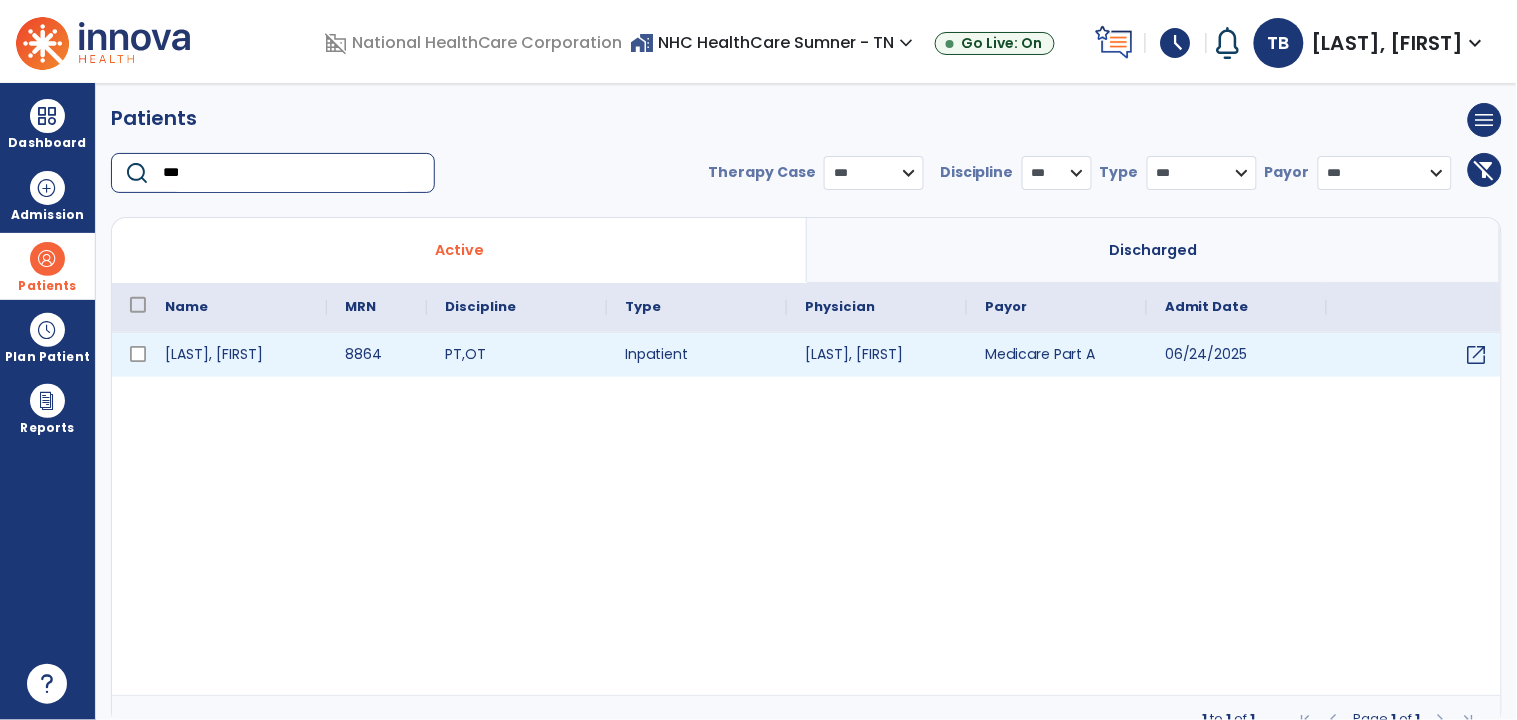 type on "***" 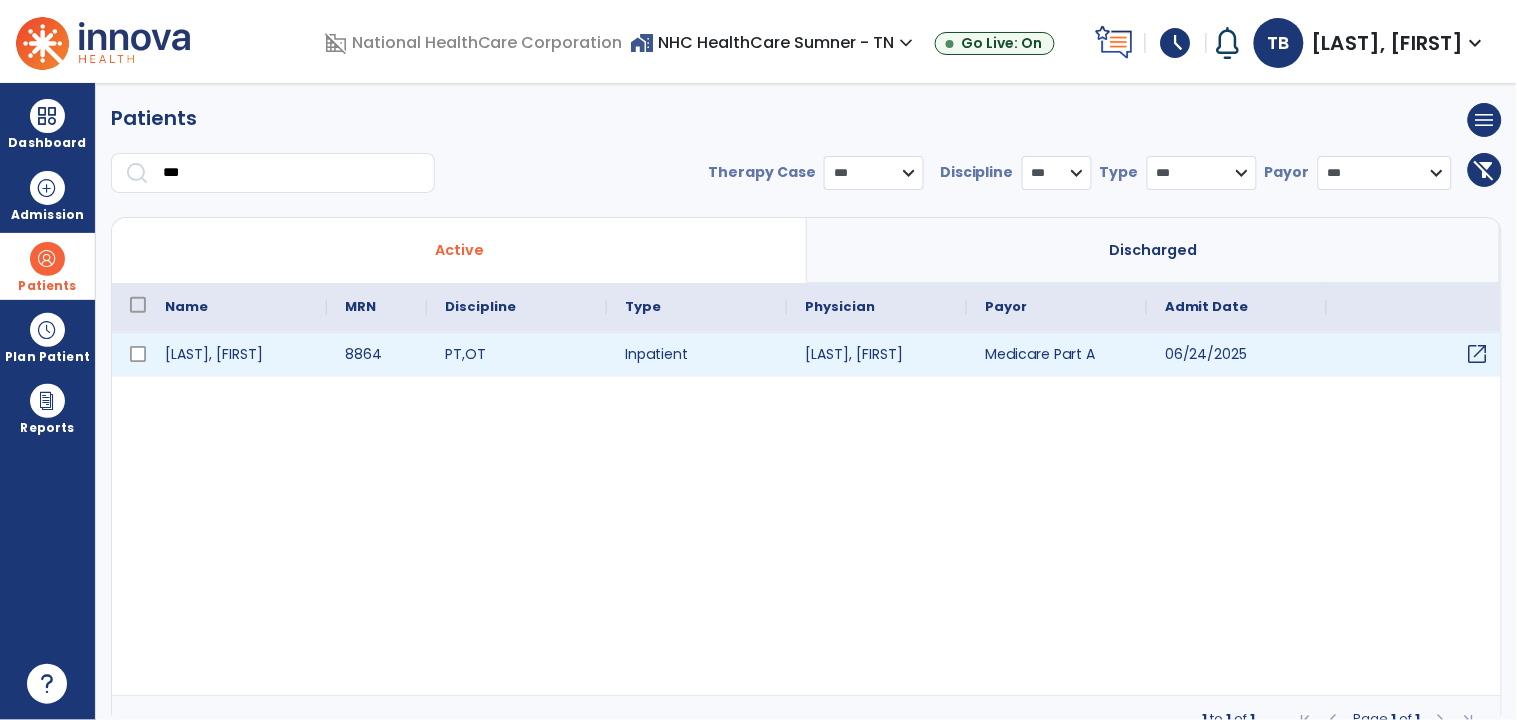 click on "open_in_new" at bounding box center [1478, 354] 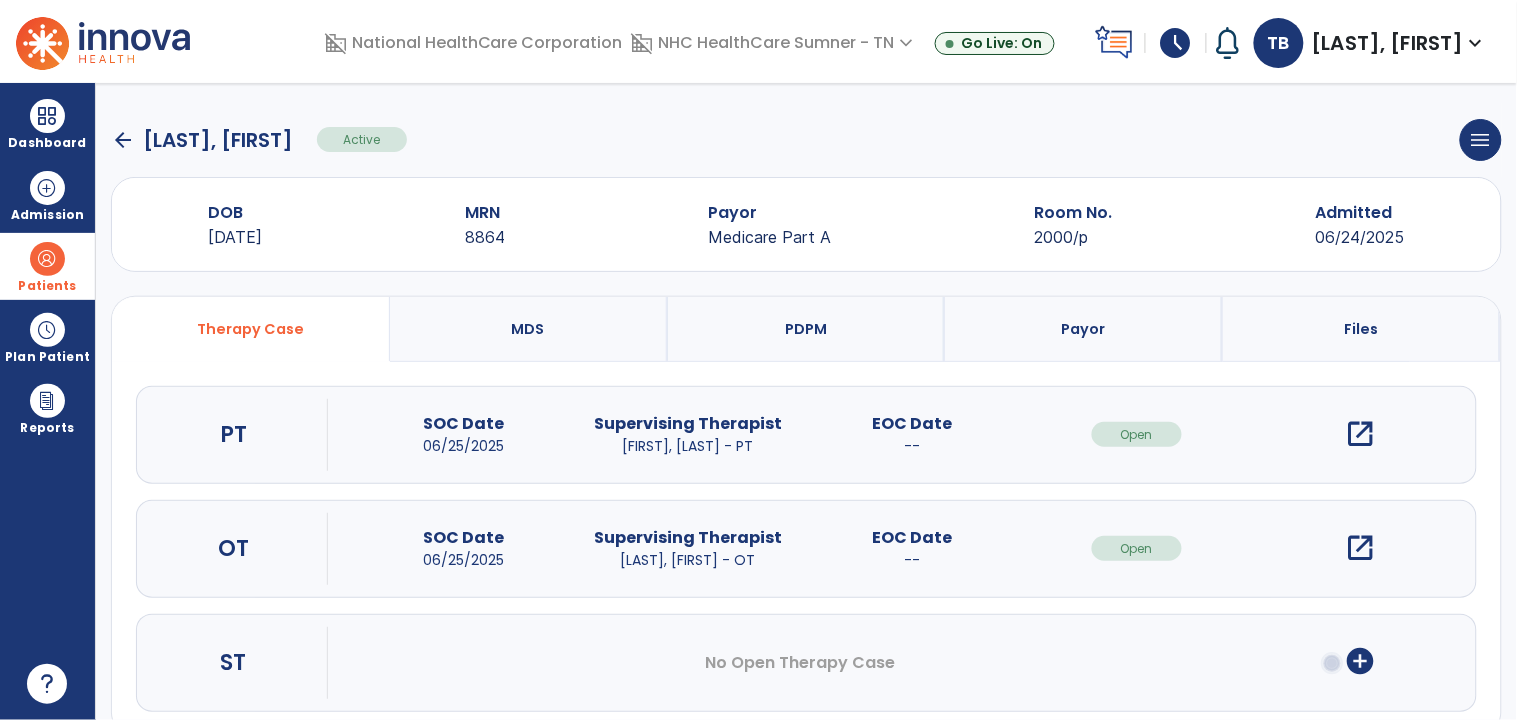 click on "open_in_new" at bounding box center [1361, 434] 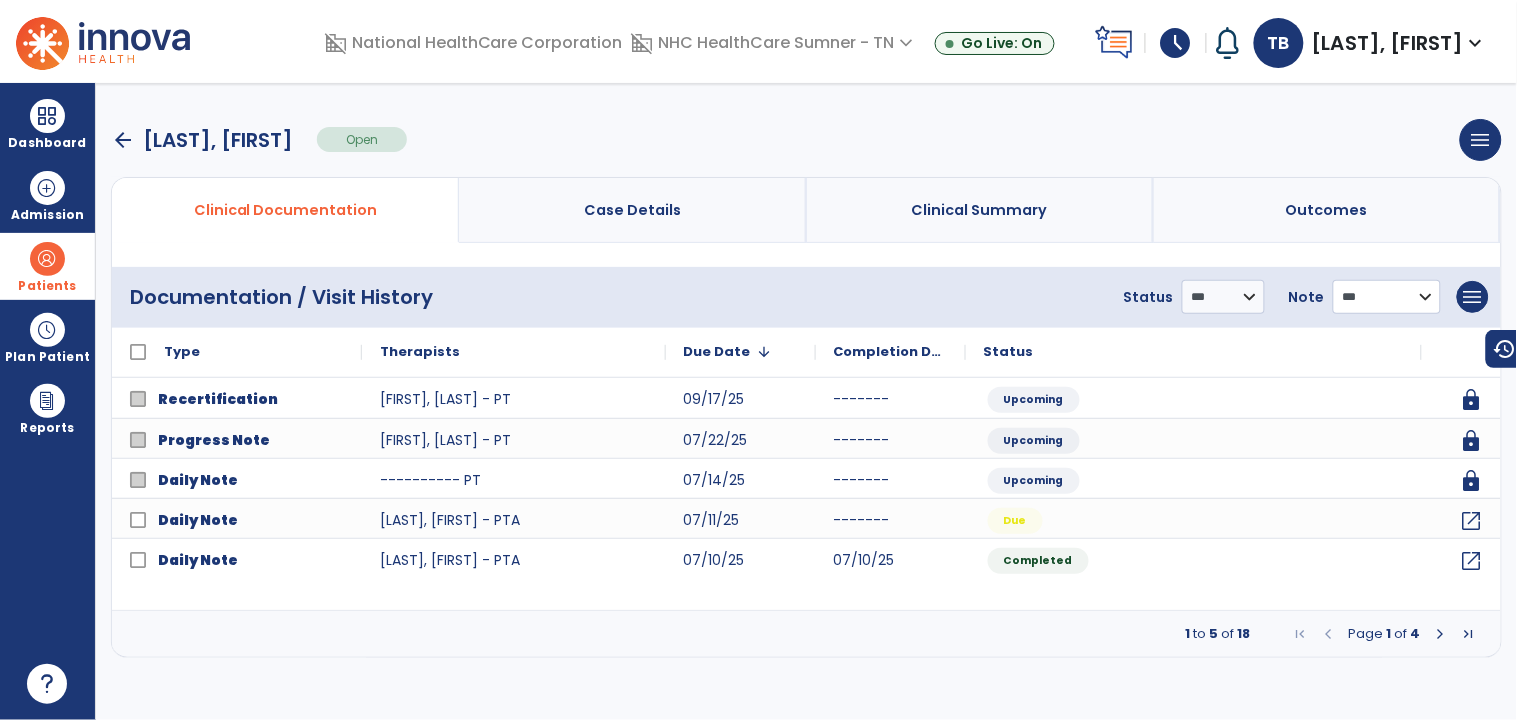 click on "**********" at bounding box center [1223, 297] 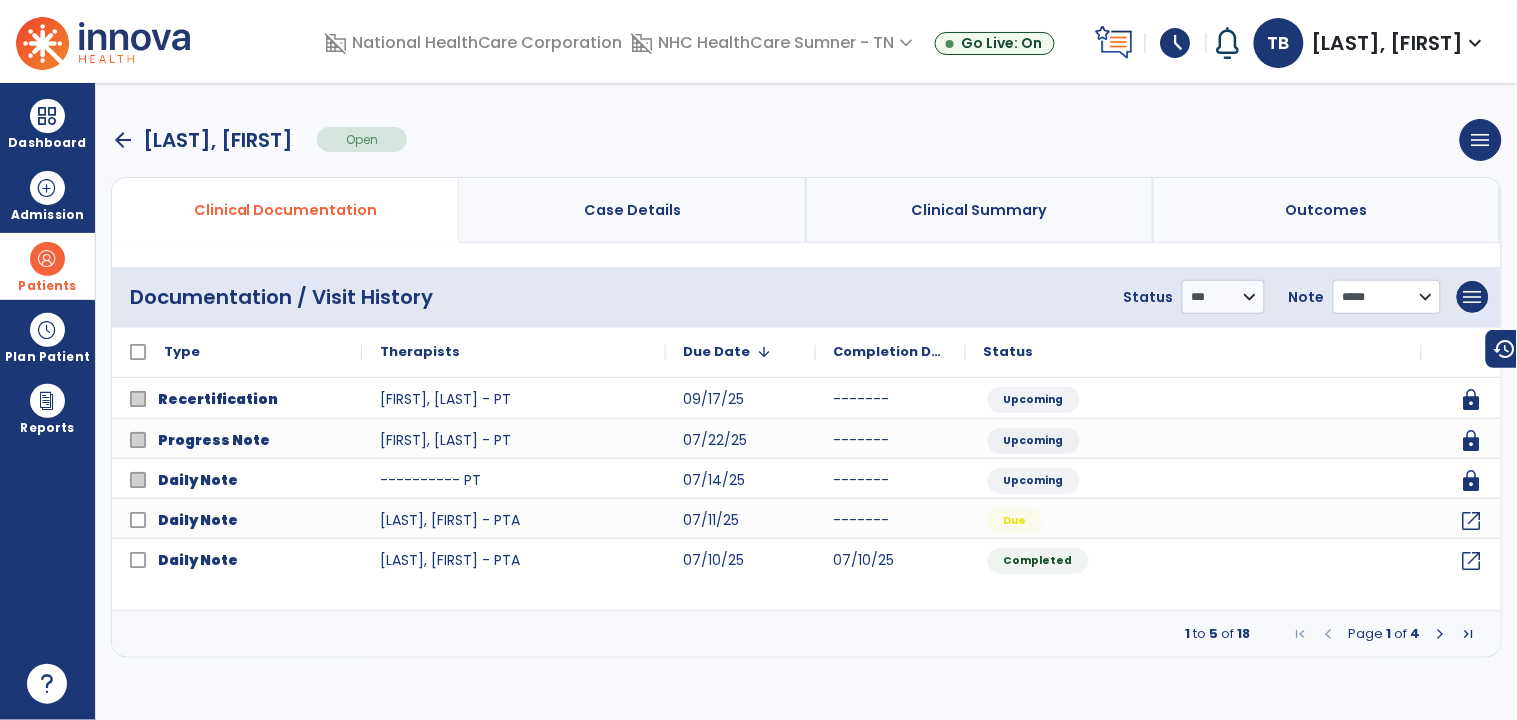 click on "**********" at bounding box center [1223, 297] 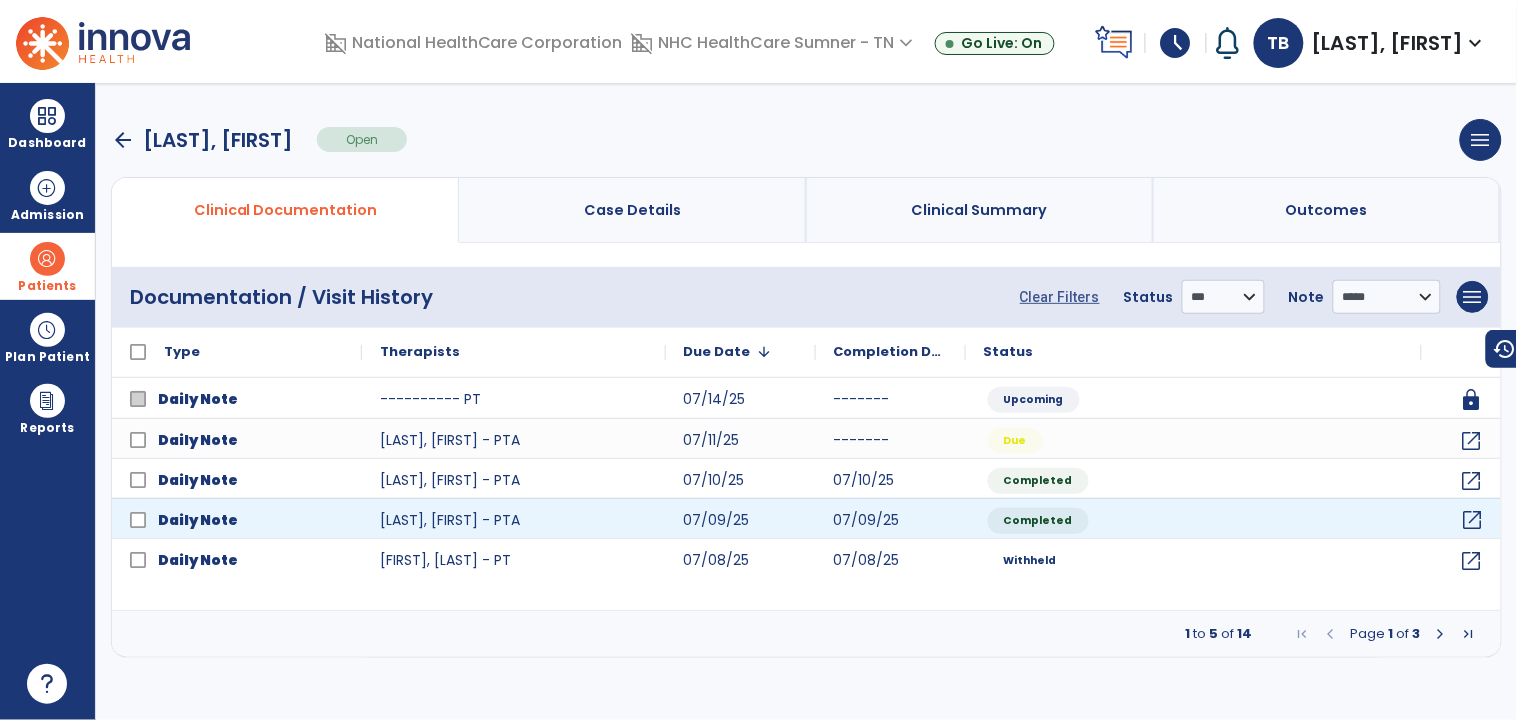 click on "open_in_new" 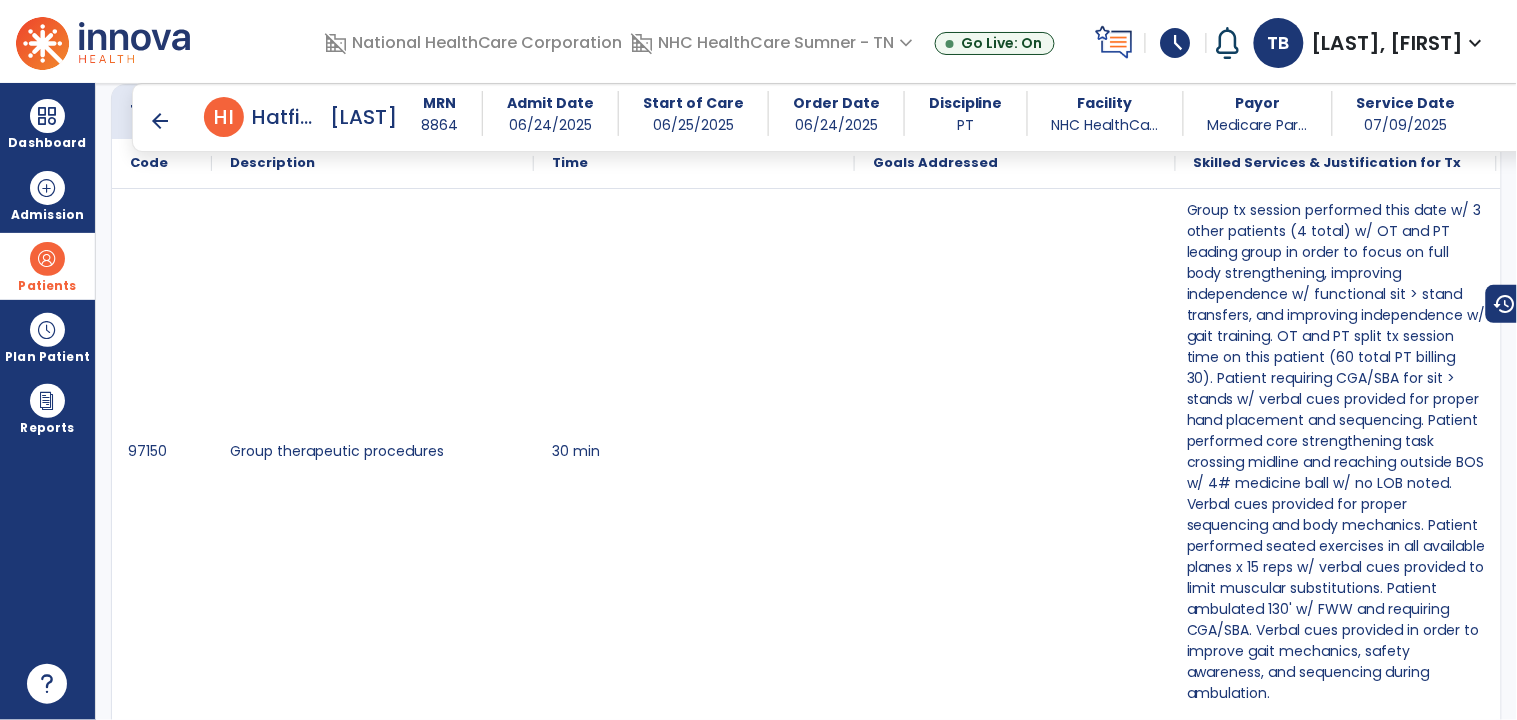 scroll, scrollTop: 1448, scrollLeft: 0, axis: vertical 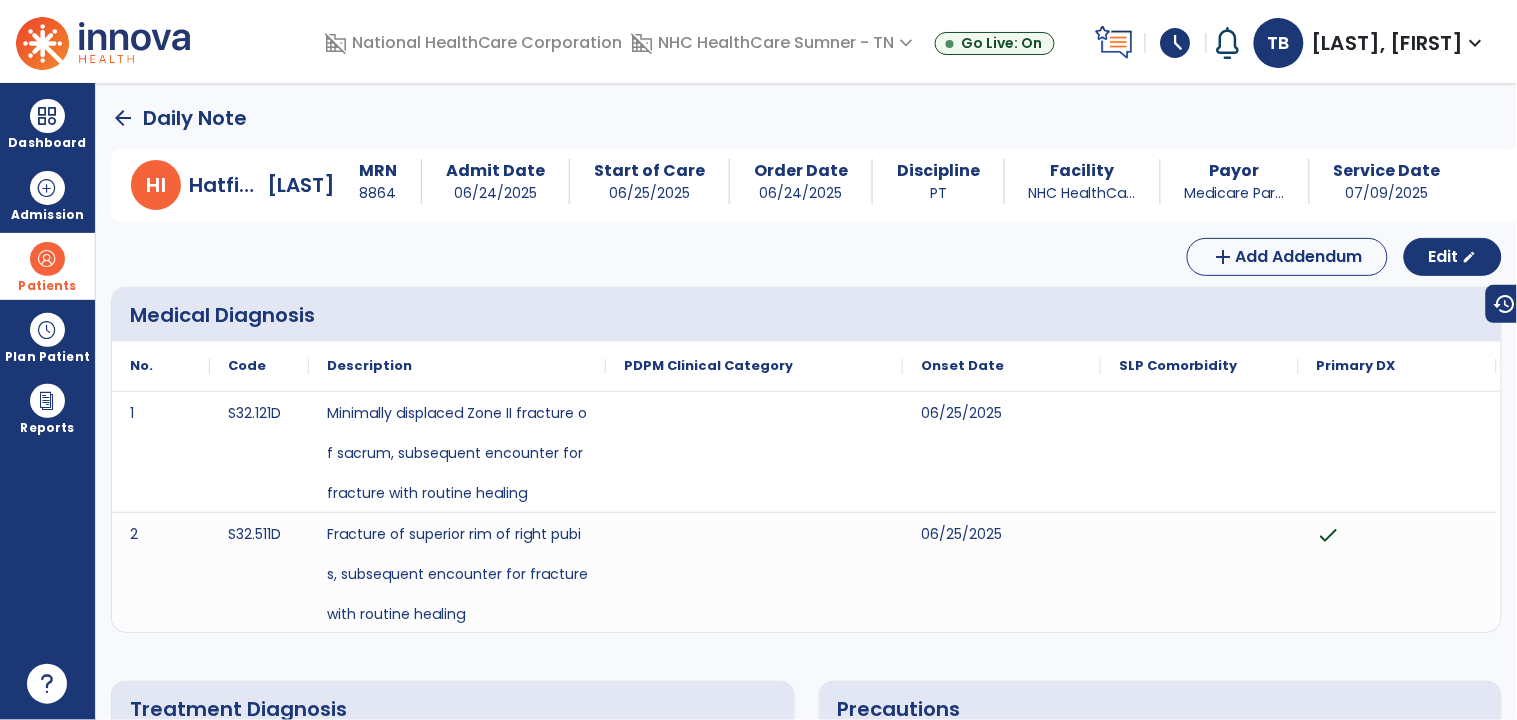 click on "arrow_back" 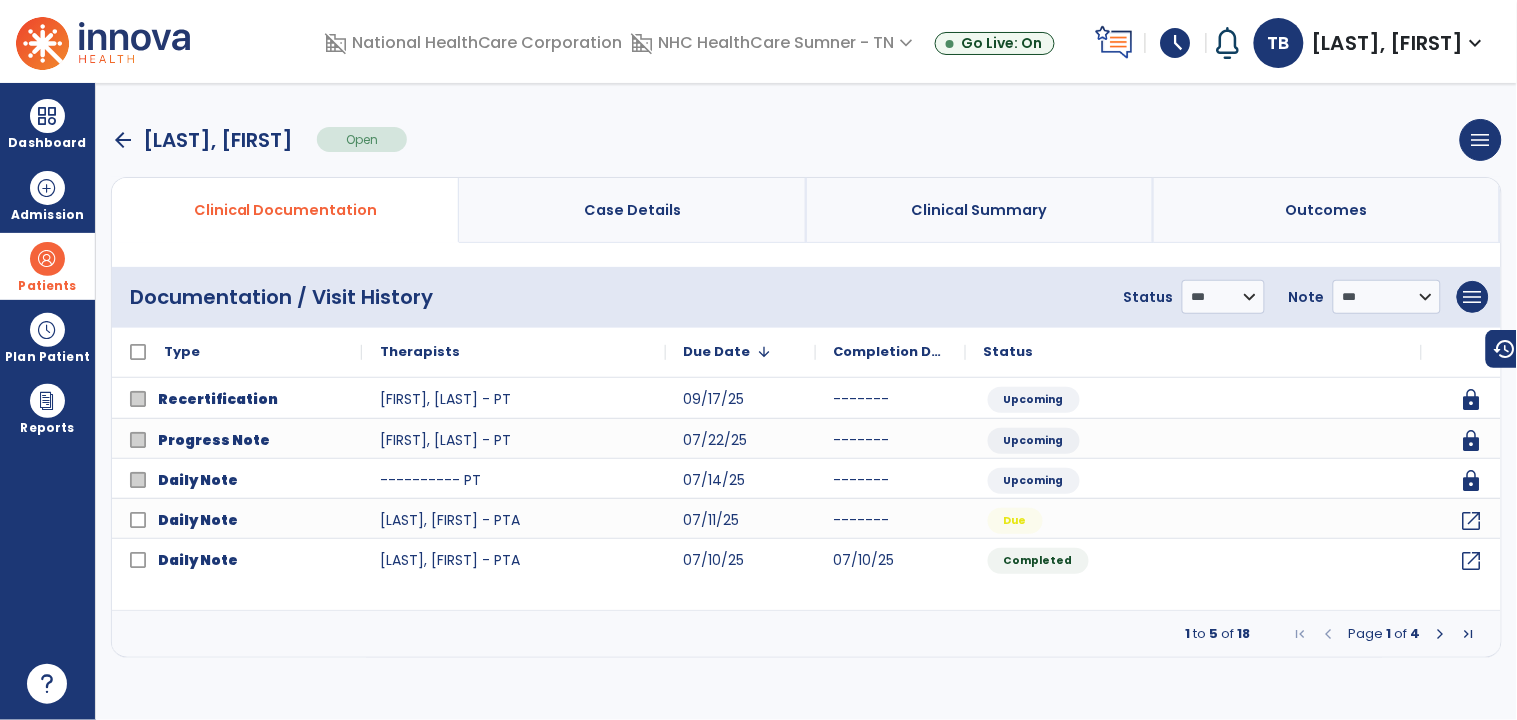 click at bounding box center [1441, 634] 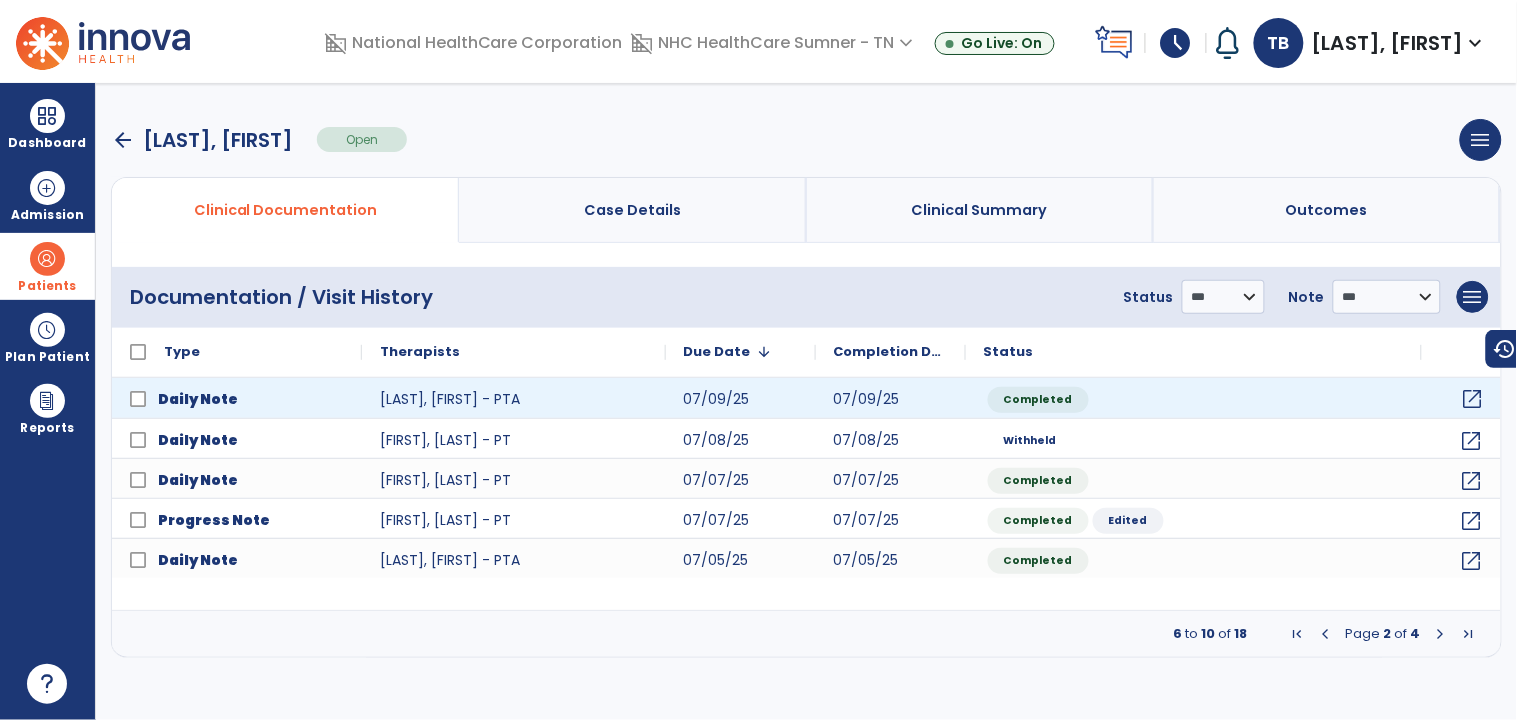 click on "open_in_new" 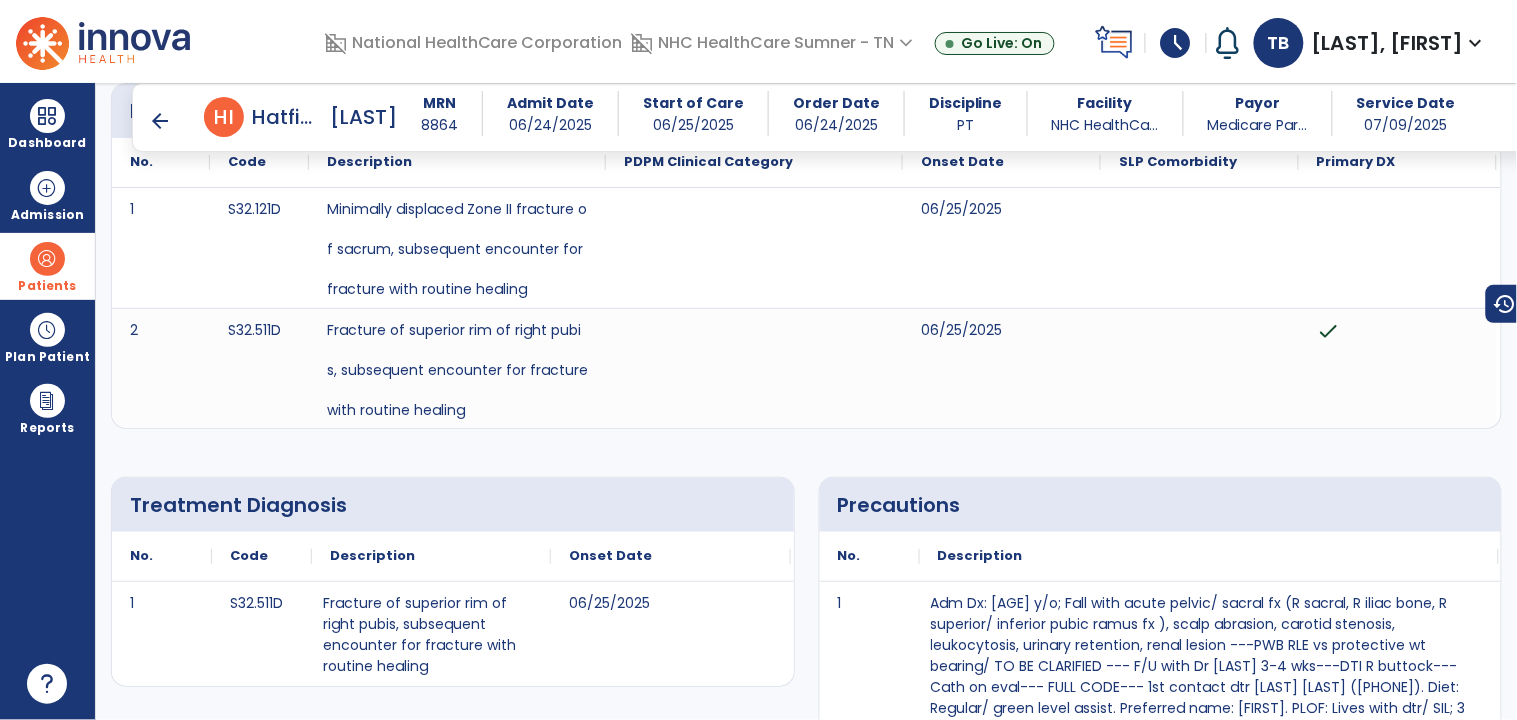 scroll, scrollTop: 0, scrollLeft: 0, axis: both 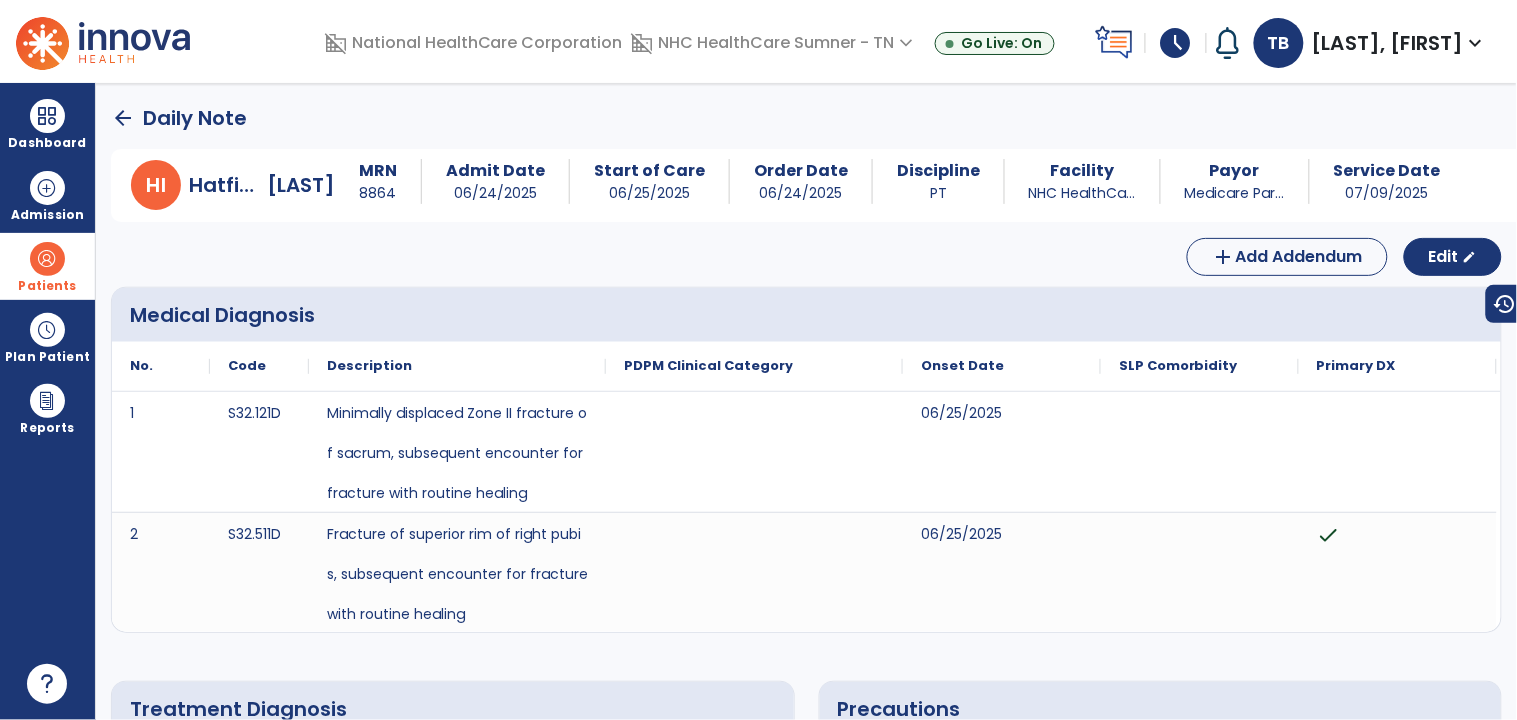 click on "arrow_back" 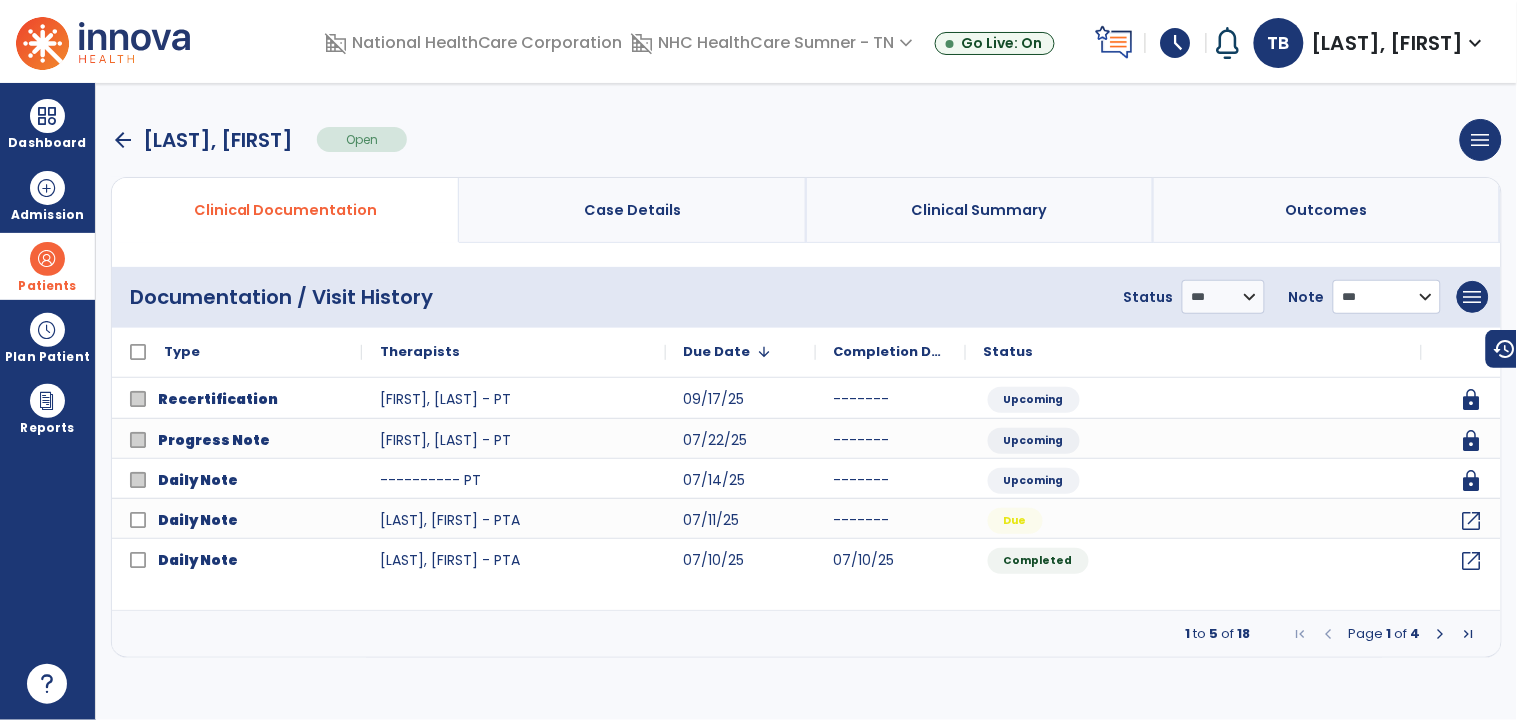 click on "**********" at bounding box center (1223, 297) 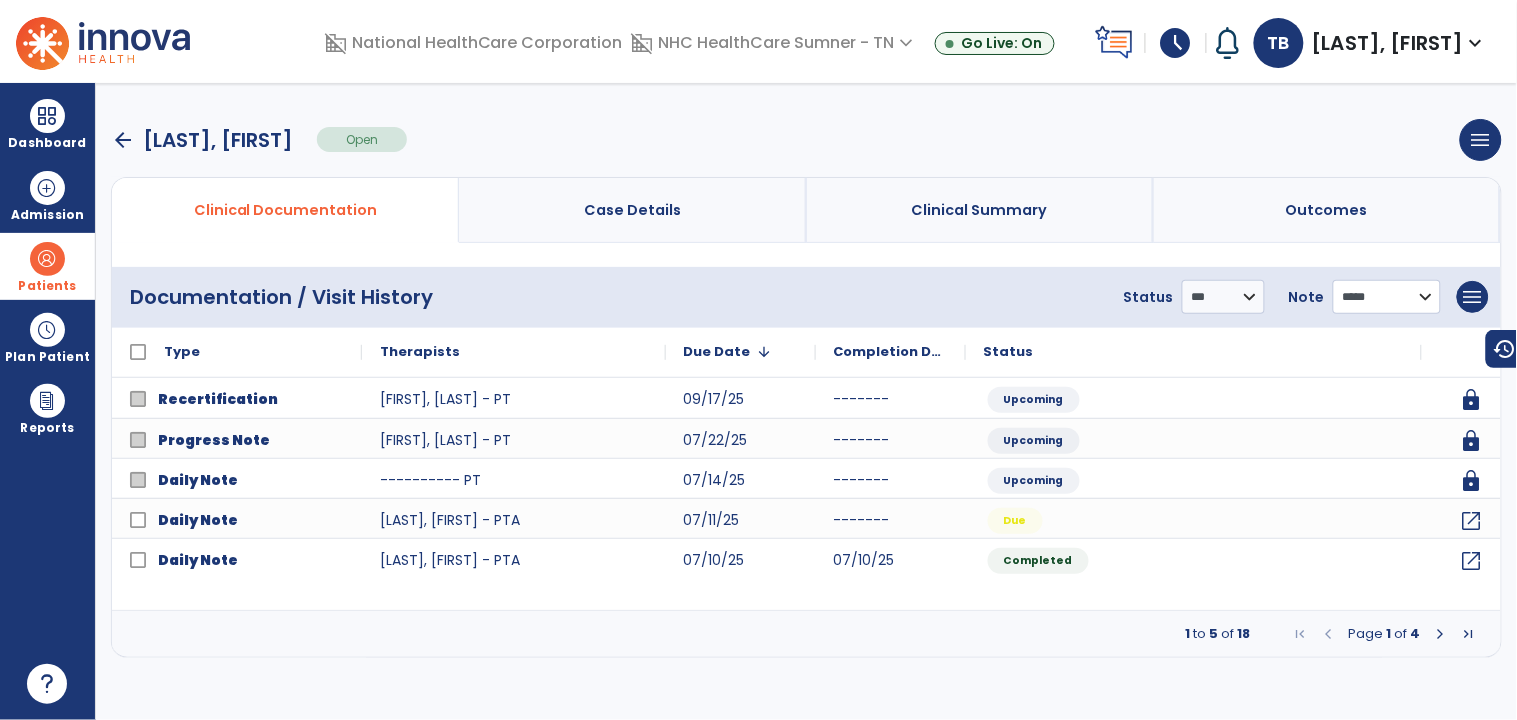 click on "**********" at bounding box center [1223, 297] 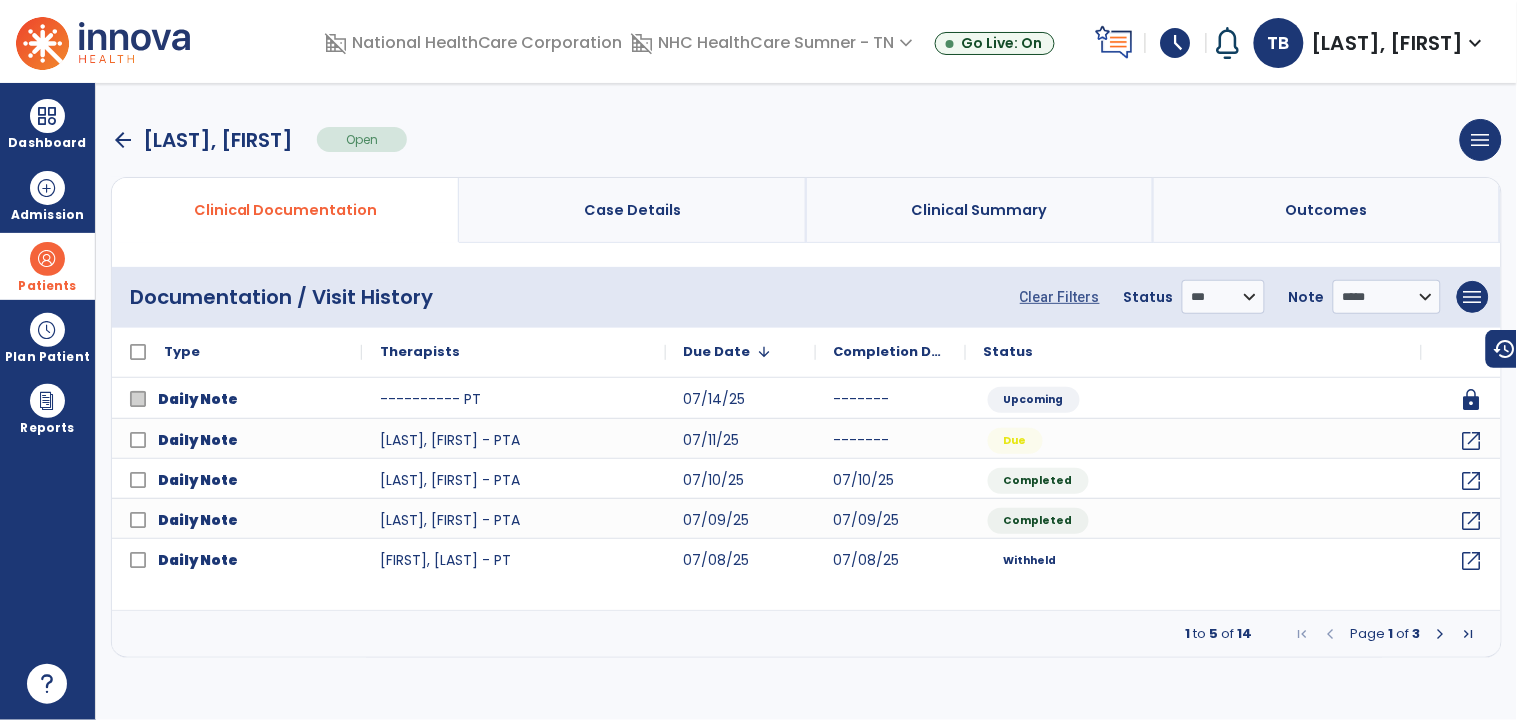 click at bounding box center (1441, 634) 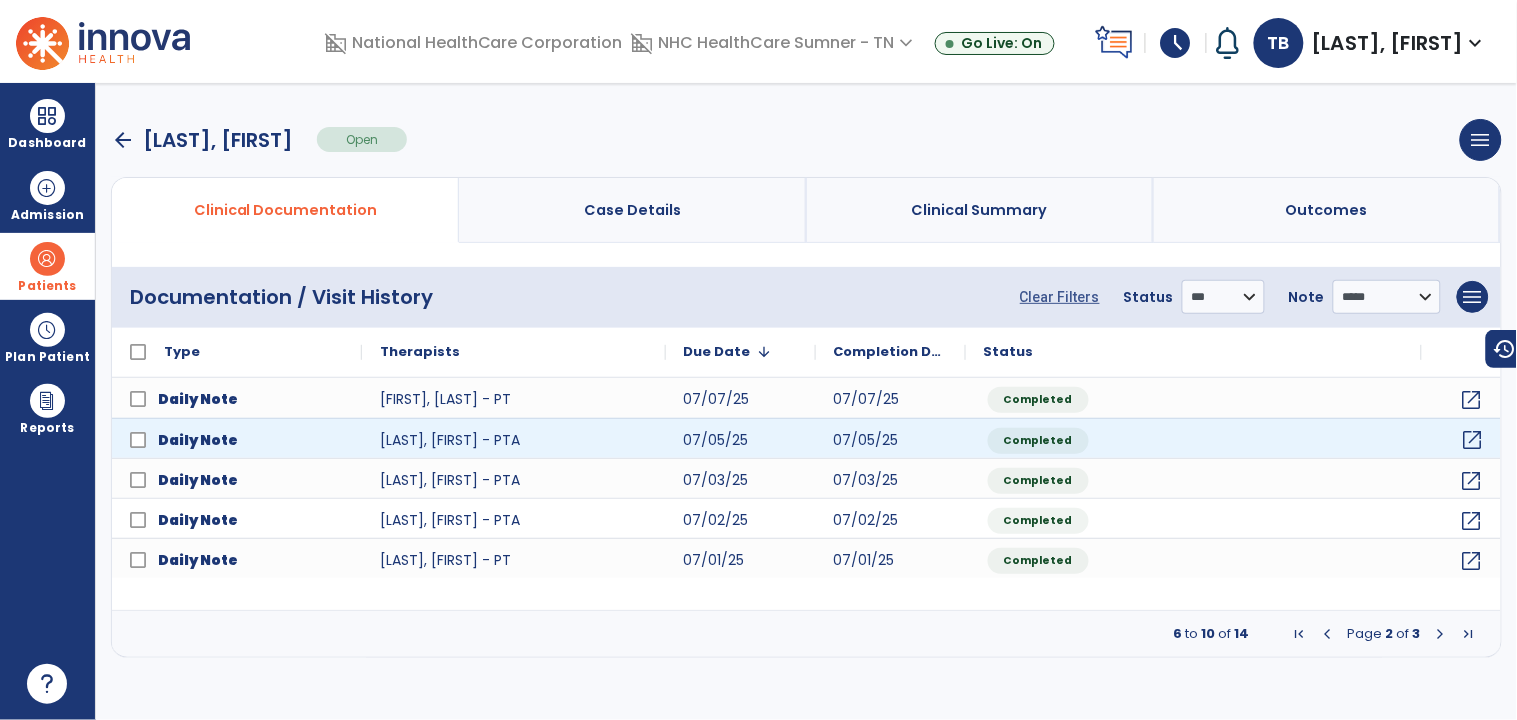 click on "open_in_new" 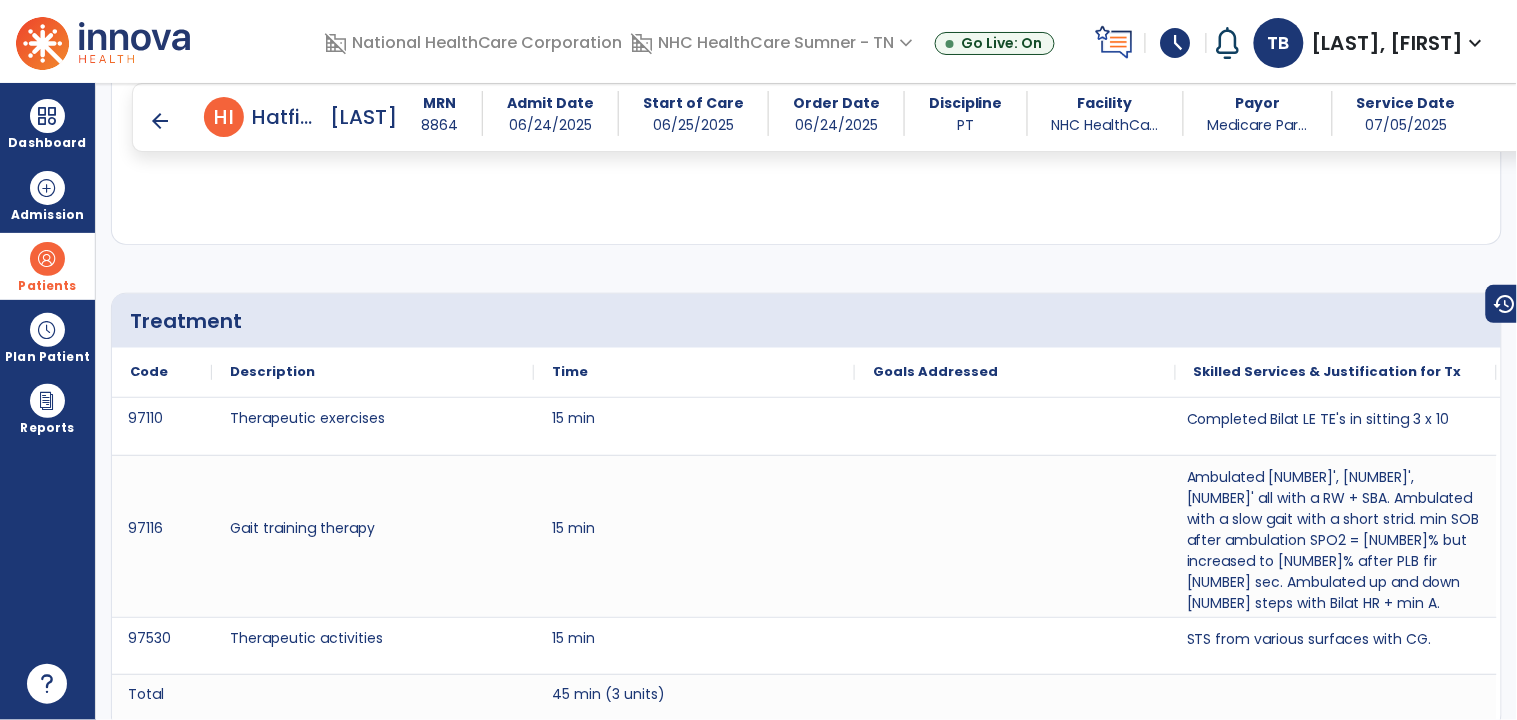 scroll, scrollTop: 1245, scrollLeft: 0, axis: vertical 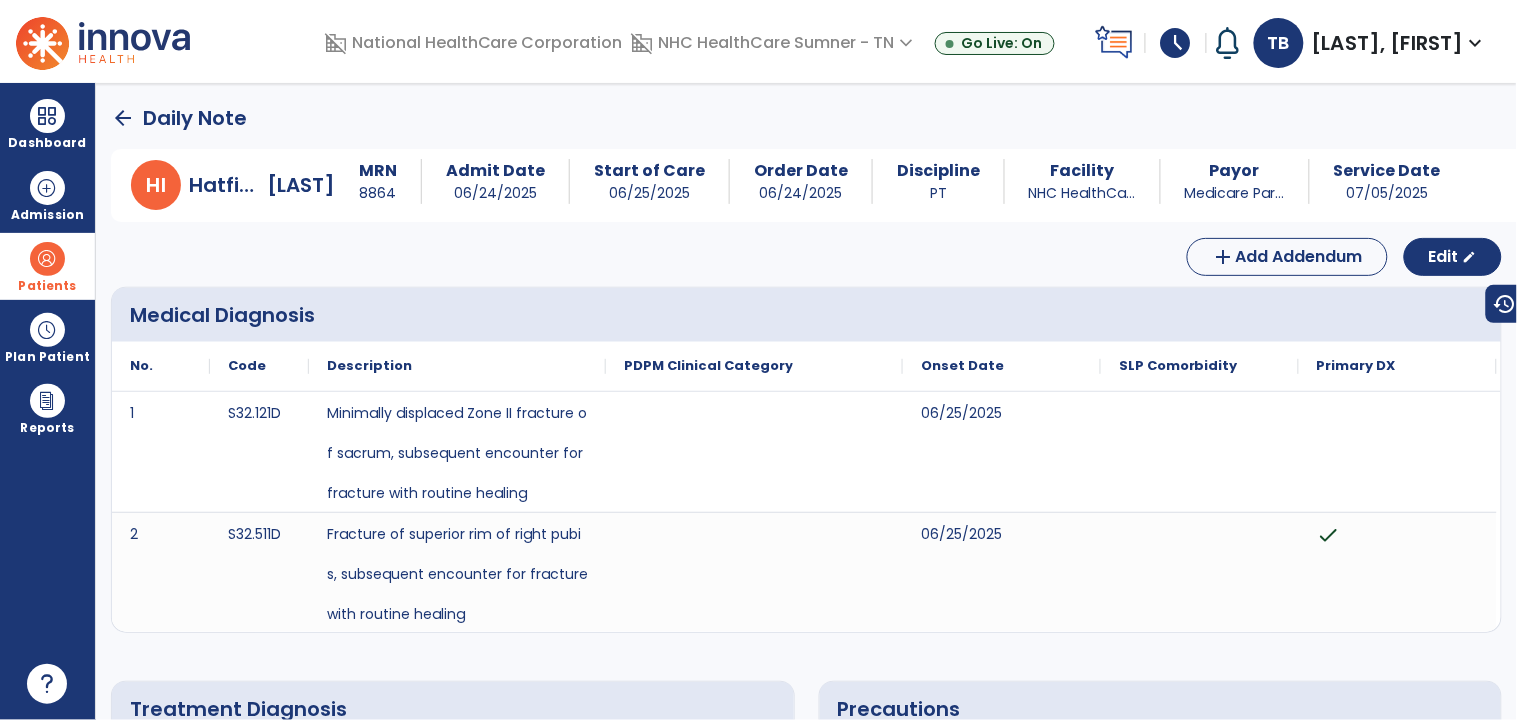 click at bounding box center [47, 259] 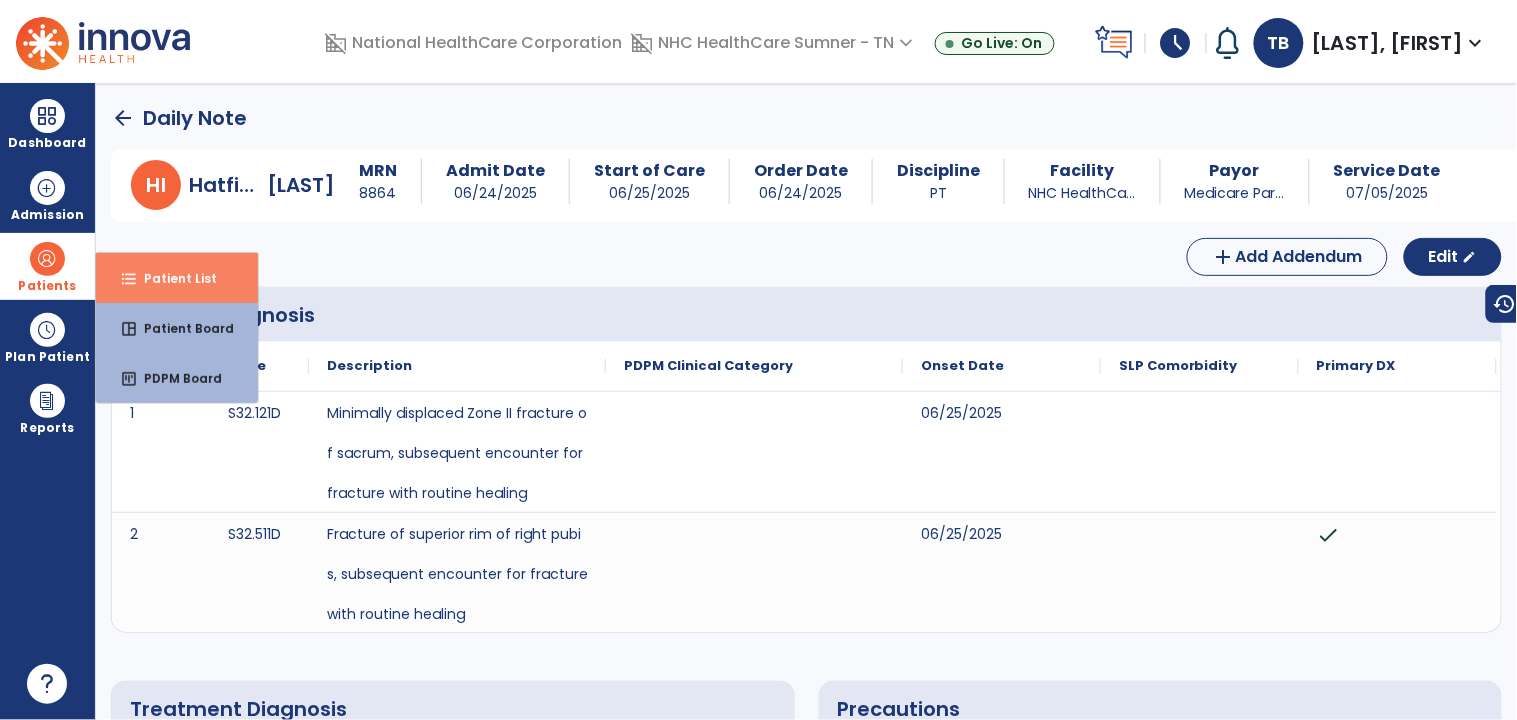 click on "format_list_bulleted" at bounding box center [129, 279] 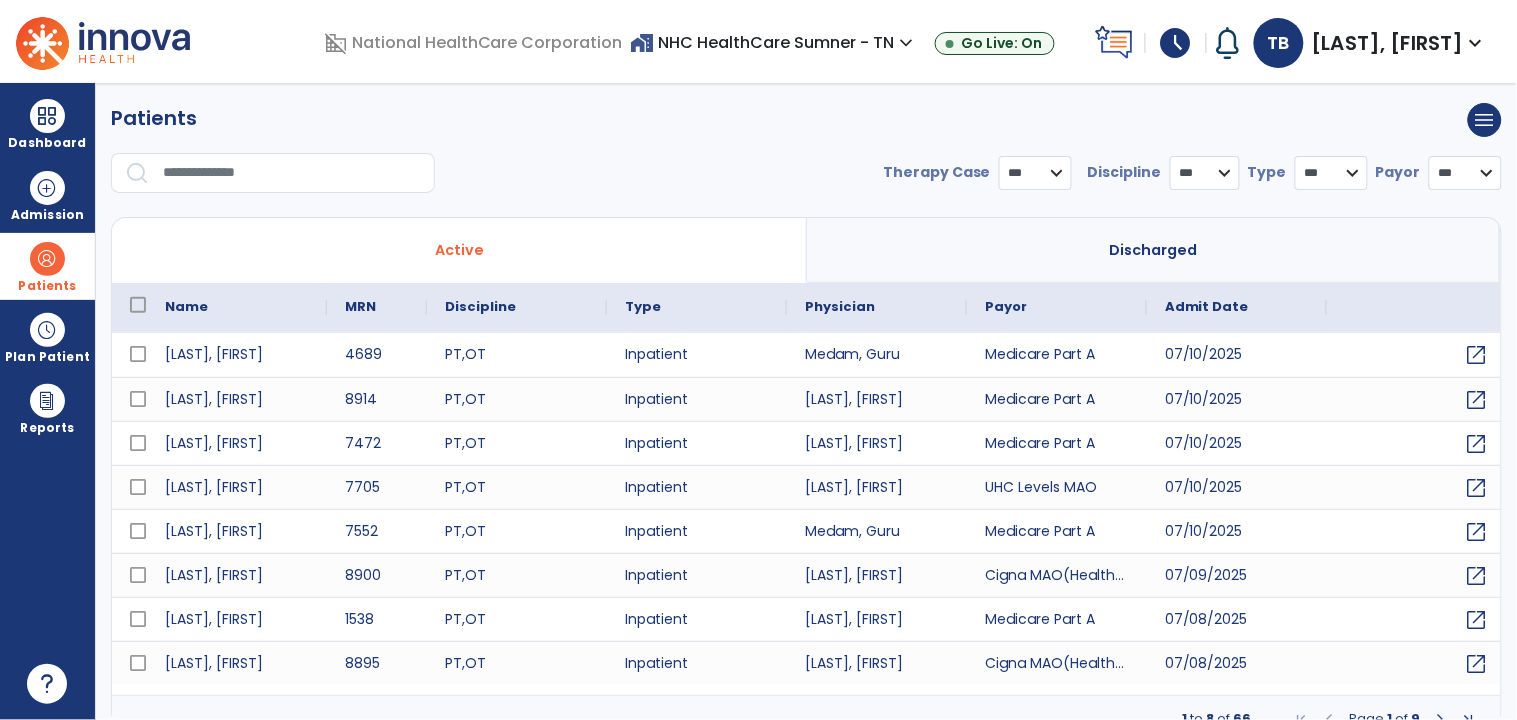 select on "***" 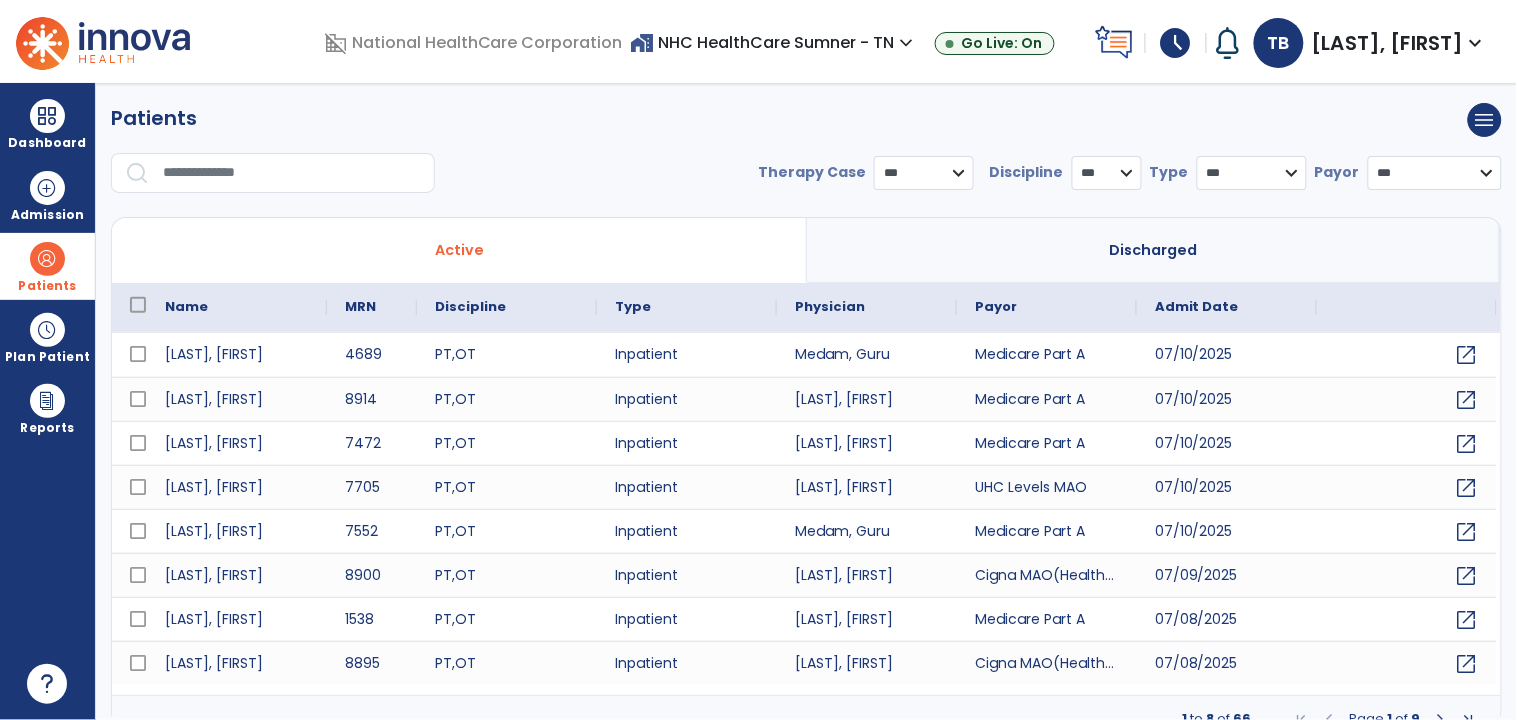 click at bounding box center [292, 173] 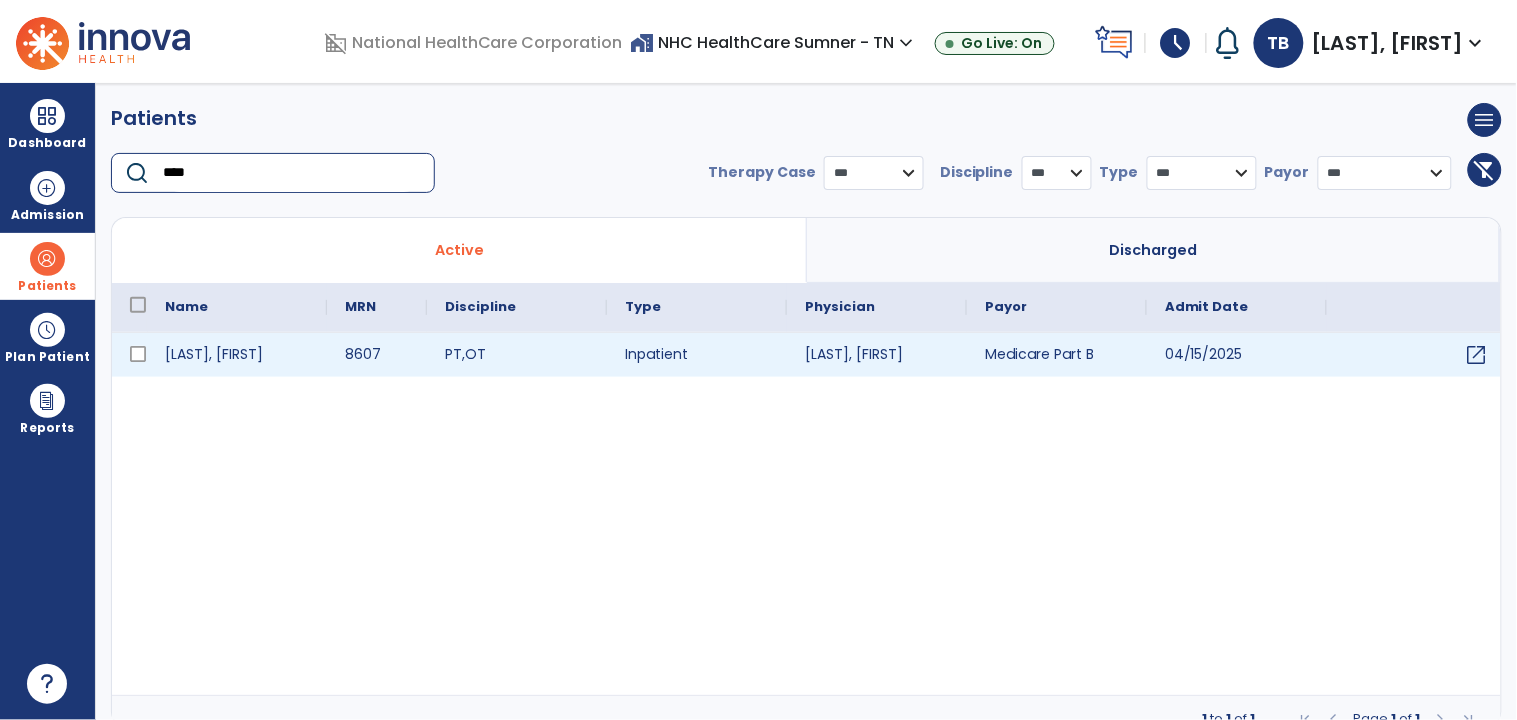 type on "****" 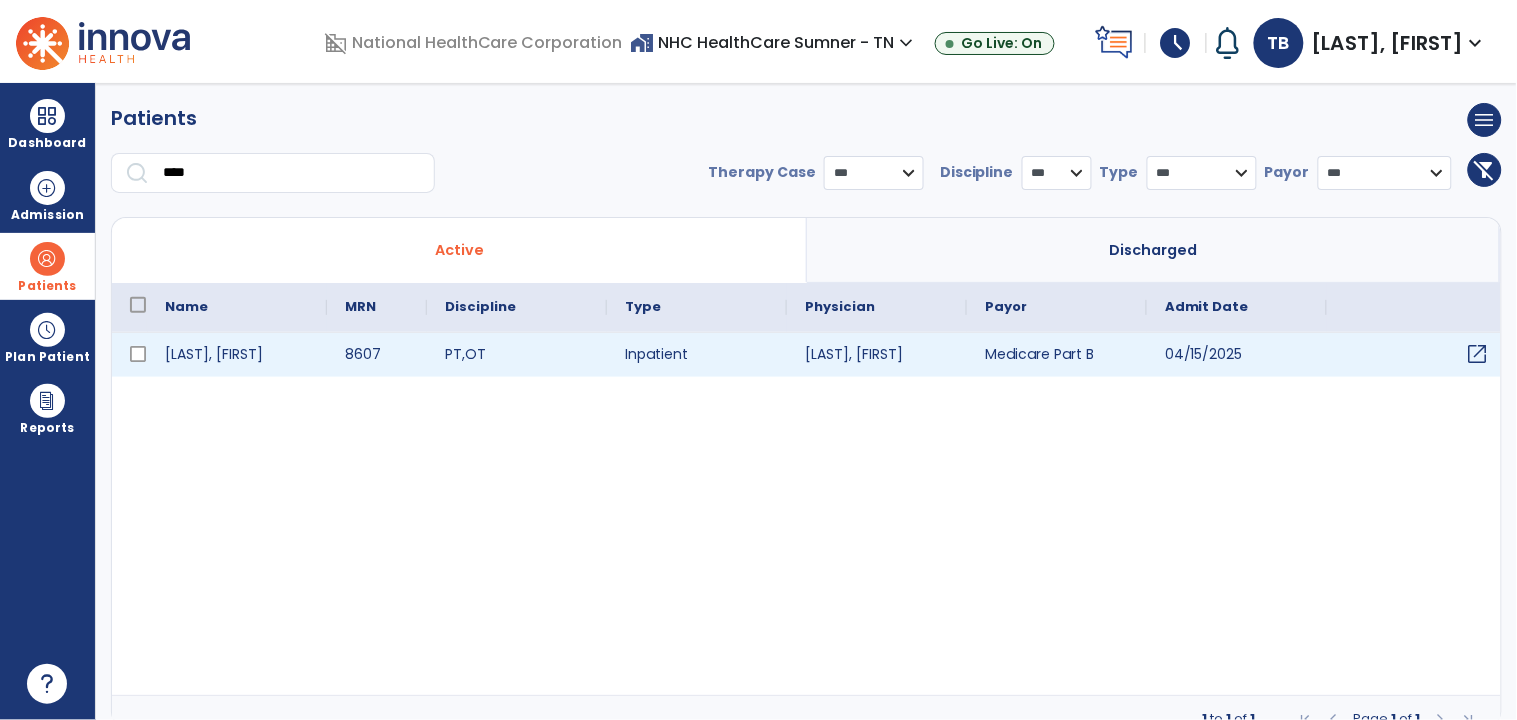 click on "open_in_new" at bounding box center (1478, 354) 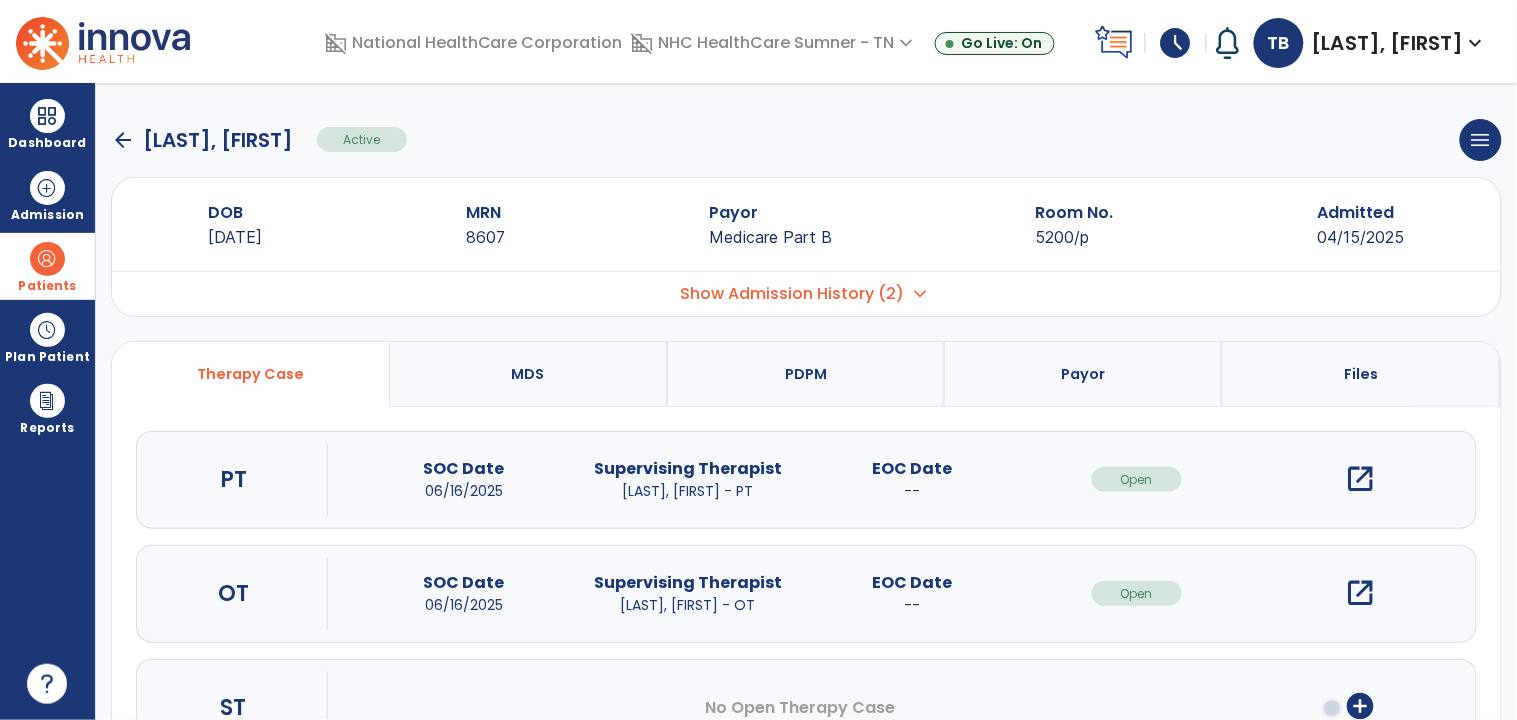 click on "open_in_new" at bounding box center [1361, 479] 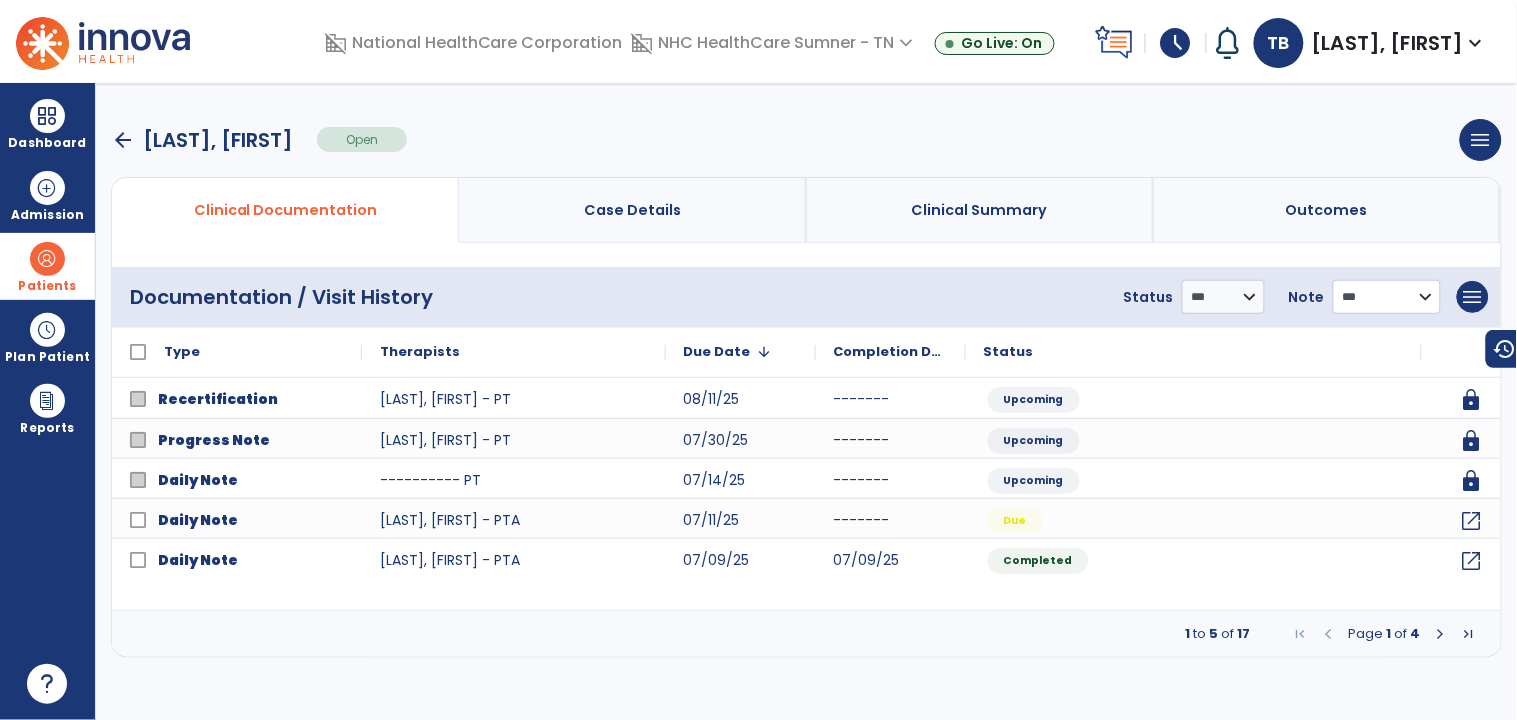 click on "**********" at bounding box center [1223, 297] 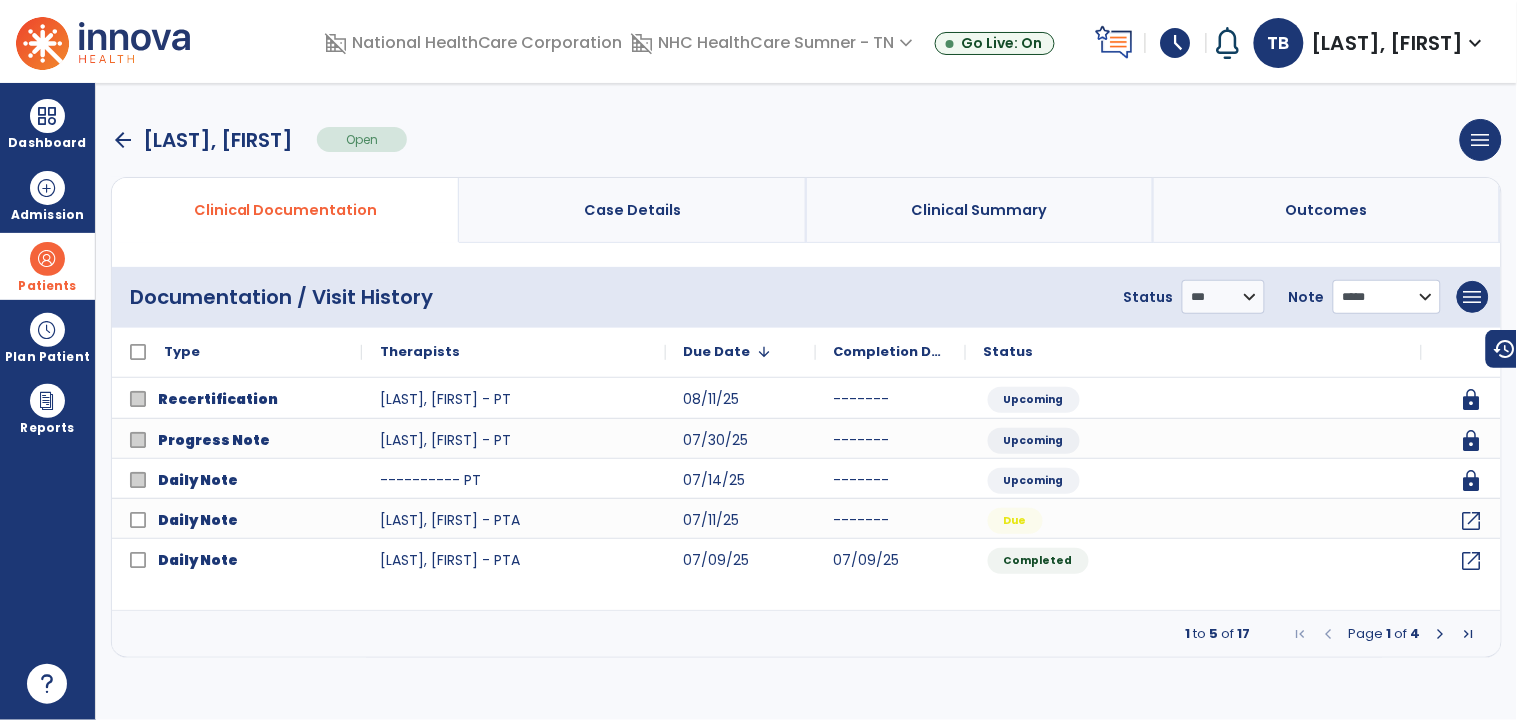 click on "**********" at bounding box center [1223, 297] 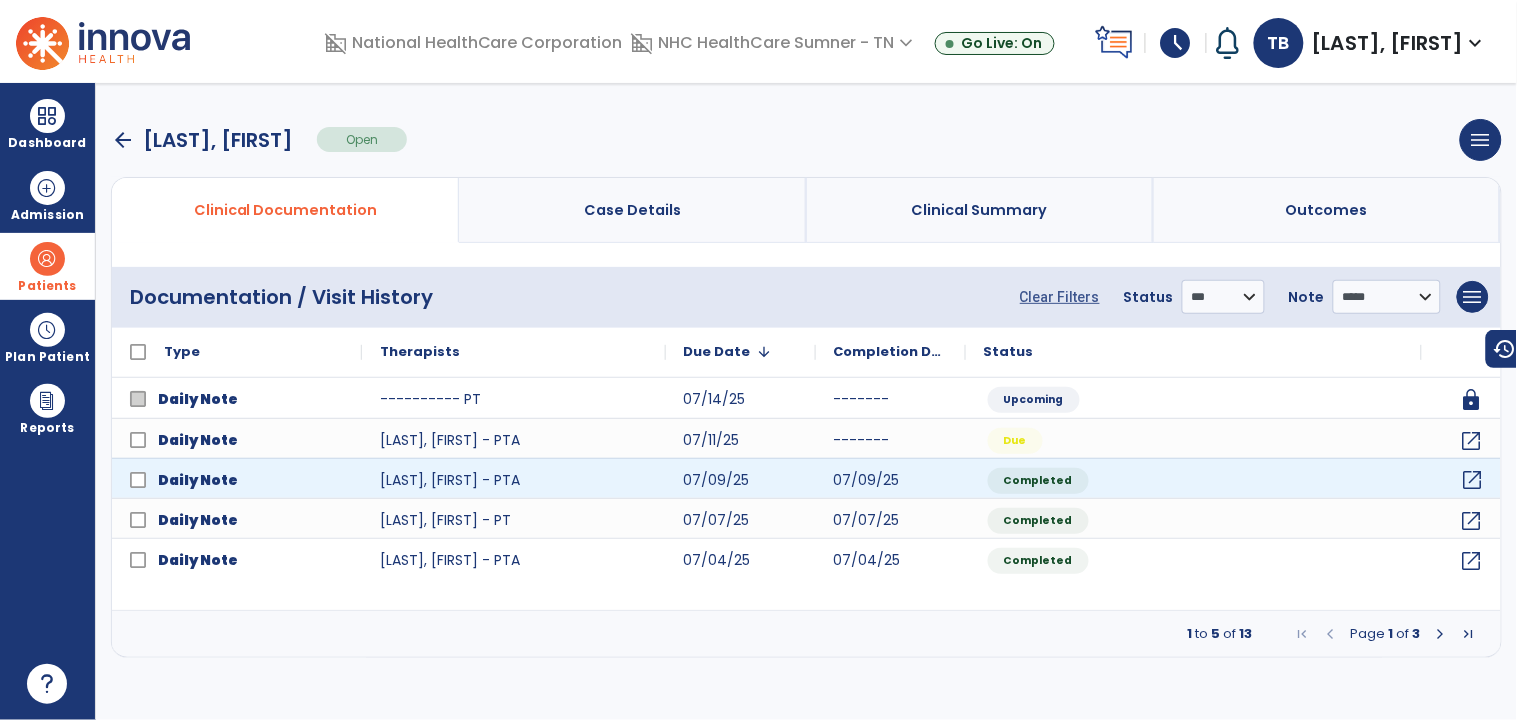 click on "open_in_new" 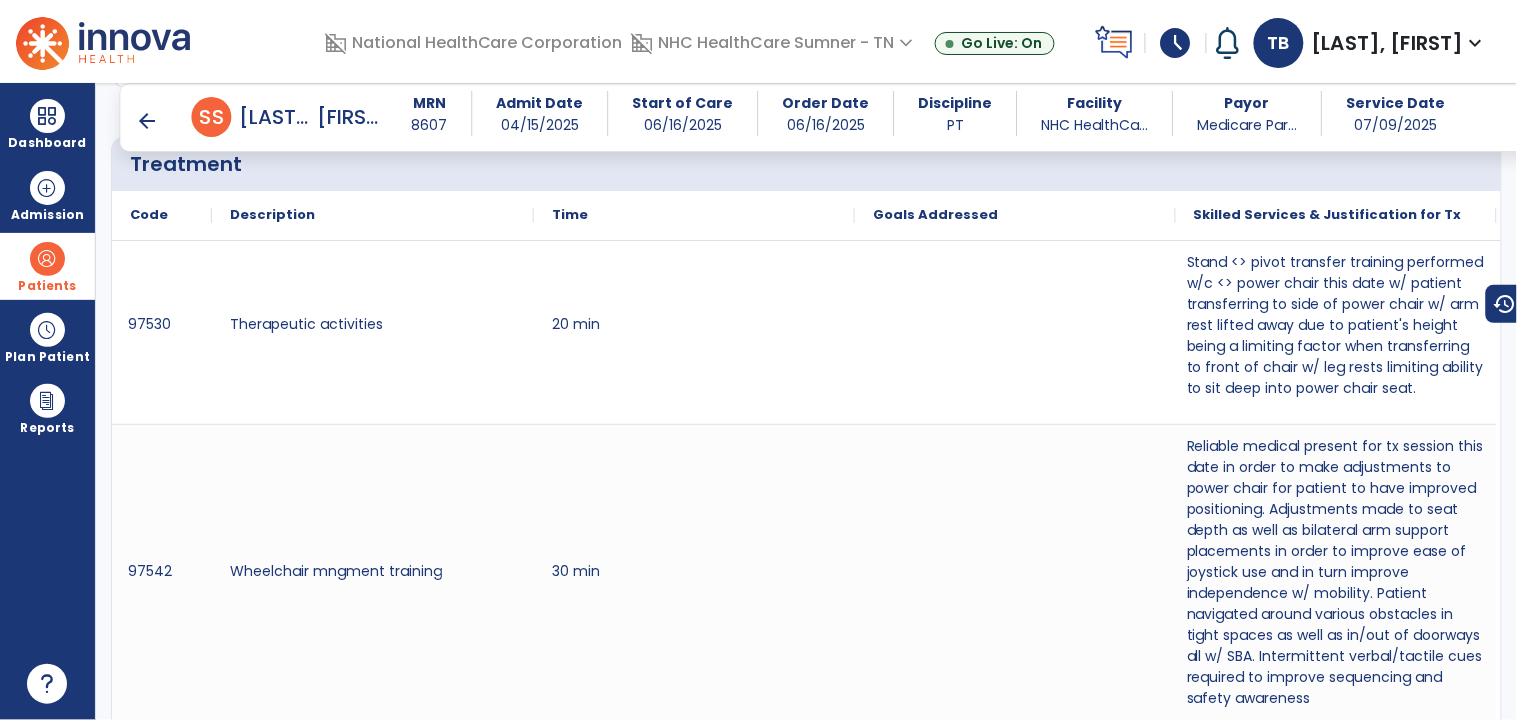 scroll, scrollTop: 1323, scrollLeft: 0, axis: vertical 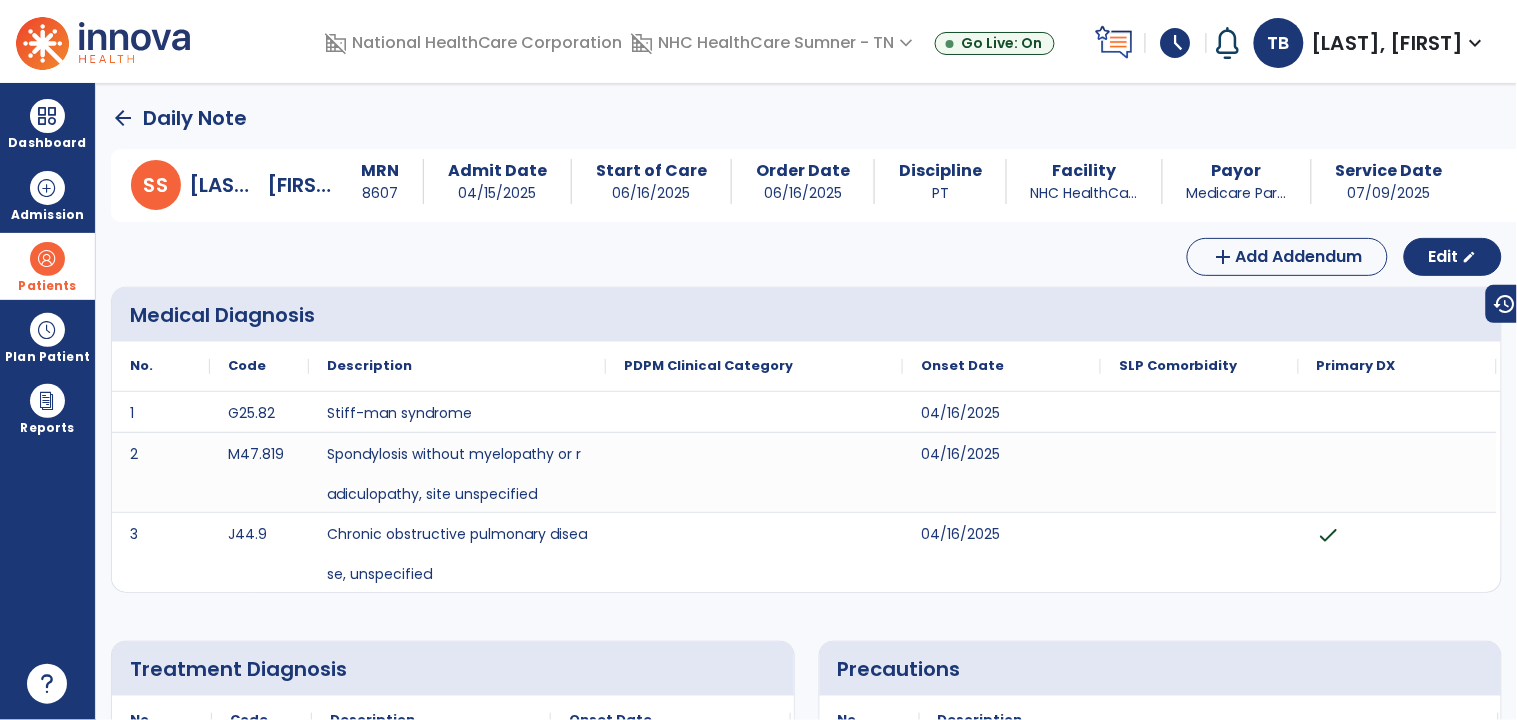 click on "arrow_back" 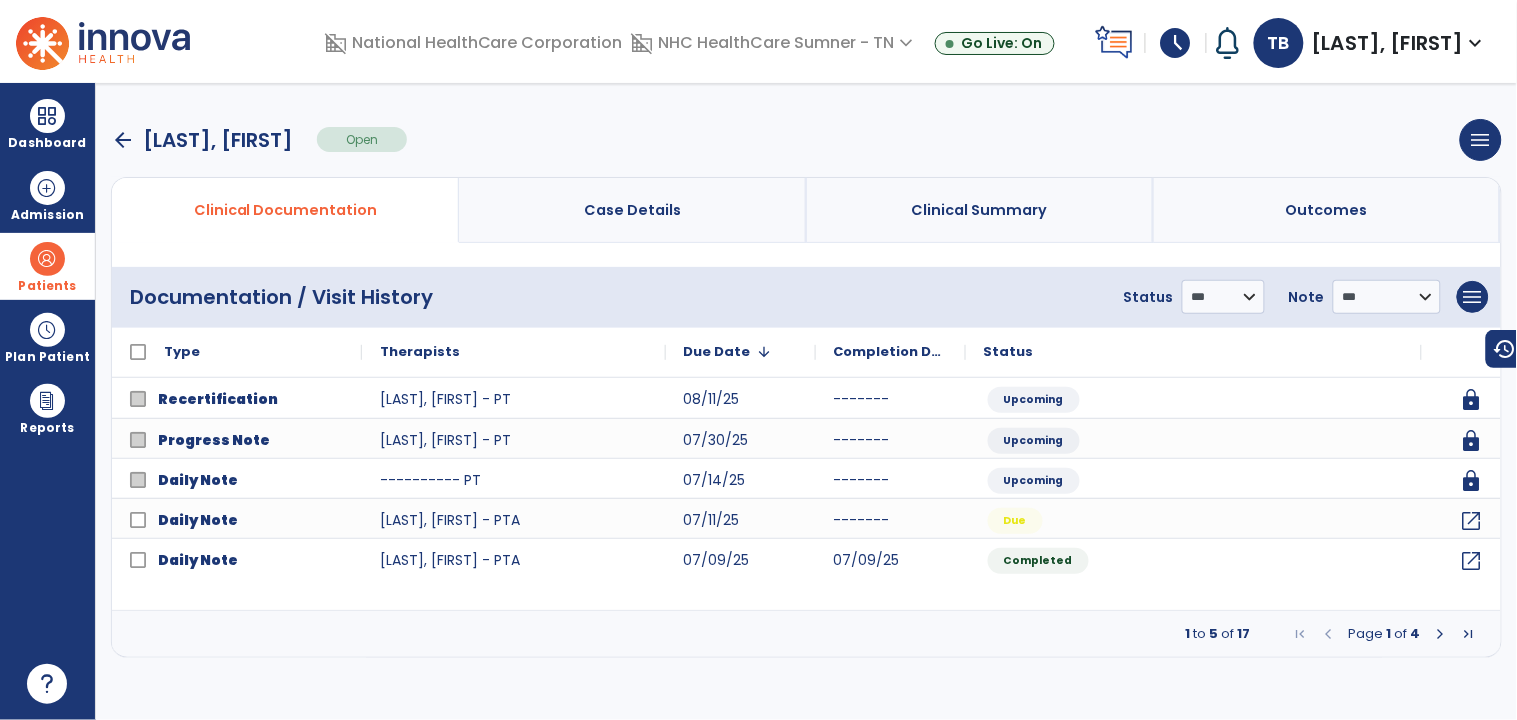 click at bounding box center (1441, 634) 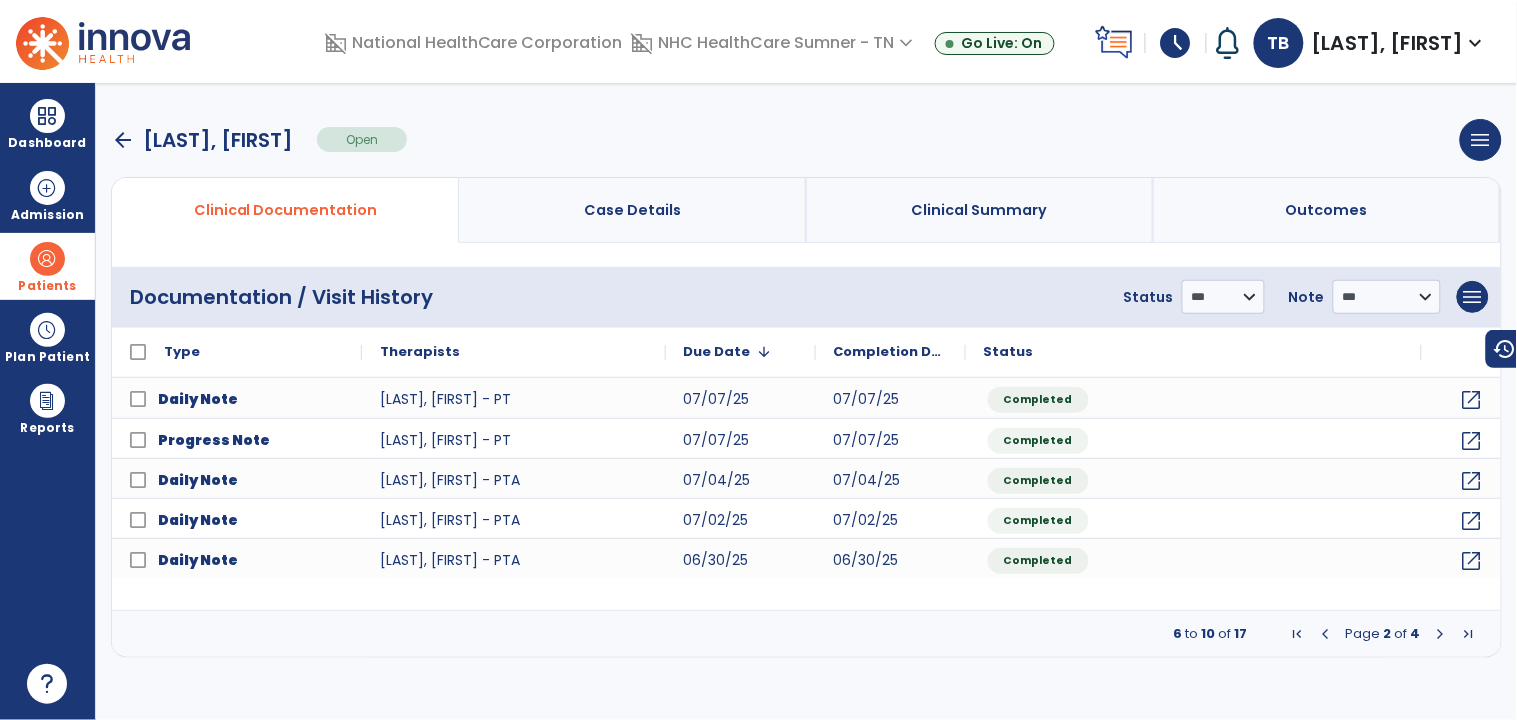 click at bounding box center (1441, 634) 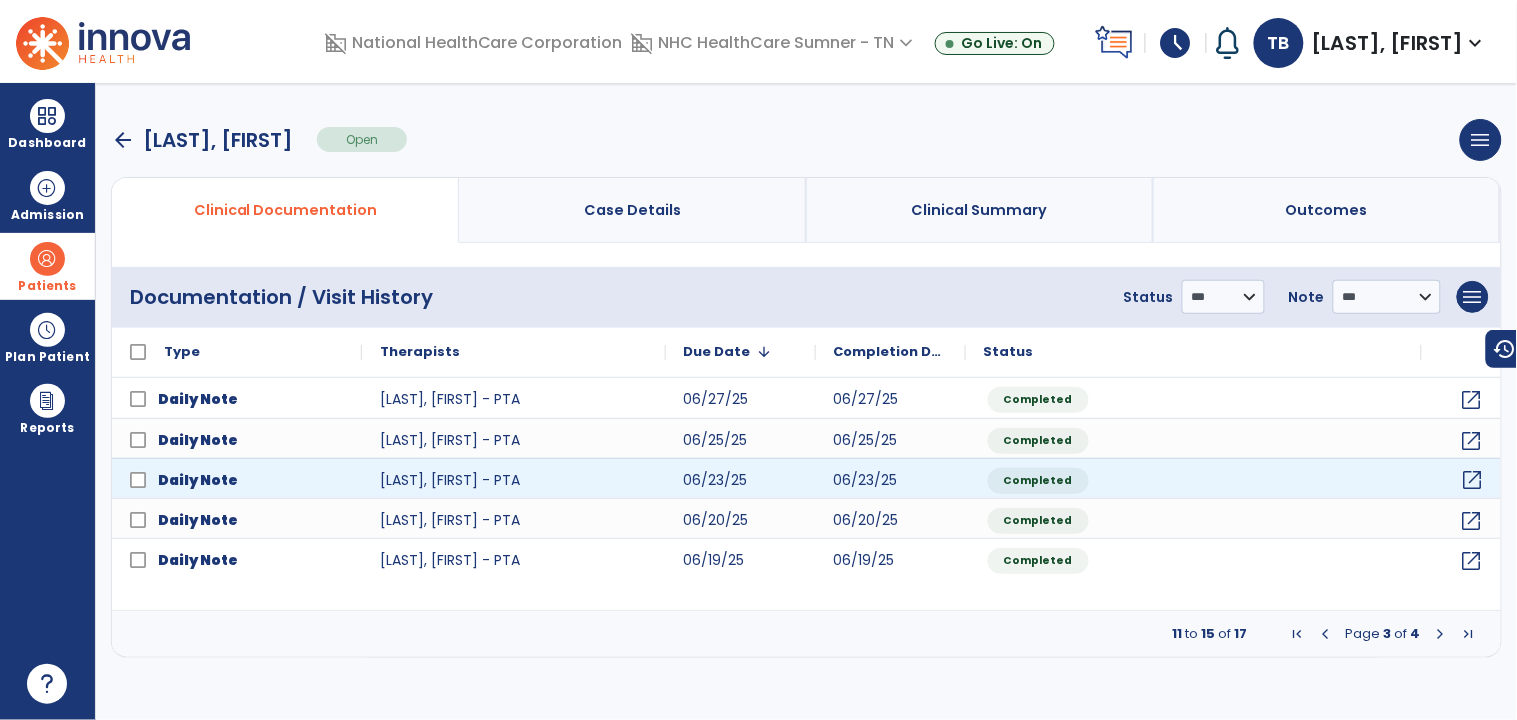 click on "open_in_new" 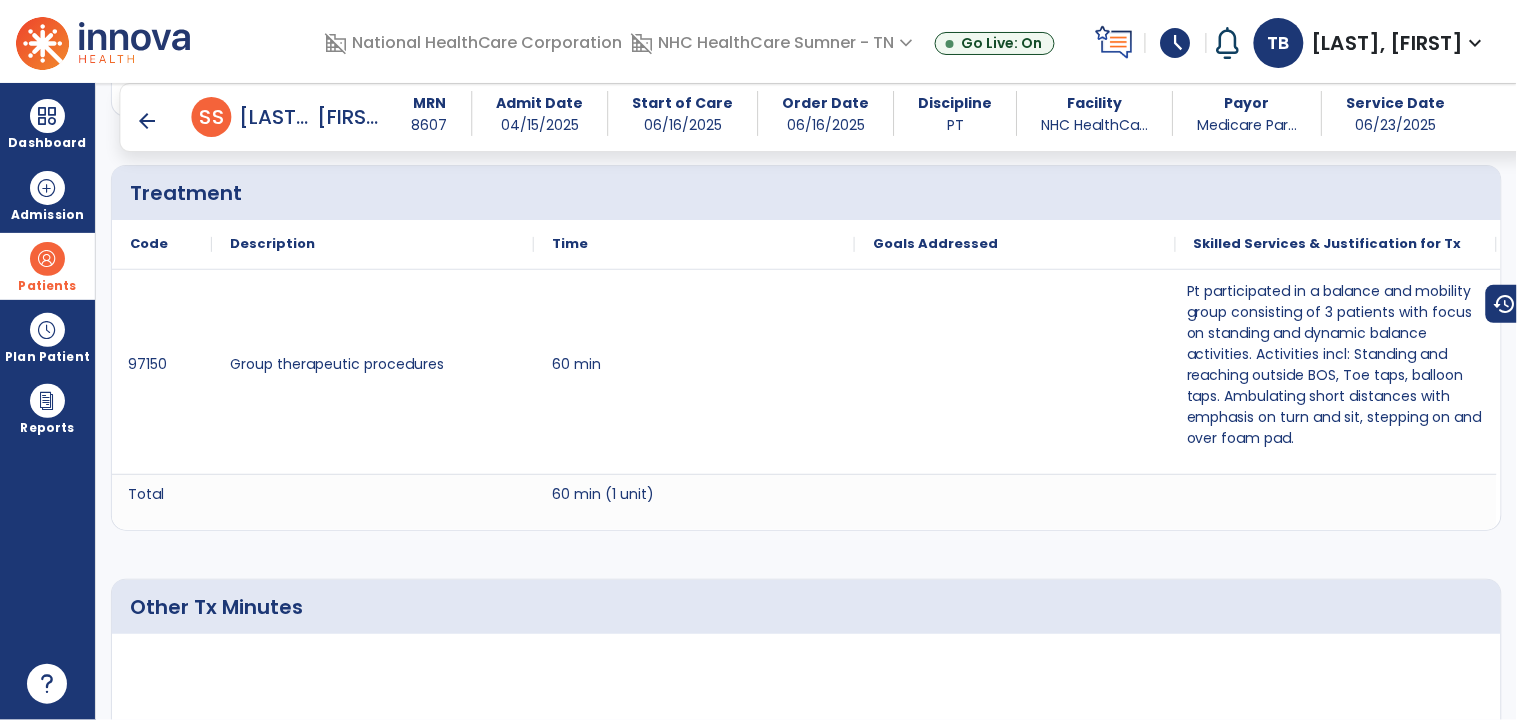 scroll, scrollTop: 1292, scrollLeft: 0, axis: vertical 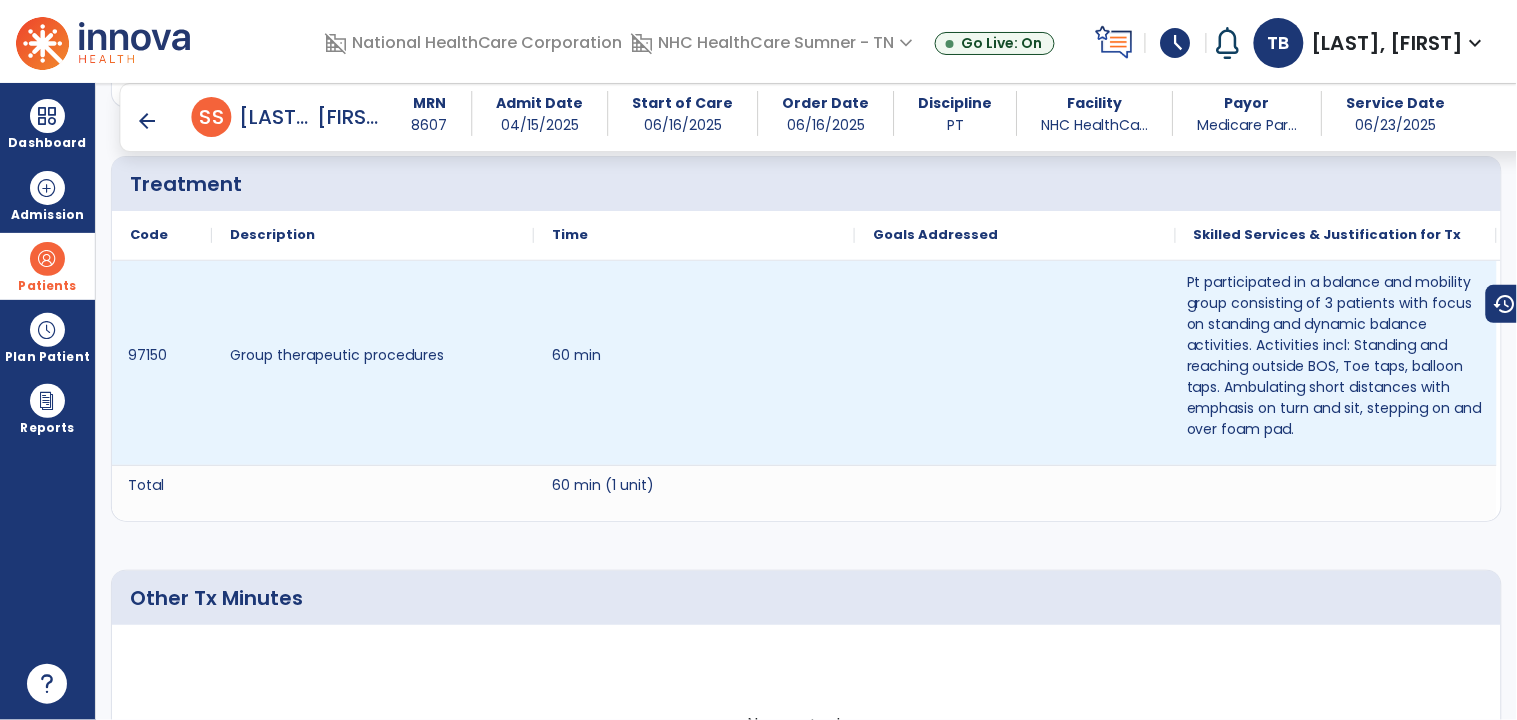 click at bounding box center [1015, 363] 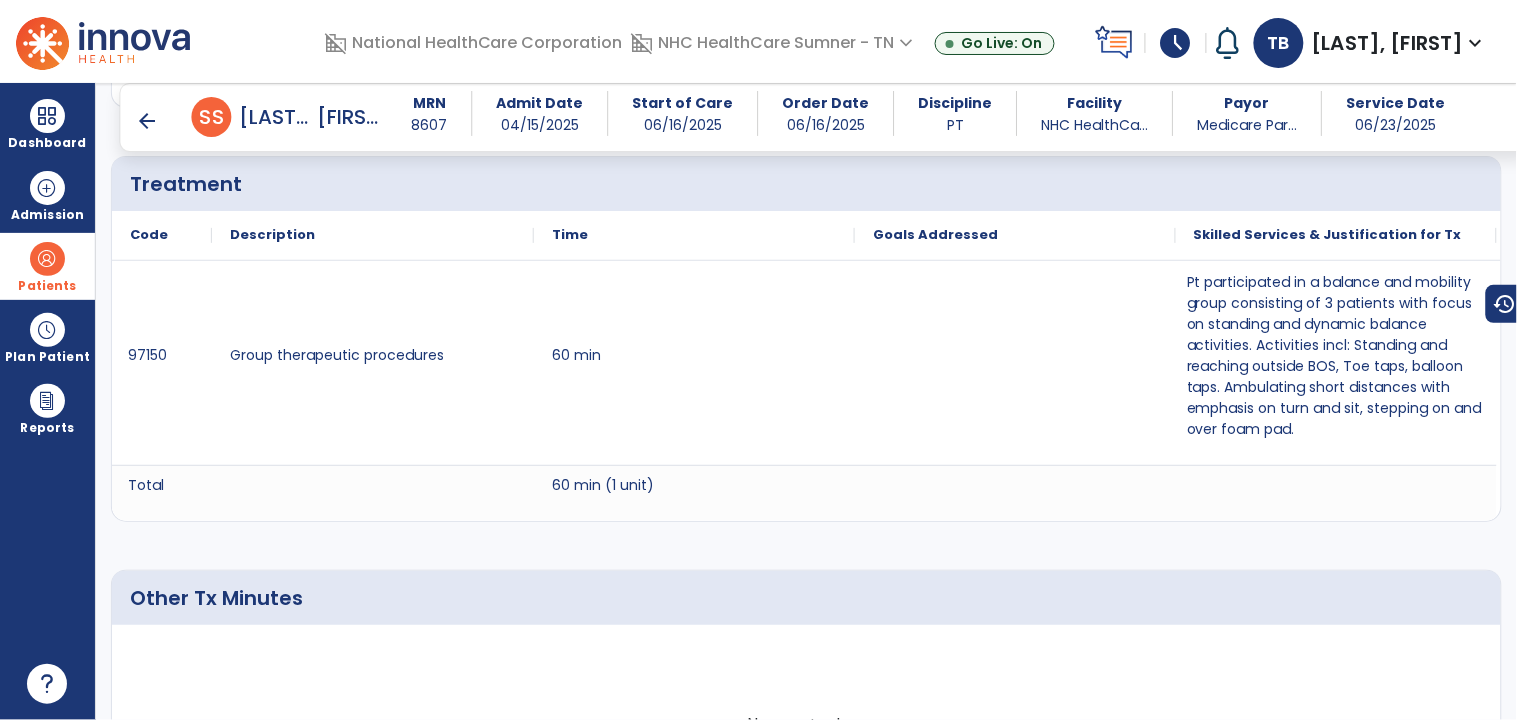 click on "arrow_back" at bounding box center [148, 121] 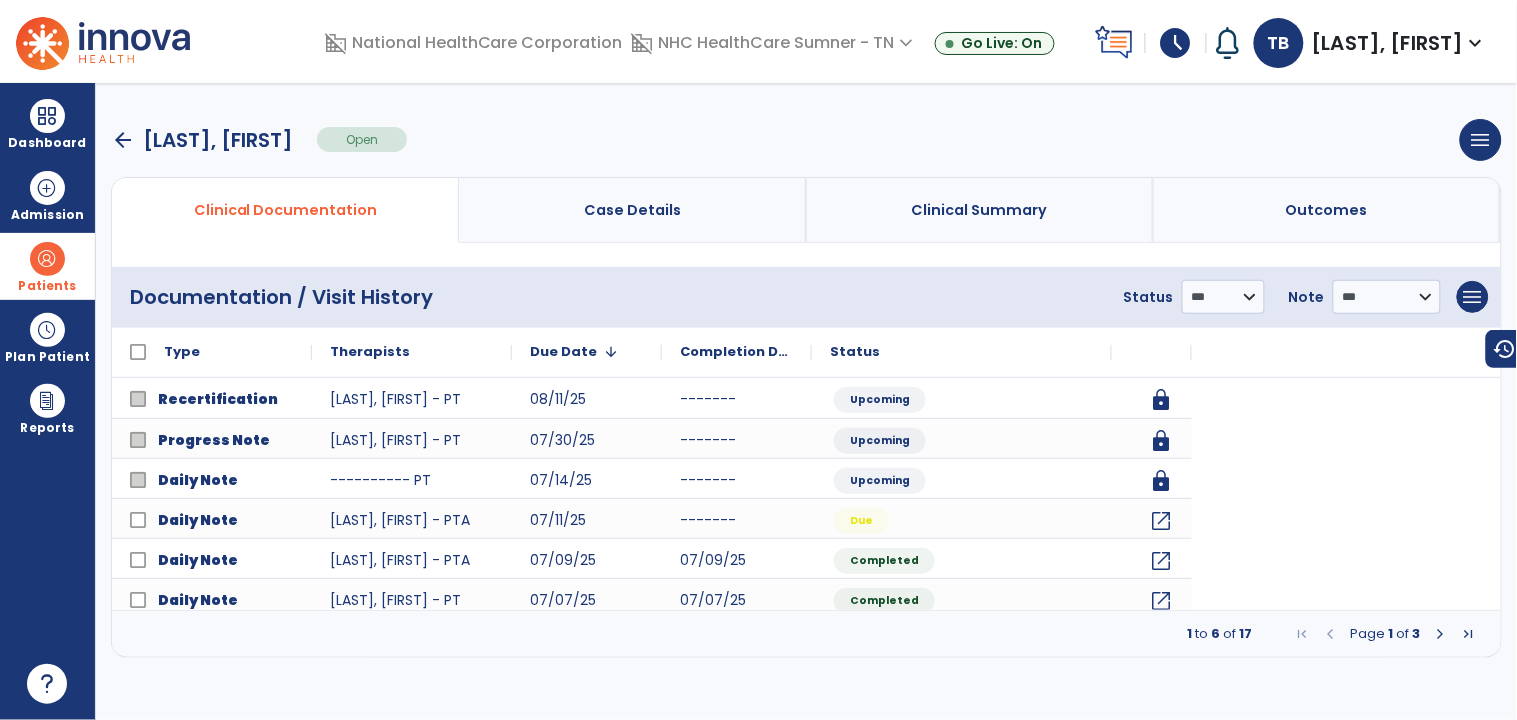scroll, scrollTop: 0, scrollLeft: 0, axis: both 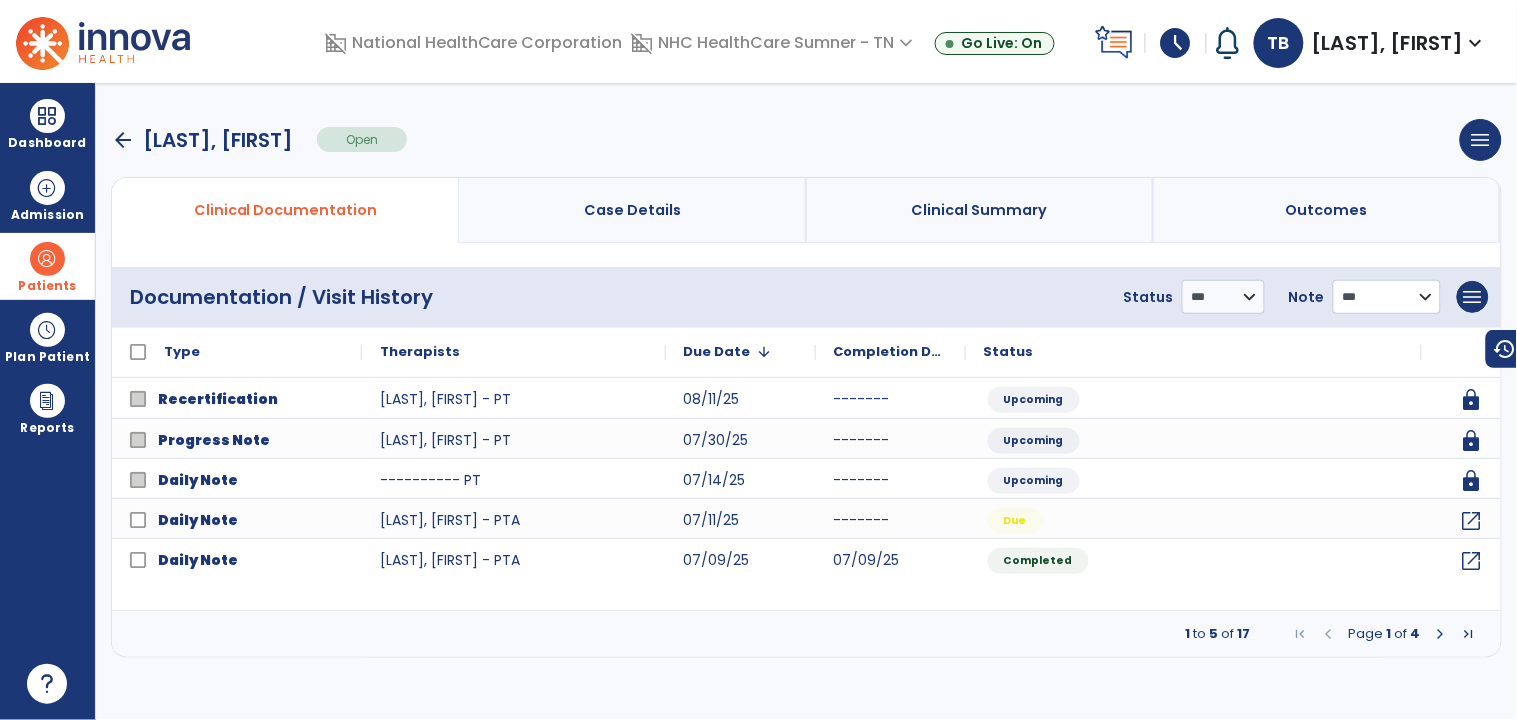 click on "**********" at bounding box center [1223, 297] 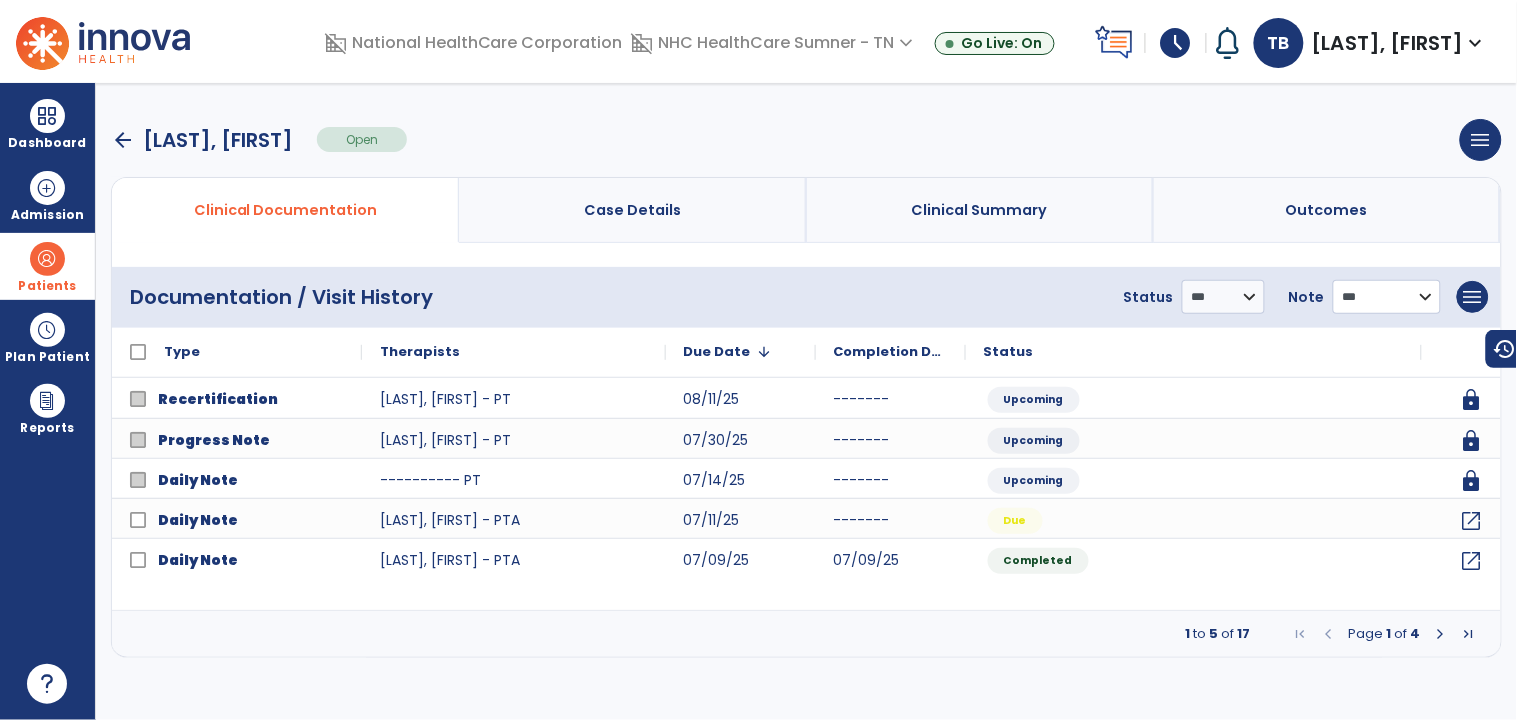 select on "*****" 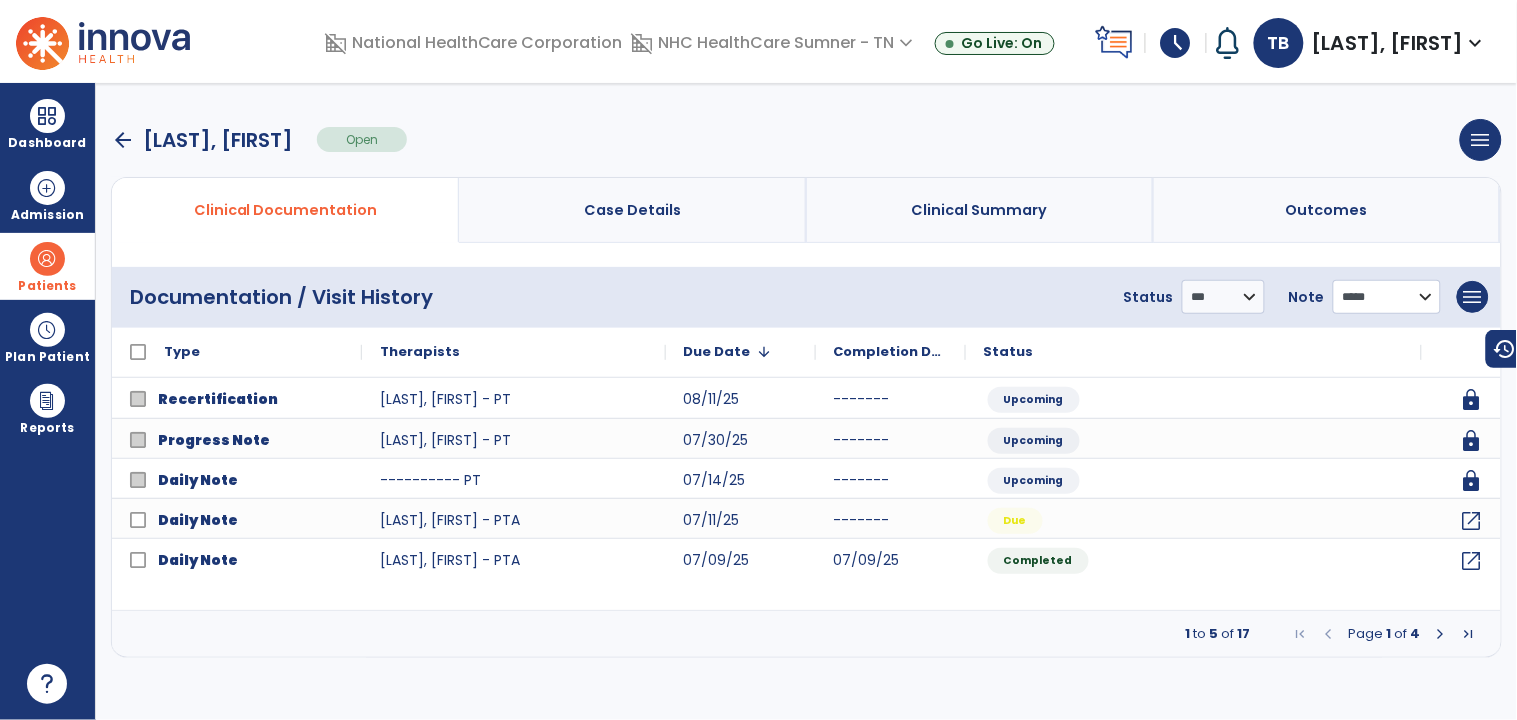 click on "**********" at bounding box center (1223, 297) 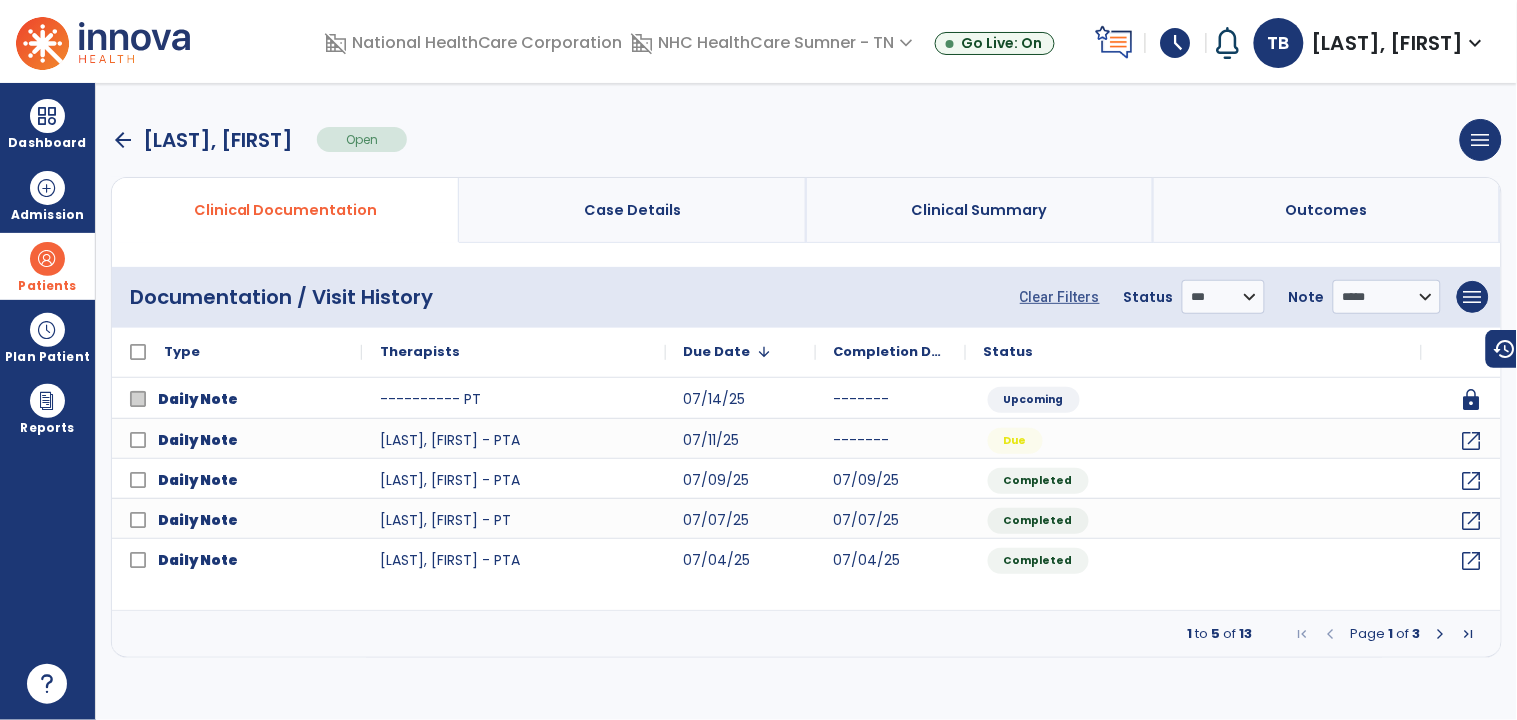 click at bounding box center [1441, 634] 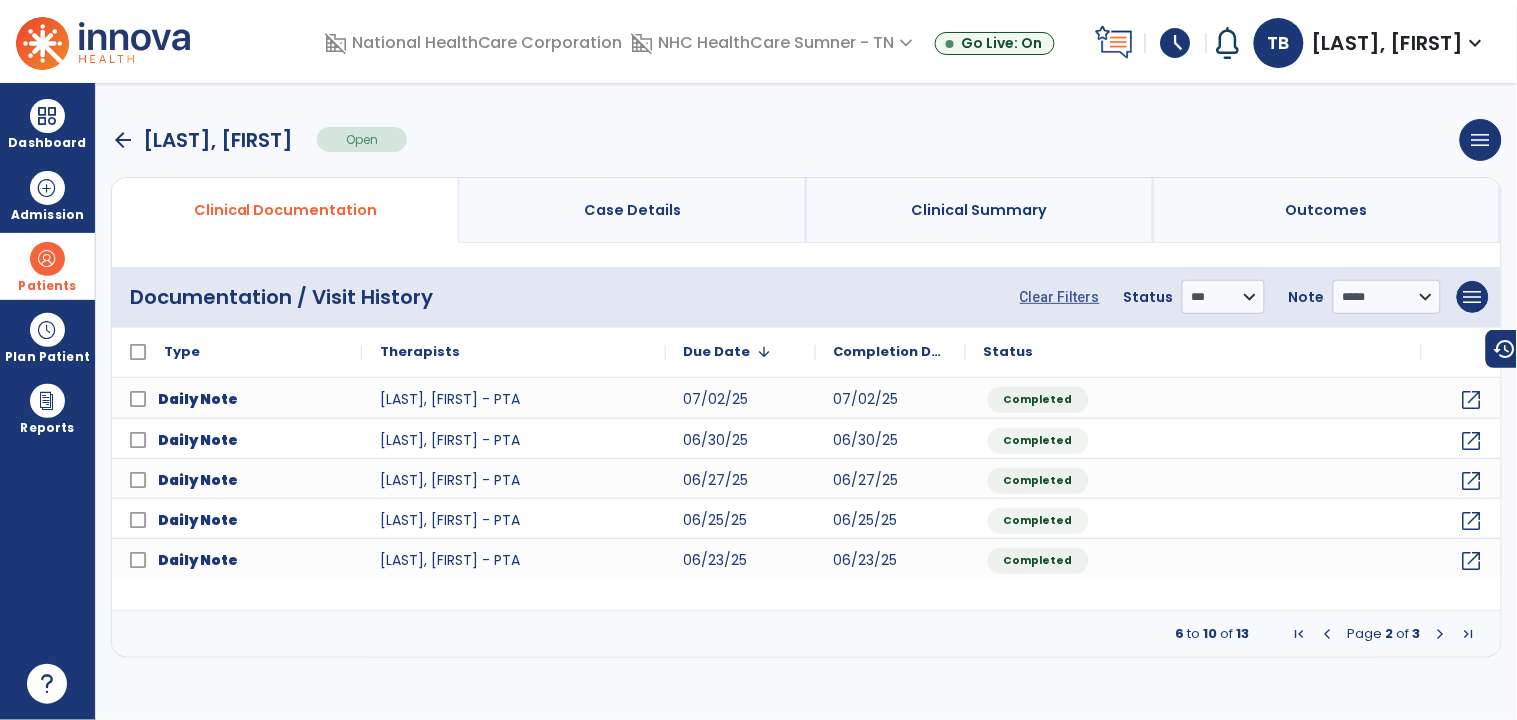 click at bounding box center (1441, 634) 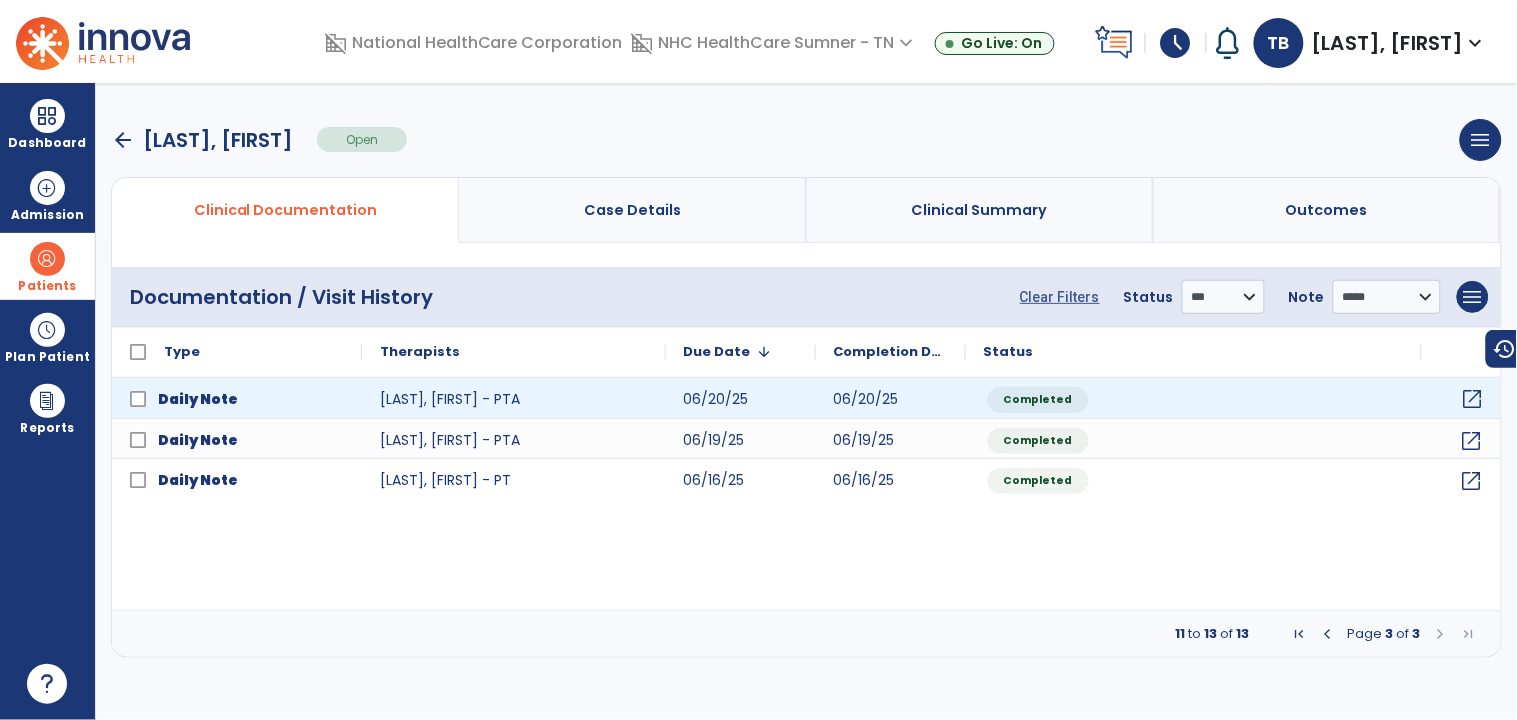 click on "open_in_new" 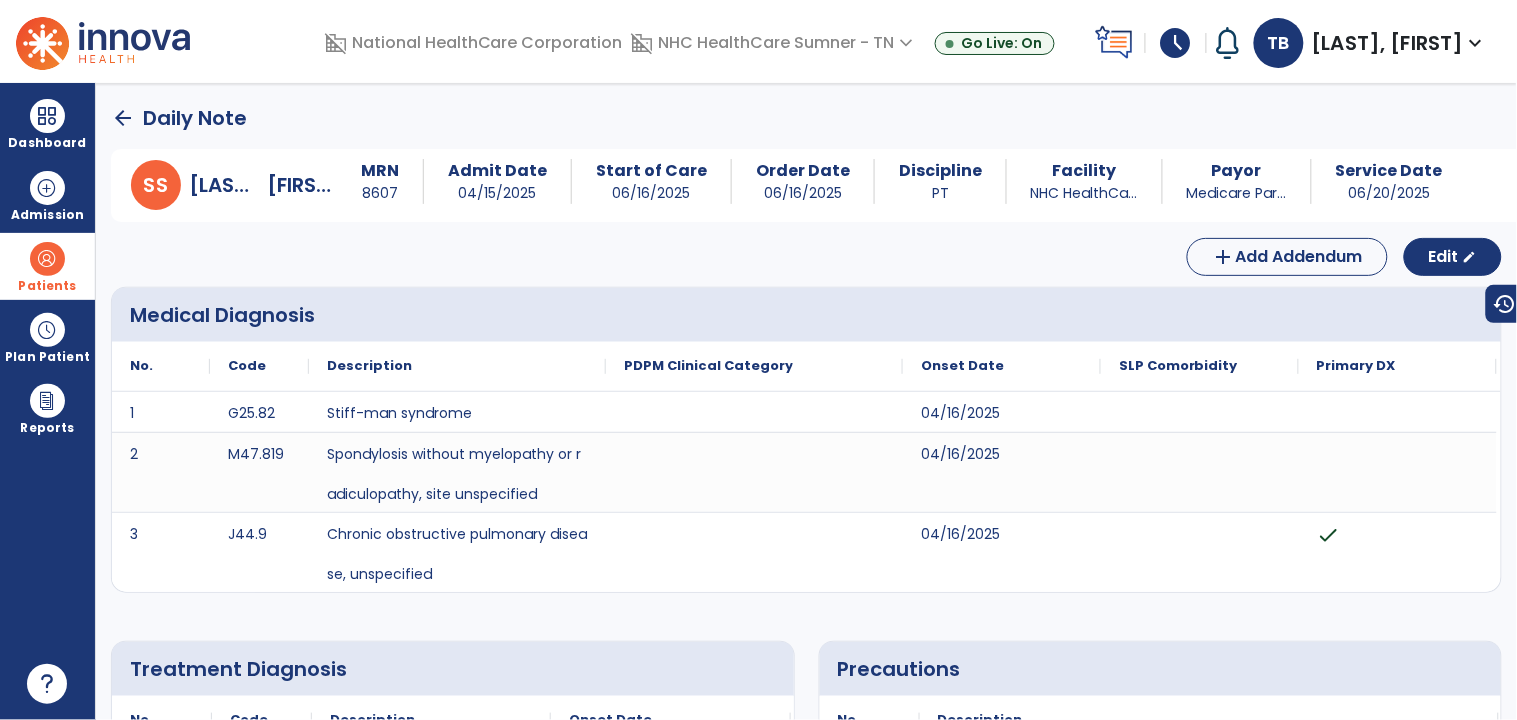 drag, startPoint x: 1511, startPoint y: 131, endPoint x: 1512, endPoint y: 152, distance: 21.023796 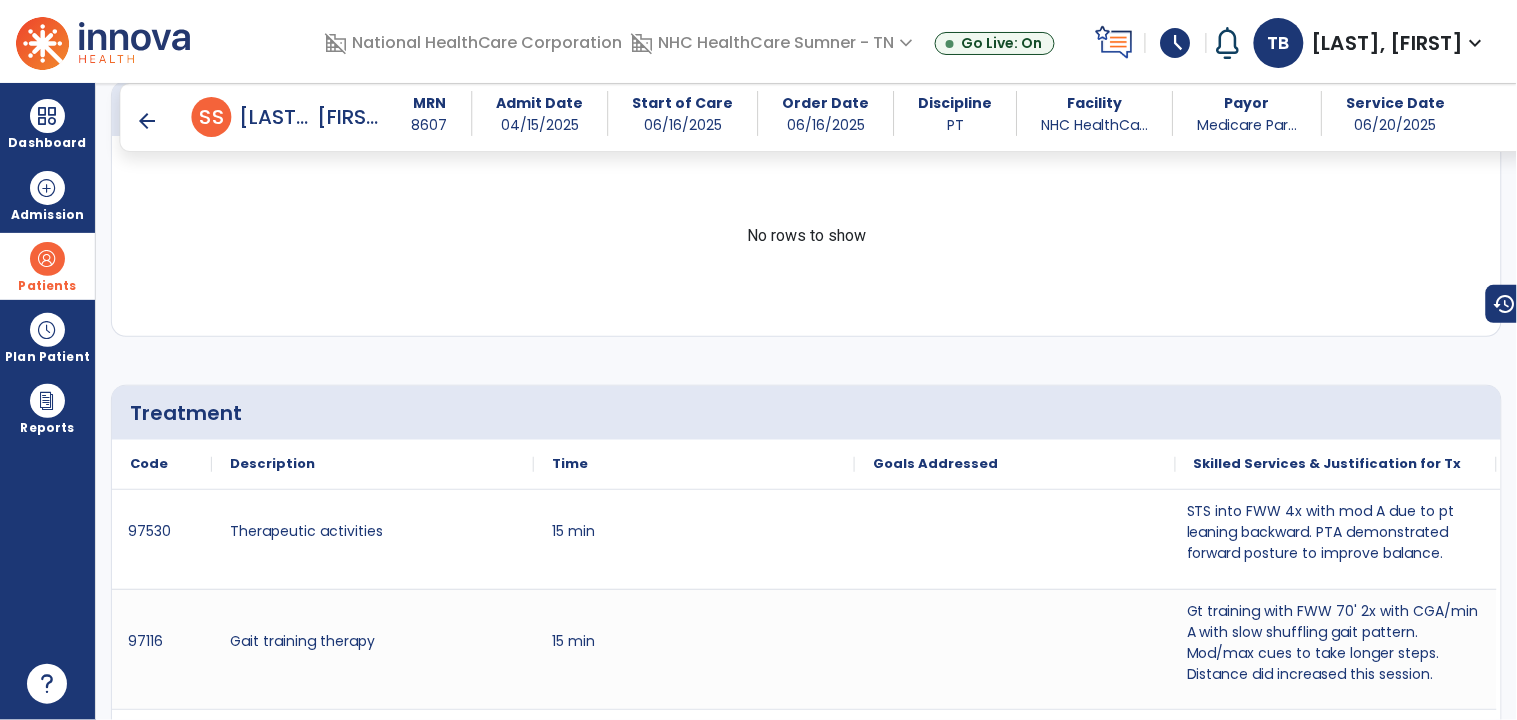 scroll, scrollTop: 1073, scrollLeft: 0, axis: vertical 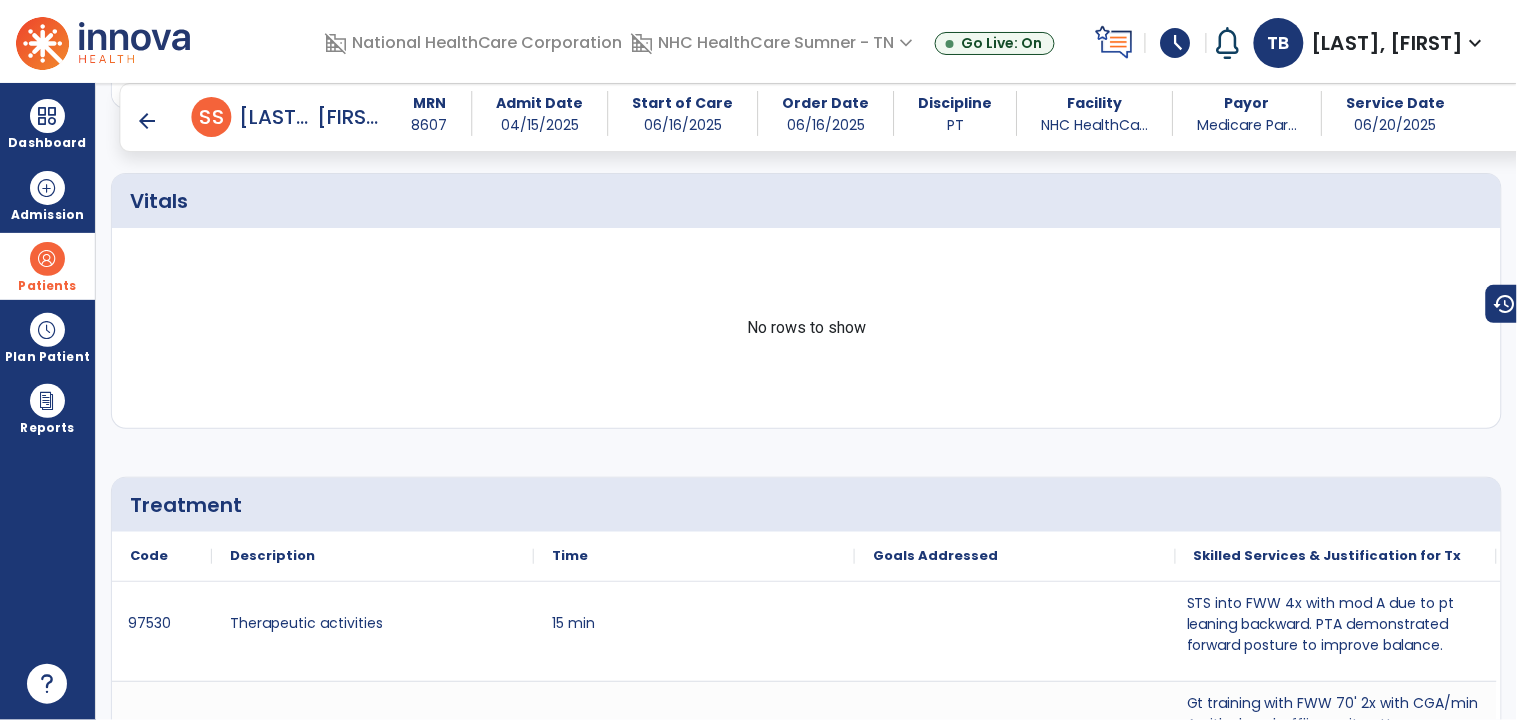 click on "No rows to show" at bounding box center (806, 328) 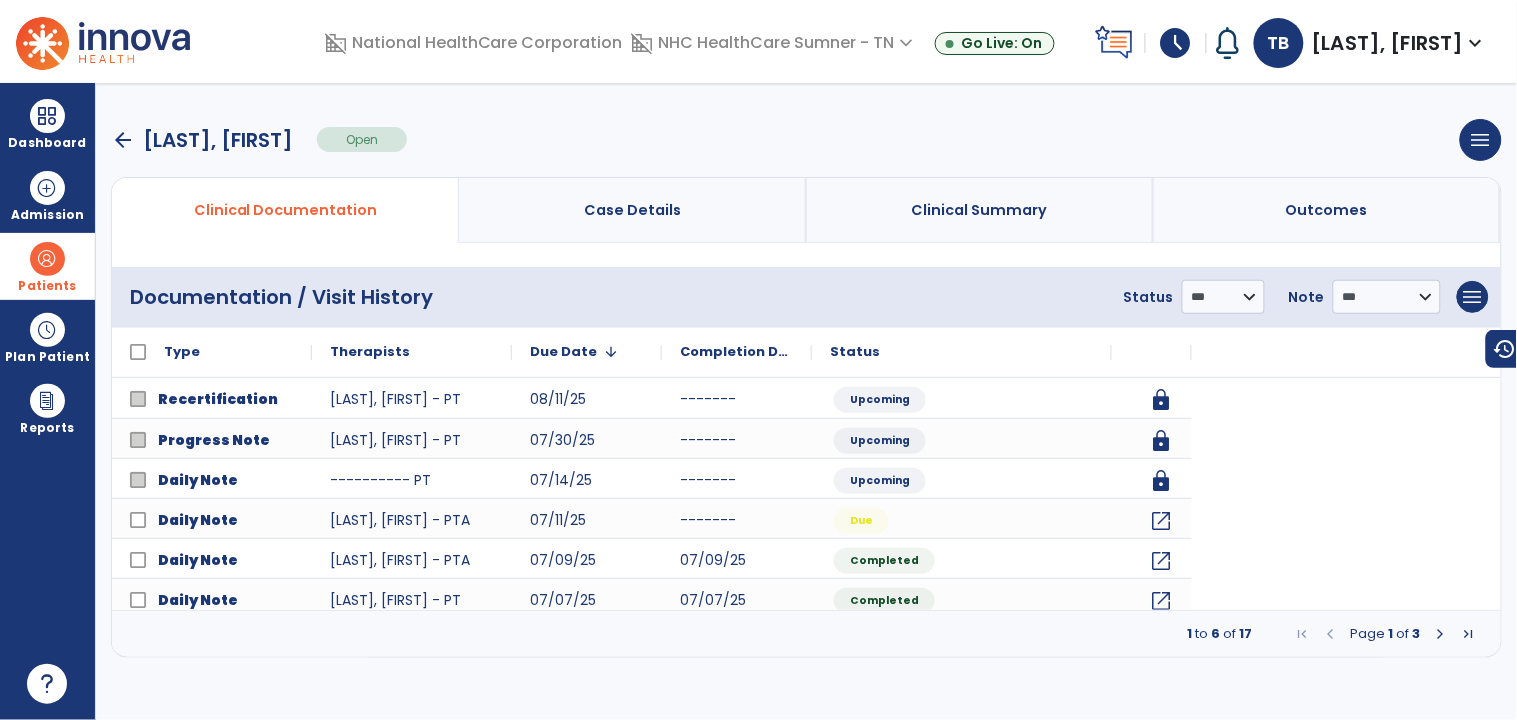 scroll, scrollTop: 0, scrollLeft: 0, axis: both 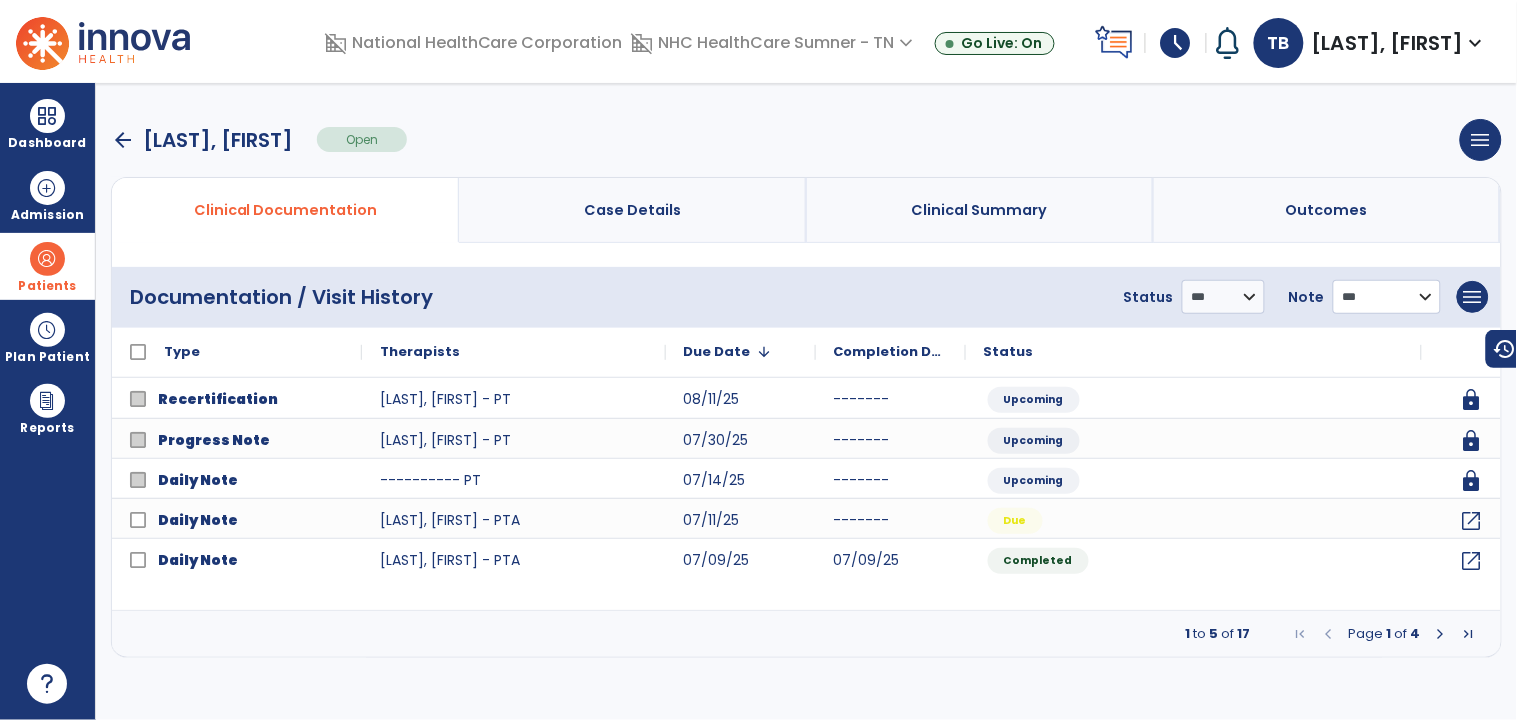 click on "**********" at bounding box center [1223, 297] 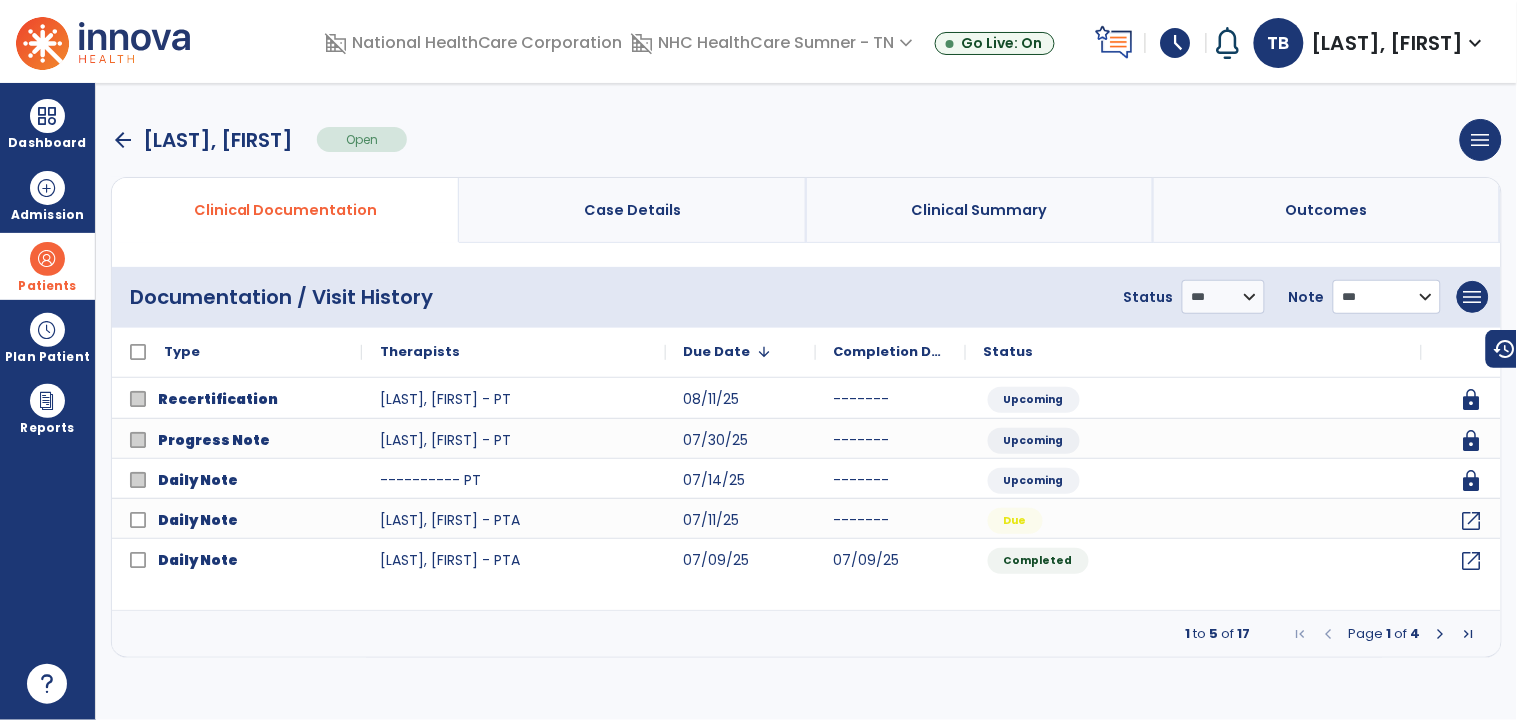 select on "**********" 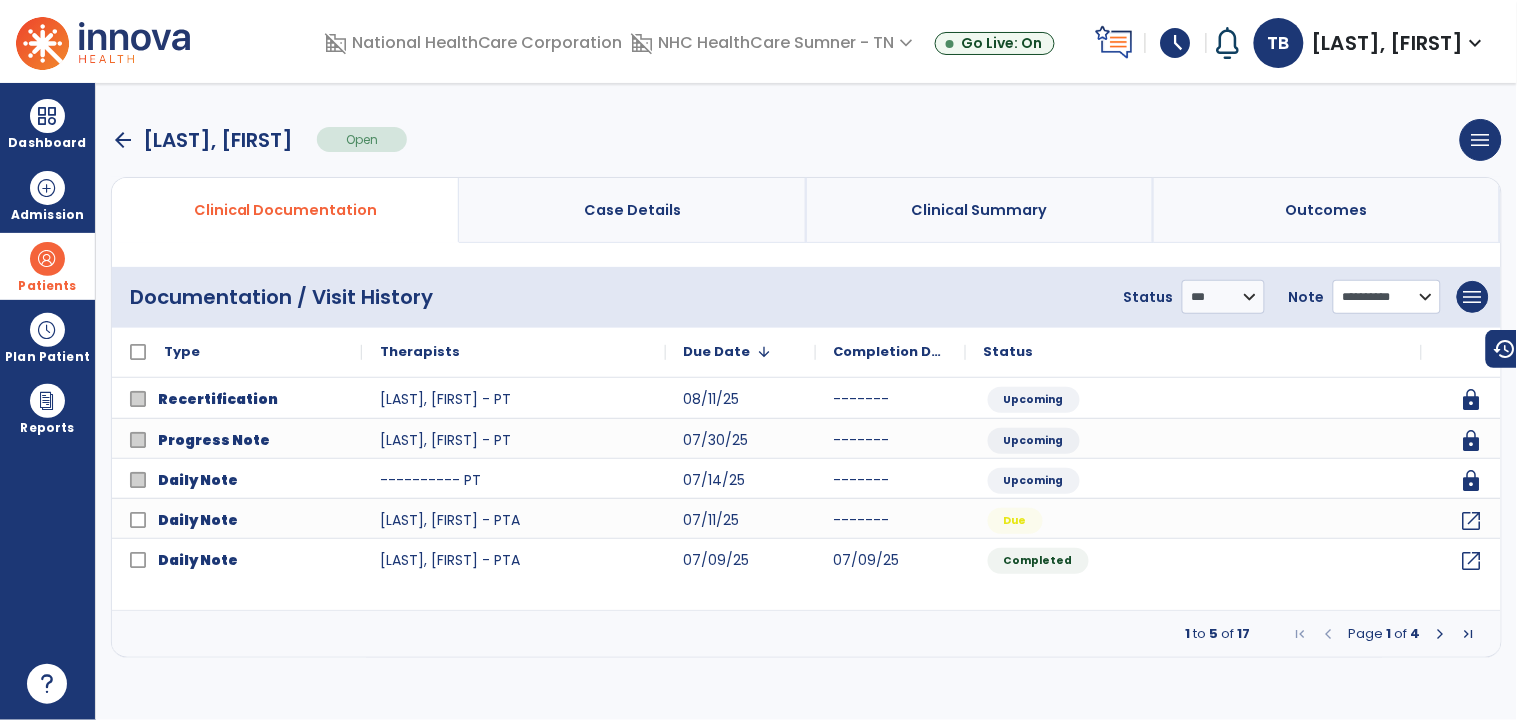 click on "**********" at bounding box center (1223, 297) 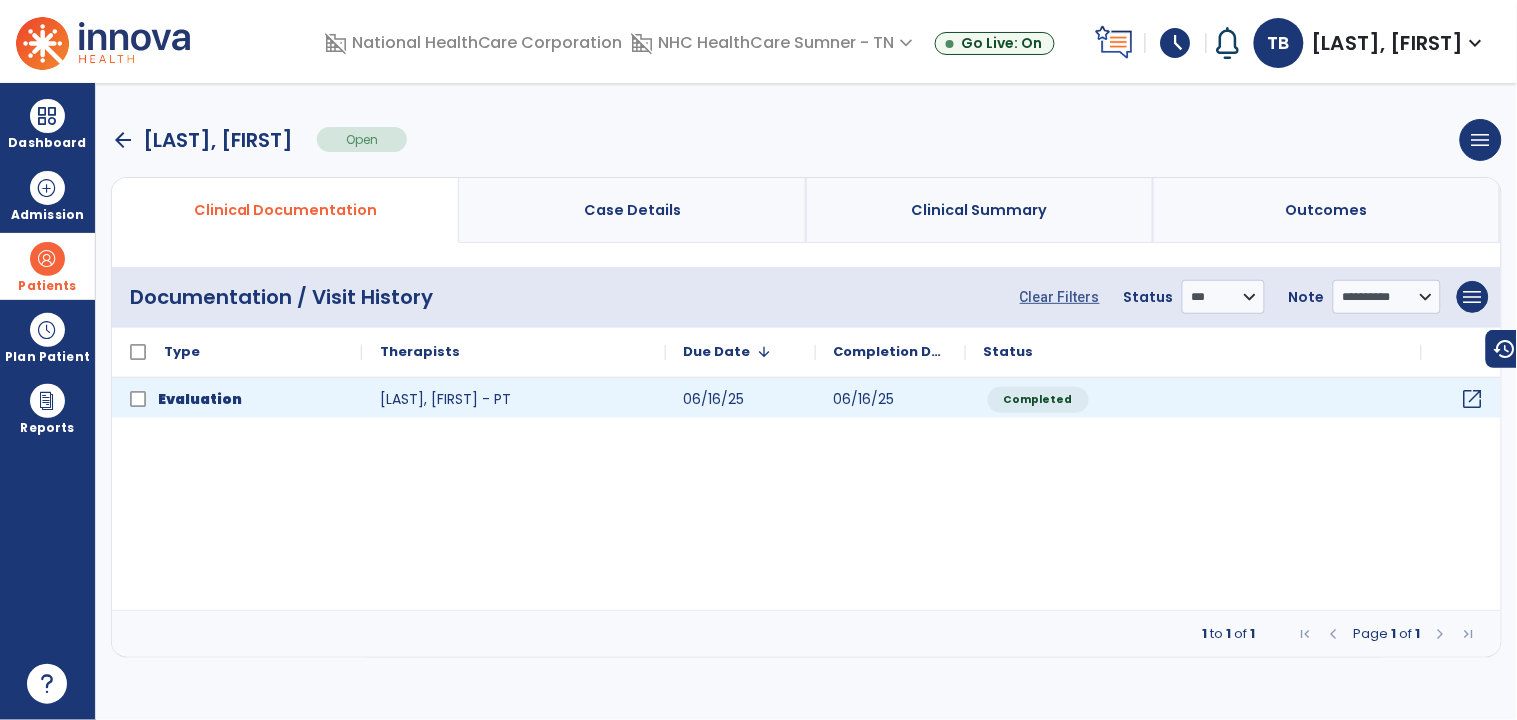 click on "open_in_new" 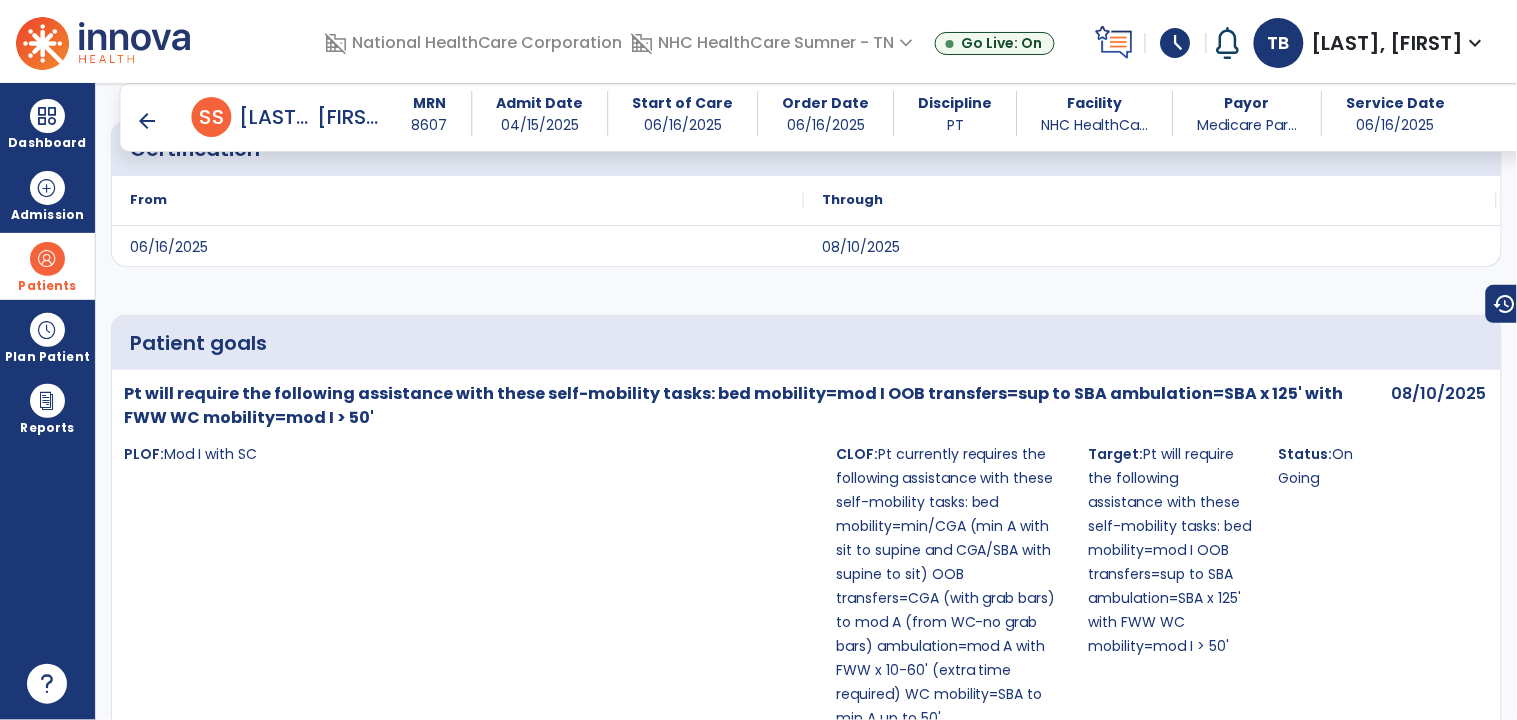 scroll, scrollTop: 6607, scrollLeft: 0, axis: vertical 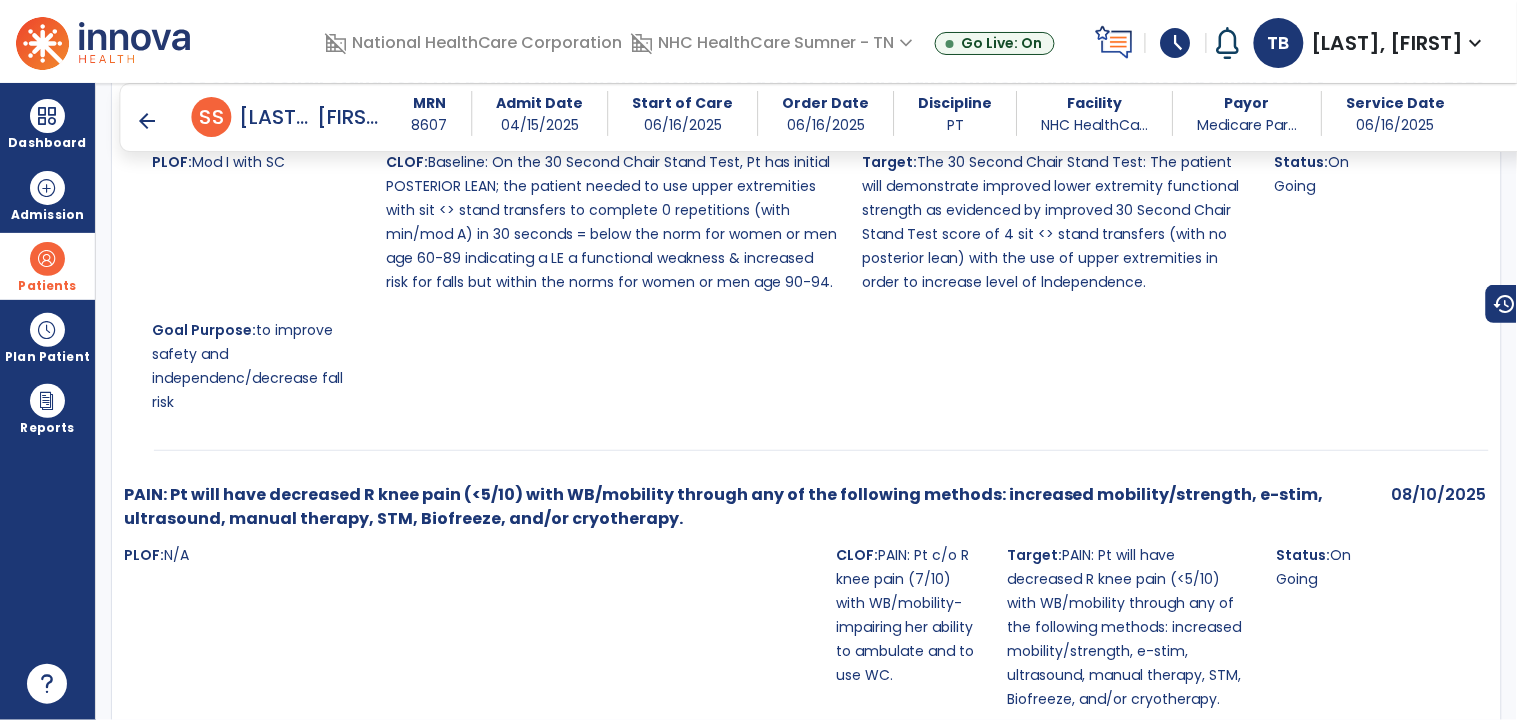 select on "****" 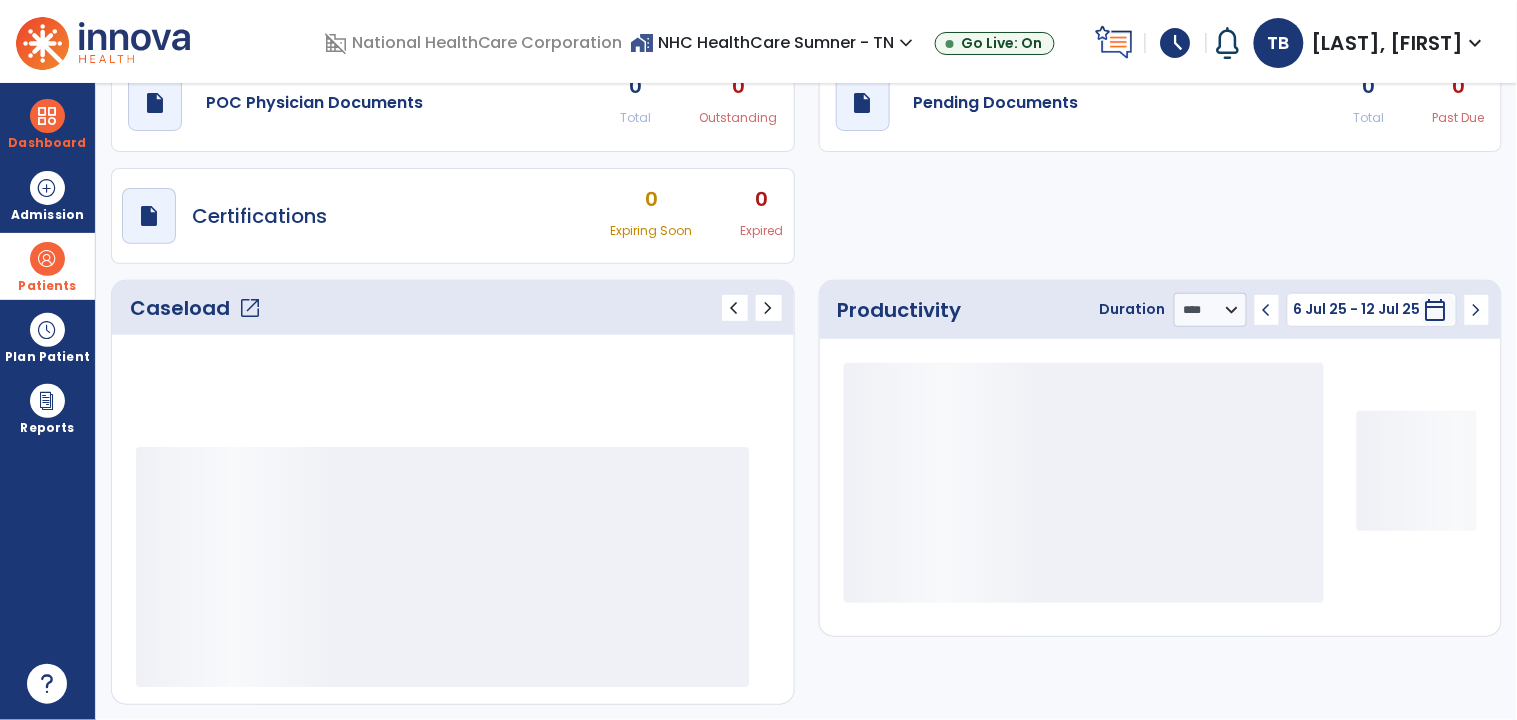scroll, scrollTop: 87, scrollLeft: 0, axis: vertical 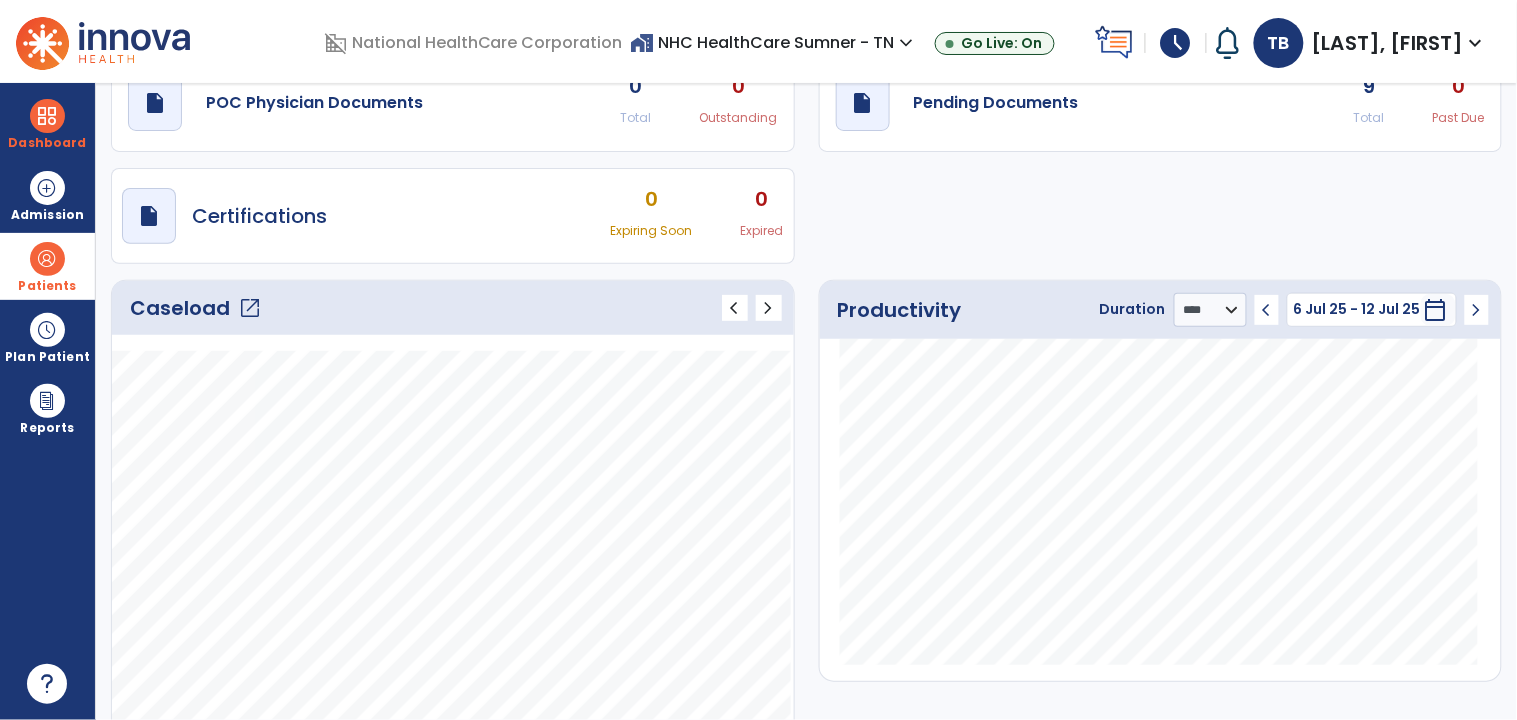 click at bounding box center (47, 259) 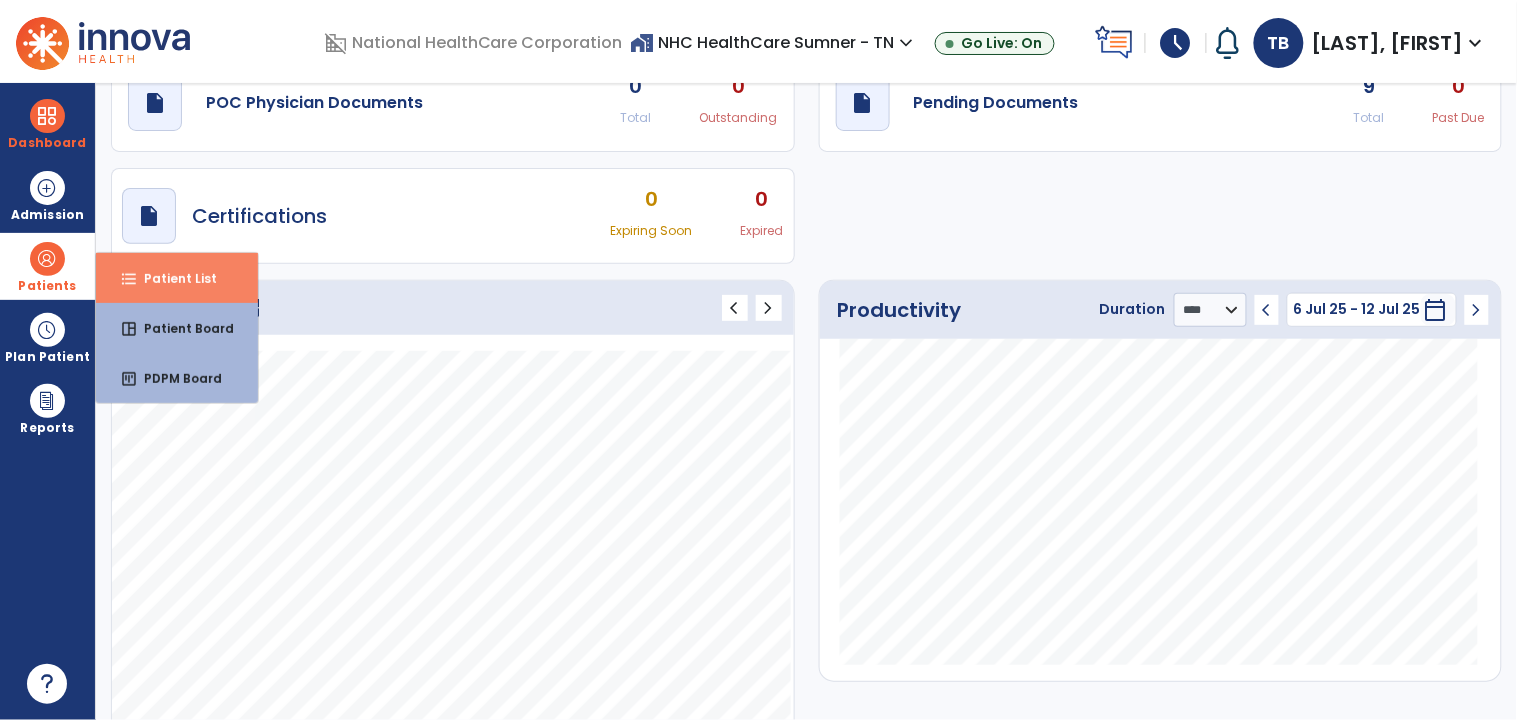 click on "format_list_bulleted" at bounding box center (129, 279) 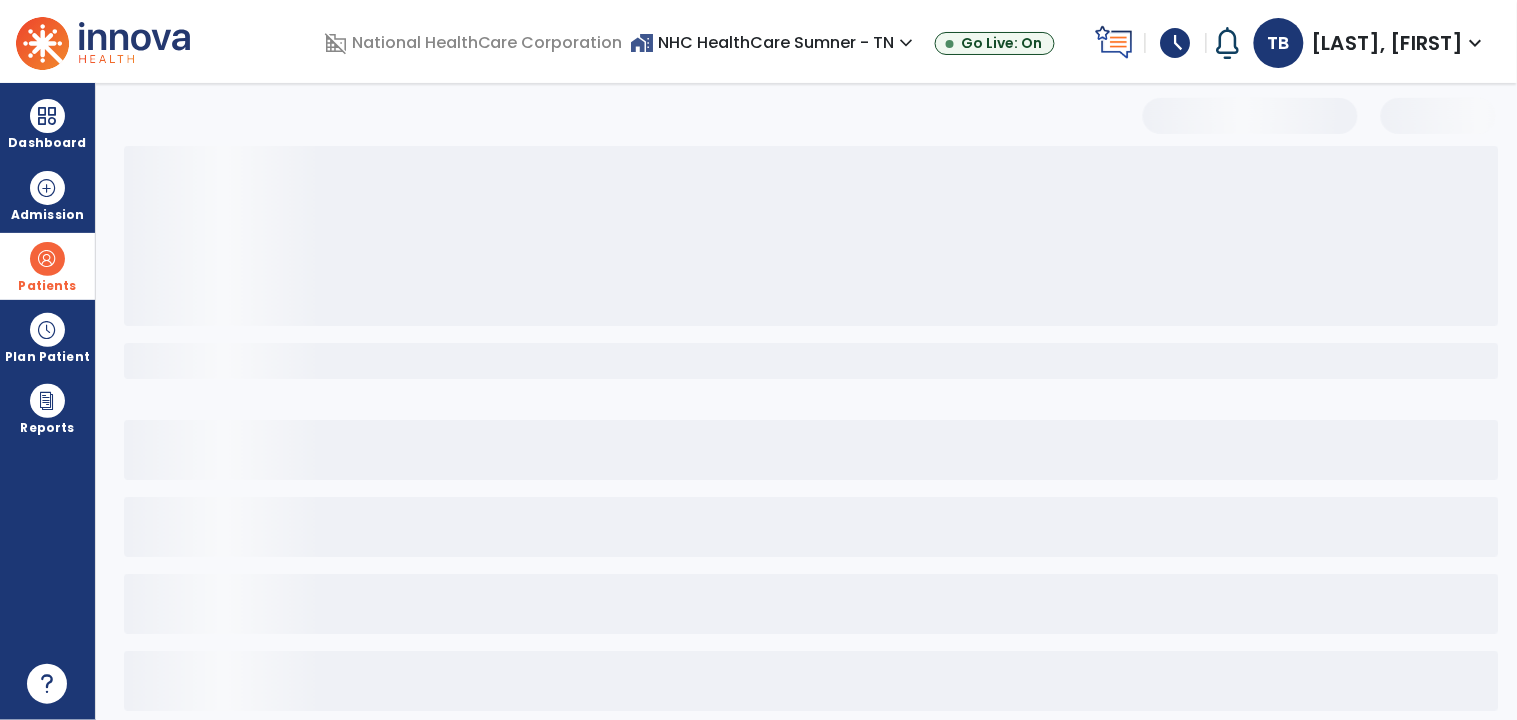 scroll, scrollTop: 23, scrollLeft: 0, axis: vertical 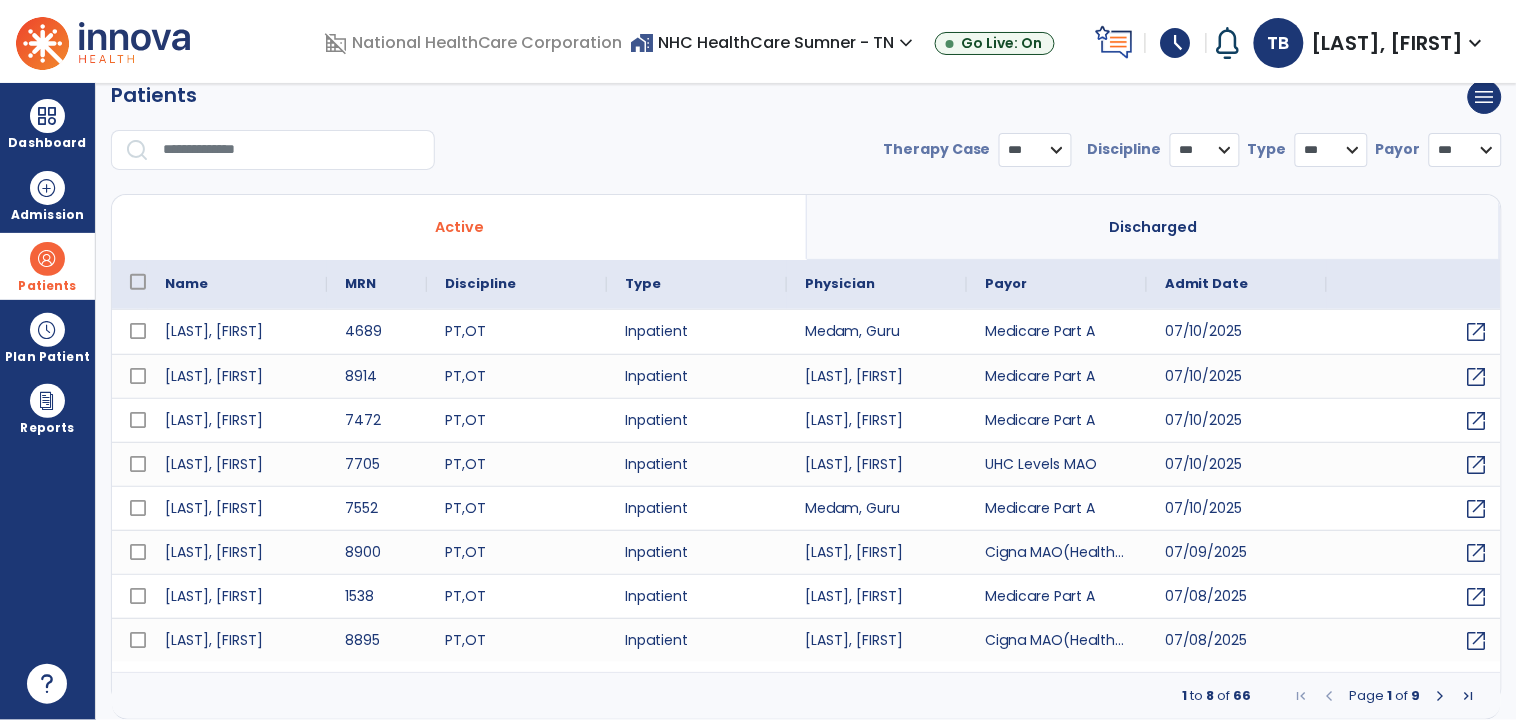 select on "***" 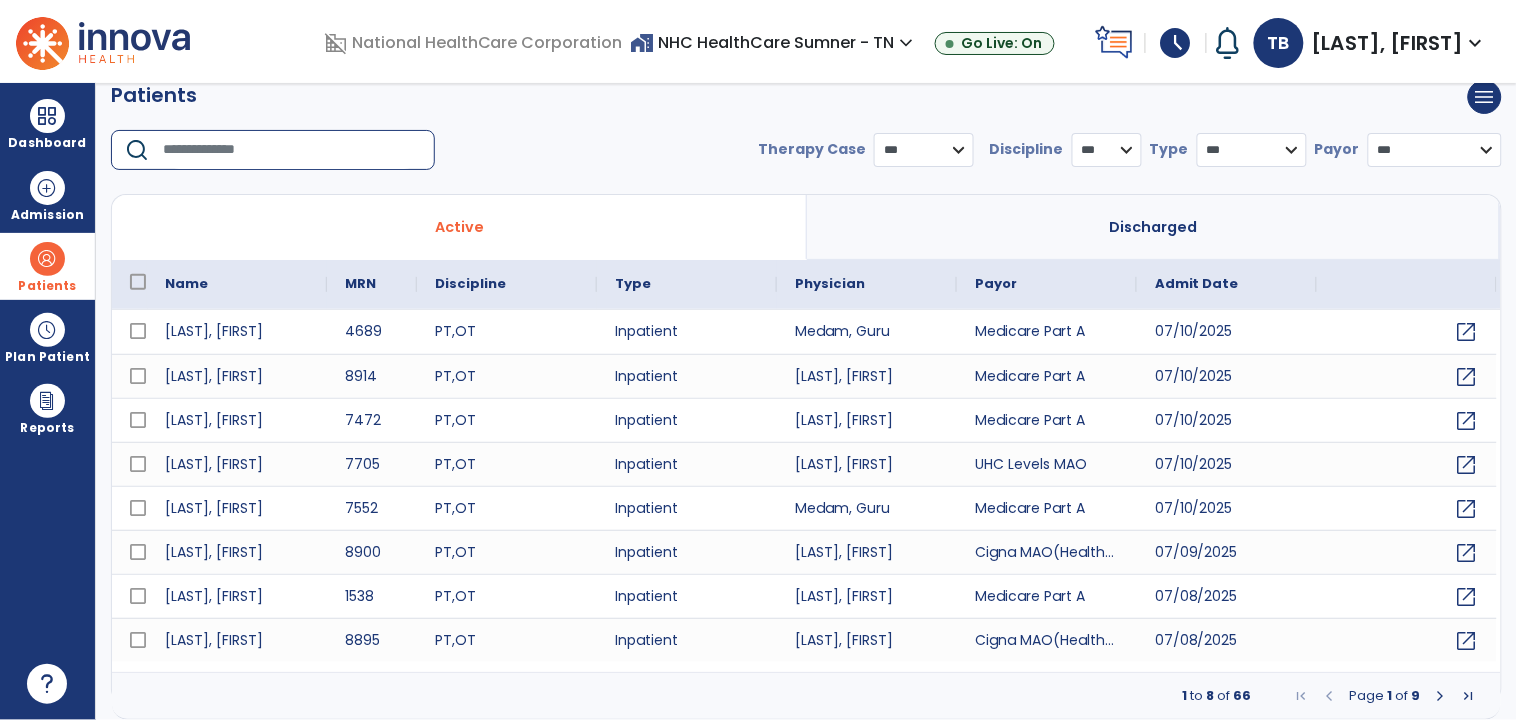 click at bounding box center [292, 150] 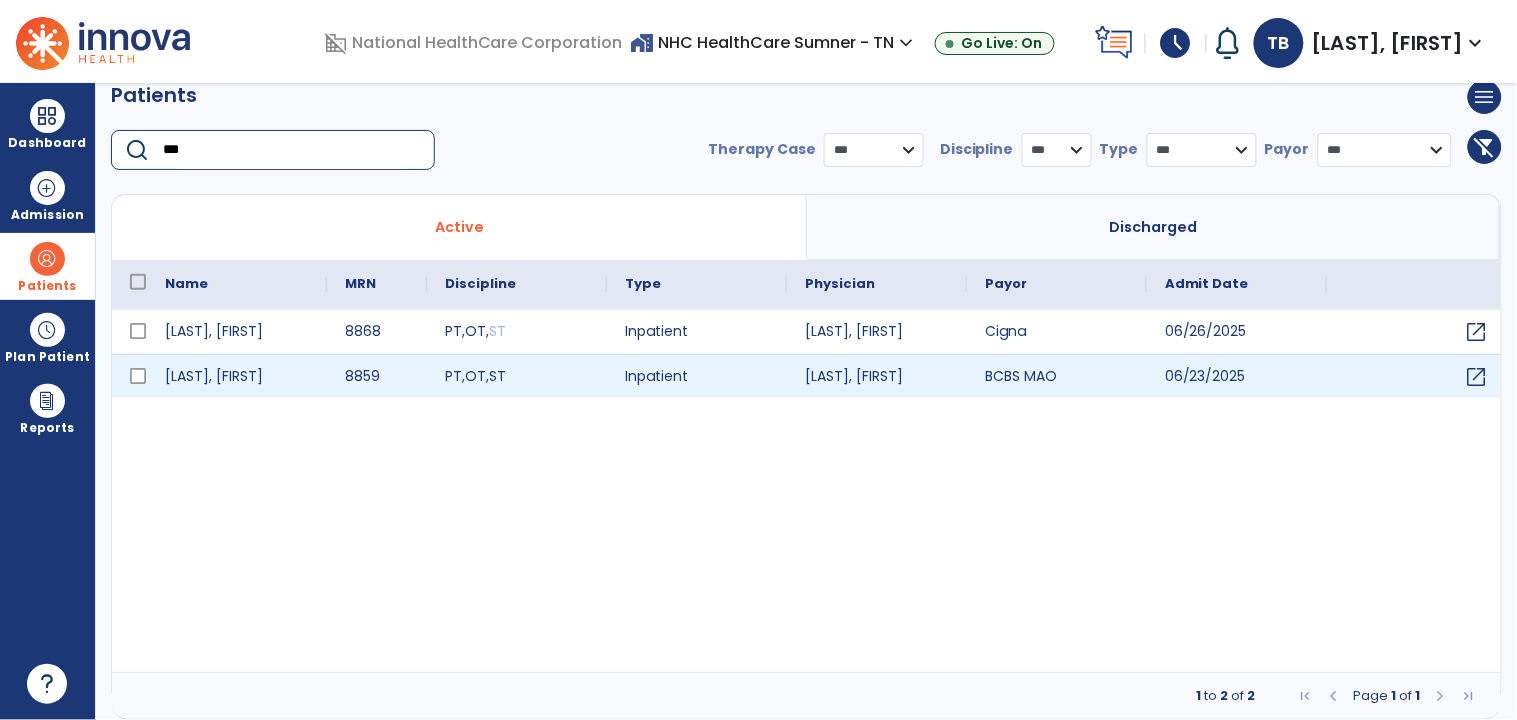 type on "***" 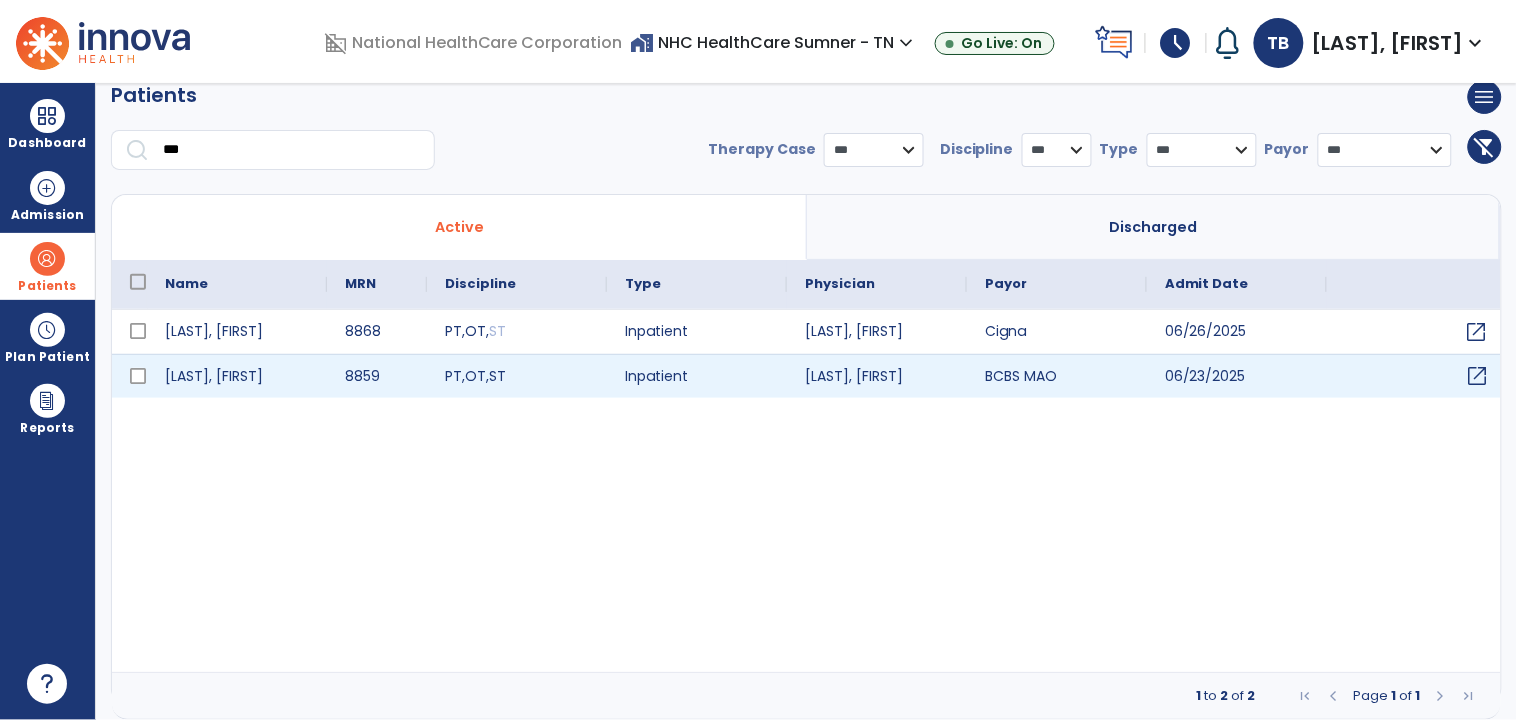 click on "open_in_new" at bounding box center (1478, 376) 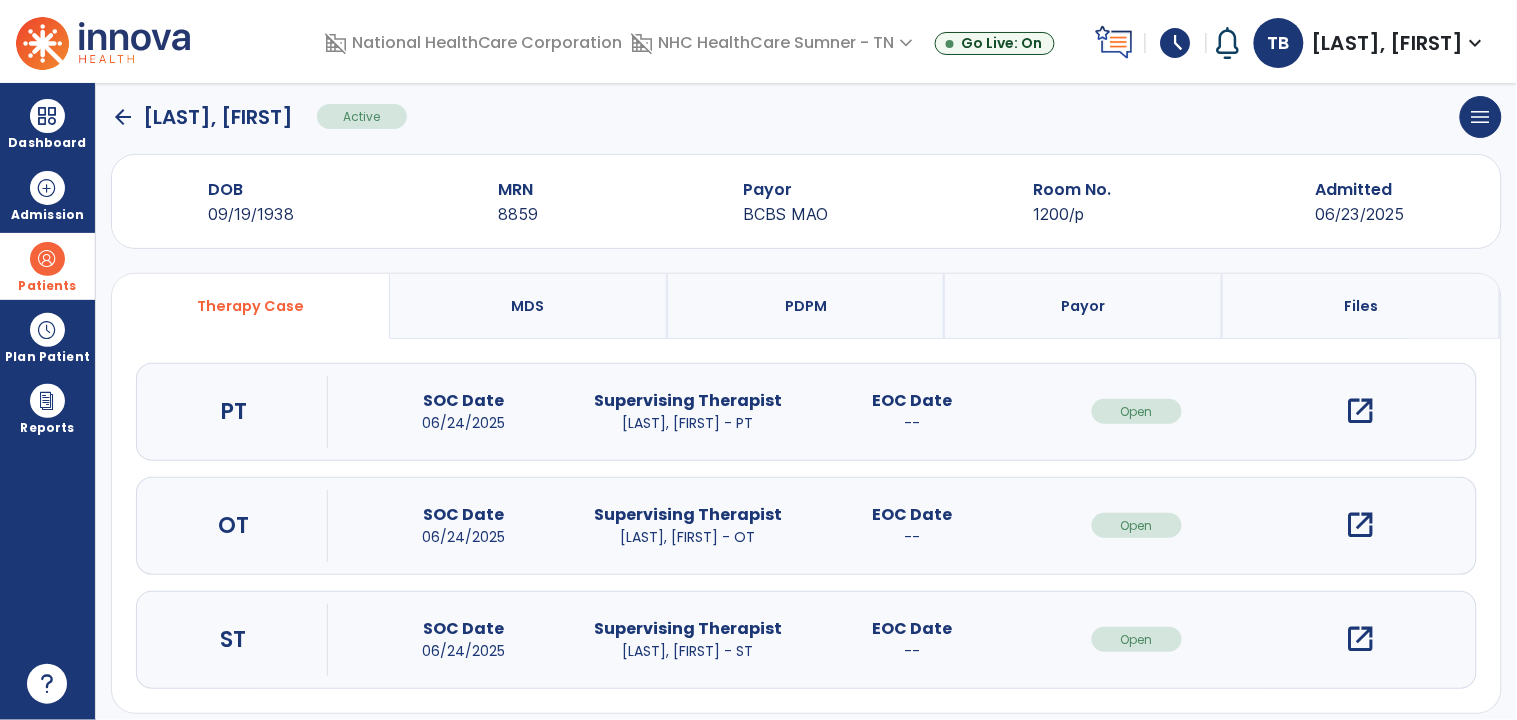click on "open_in_new" at bounding box center [1361, 411] 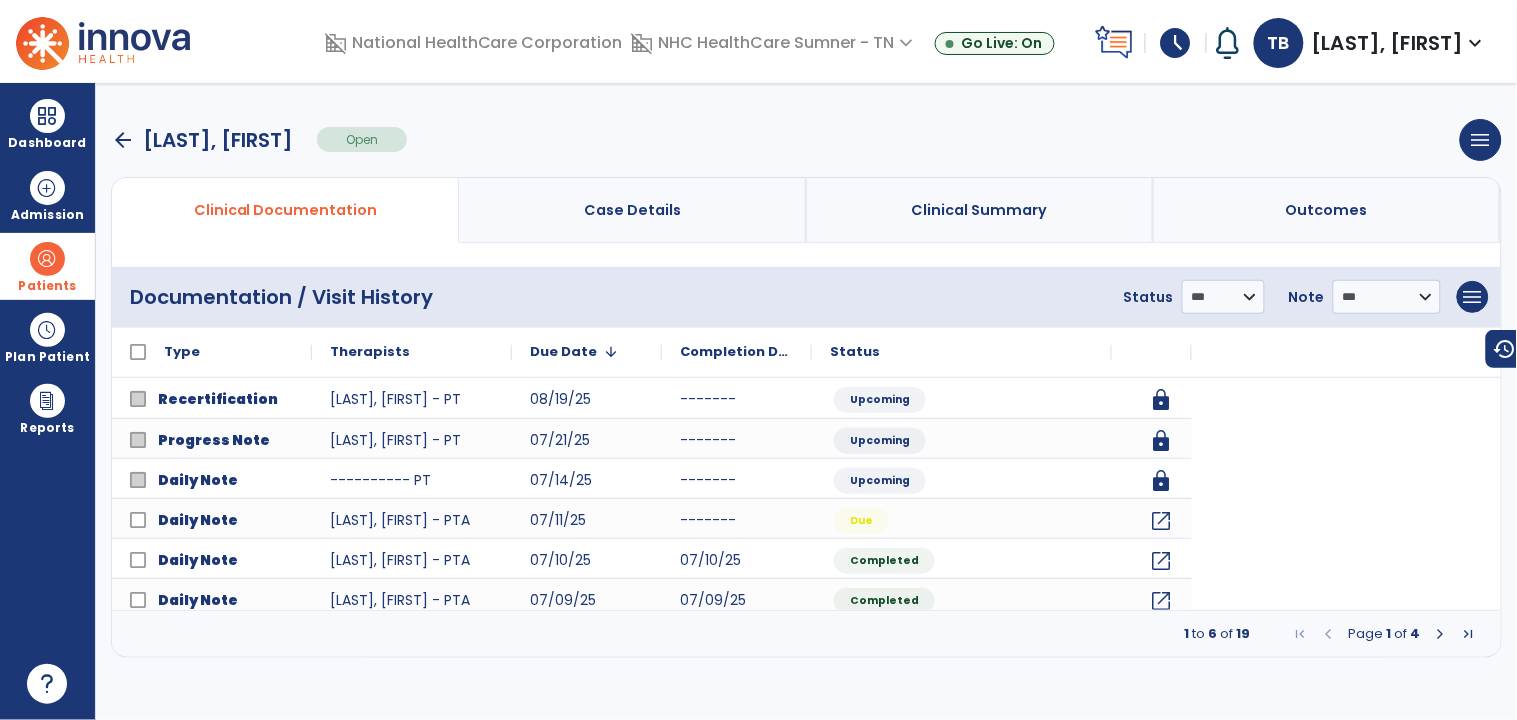 scroll, scrollTop: 0, scrollLeft: 0, axis: both 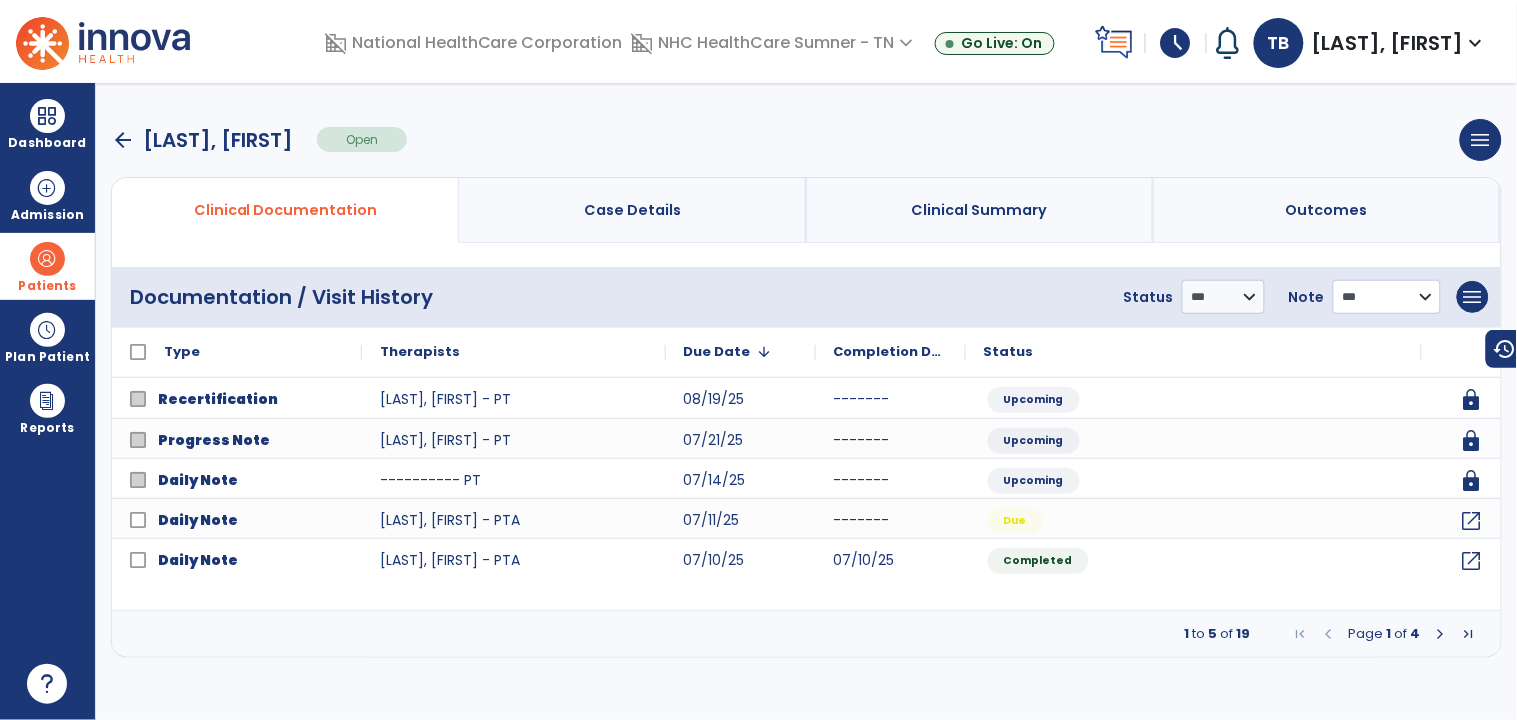 click on "**********" at bounding box center (1223, 297) 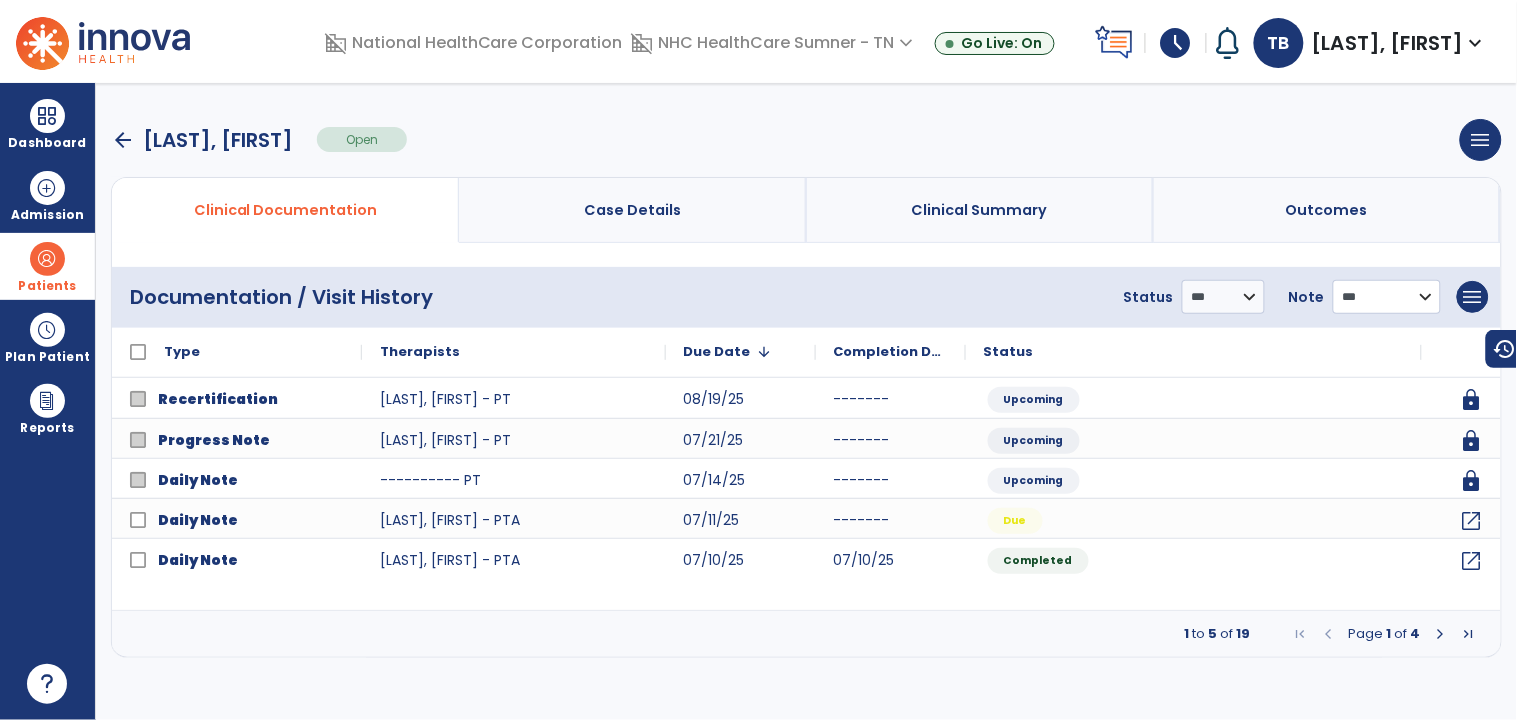 select on "*****" 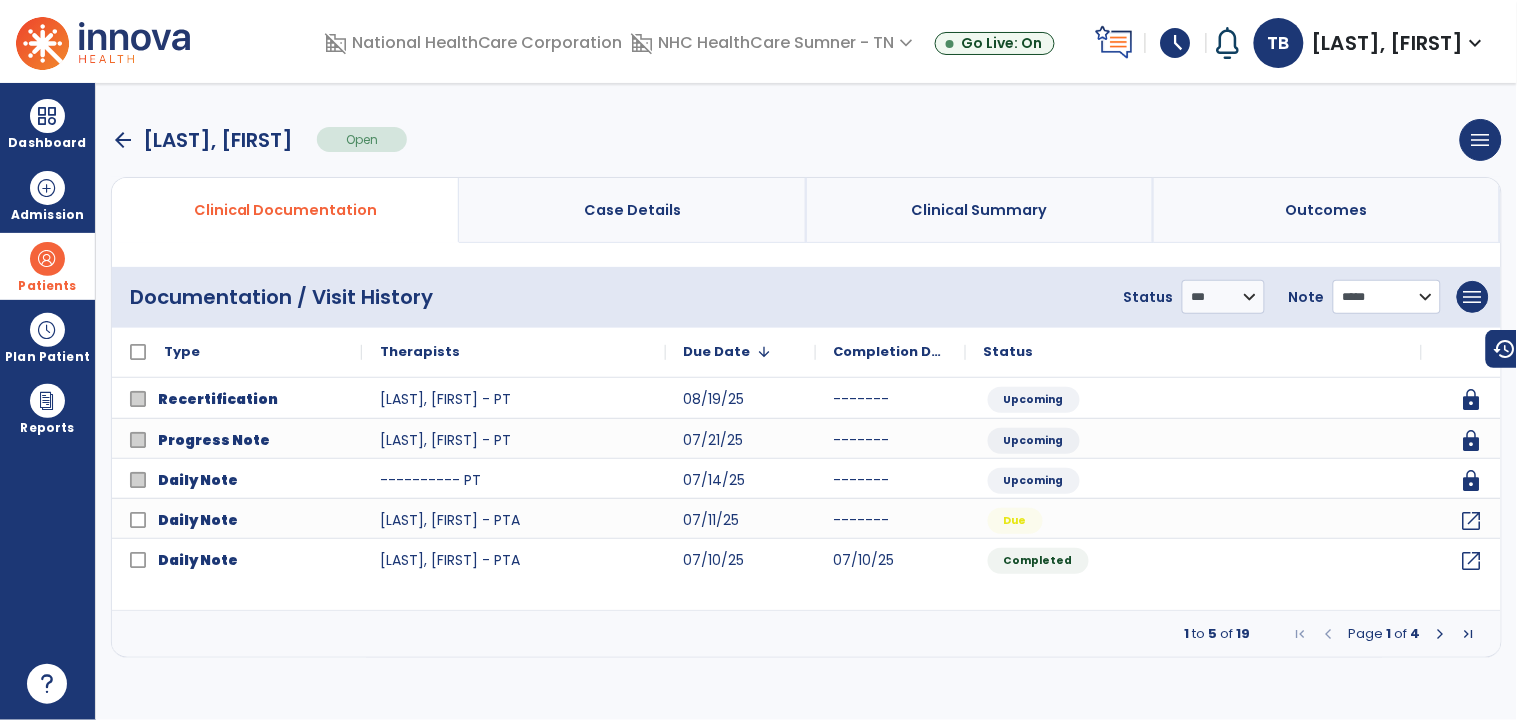 click on "**********" at bounding box center [1223, 297] 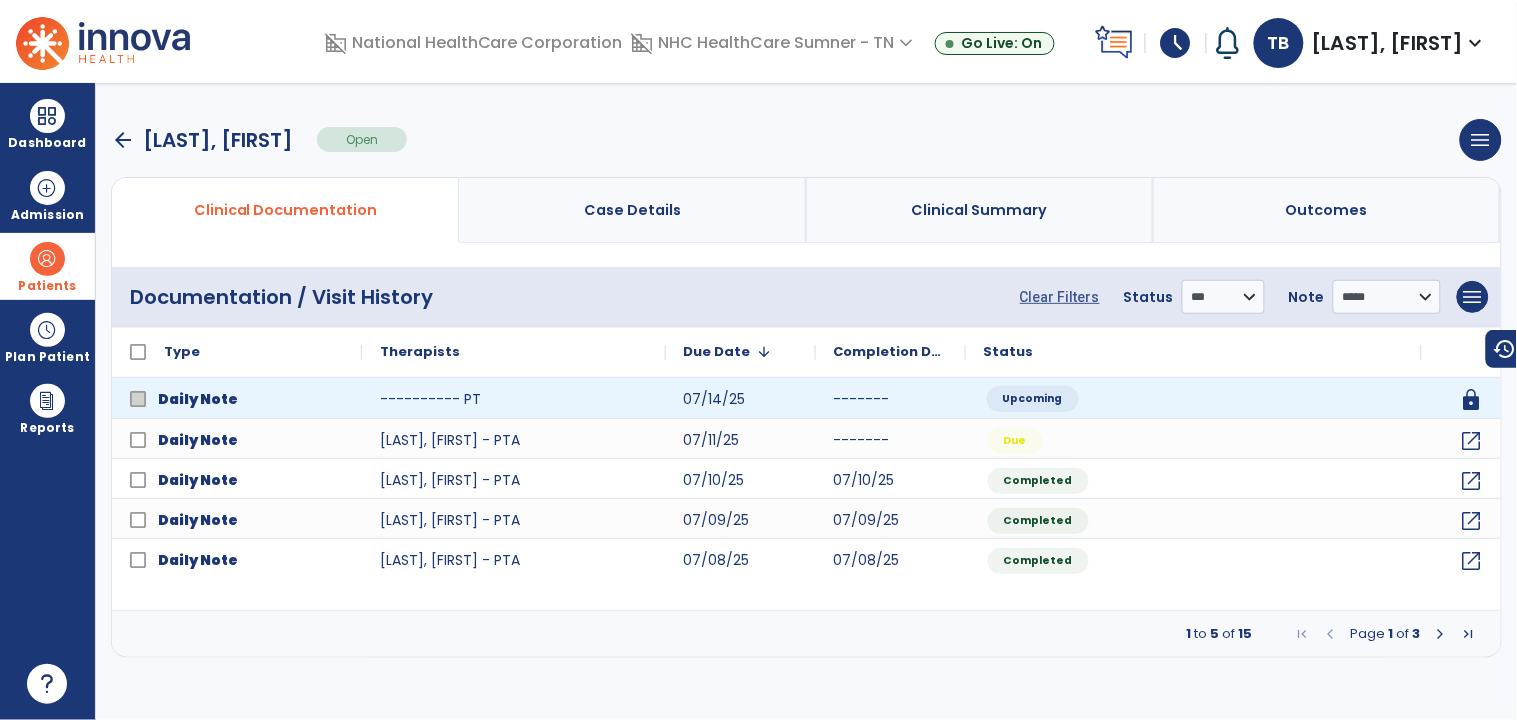 click on "Upcoming" 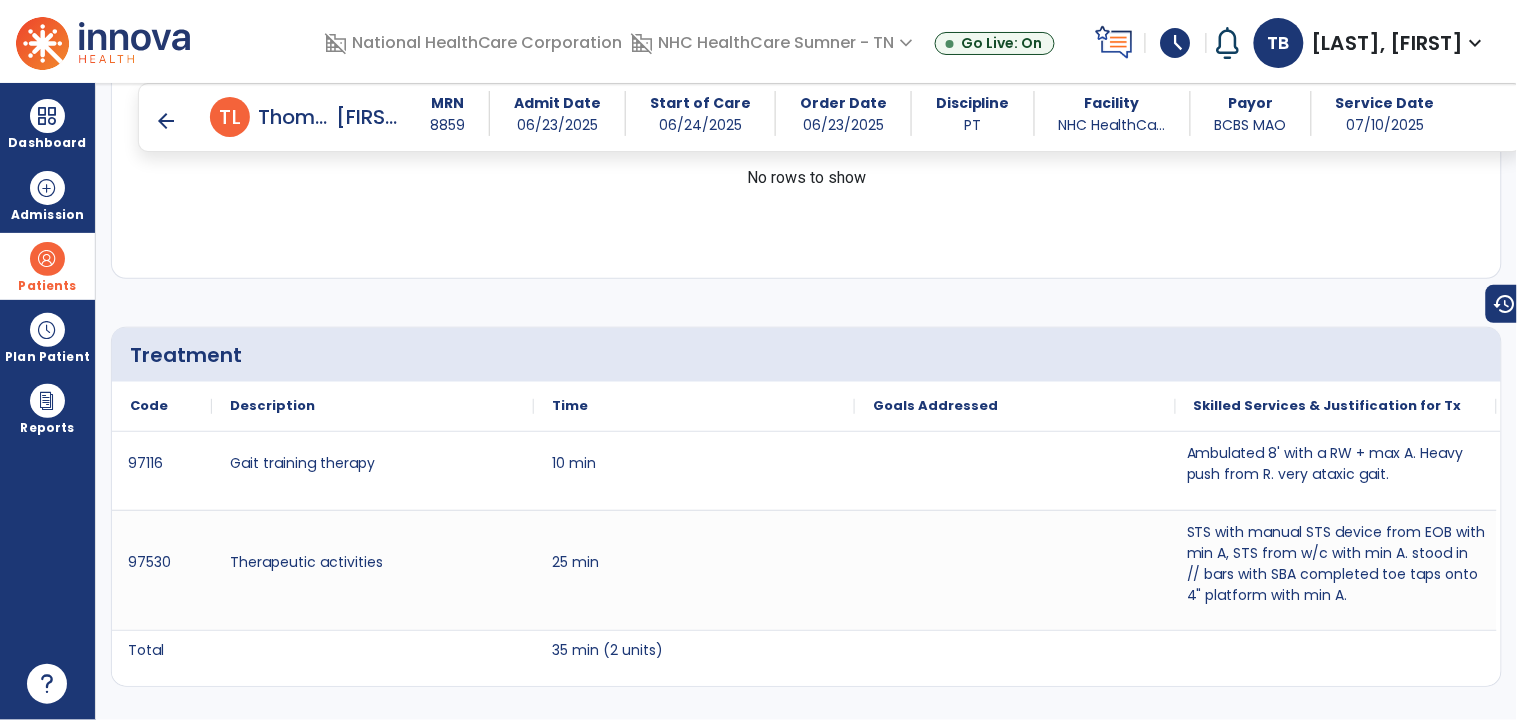 scroll, scrollTop: 1194, scrollLeft: 0, axis: vertical 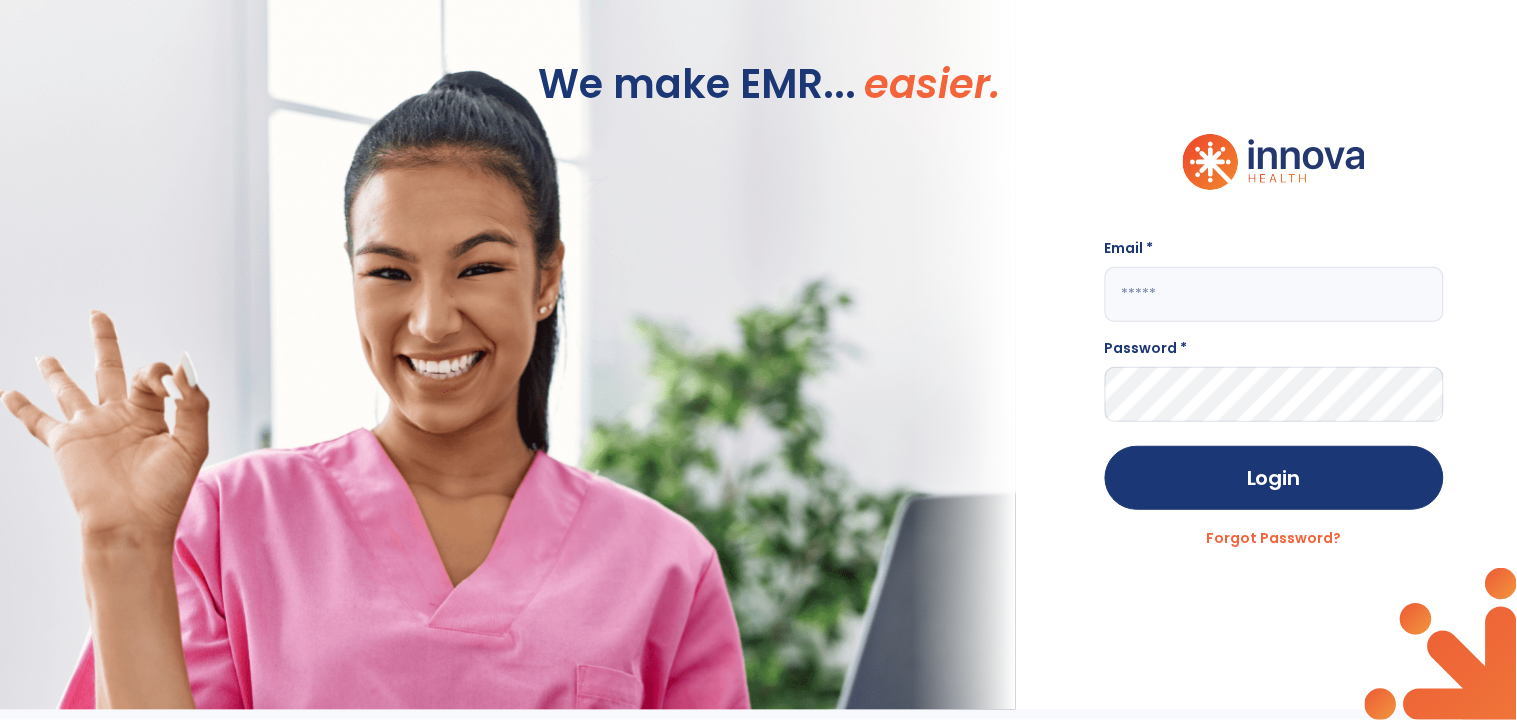 type on "**********" 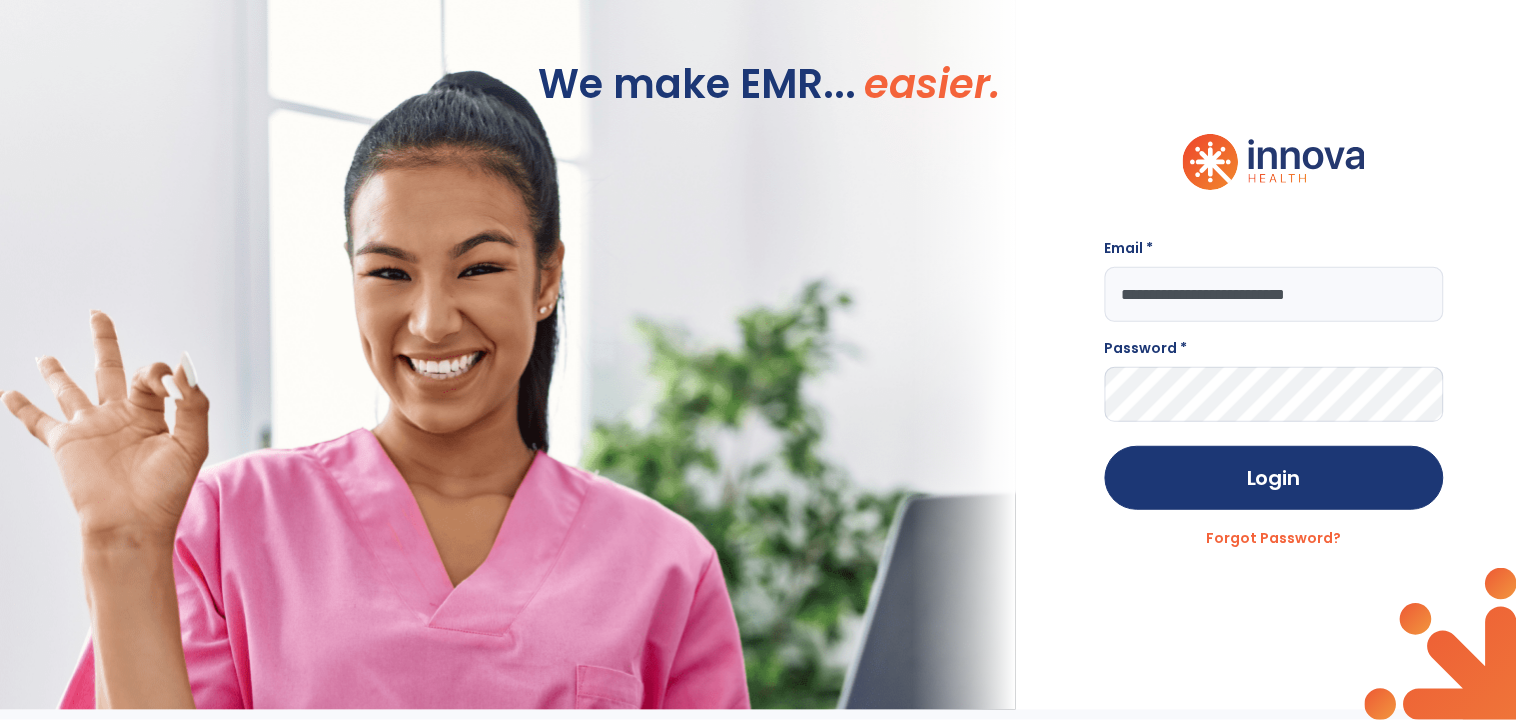 scroll, scrollTop: 0, scrollLeft: 0, axis: both 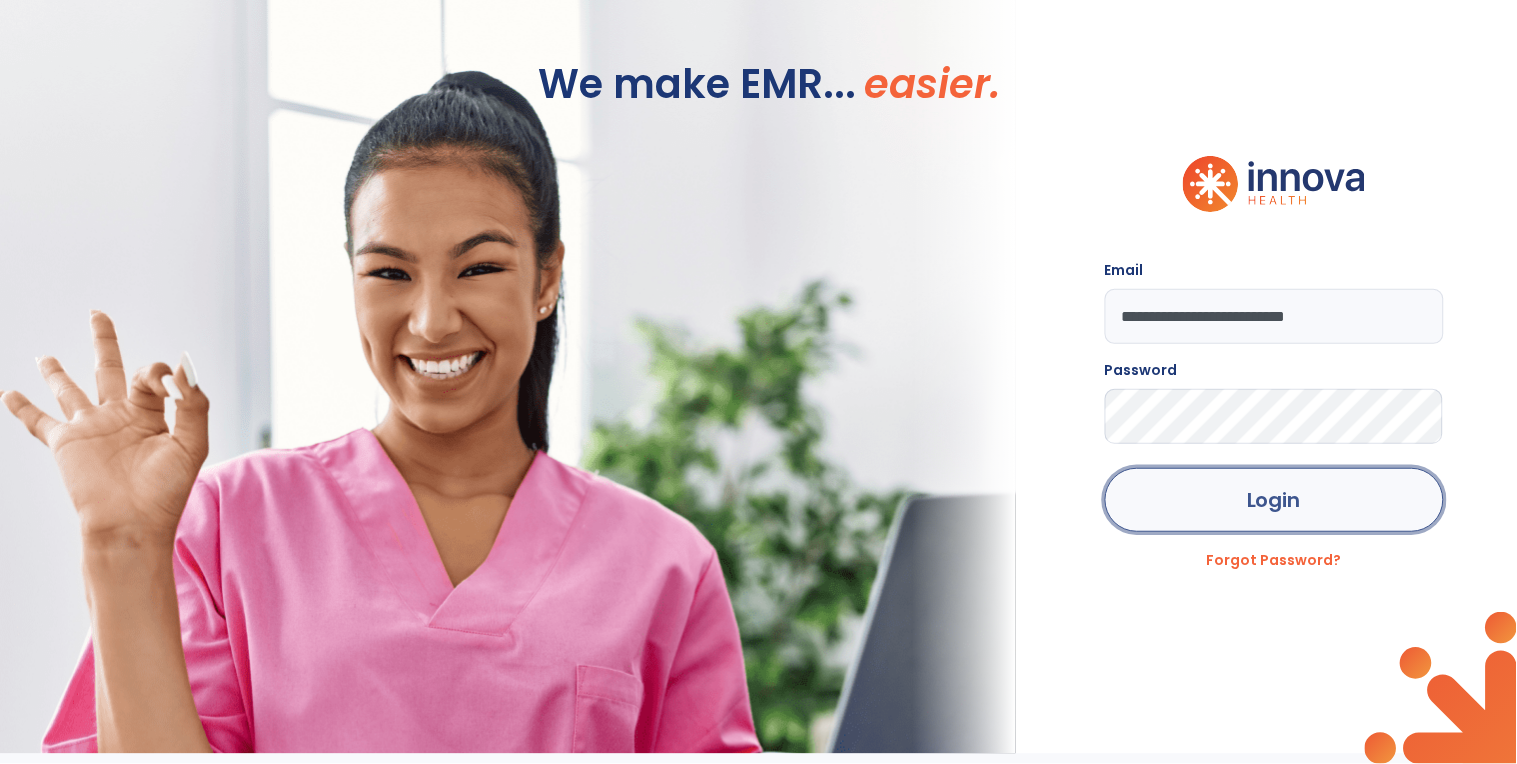 click on "Login" 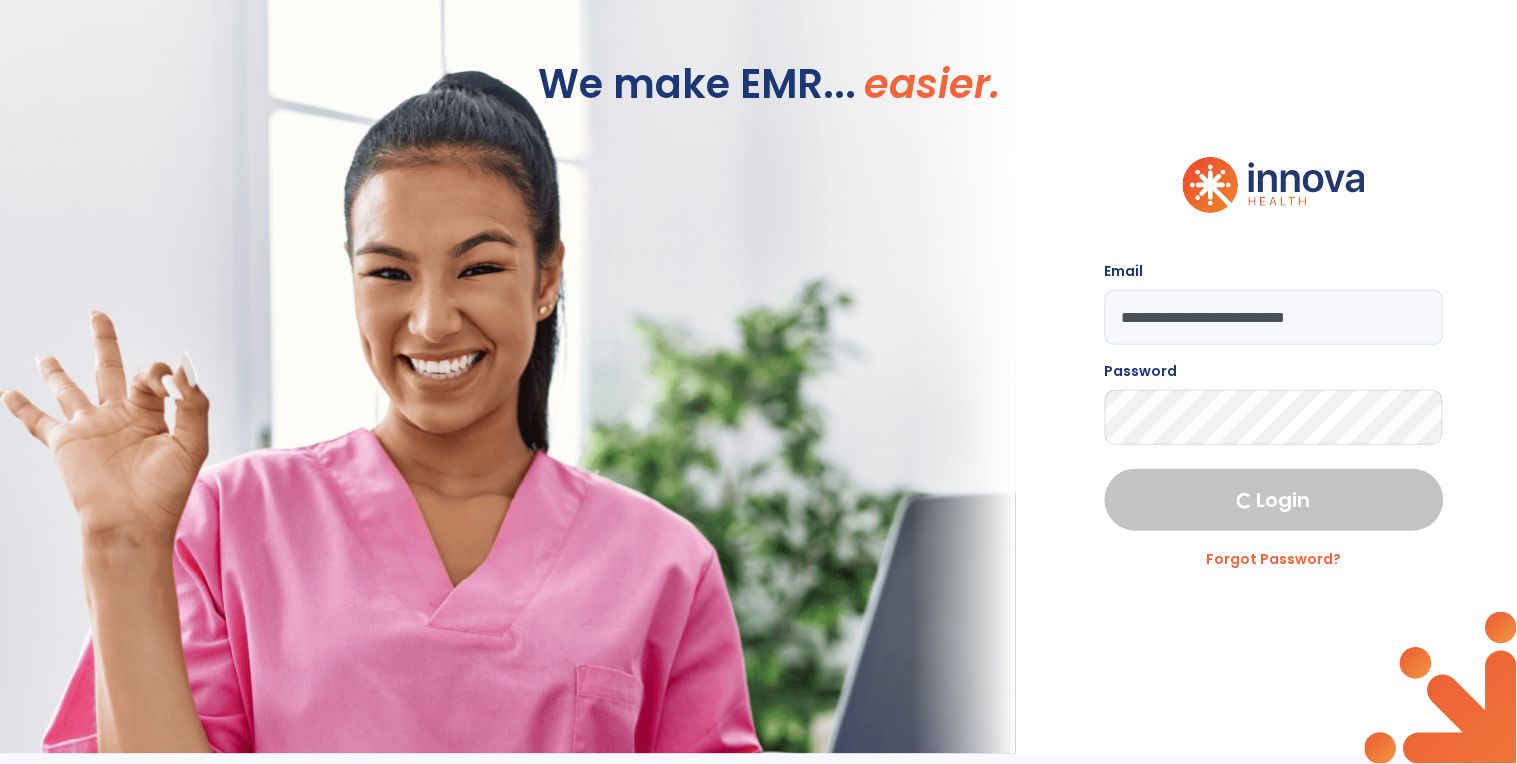 select on "****" 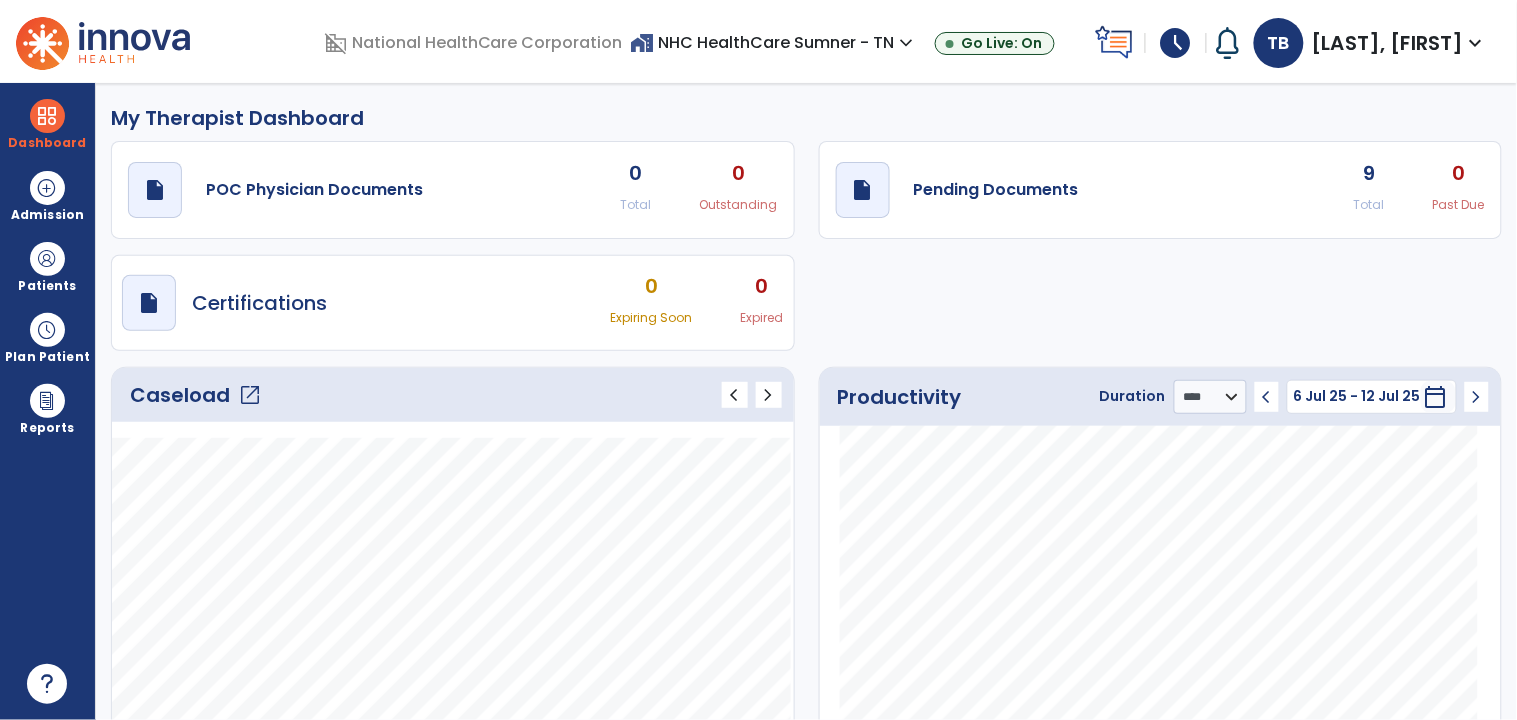 click on "9" 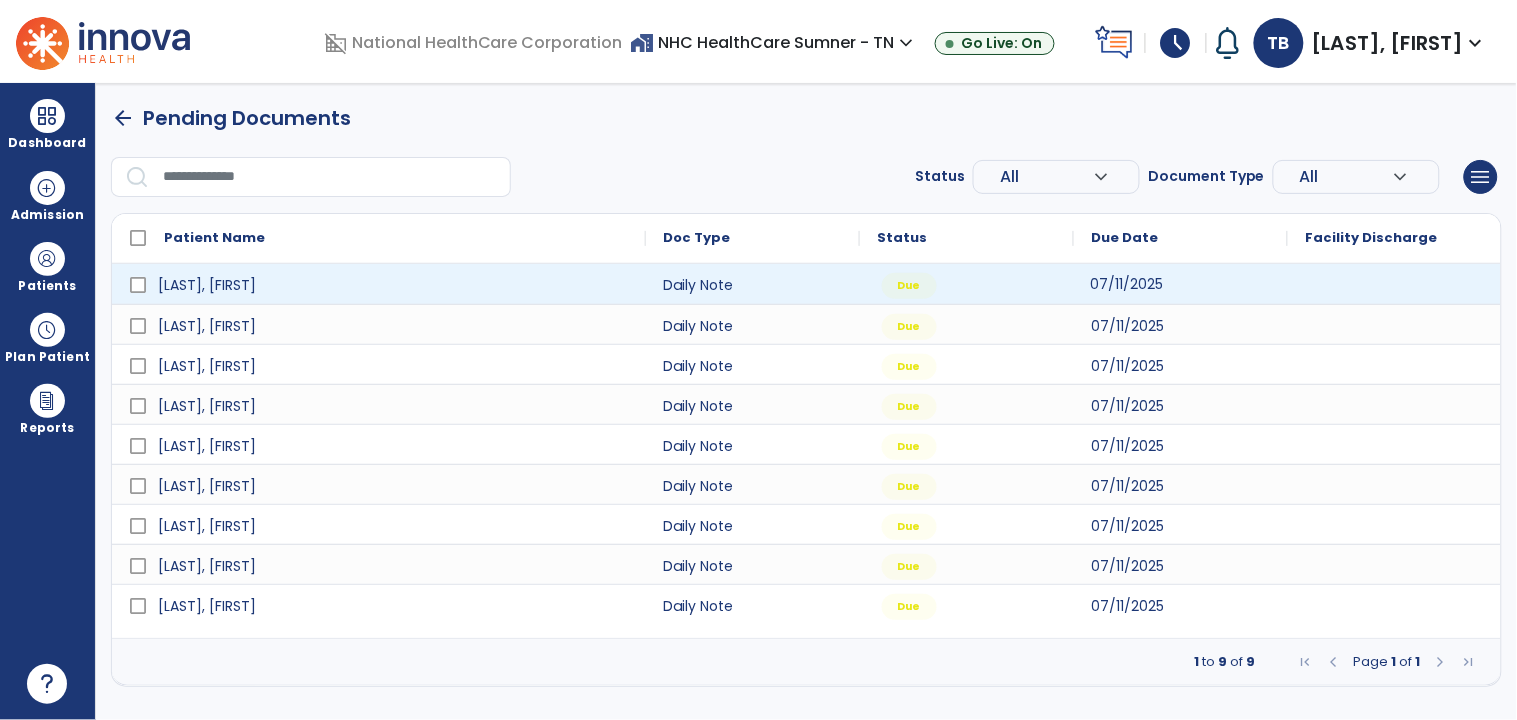 click on "07/11/2025" at bounding box center (1181, 284) 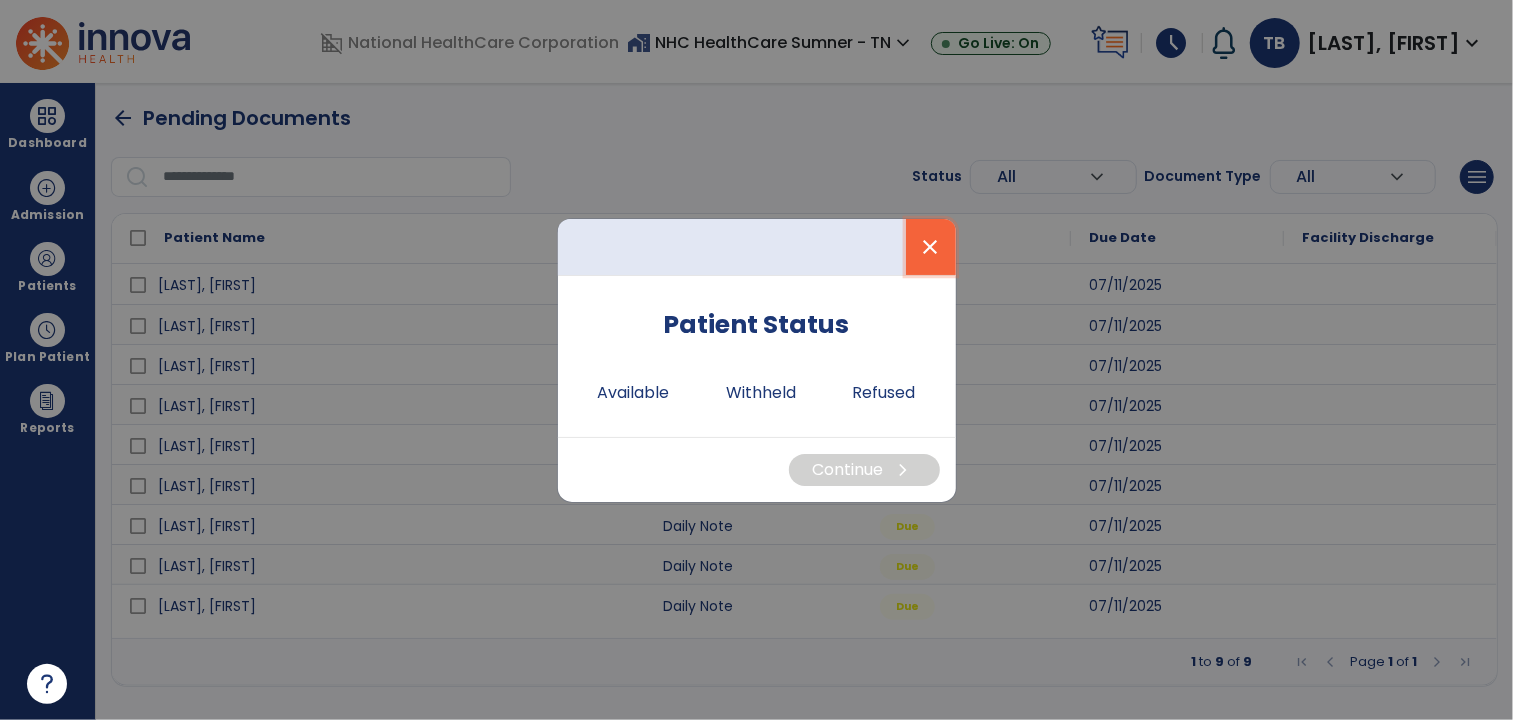 click on "close" at bounding box center [931, 247] 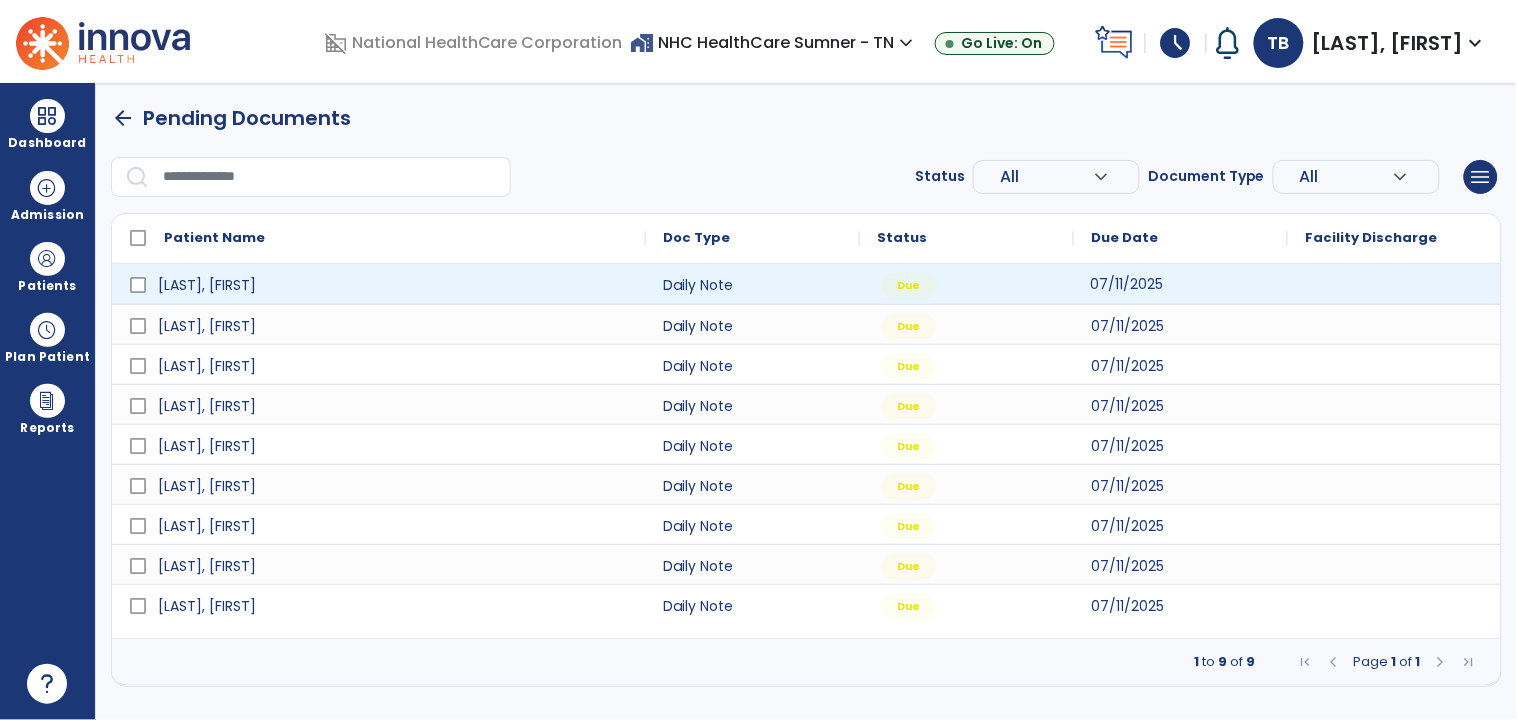 click on "07/11/2025" at bounding box center [1181, 284] 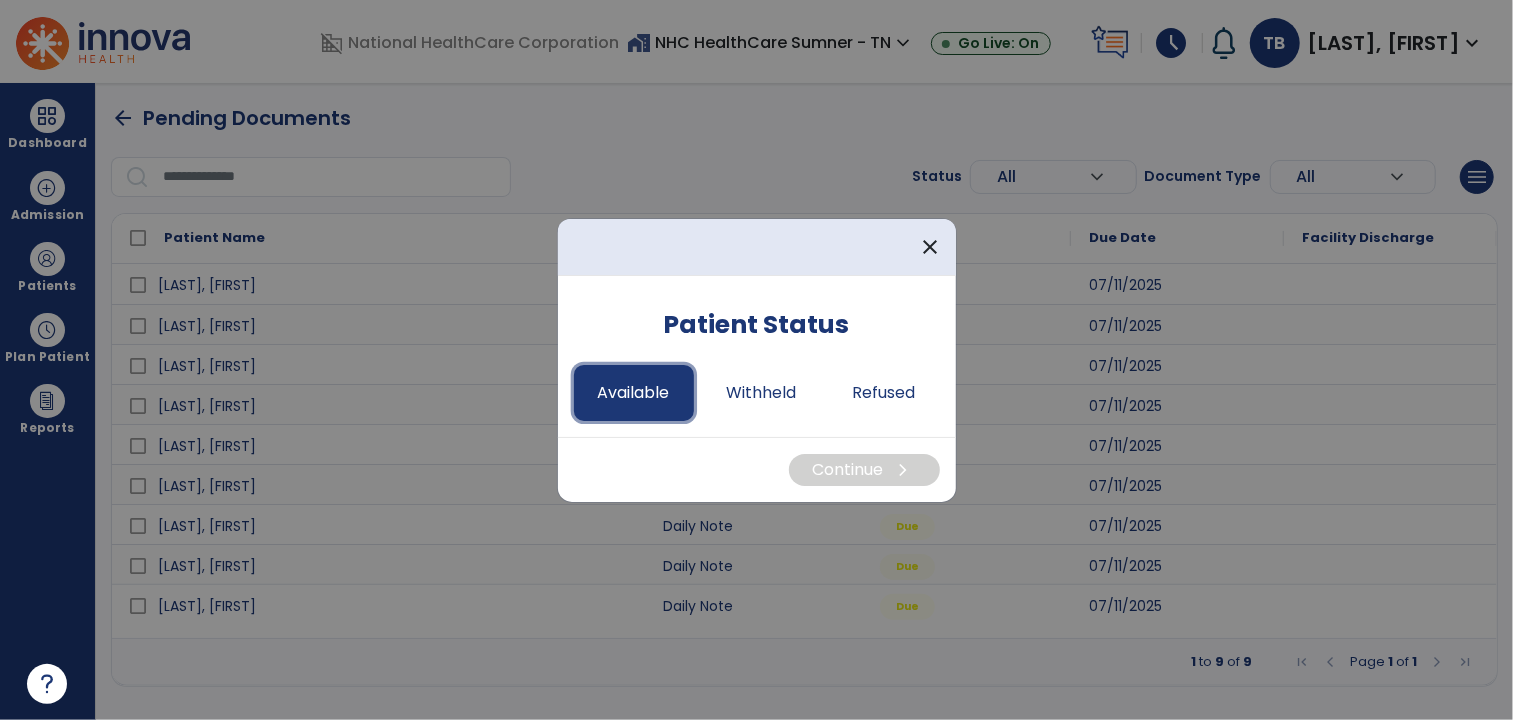click on "Available" at bounding box center [634, 393] 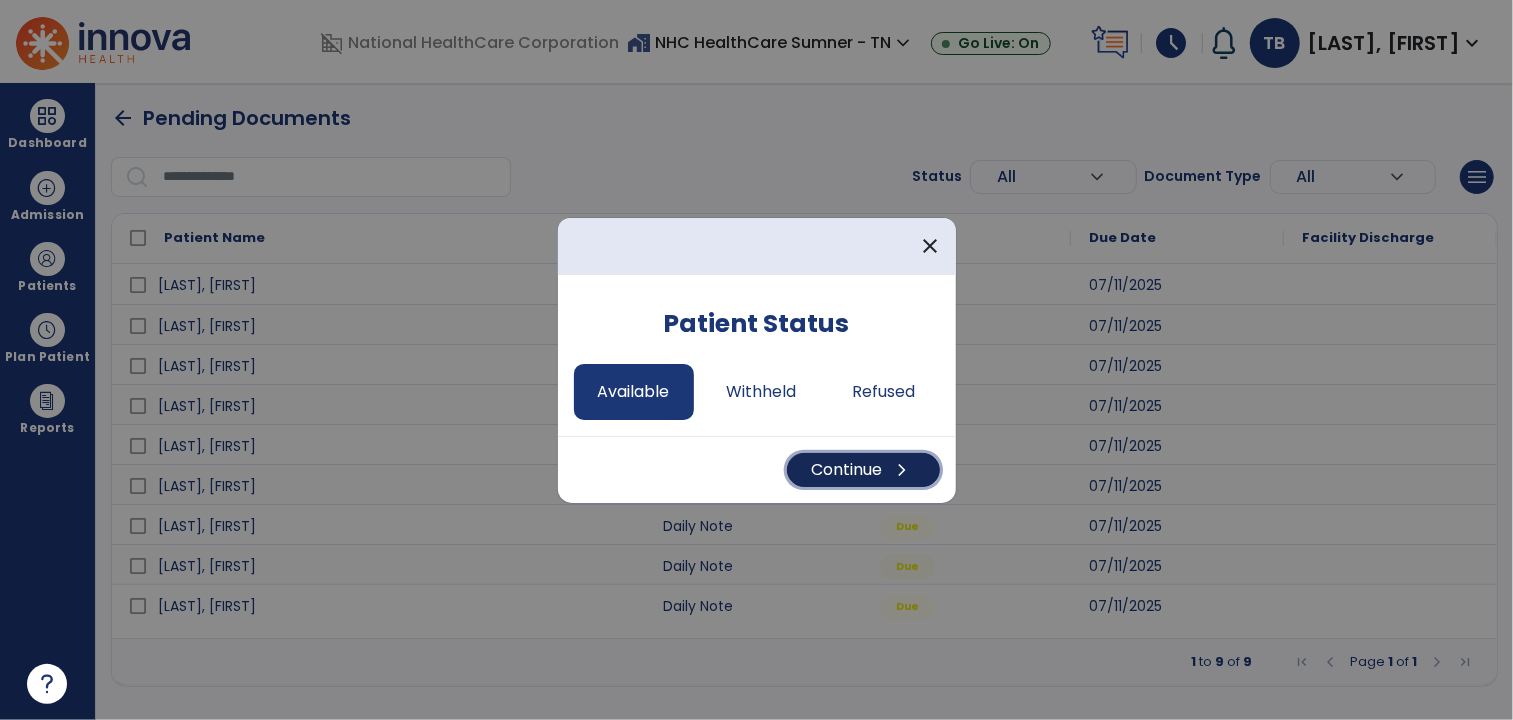click on "chevron_right" at bounding box center [903, 470] 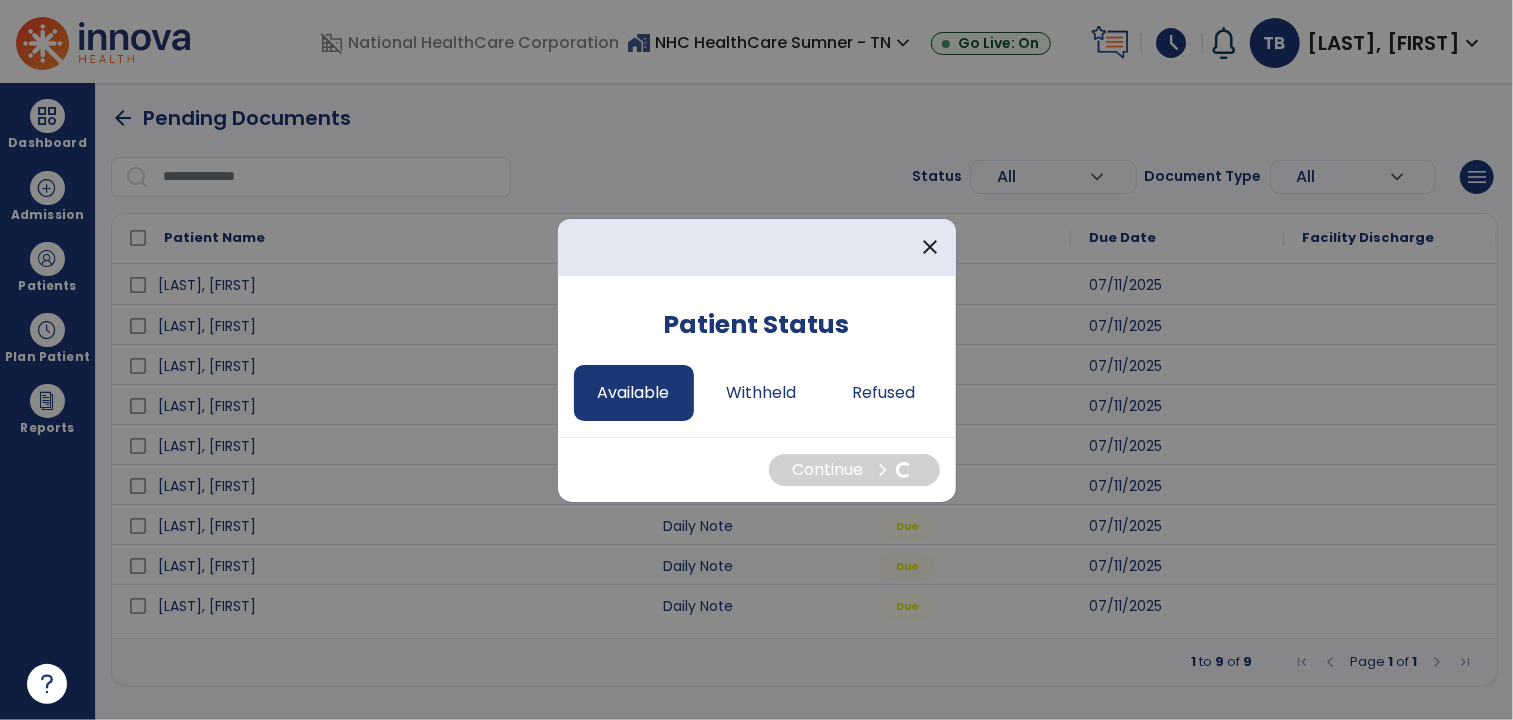 select on "*" 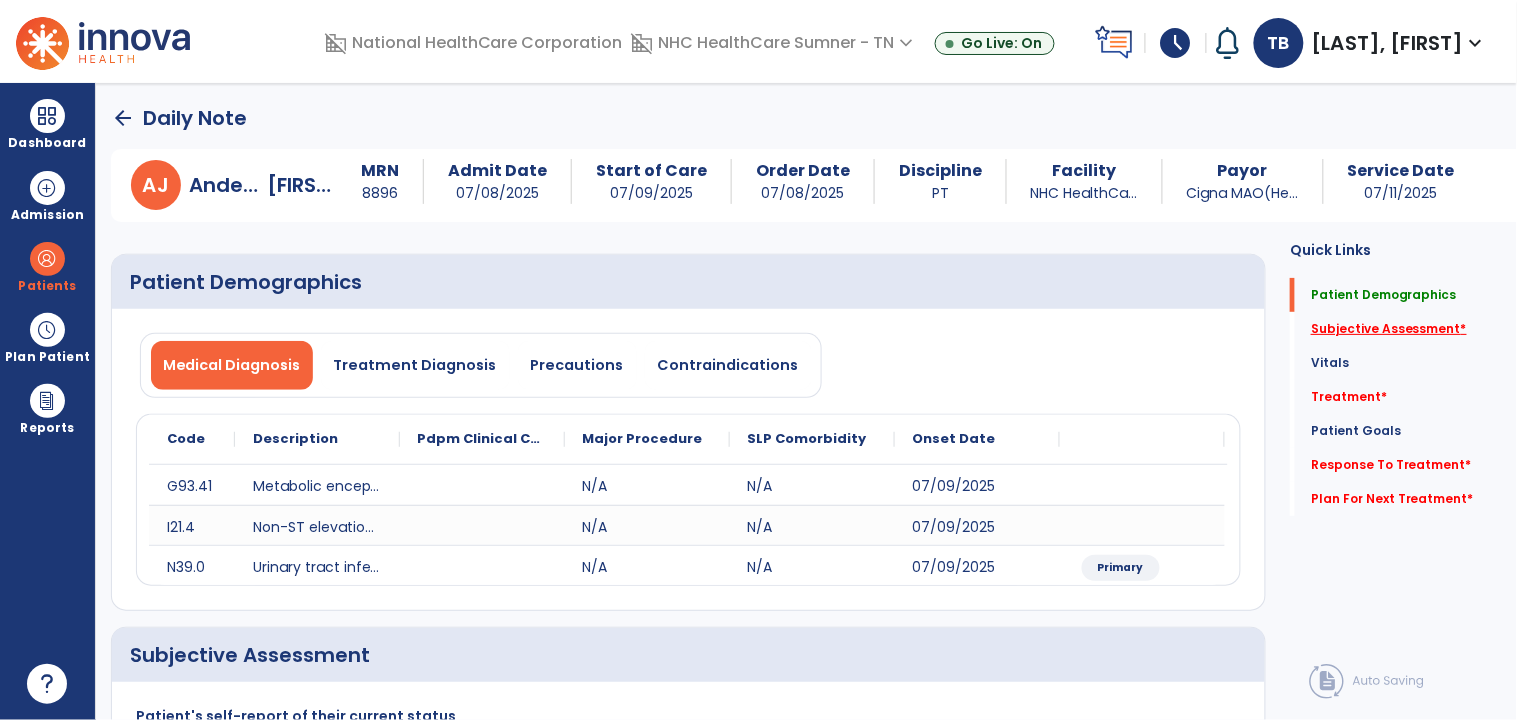 click on "Subjective Assessment   *" 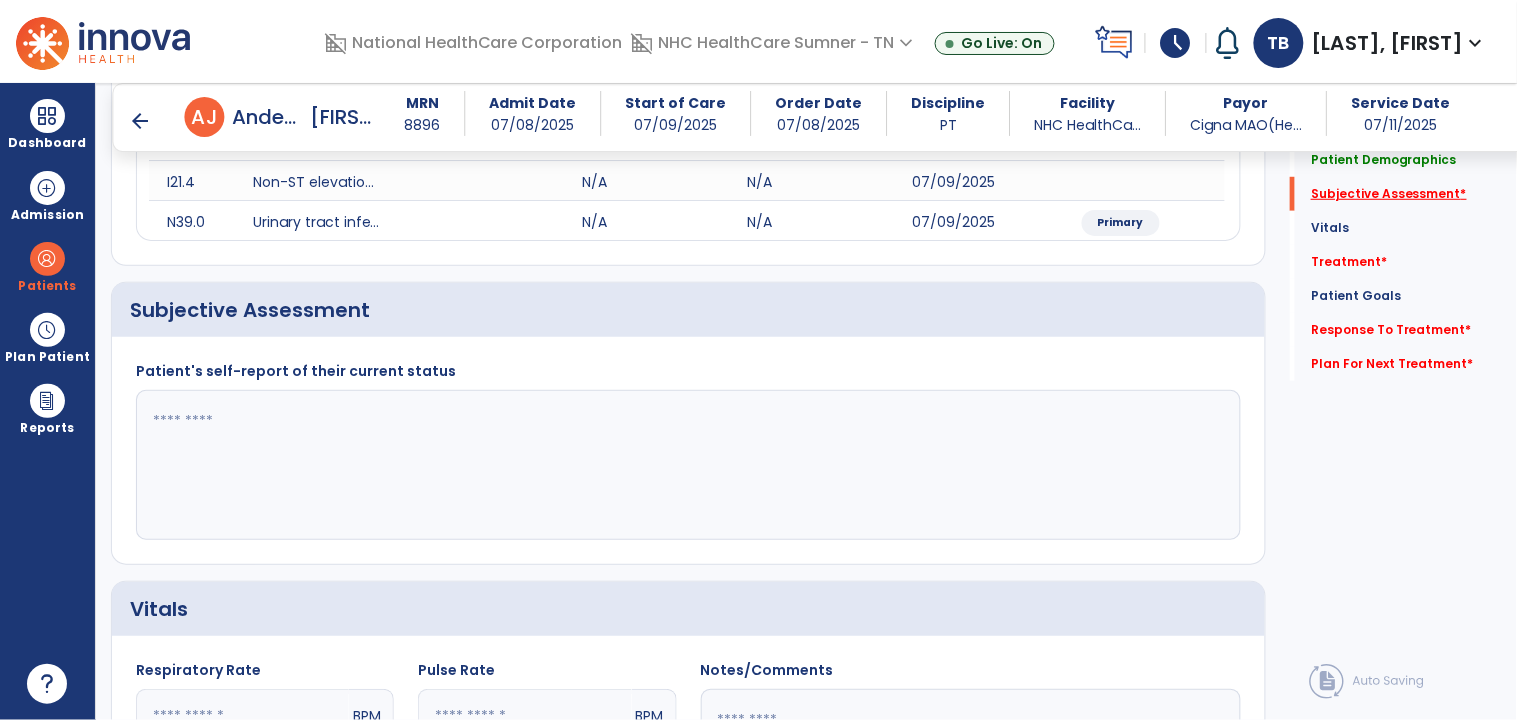 scroll, scrollTop: 367, scrollLeft: 0, axis: vertical 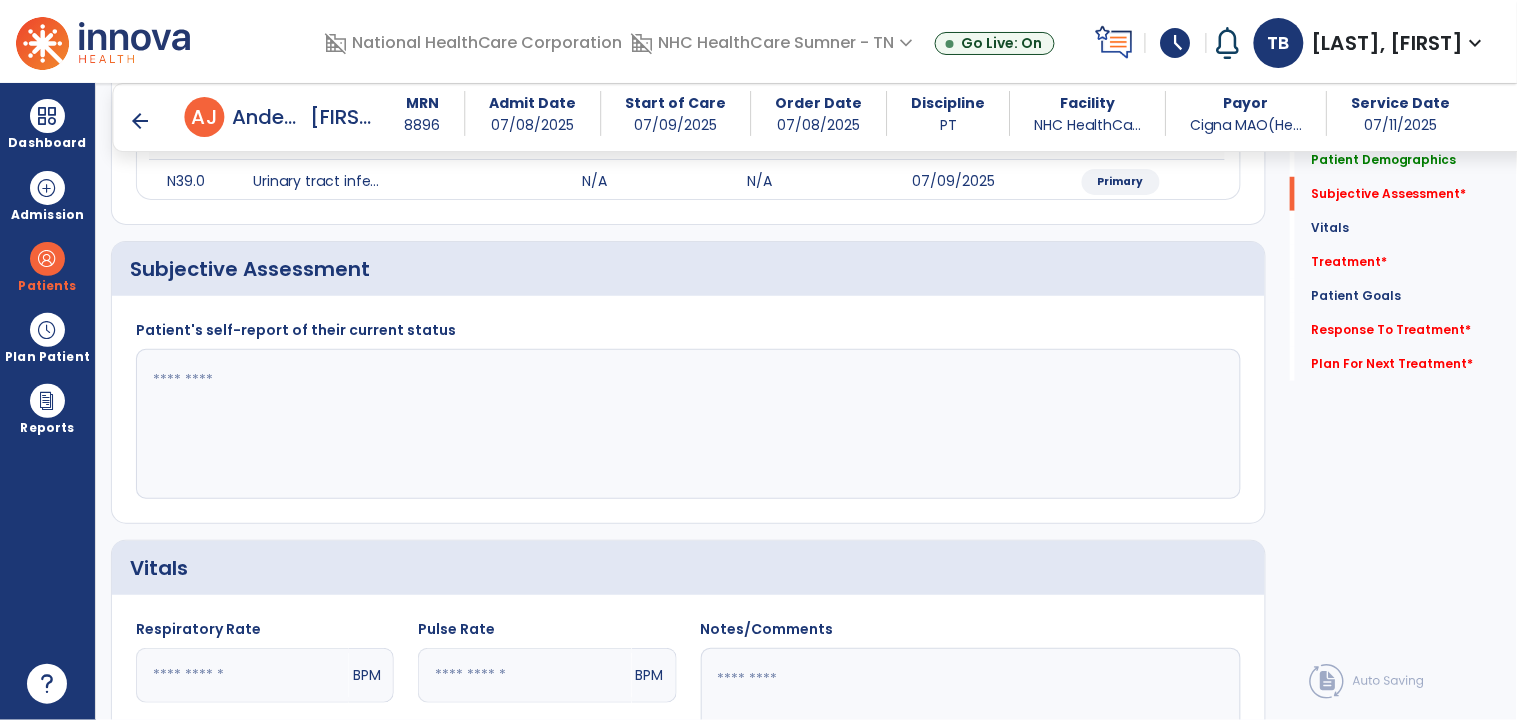 click 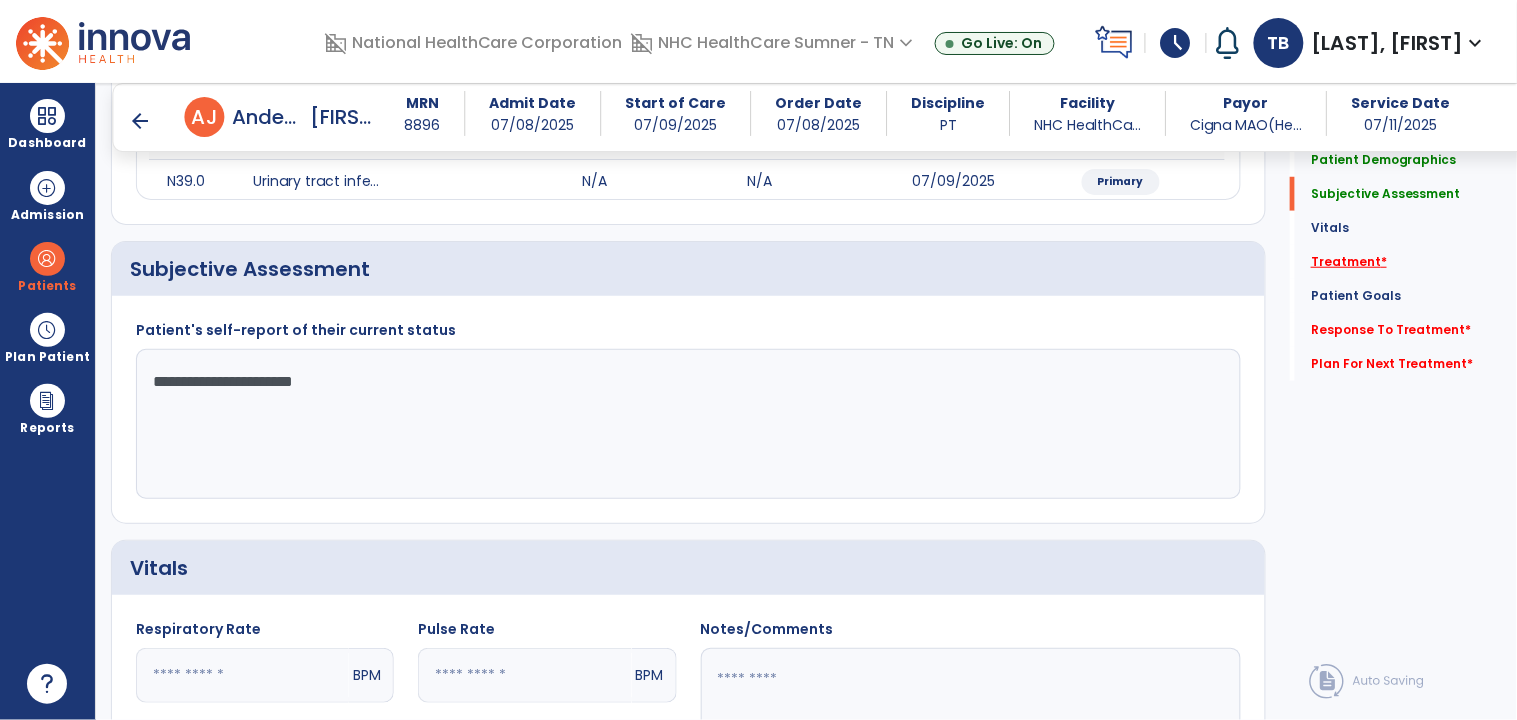 type on "**********" 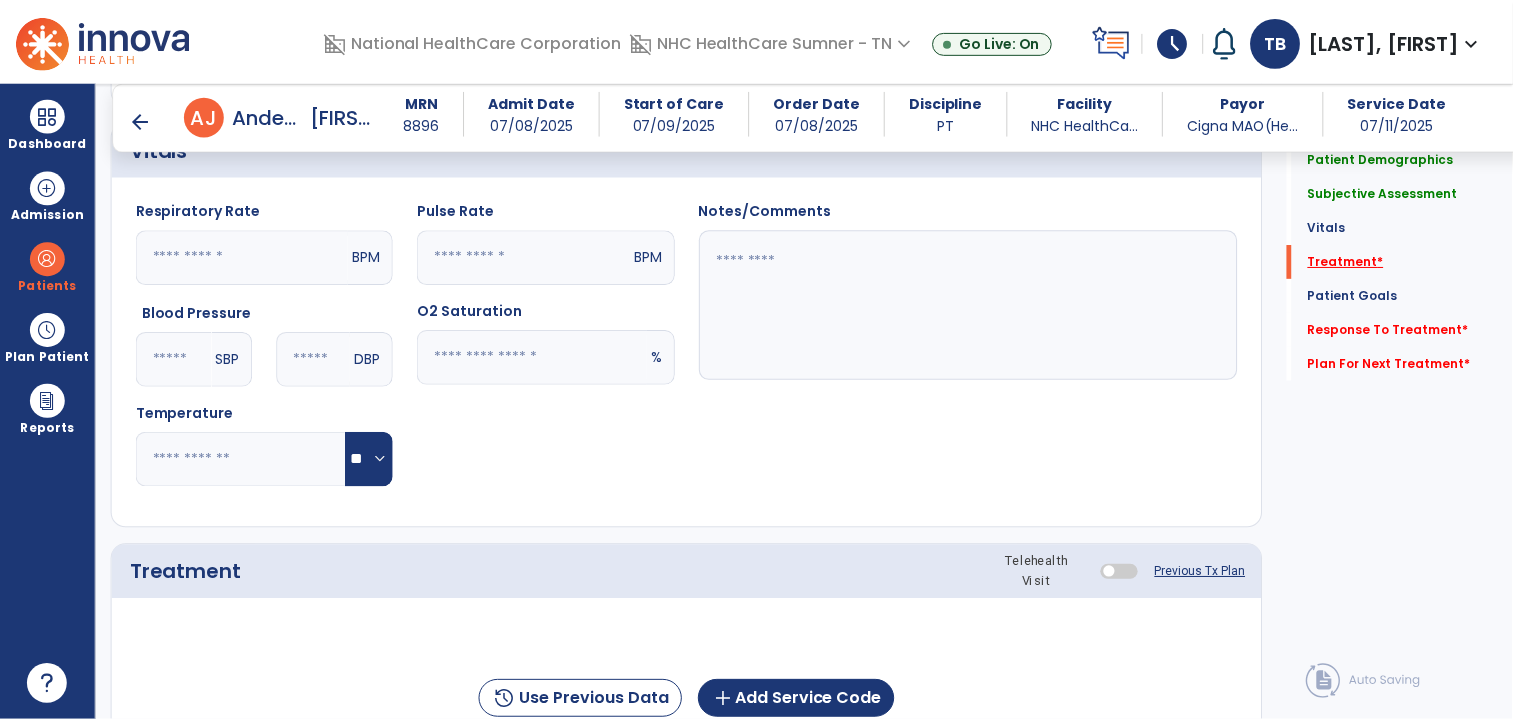 scroll, scrollTop: 1057, scrollLeft: 0, axis: vertical 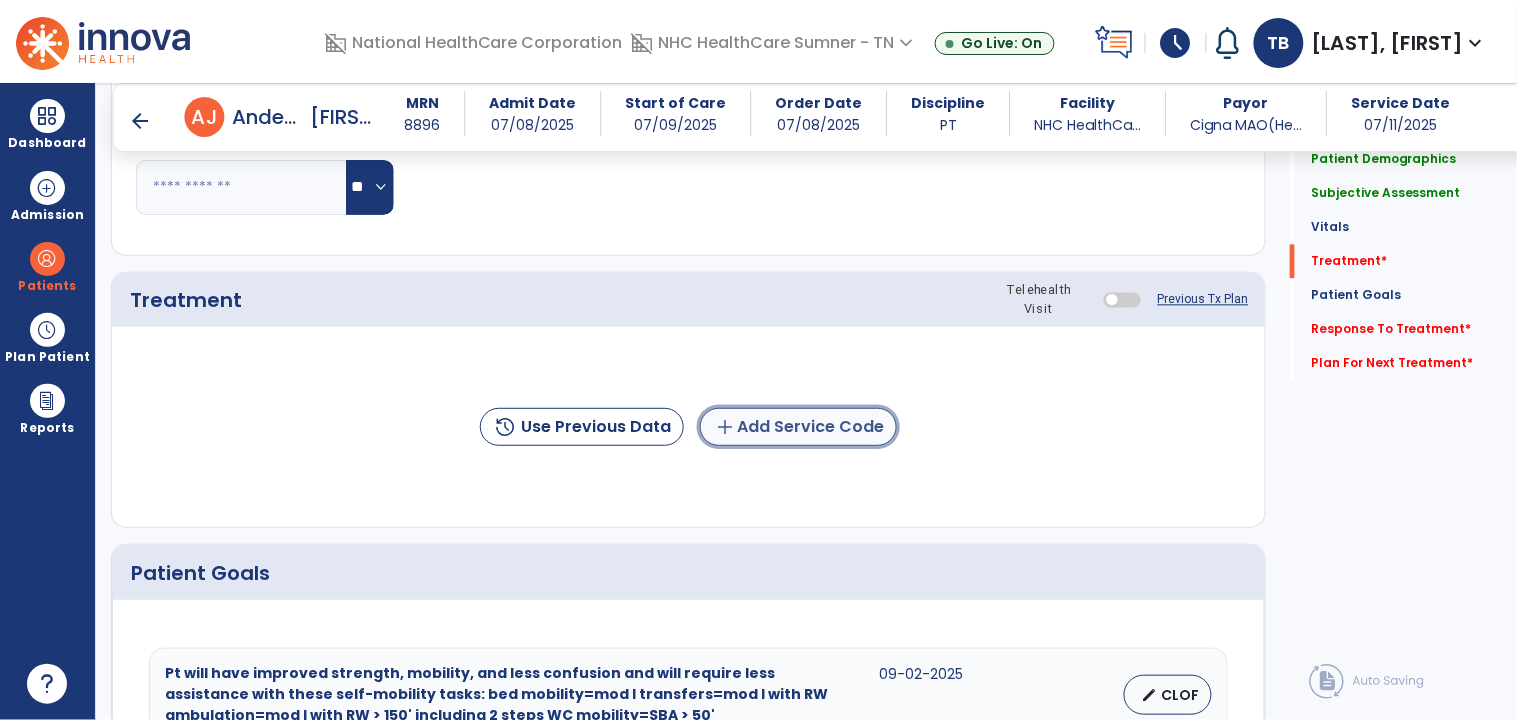click on "add  Add Service Code" 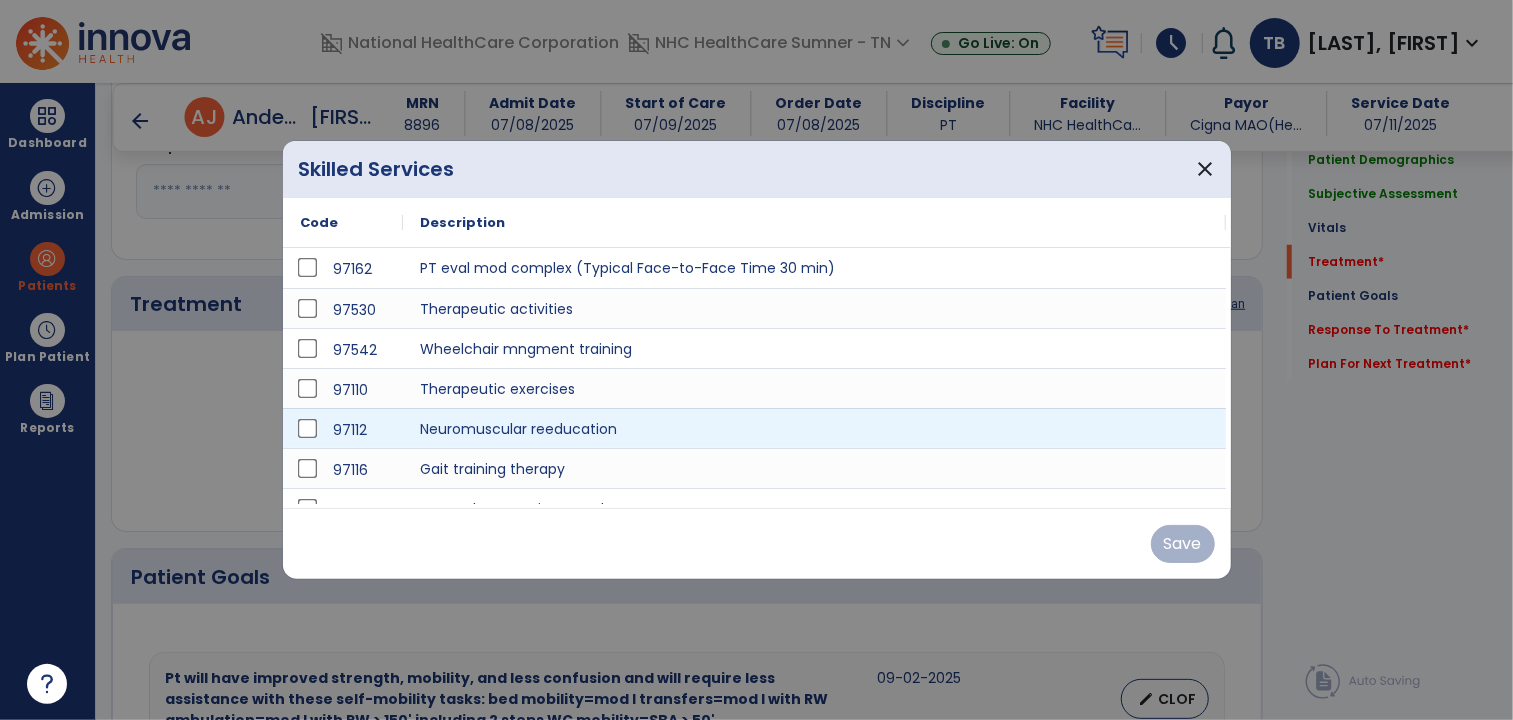 scroll, scrollTop: 1057, scrollLeft: 0, axis: vertical 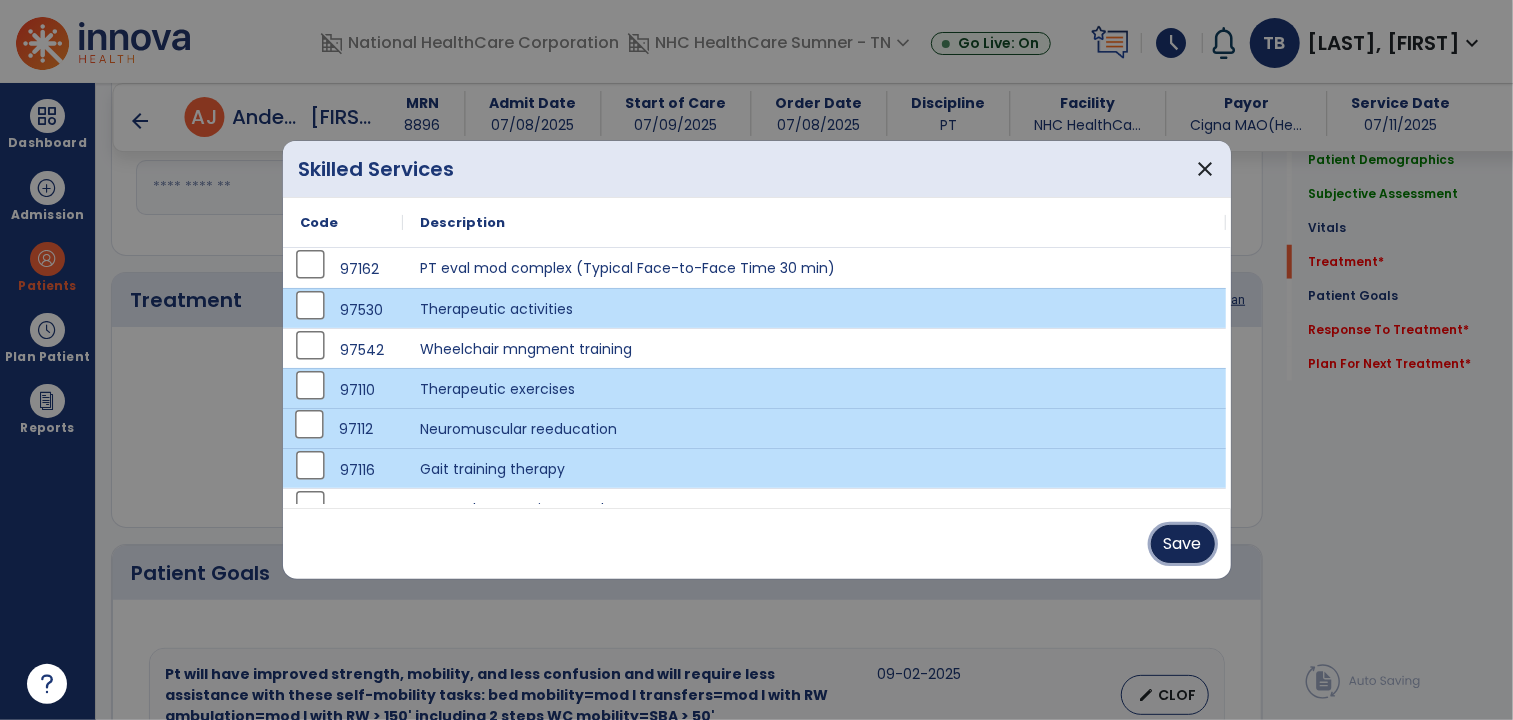 click on "Save" at bounding box center [1183, 544] 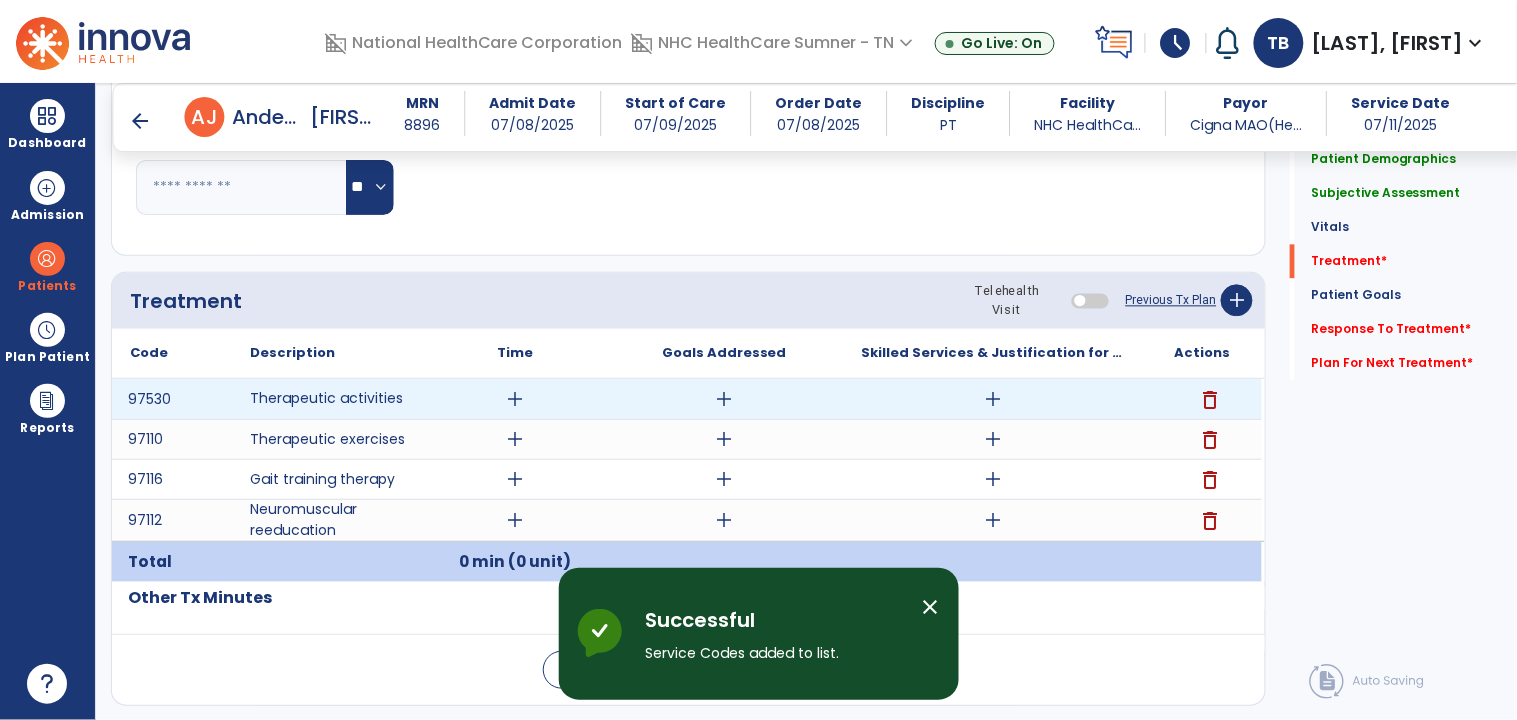 click on "add" at bounding box center [515, 399] 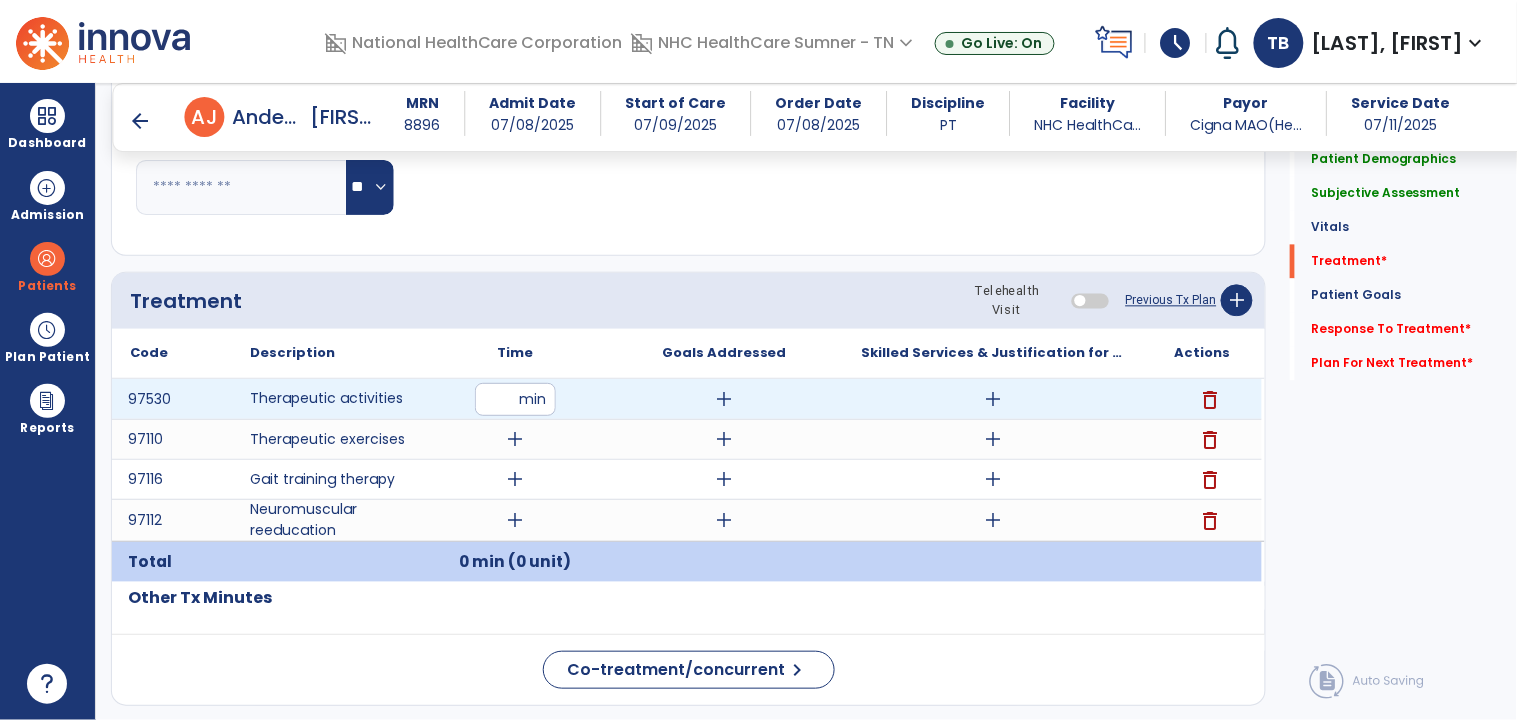 type on "**" 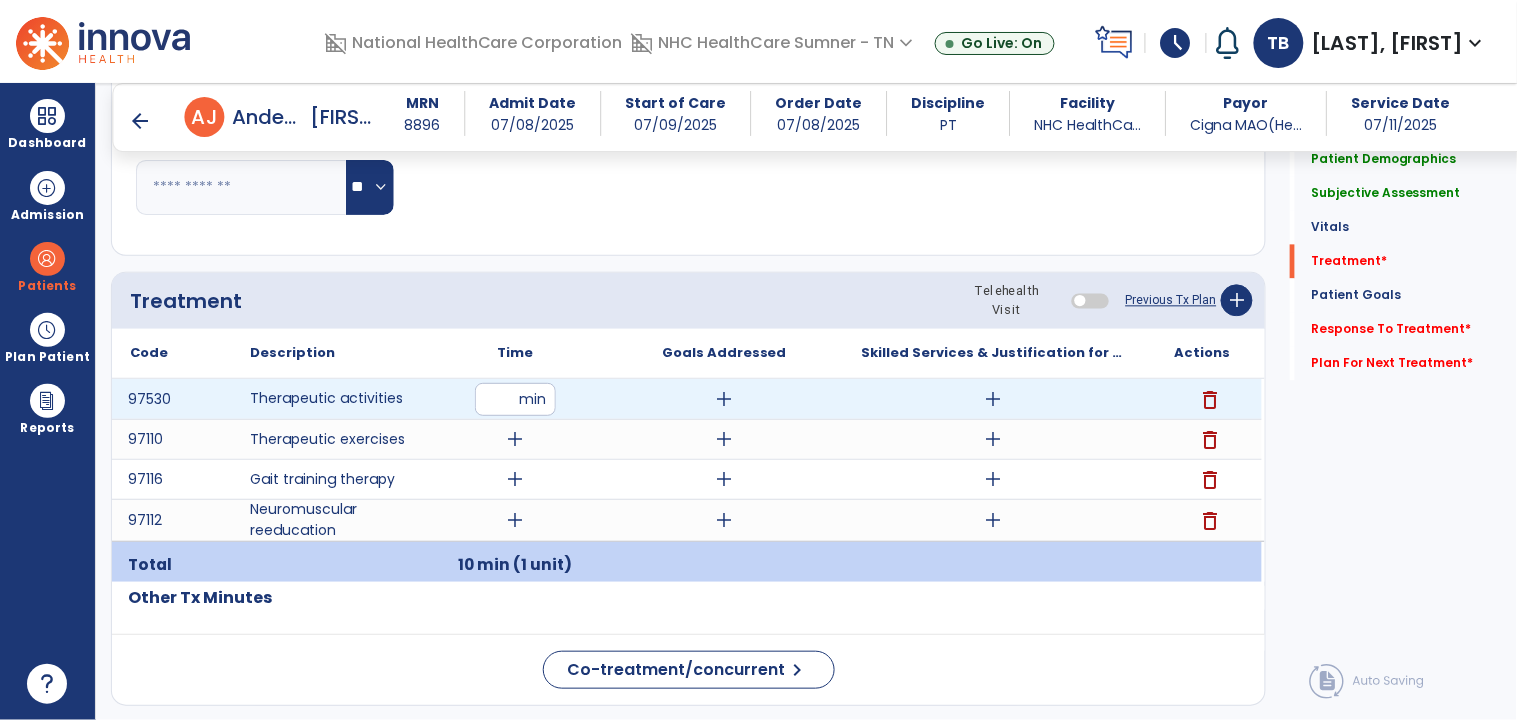 click on "add" at bounding box center [993, 399] 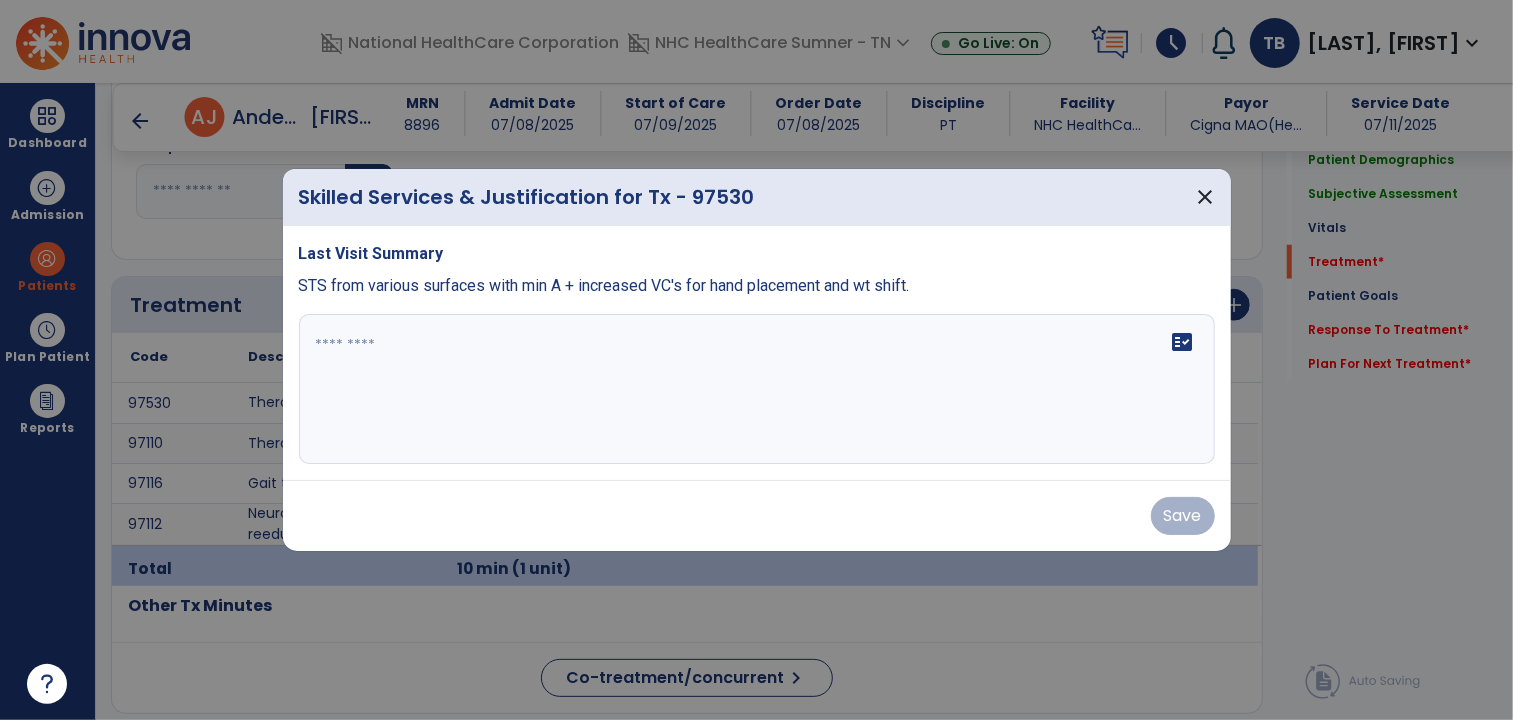 scroll, scrollTop: 1057, scrollLeft: 0, axis: vertical 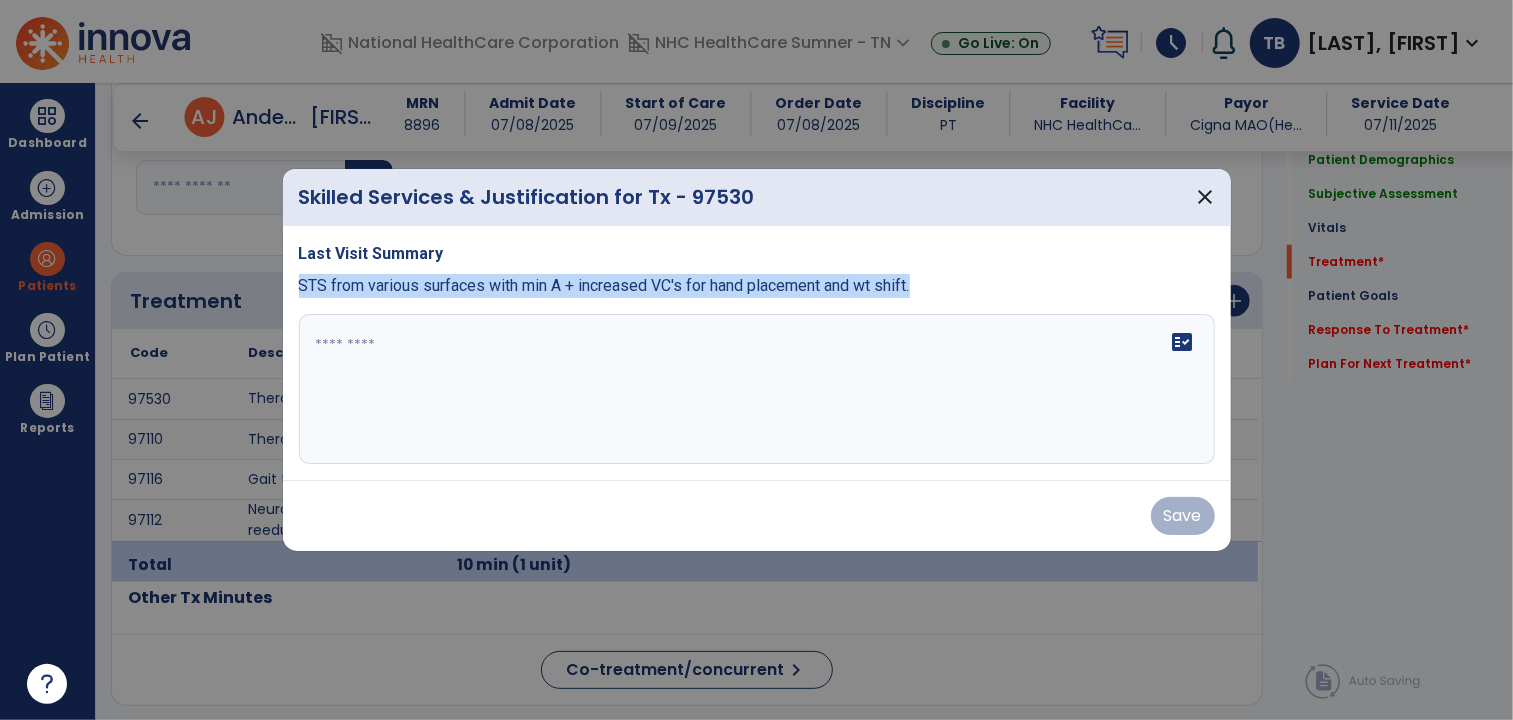 drag, startPoint x: 296, startPoint y: 280, endPoint x: 941, endPoint y: 303, distance: 645.41 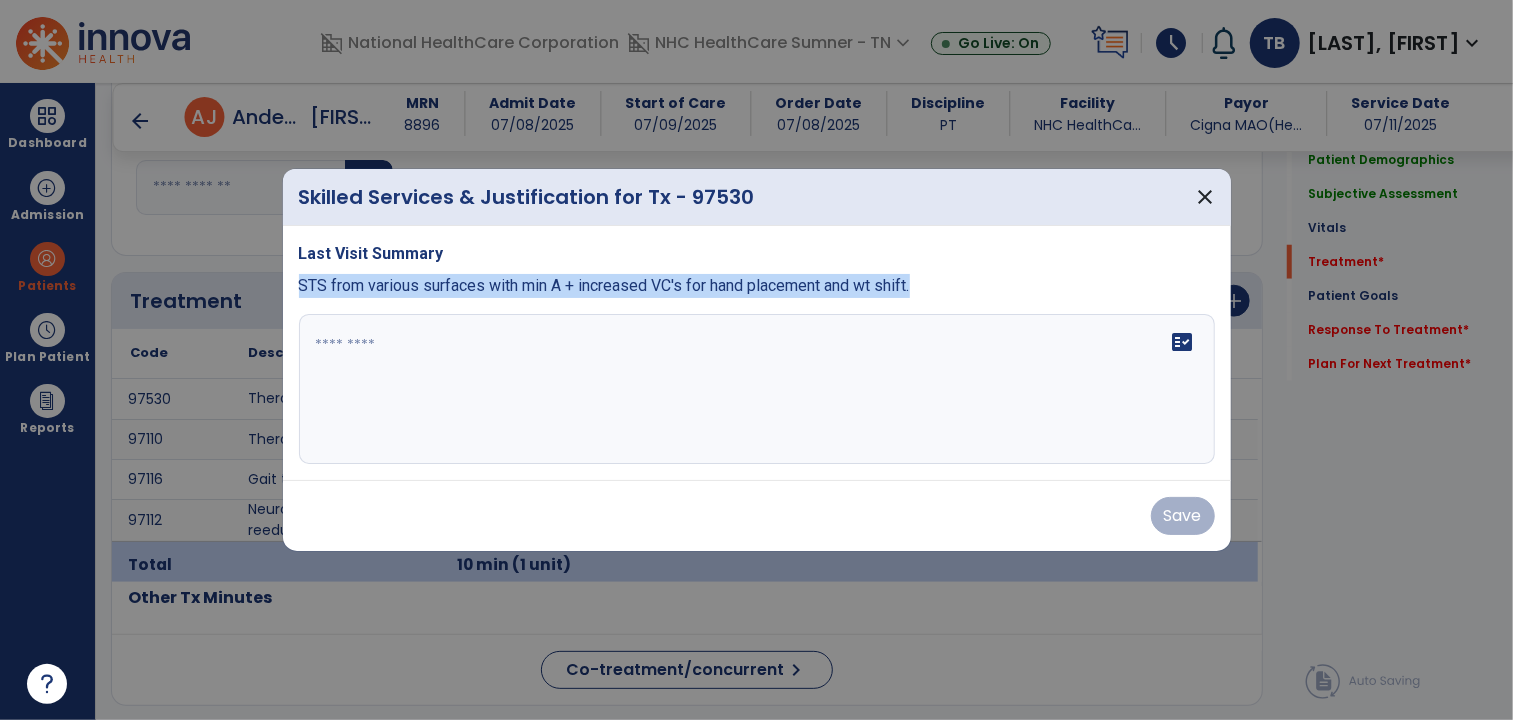 click on "Last Visit Summary STS from various surfaces with min A + increased VC's for hand placement and wt shift.    fact_check" at bounding box center (757, 353) 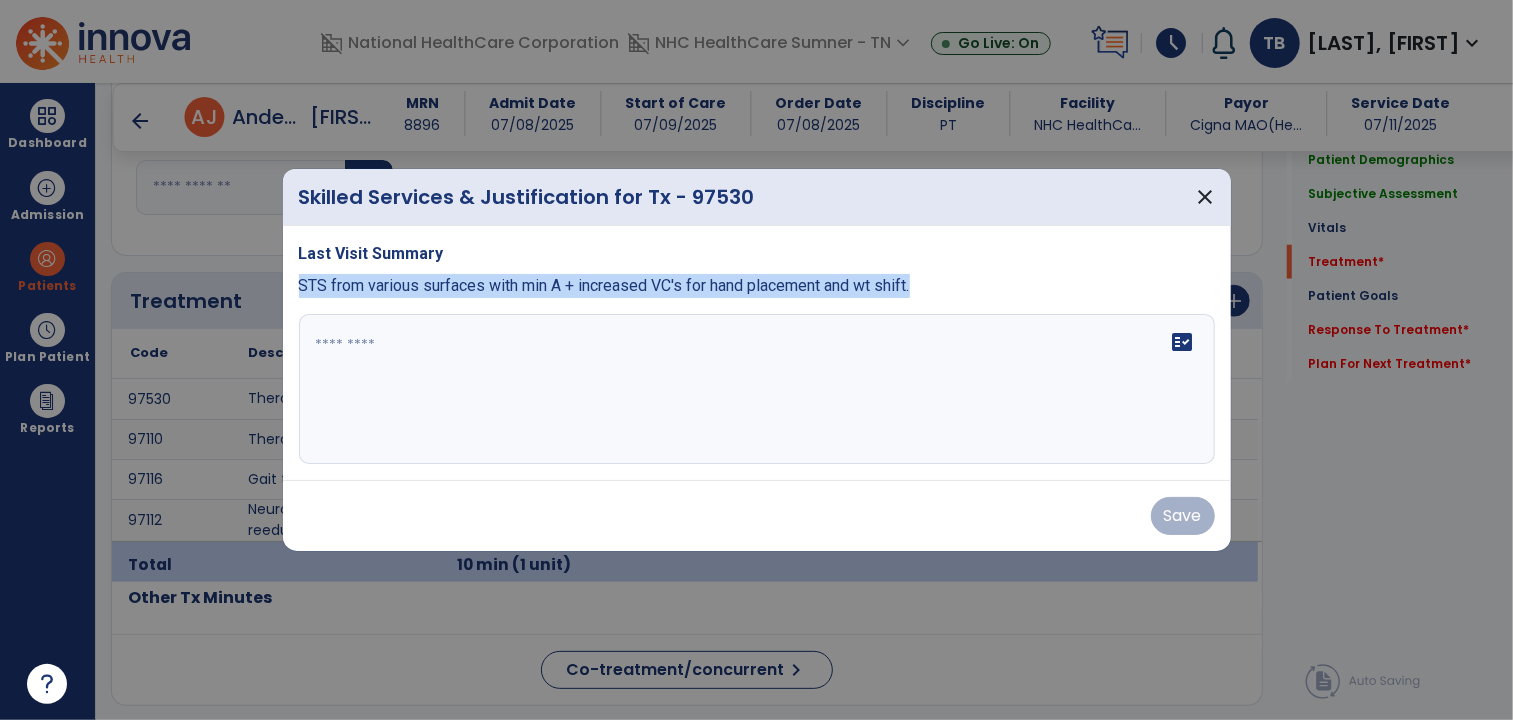 copy on "STS from various surfaces with min A + increased VC's for hand placement and wt shift." 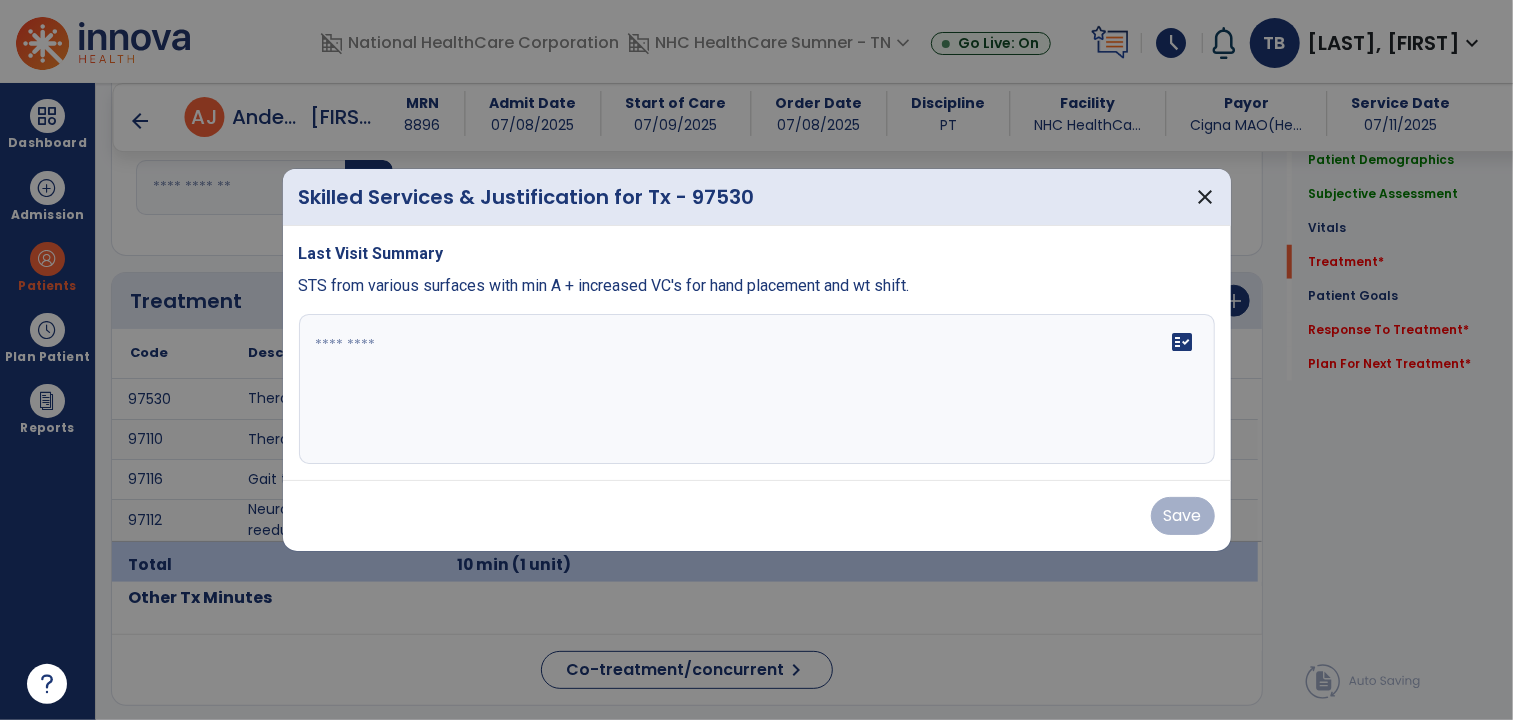 click at bounding box center [757, 389] 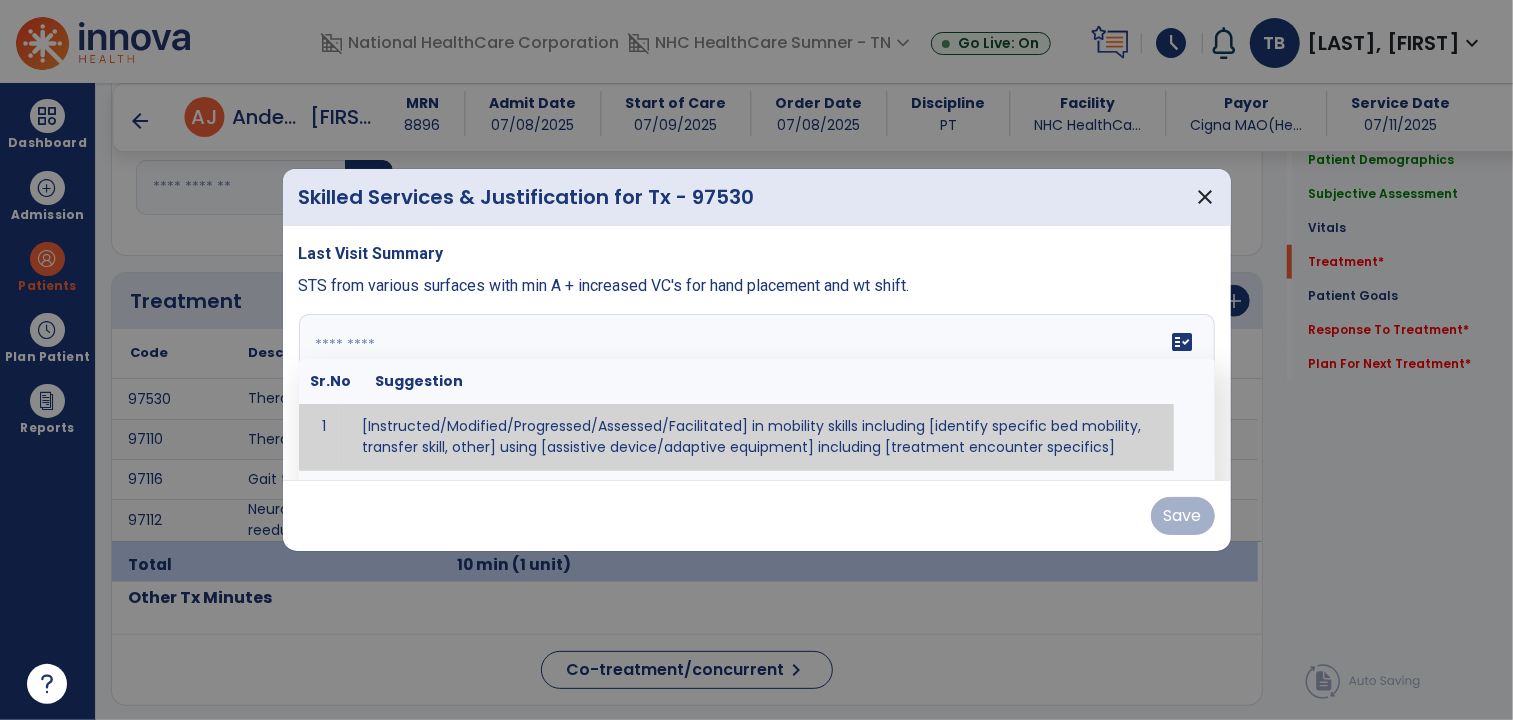 paste on "**********" 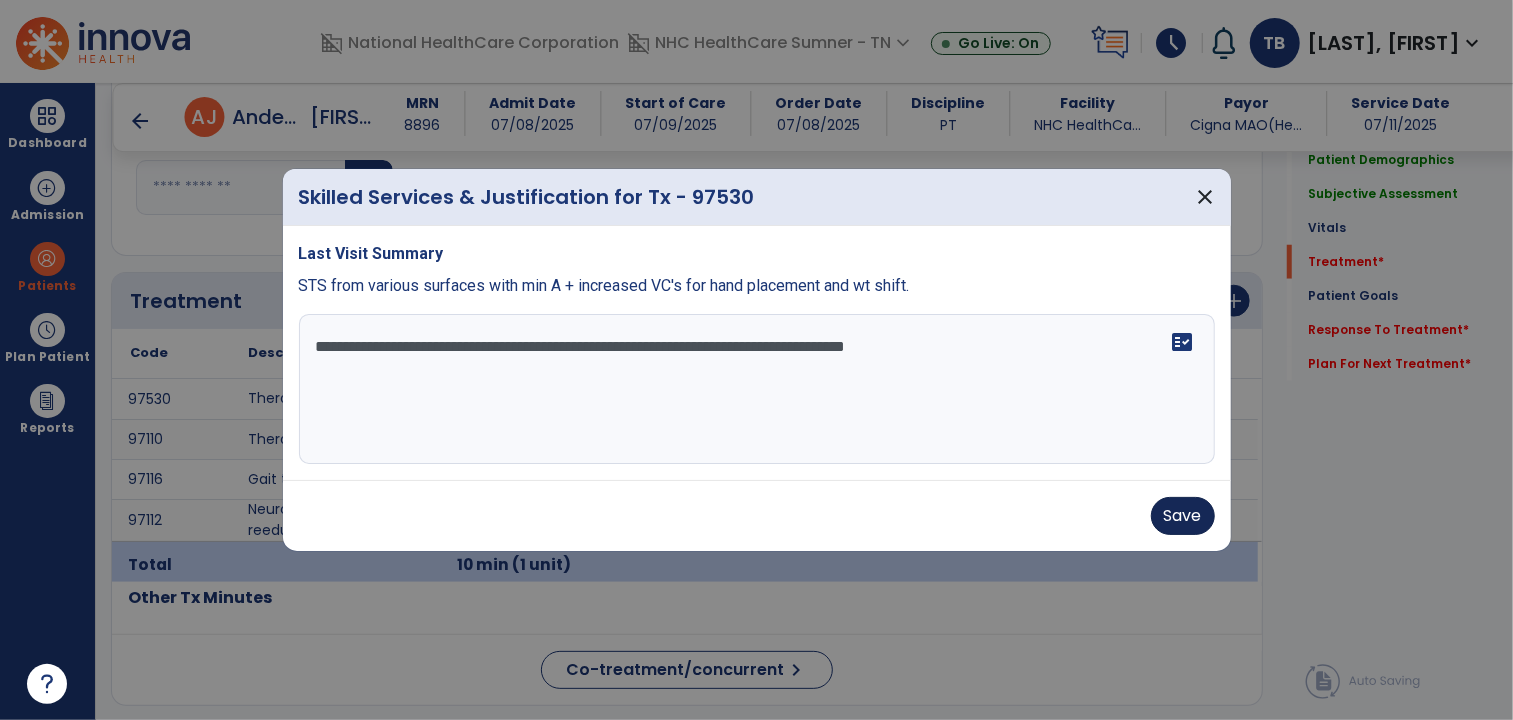 type on "**********" 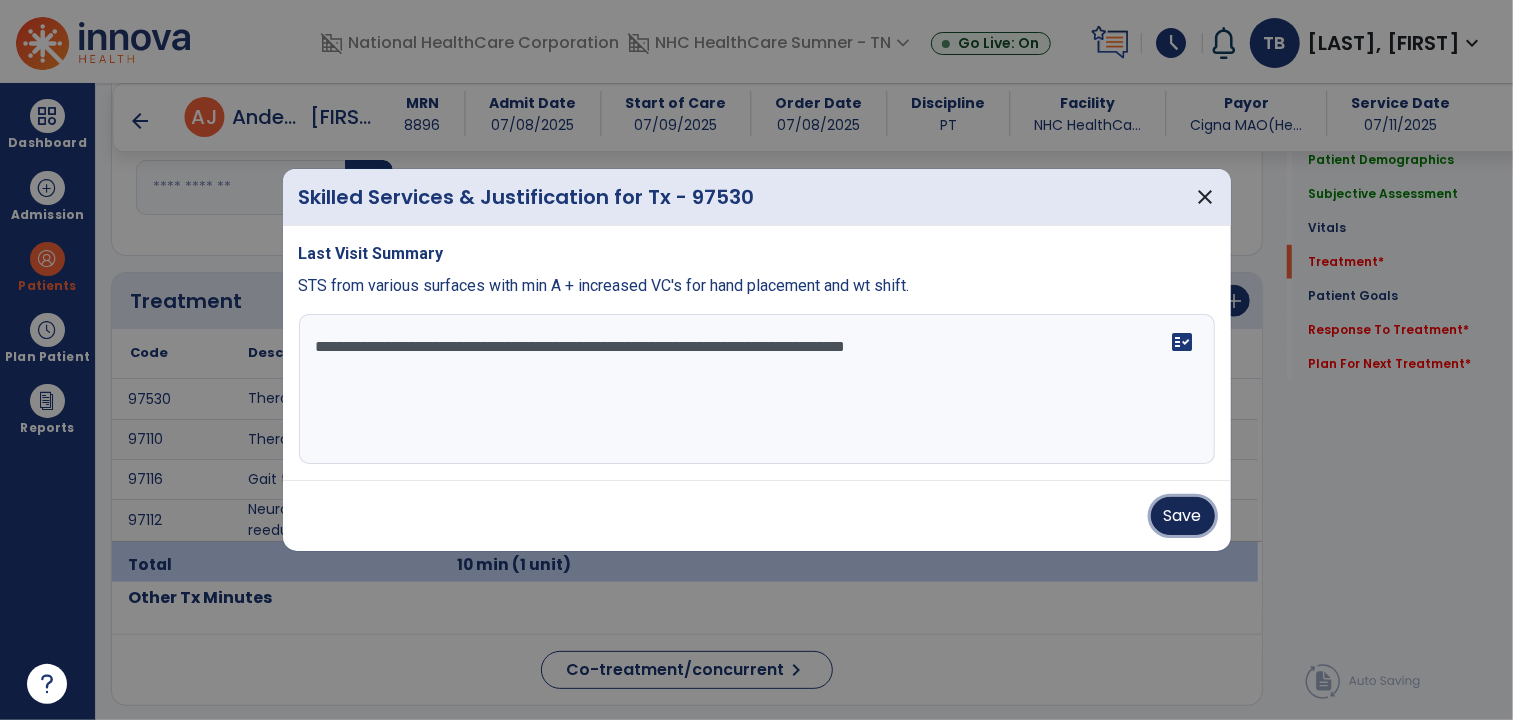 click on "Save" at bounding box center (1183, 516) 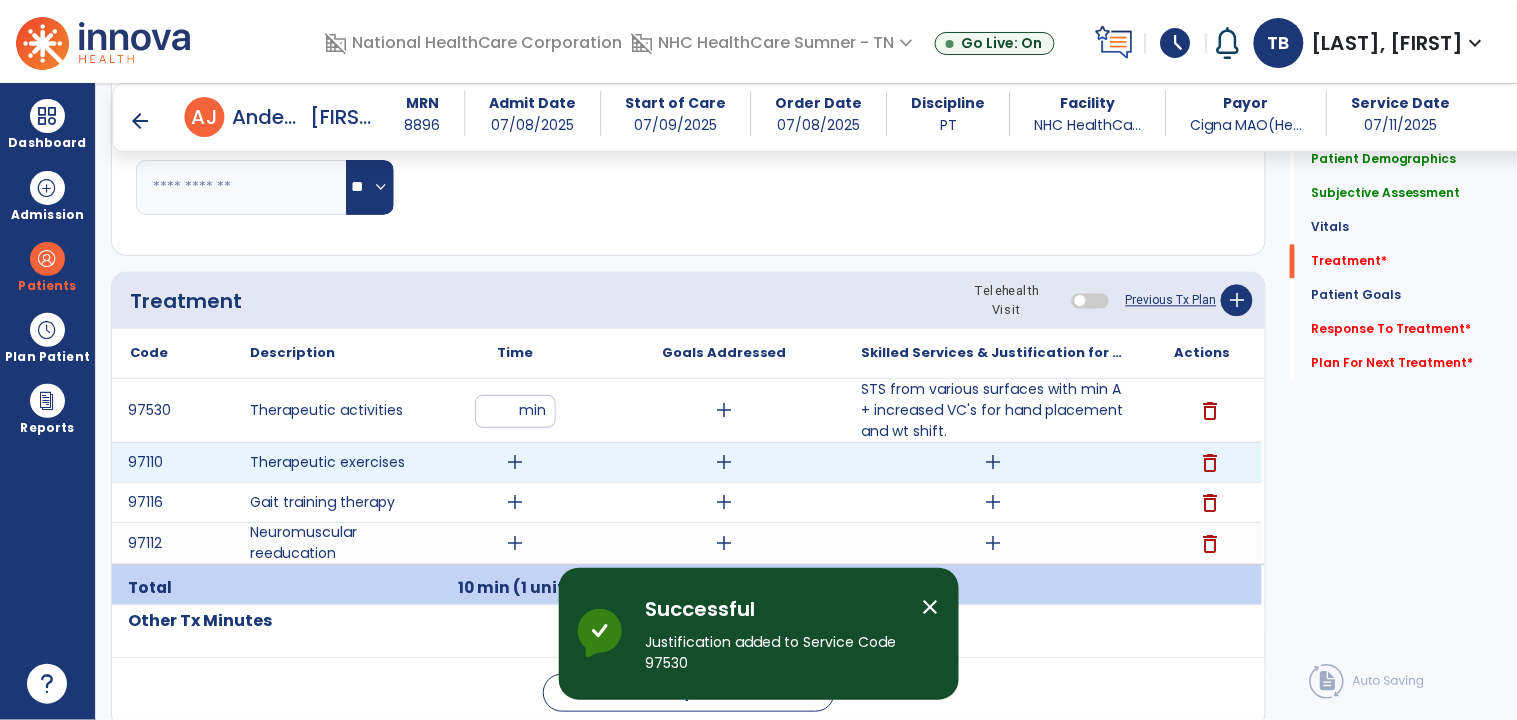 click on "add" at bounding box center [515, 462] 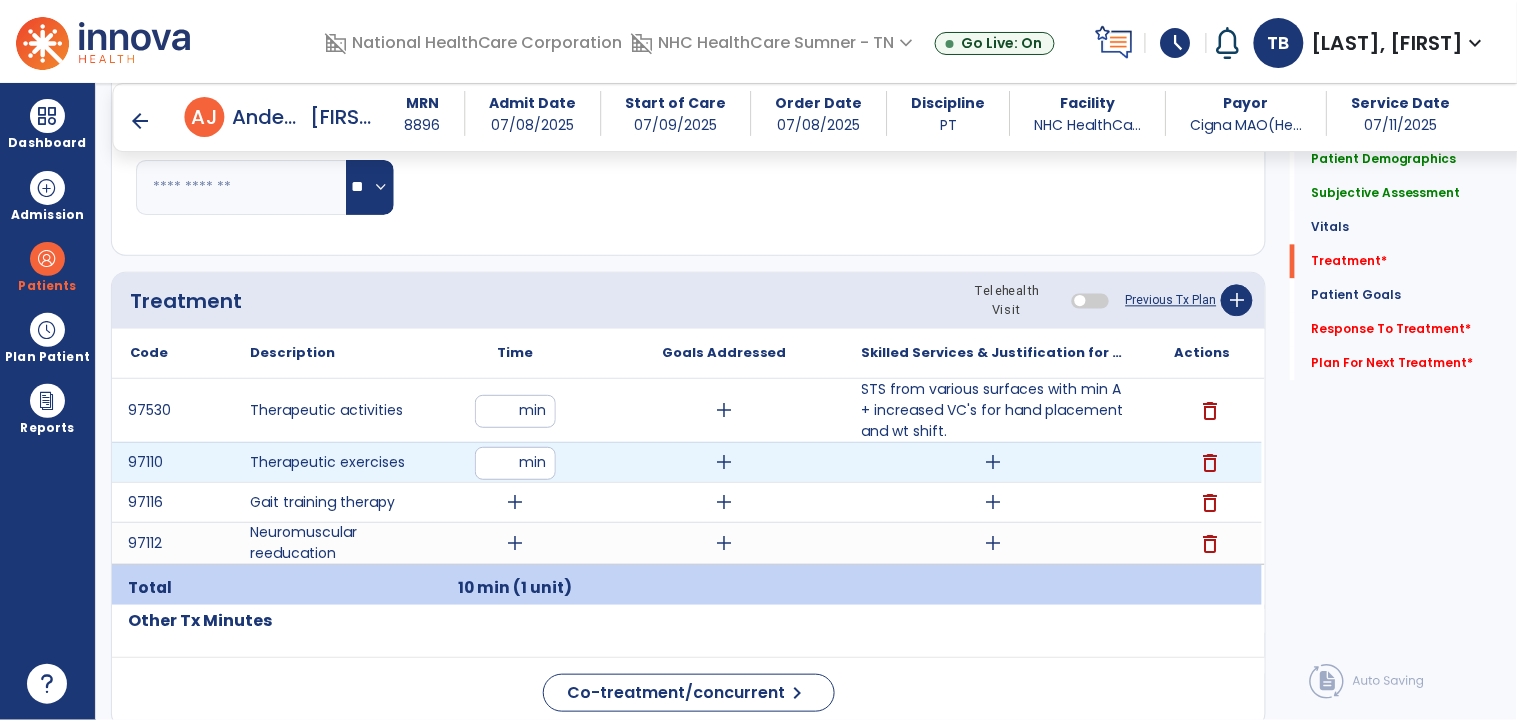 type on "**" 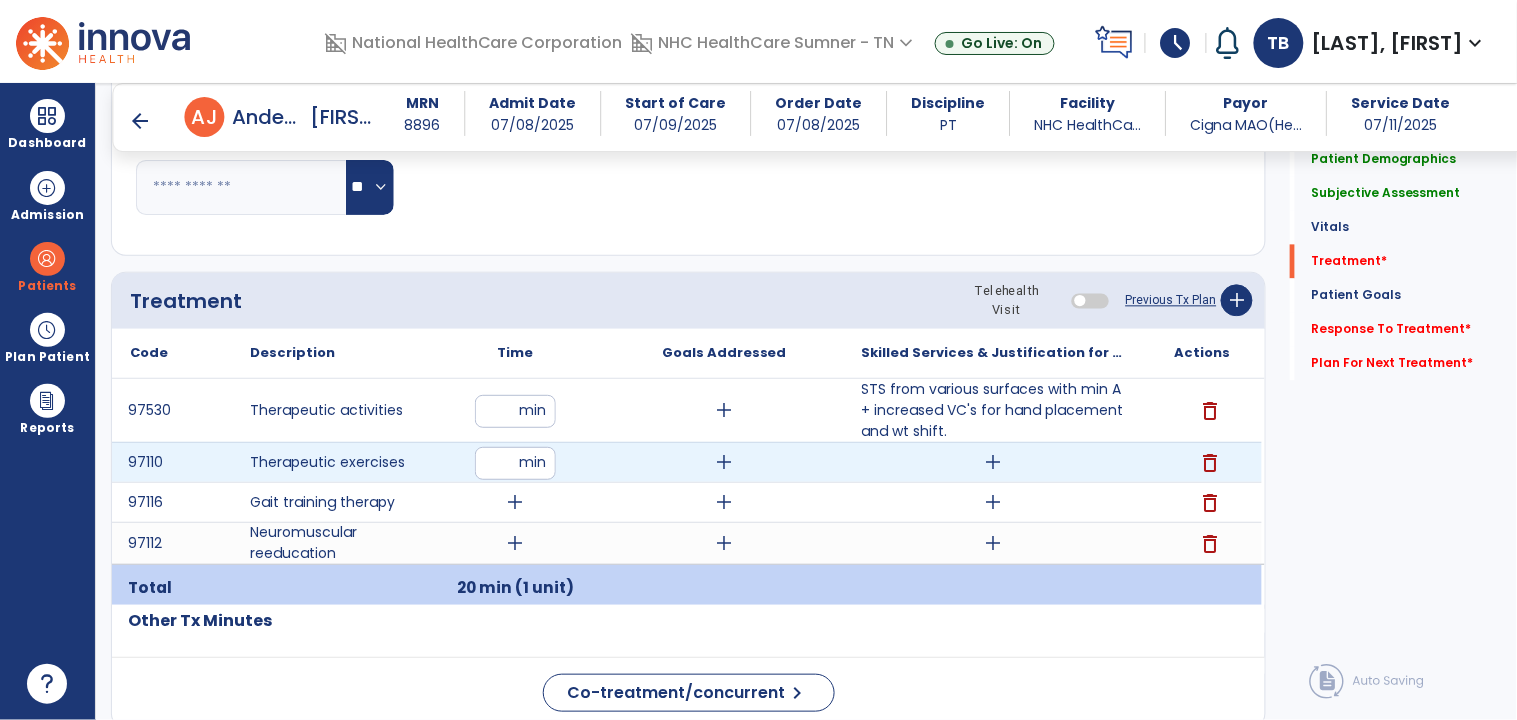 click on "add" at bounding box center (993, 462) 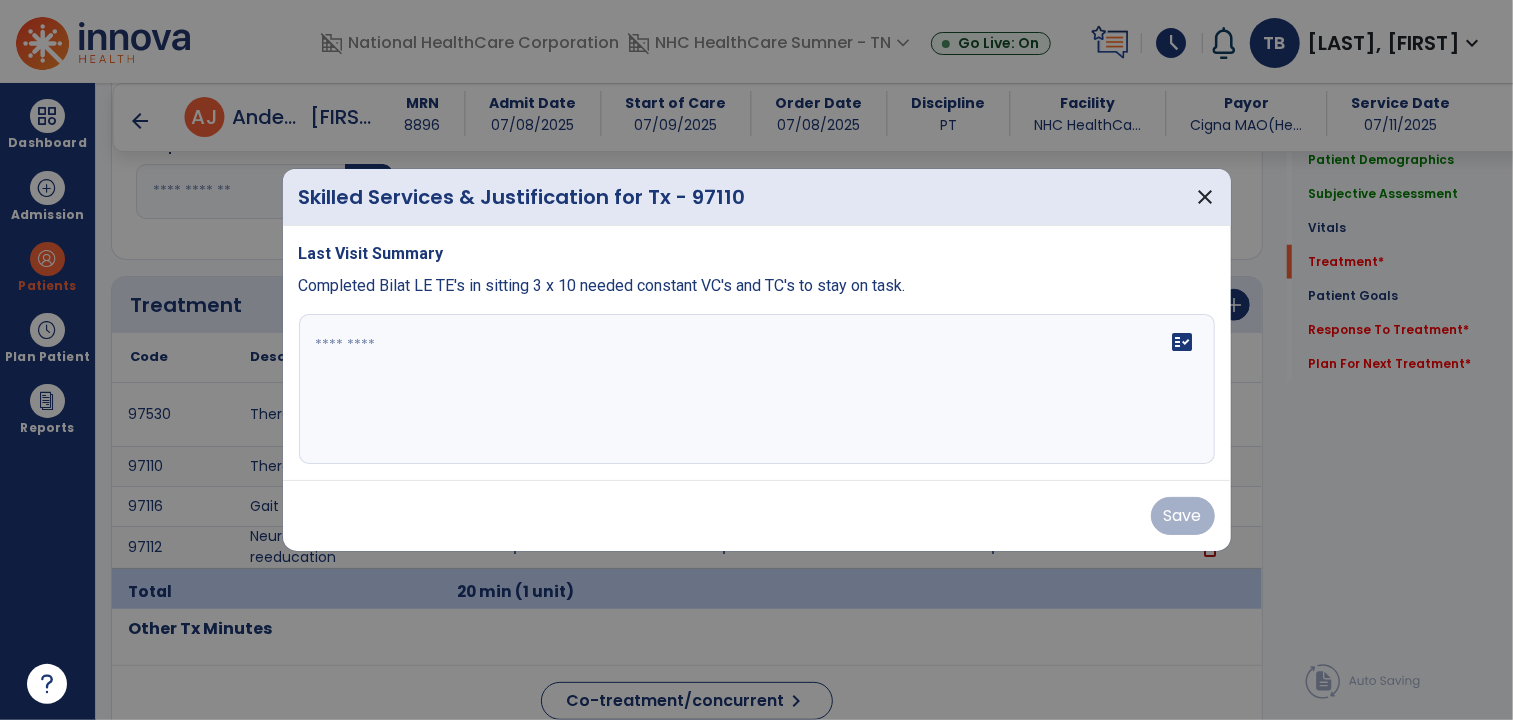 scroll, scrollTop: 1057, scrollLeft: 0, axis: vertical 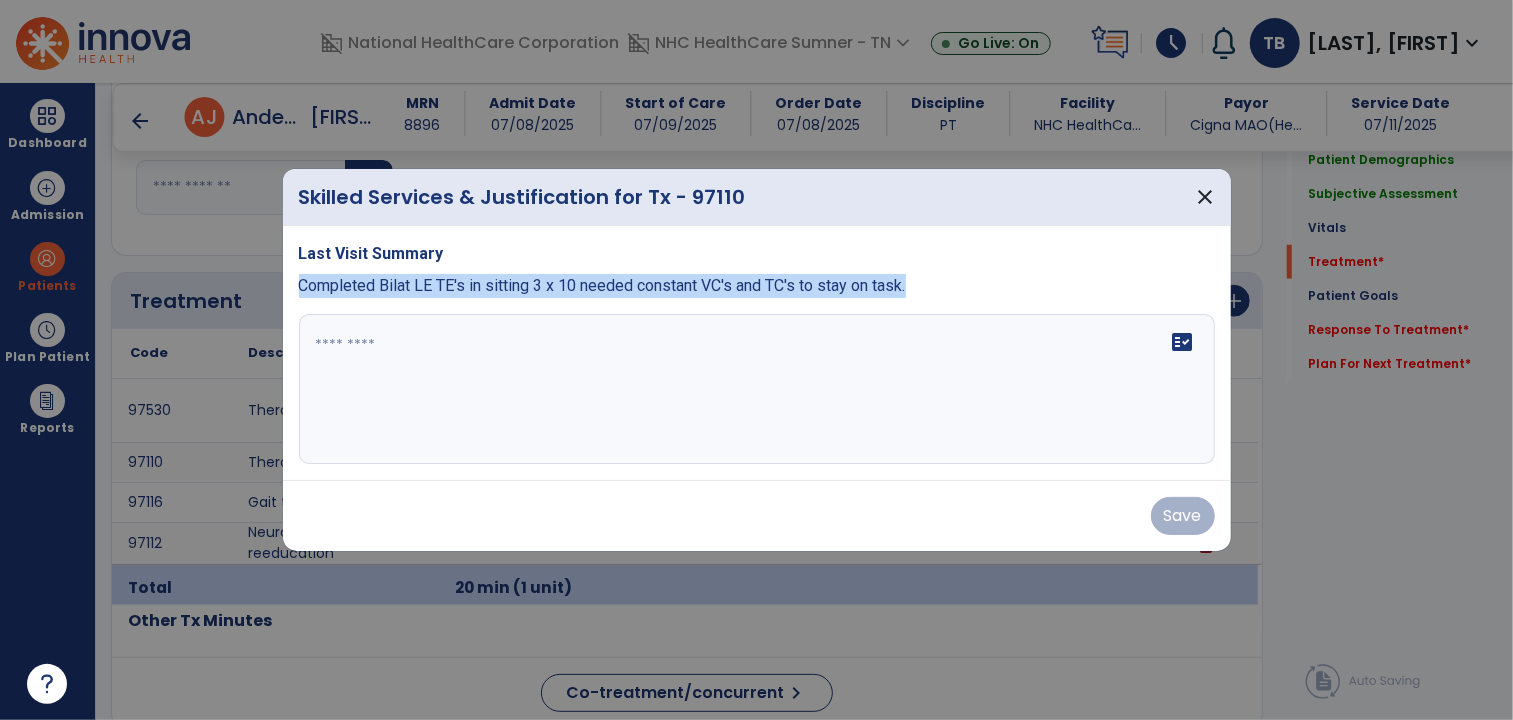 drag, startPoint x: 296, startPoint y: 283, endPoint x: 1024, endPoint y: 292, distance: 728.0556 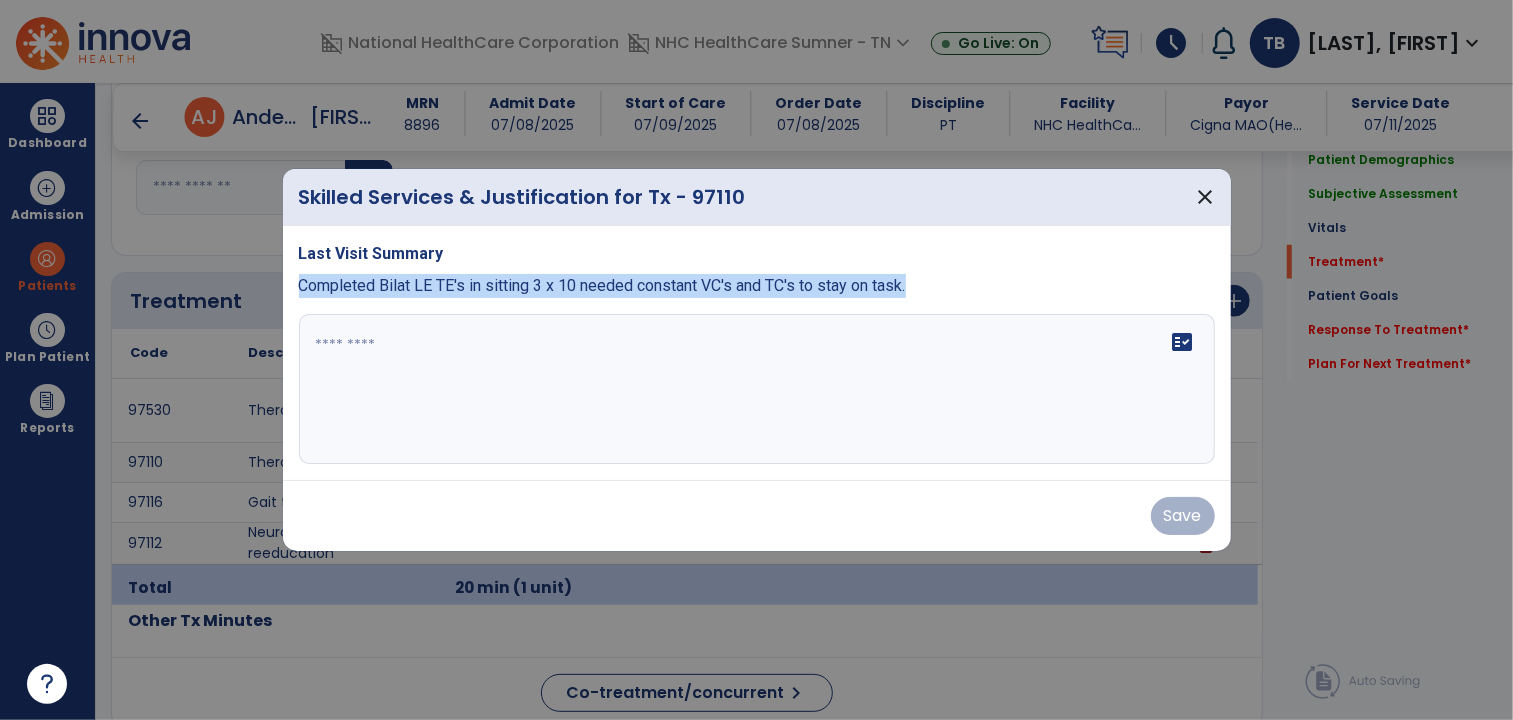 click on "Last Visit Summary Completed Bilat LE TE's in sitting 3 x 10 needed constant VC's and TC's to stay on task.    fact_check" at bounding box center [757, 353] 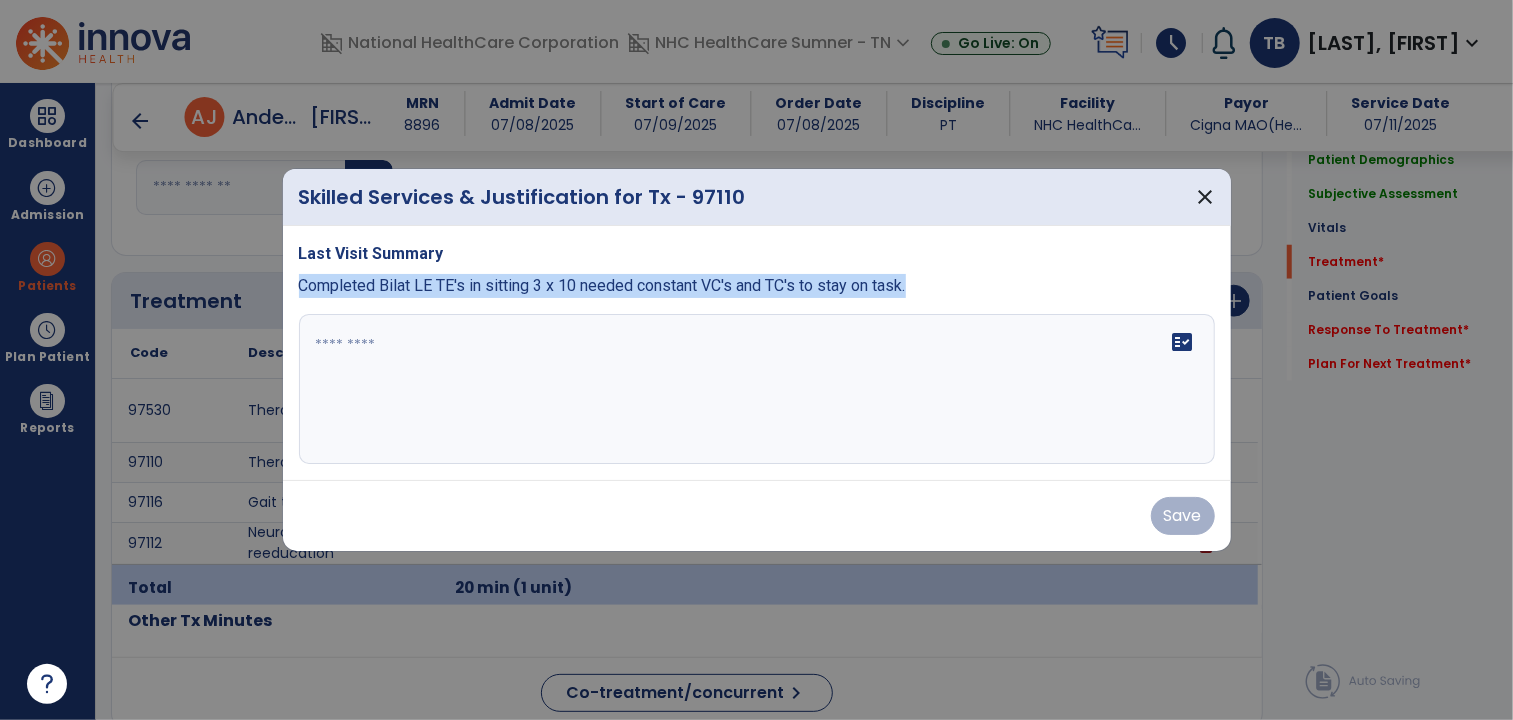copy on "Completed Bilat LE TE's in sitting 3 x 10 needed constant VC's and TC's to stay on task." 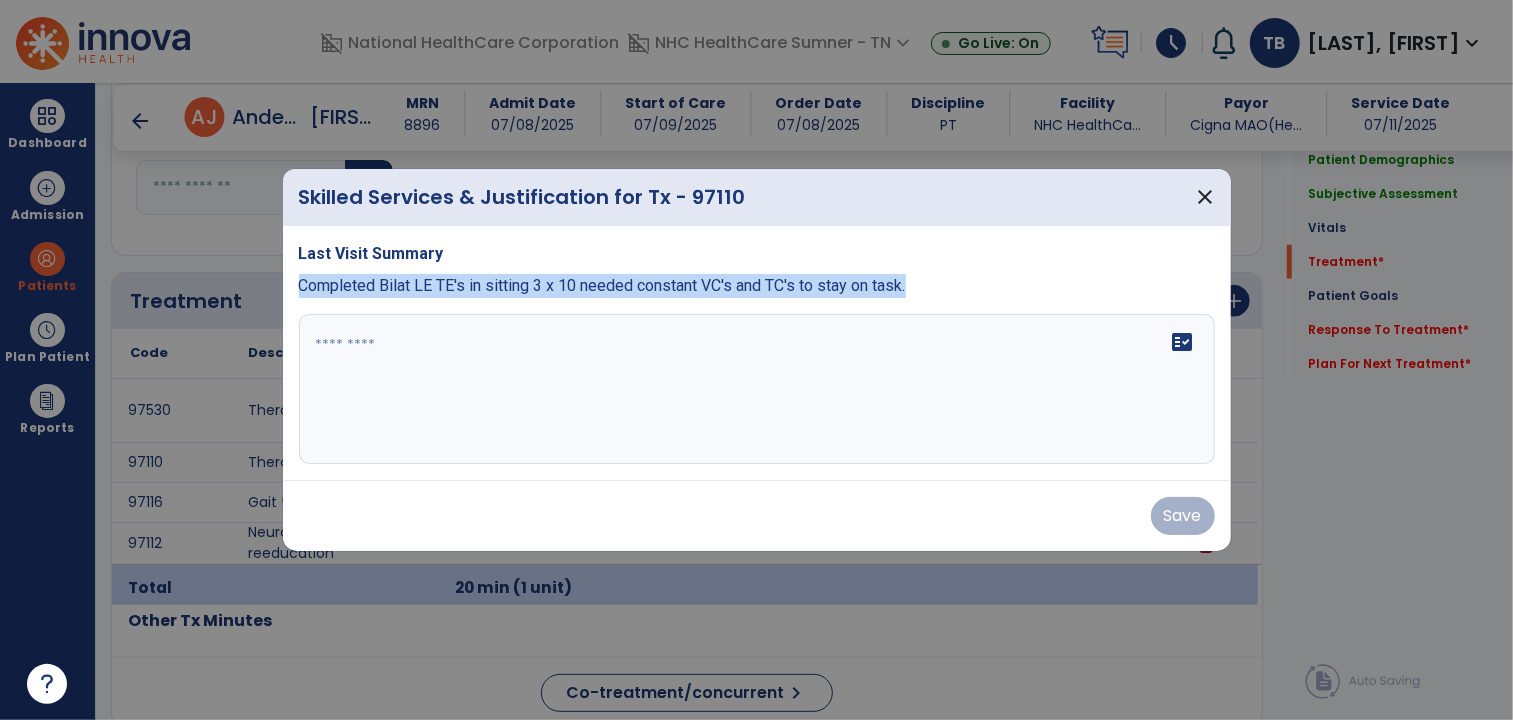 click at bounding box center (757, 389) 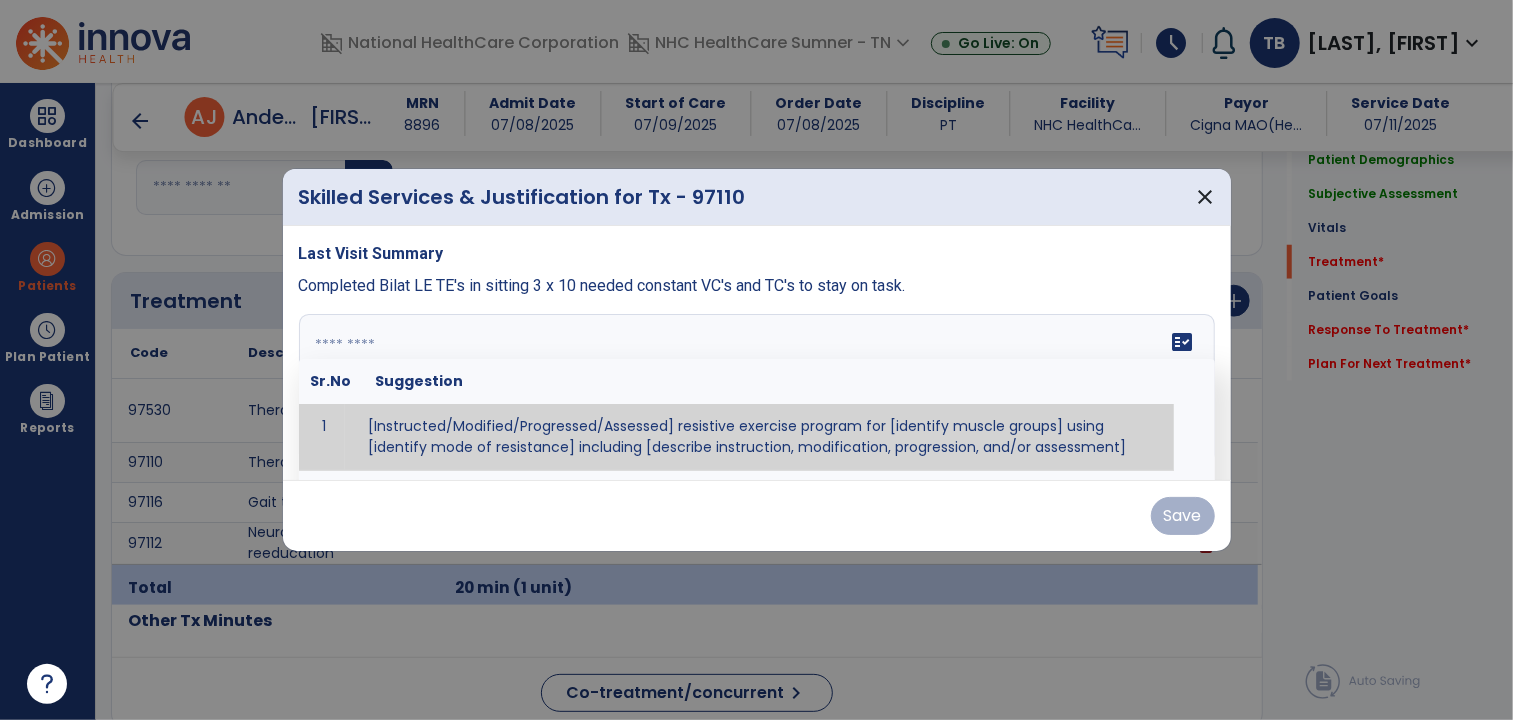 paste on "**********" 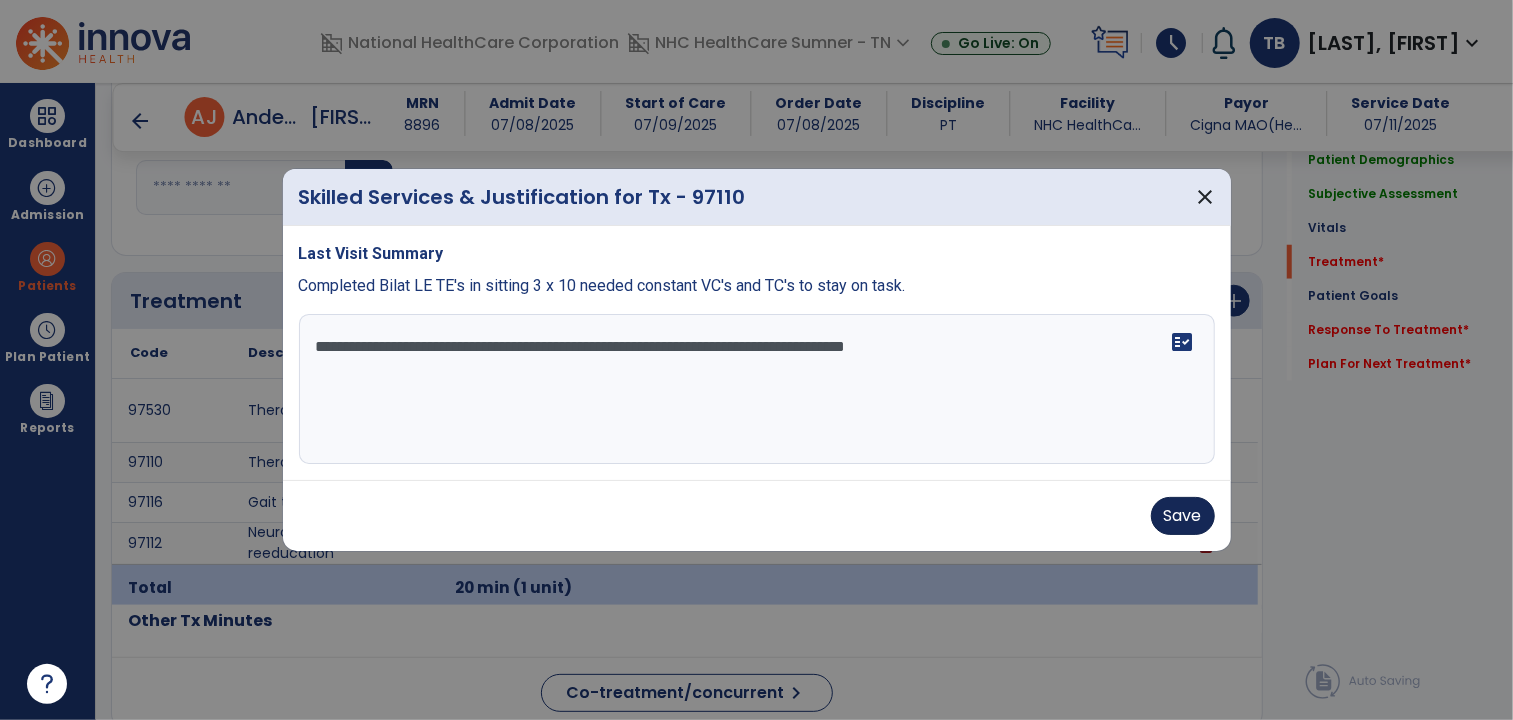 type on "**********" 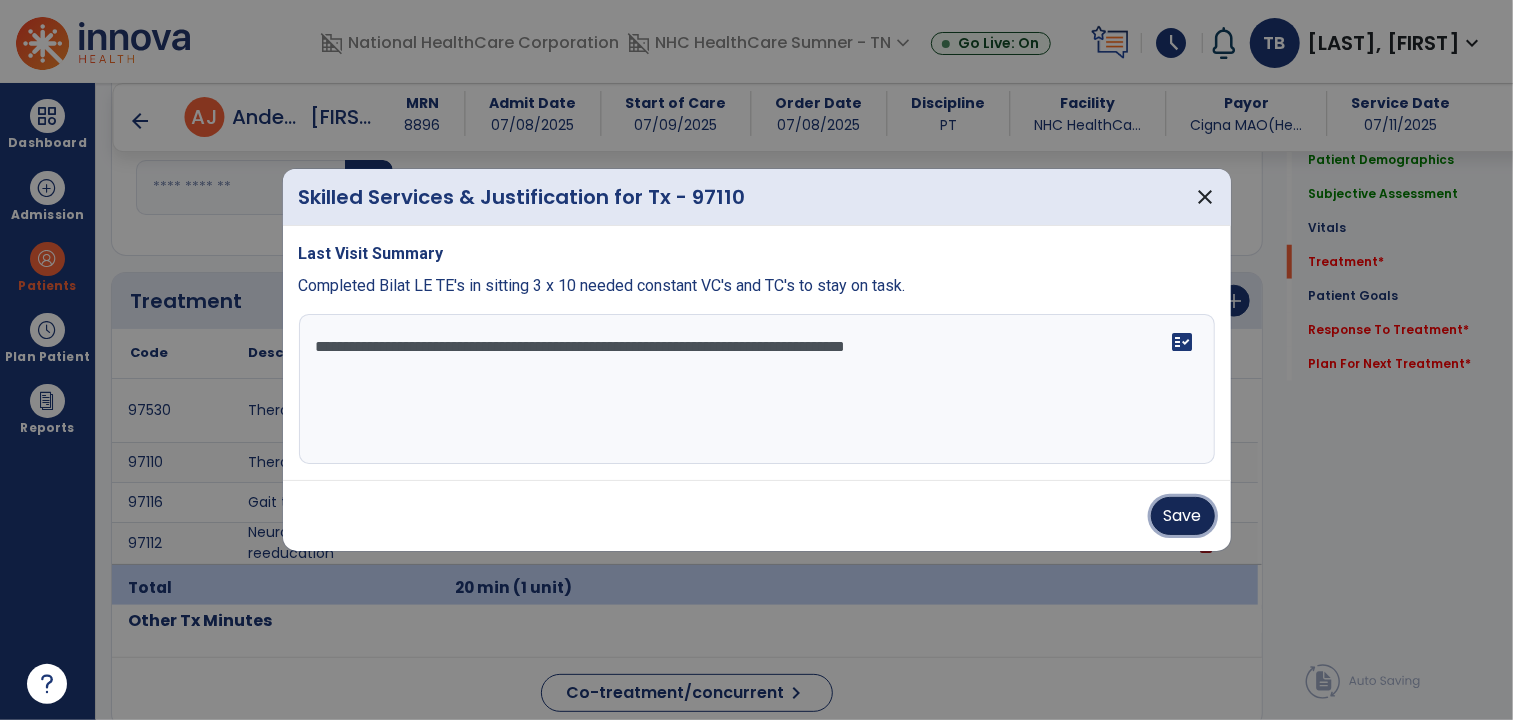 click on "Save" at bounding box center [1183, 516] 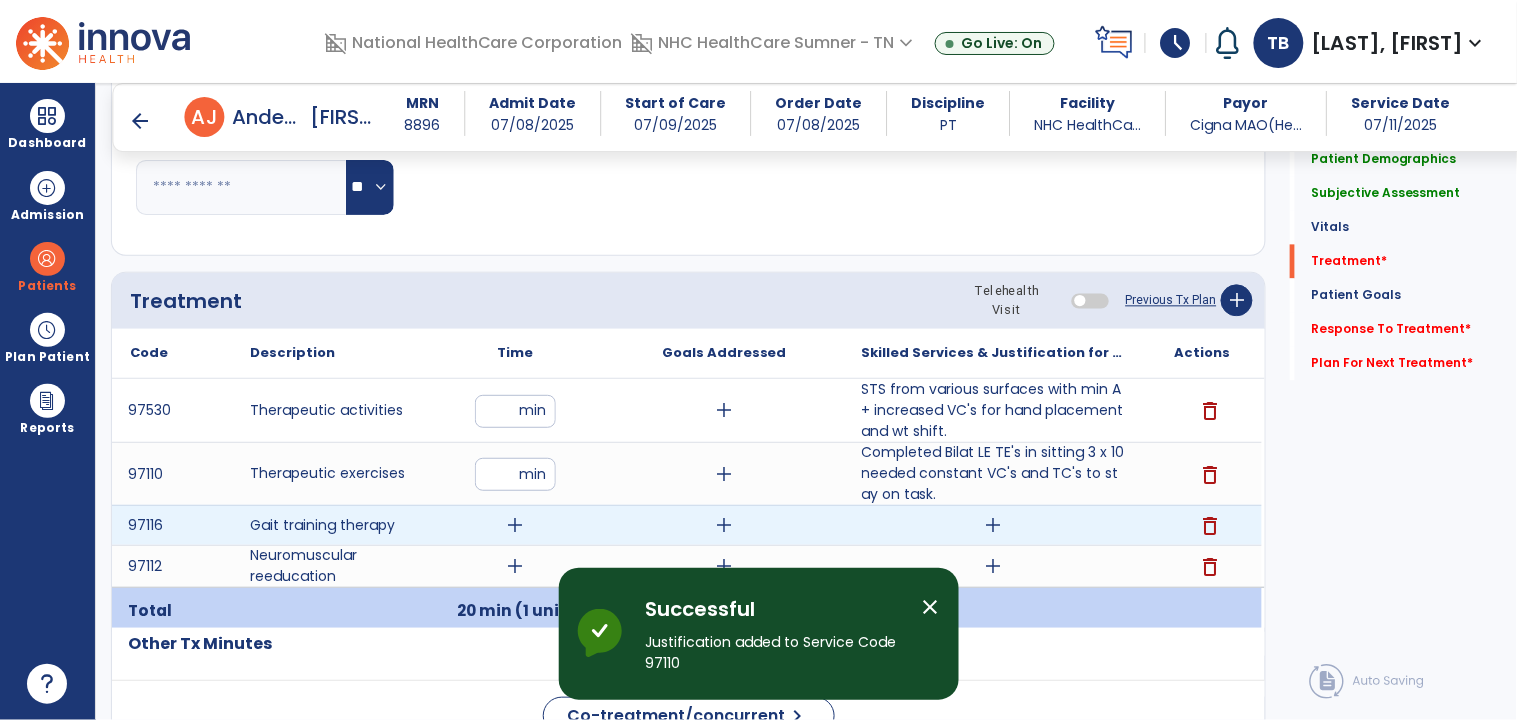 click on "add" at bounding box center (515, 525) 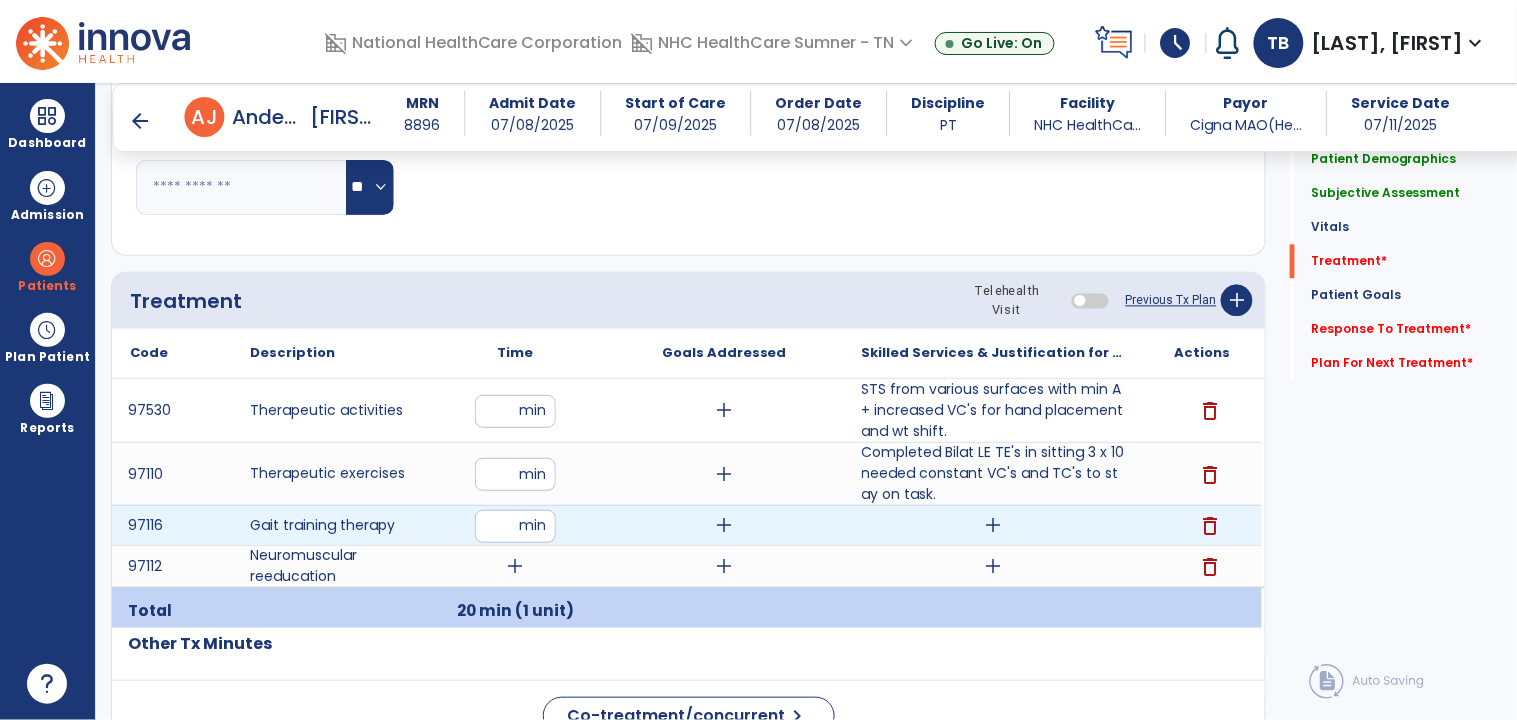 type on "**" 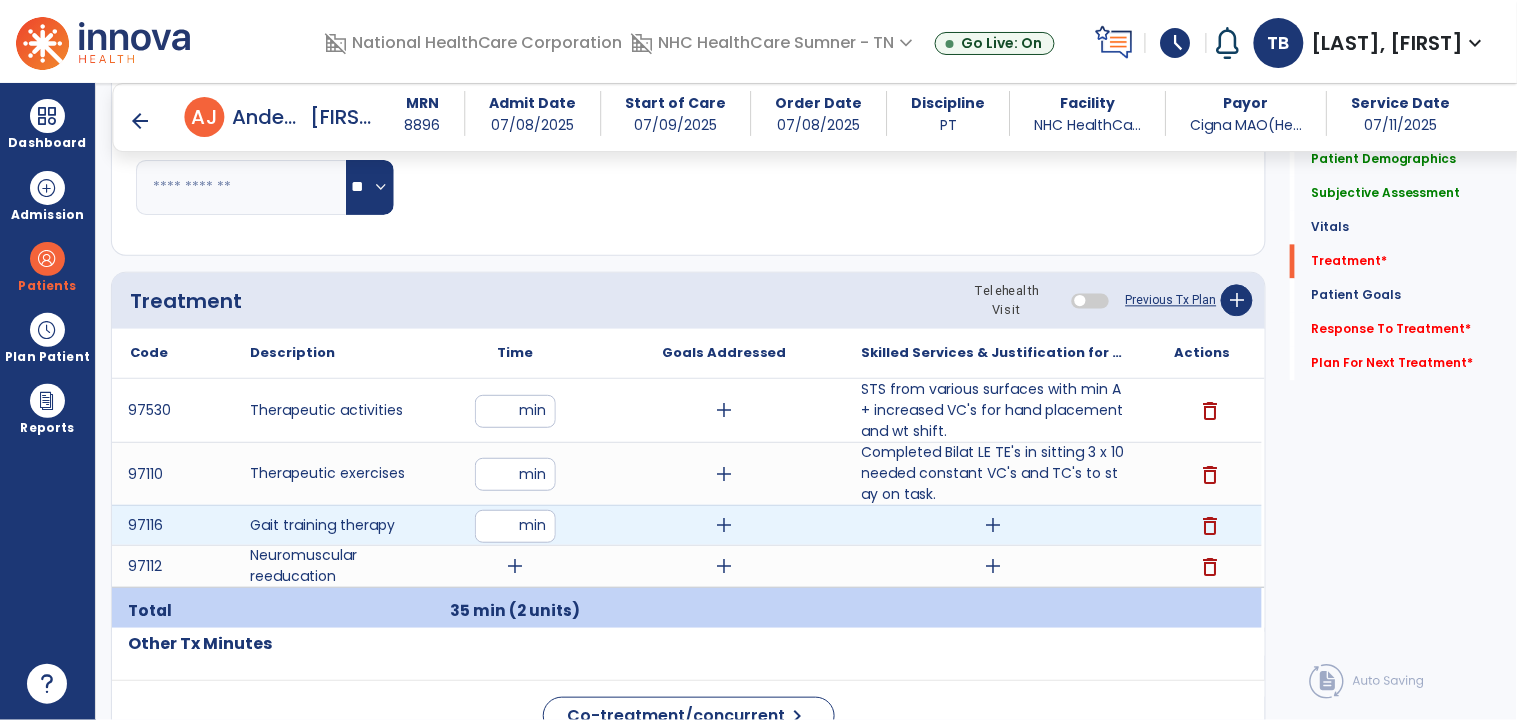 click on "add" at bounding box center (993, 525) 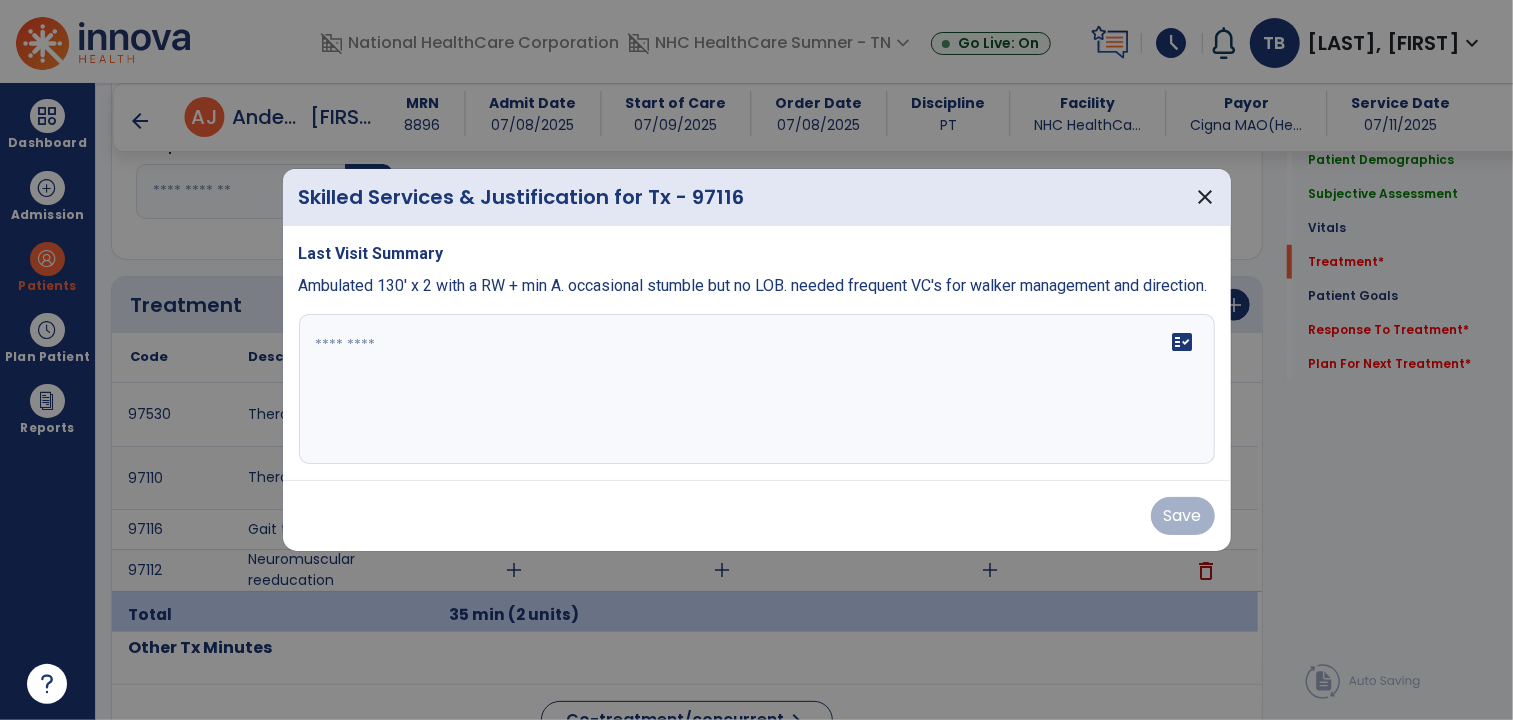 scroll, scrollTop: 1057, scrollLeft: 0, axis: vertical 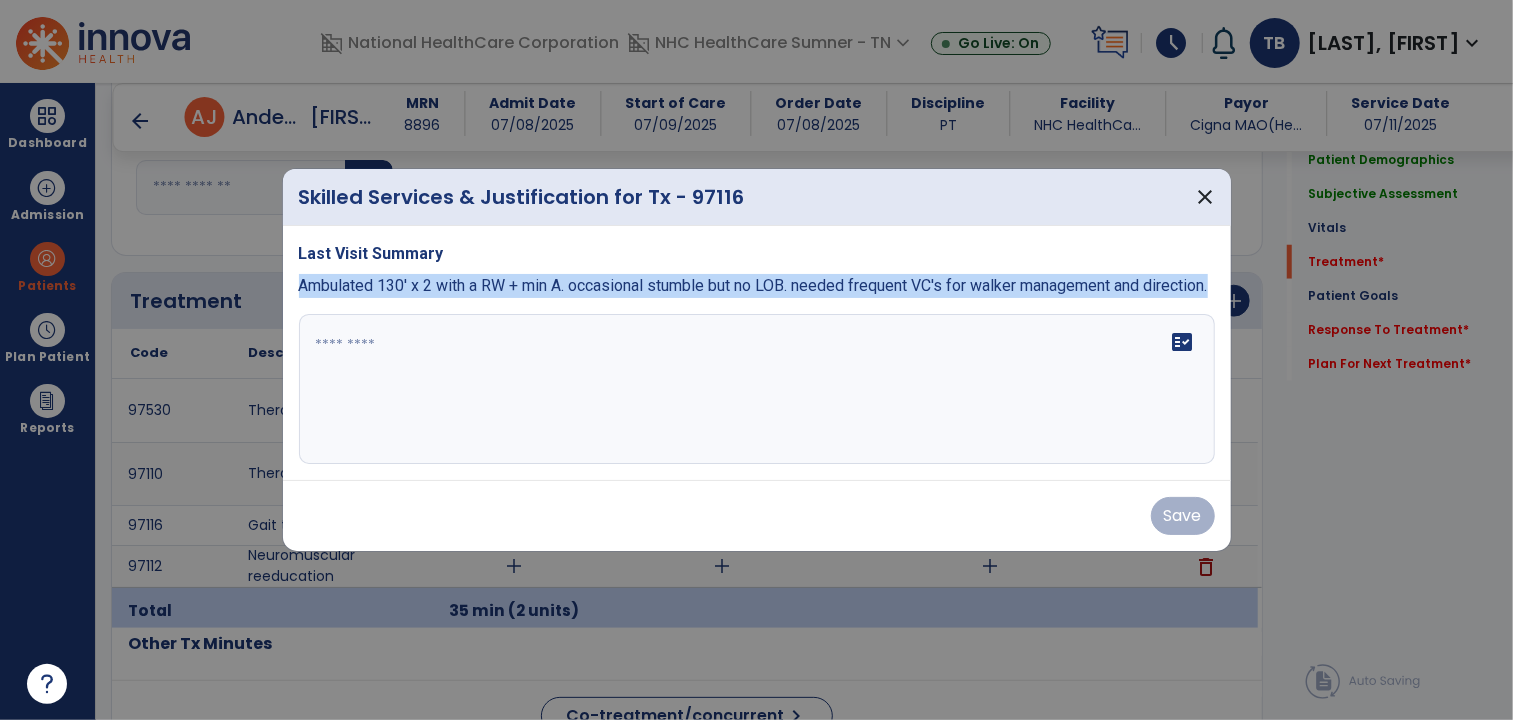 drag, startPoint x: 298, startPoint y: 266, endPoint x: 892, endPoint y: 320, distance: 596.4495 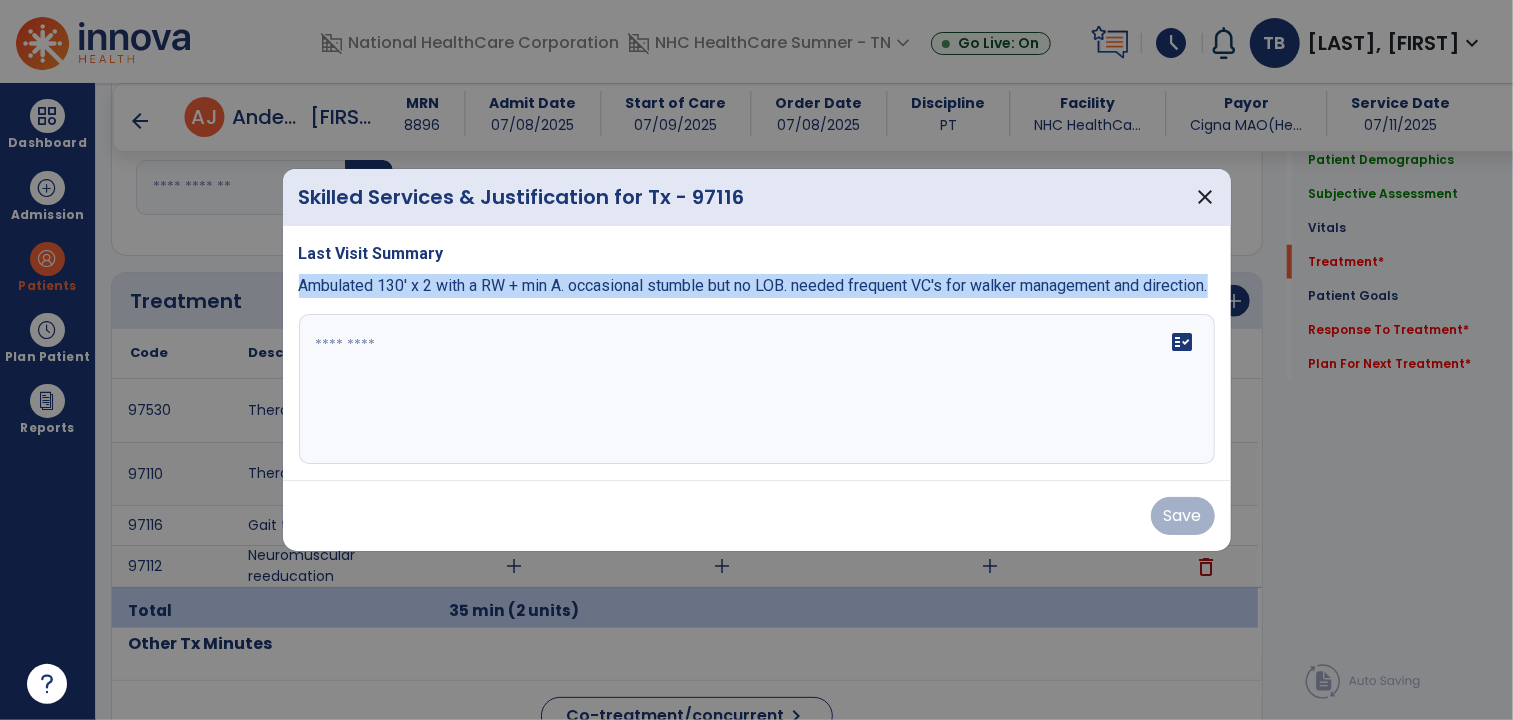 copy on "Ambulated 130' x 2 with a RW + min A. occasional stumble but no LOB. needed frequent VC's for walker management and direction." 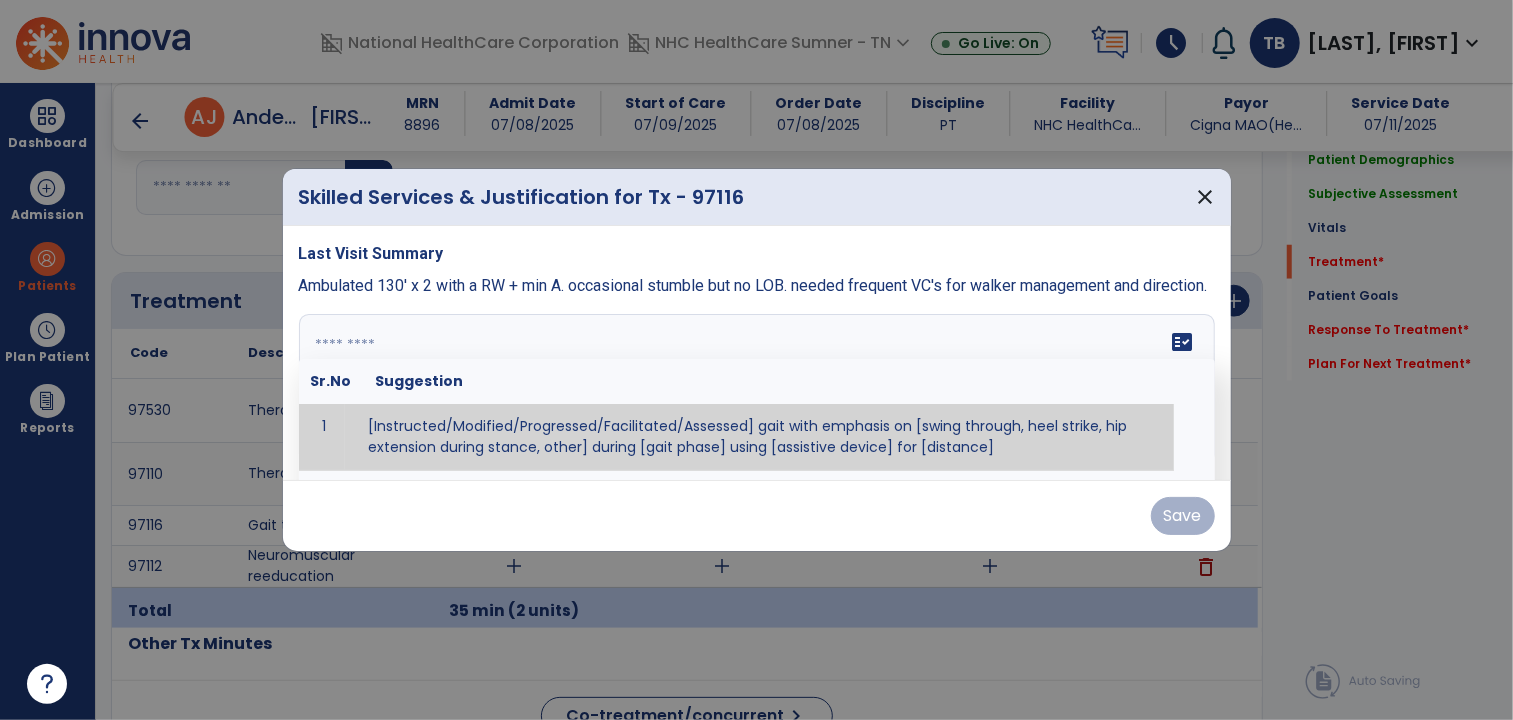 click at bounding box center (754, 389) 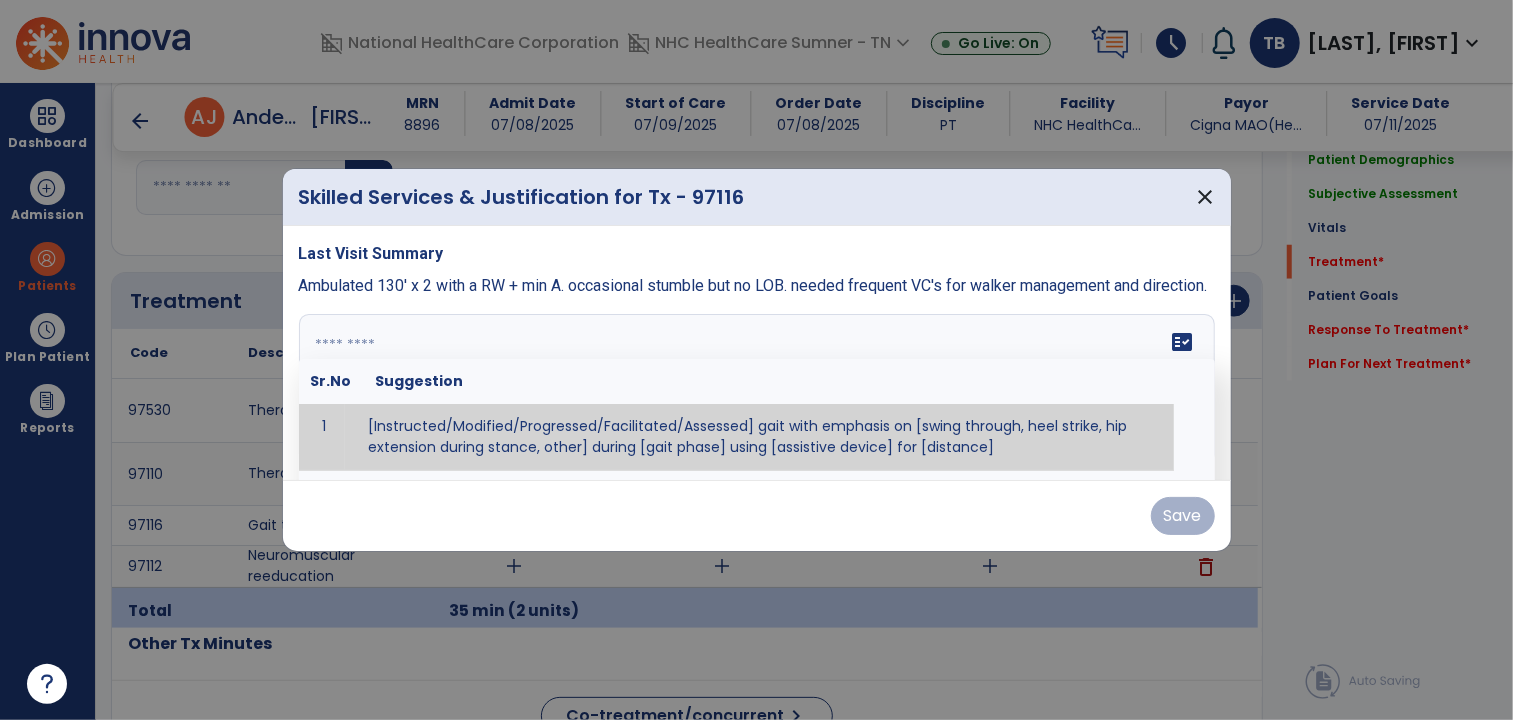 paste on "**********" 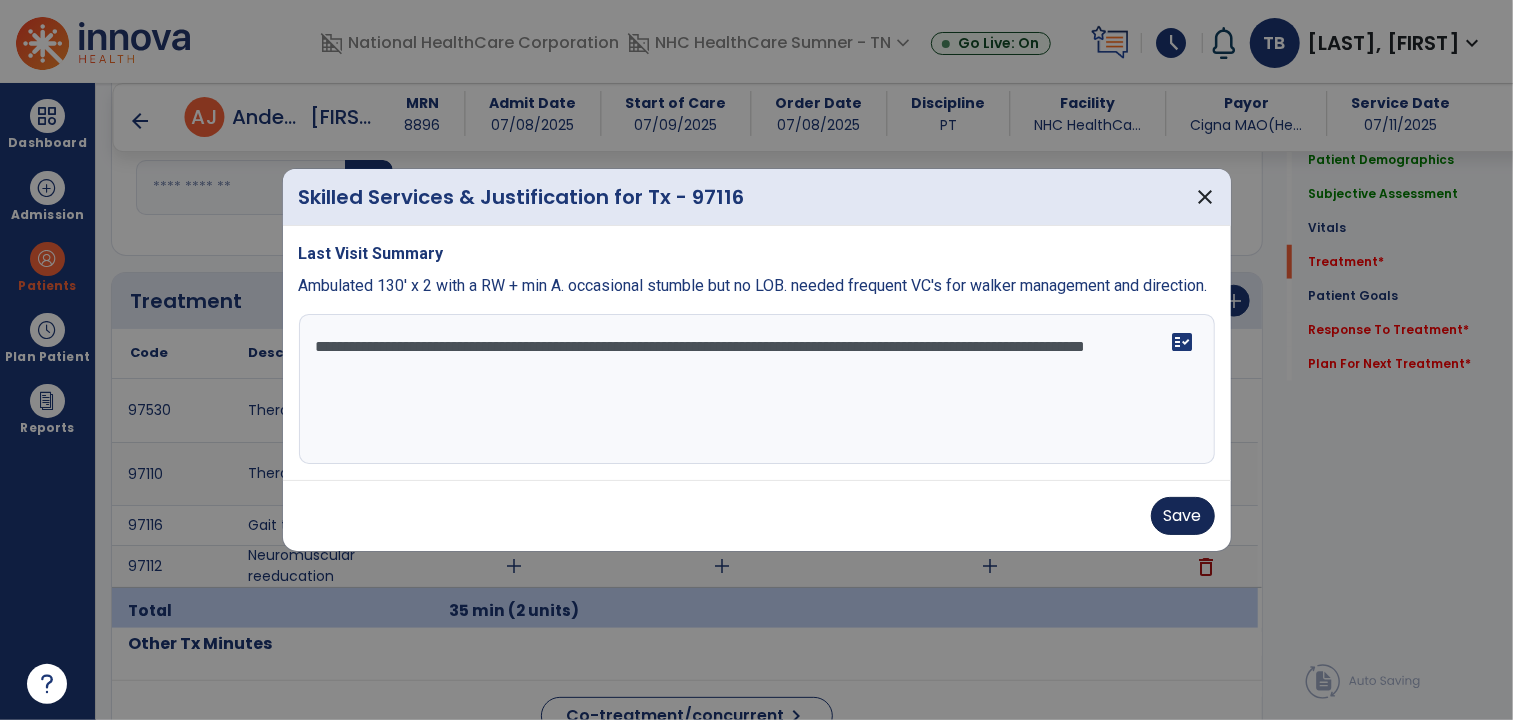 type on "**********" 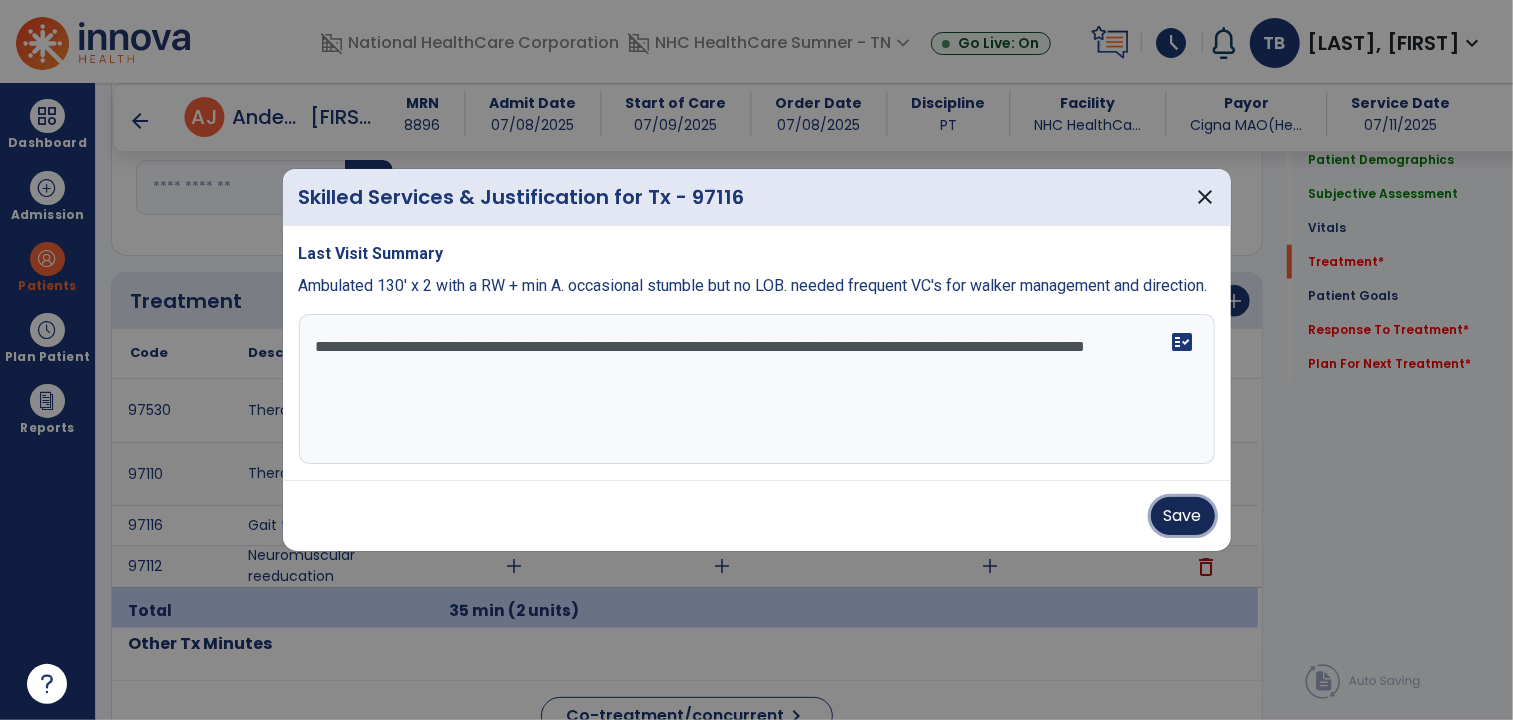 click on "Save" at bounding box center [1183, 516] 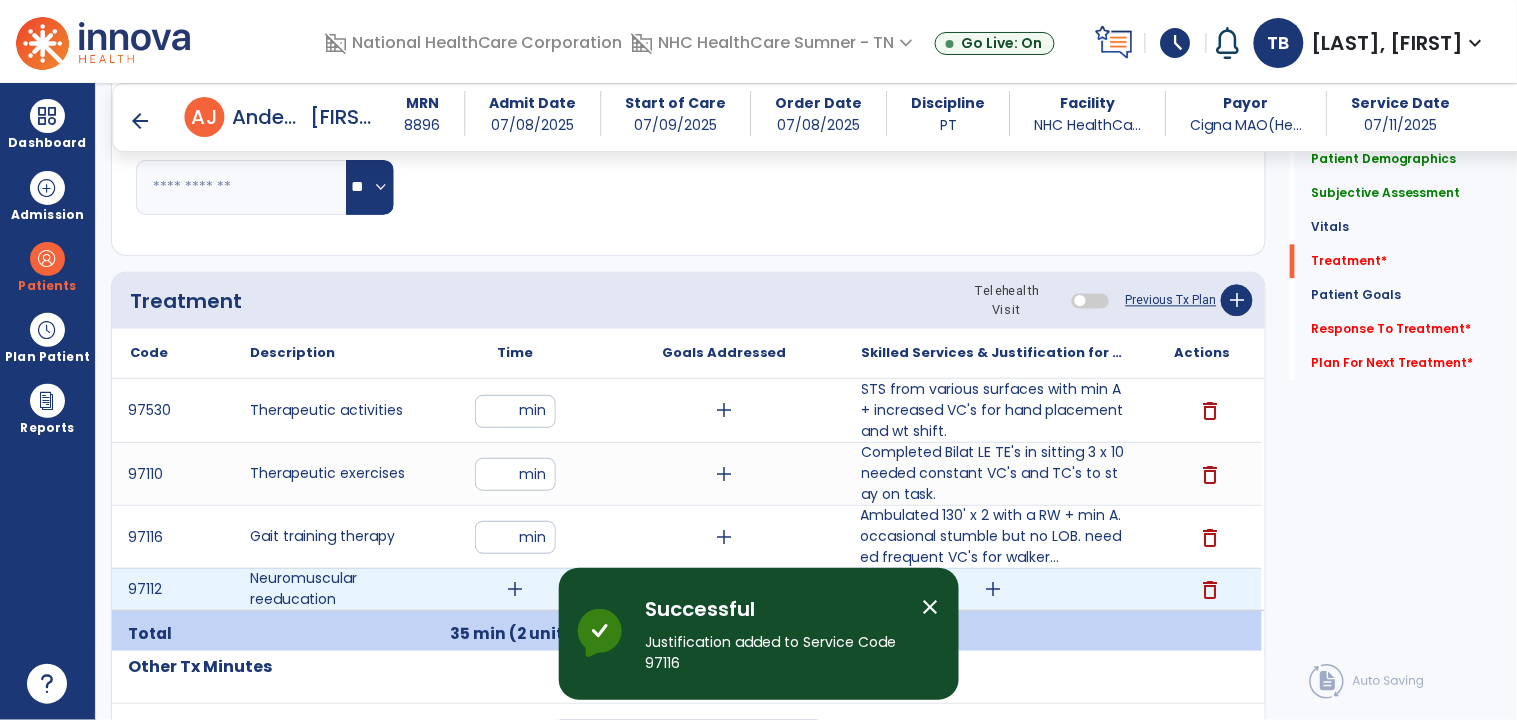 click on "add" at bounding box center [515, 589] 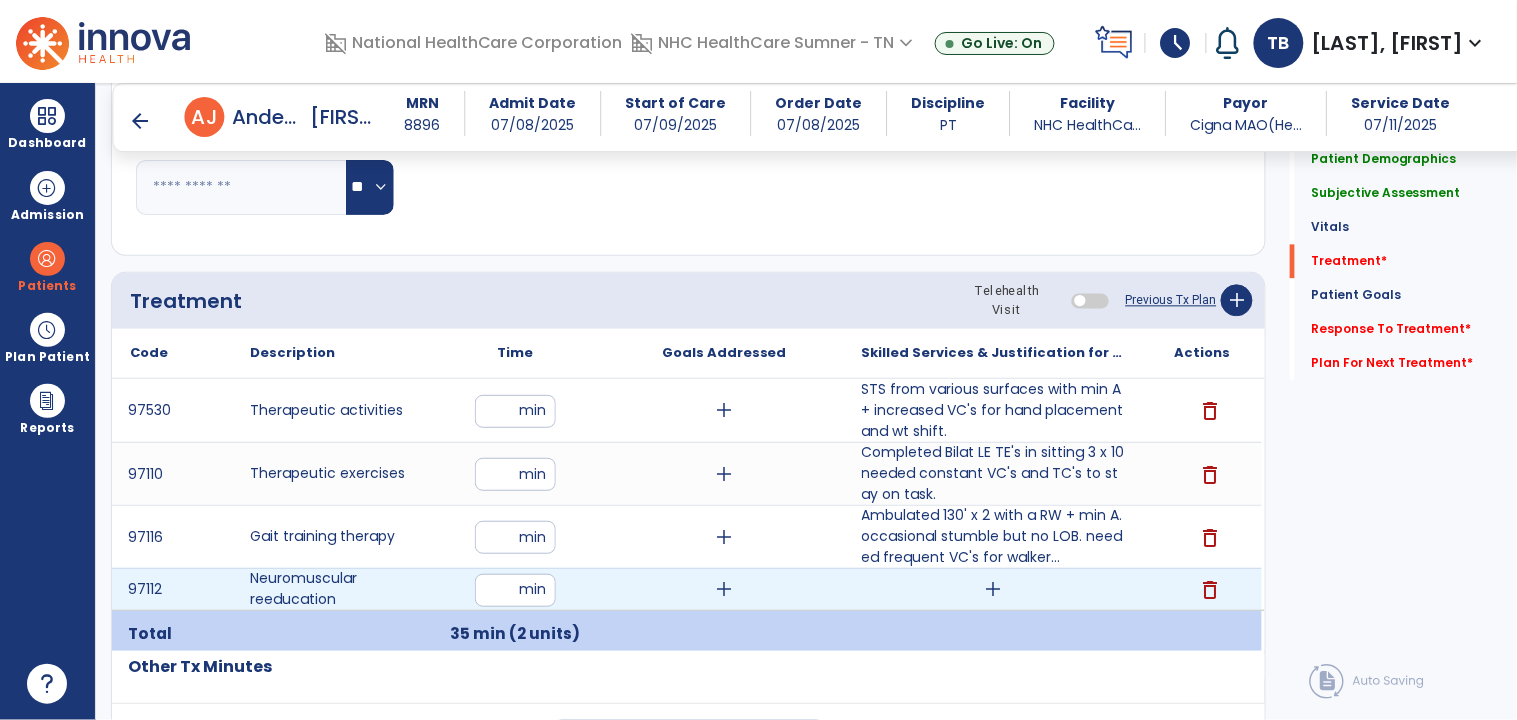 type on "**" 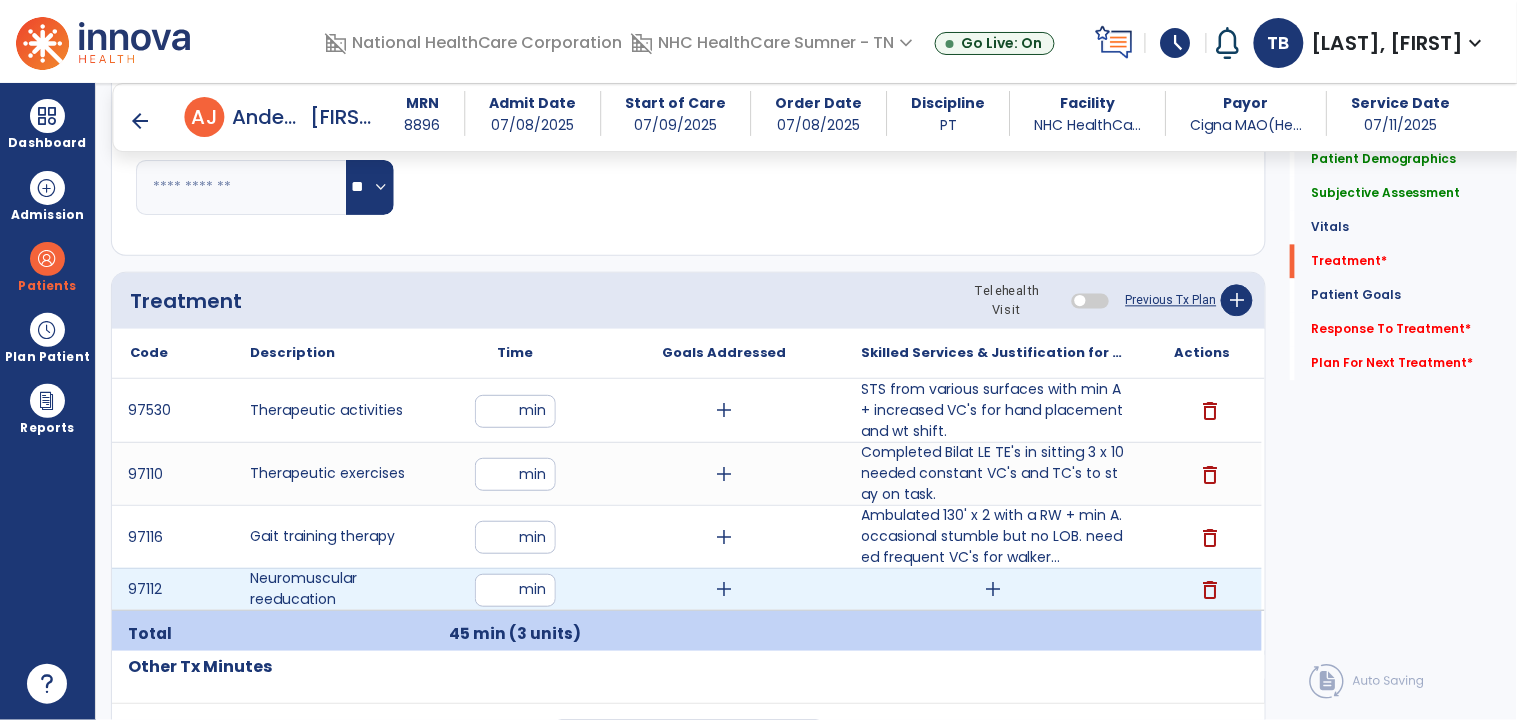 click on "add" at bounding box center [993, 589] 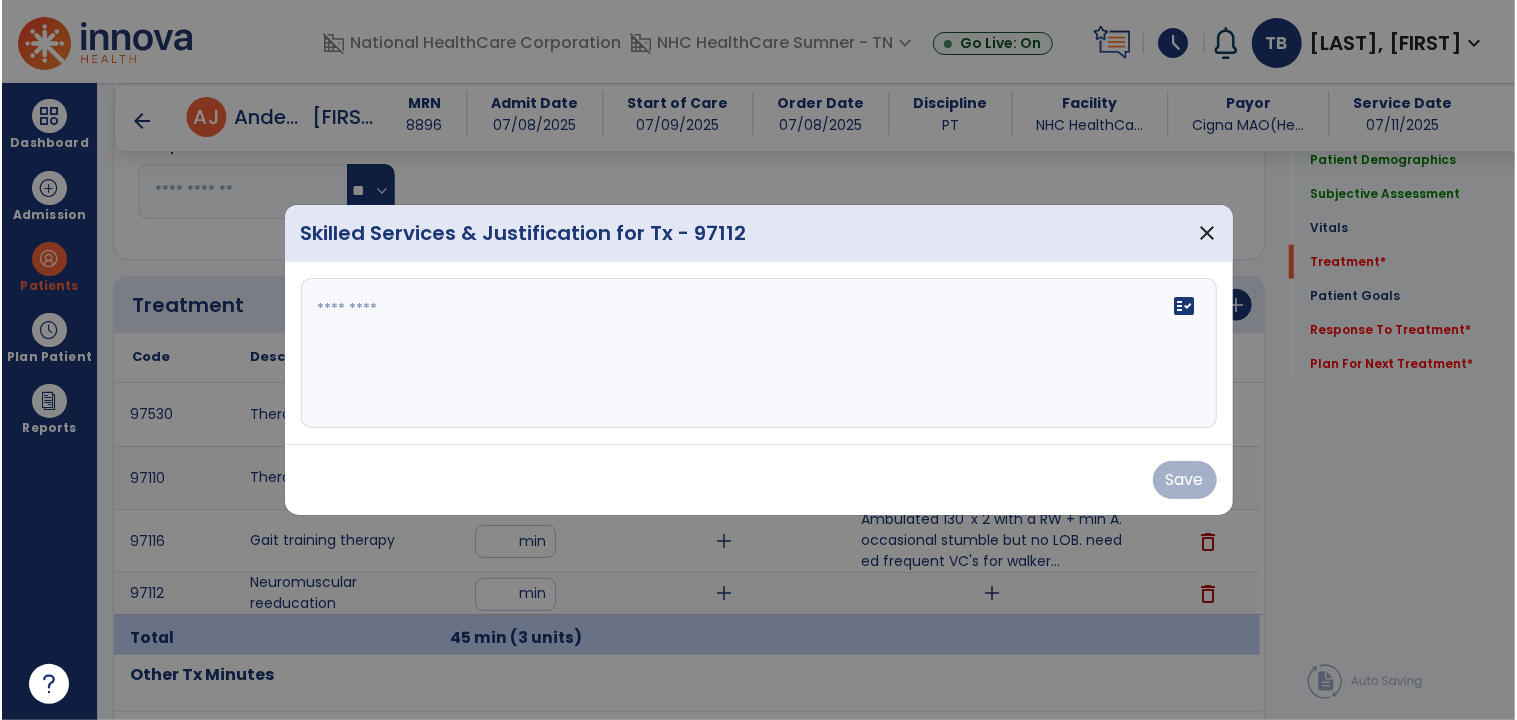 scroll, scrollTop: 1057, scrollLeft: 0, axis: vertical 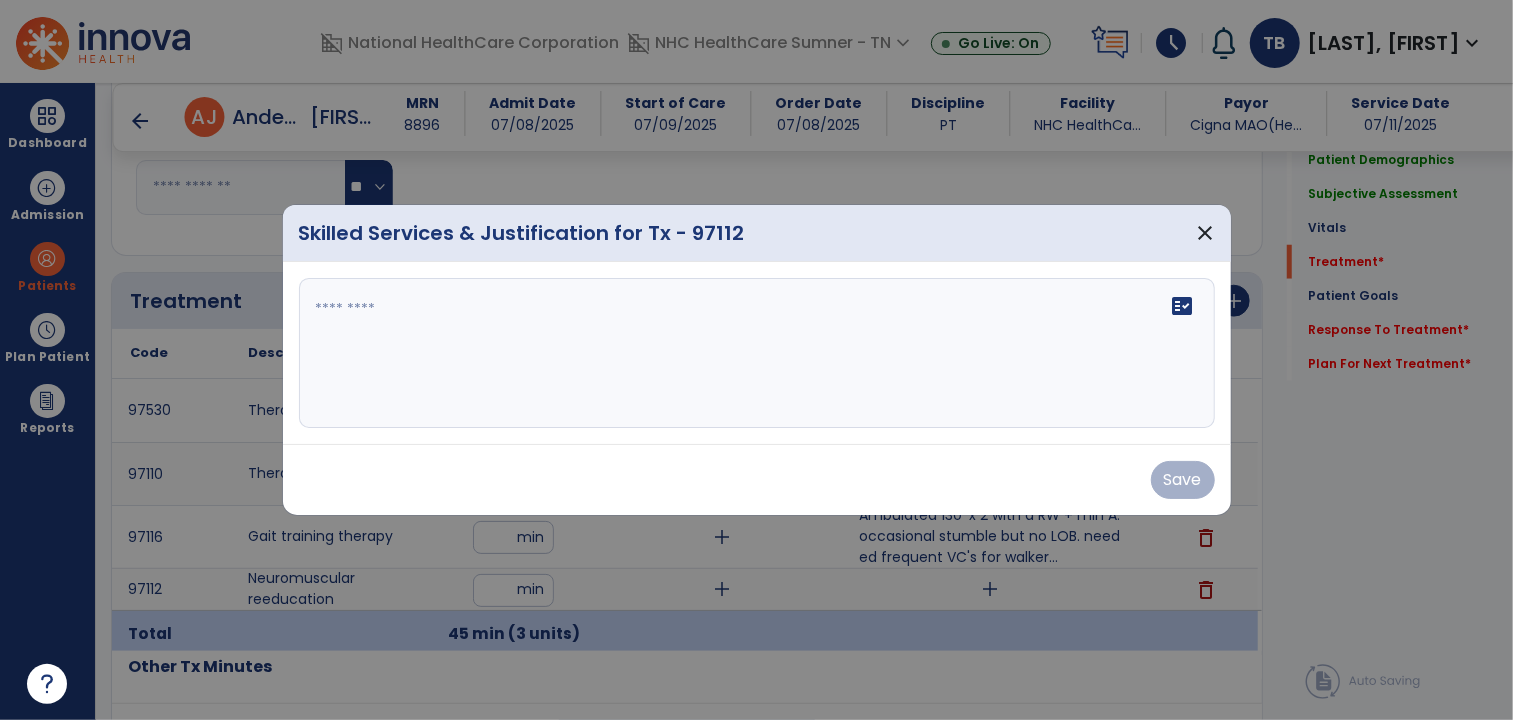 click at bounding box center [757, 353] 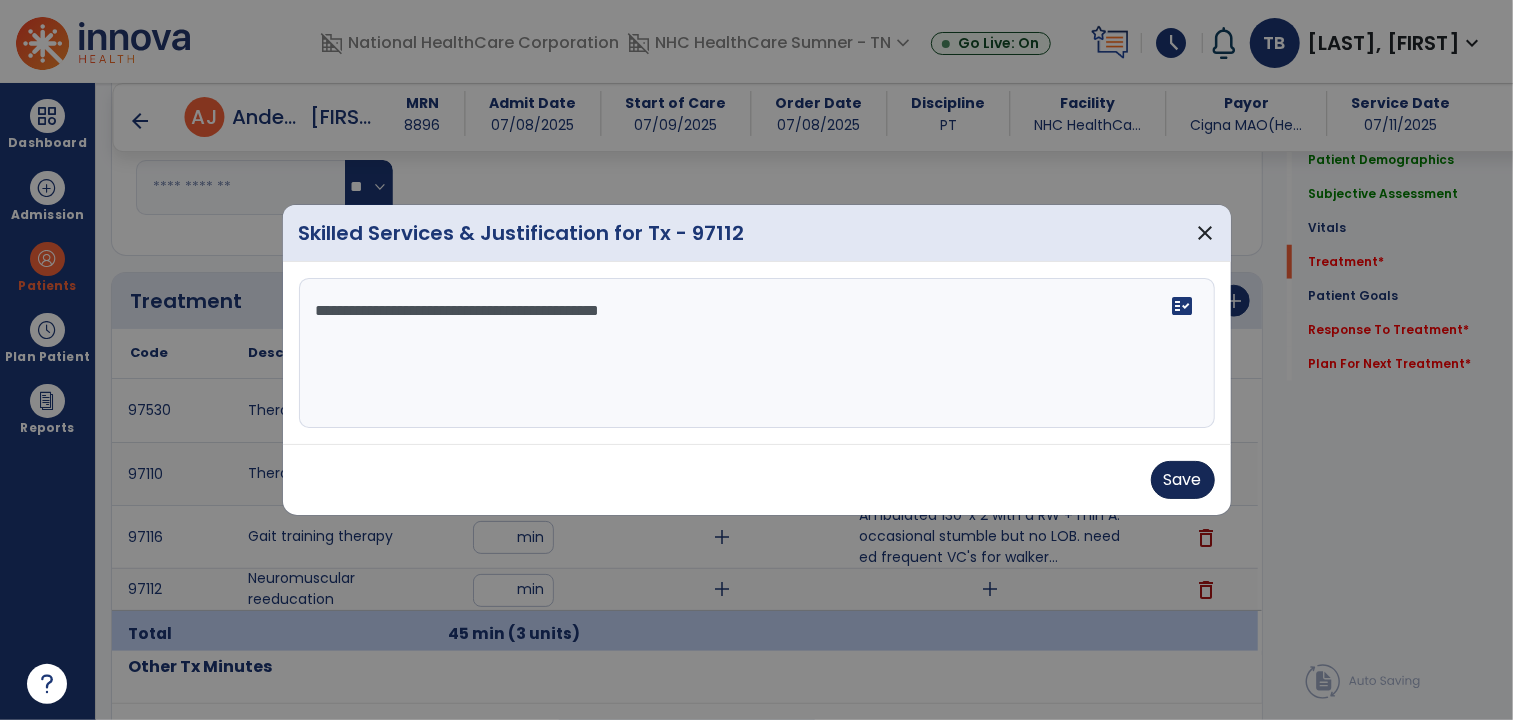 type on "**********" 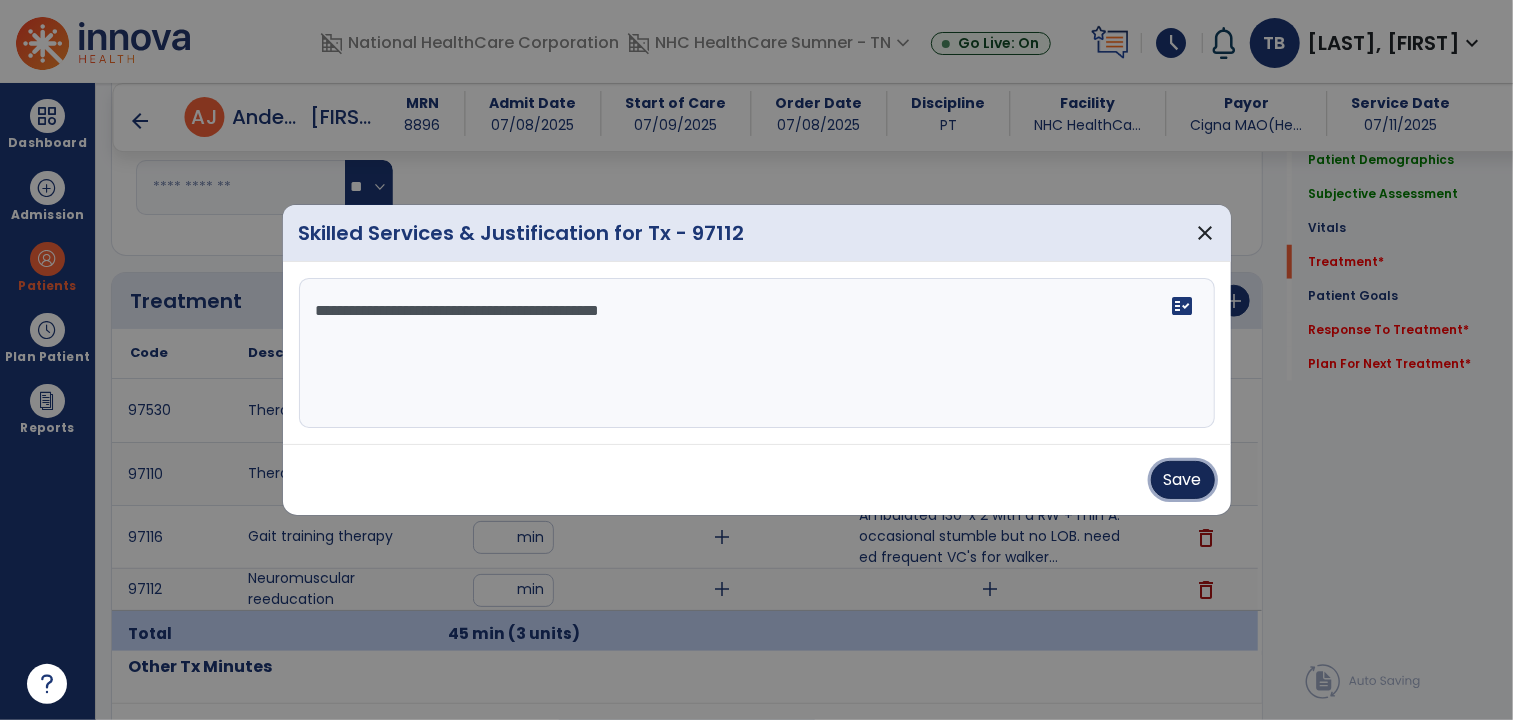 click on "Save" at bounding box center (1183, 480) 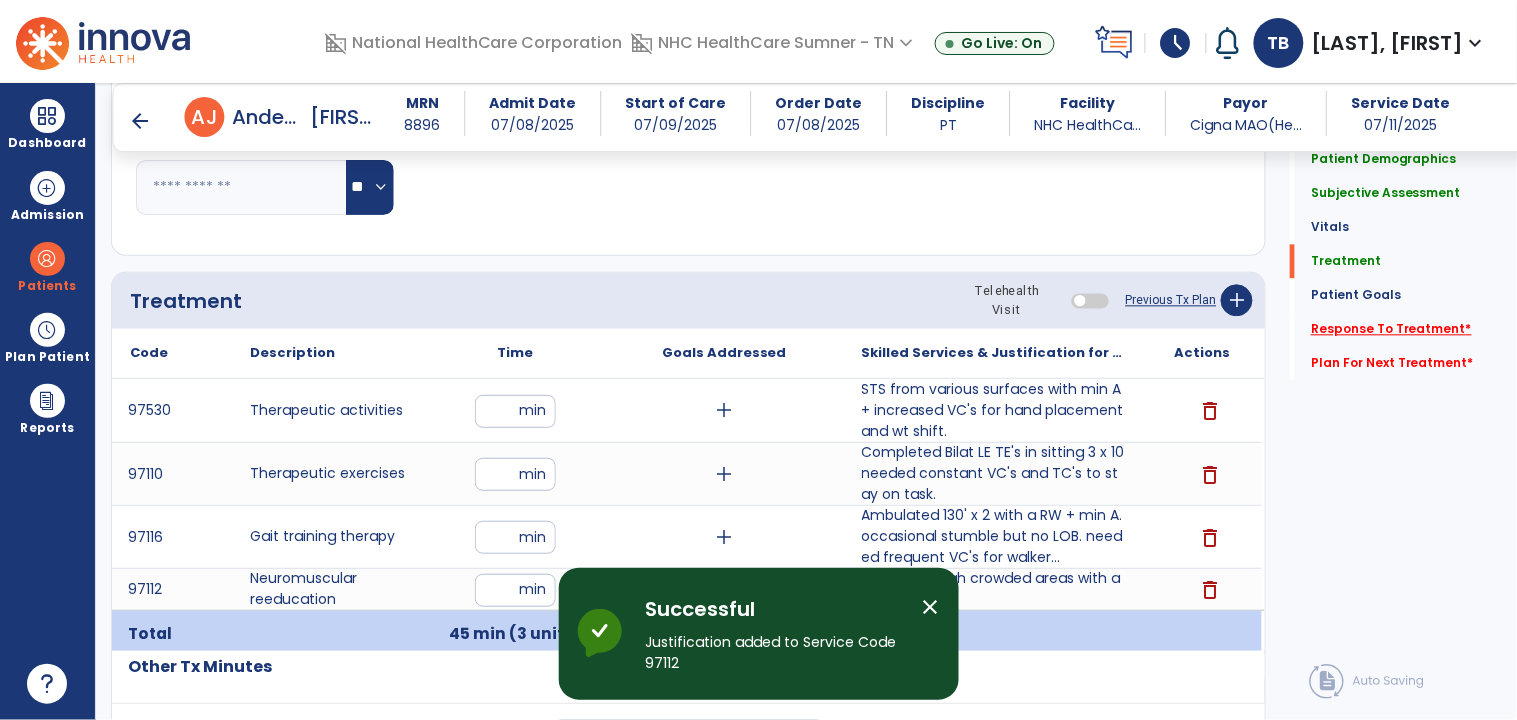 click on "Response To Treatment   *" 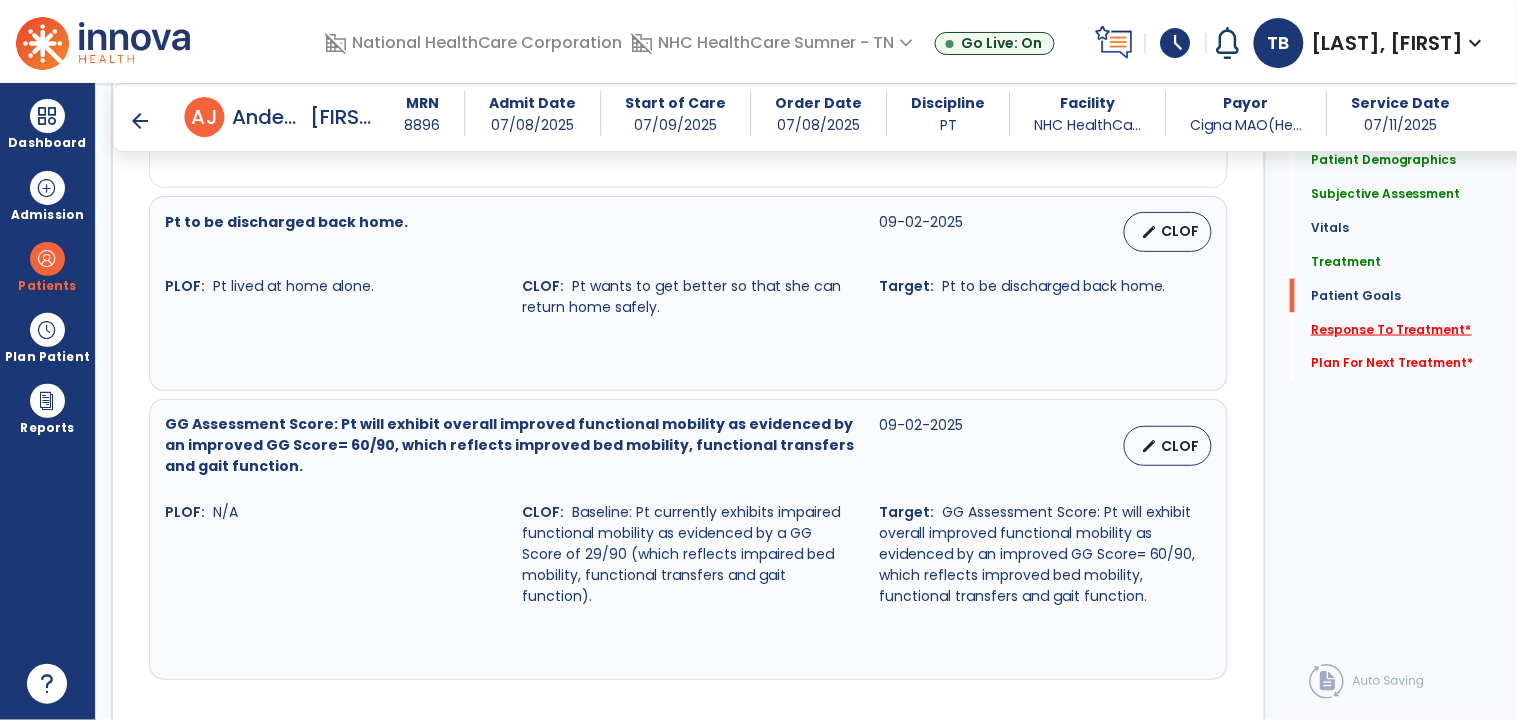 scroll, scrollTop: 3143, scrollLeft: 0, axis: vertical 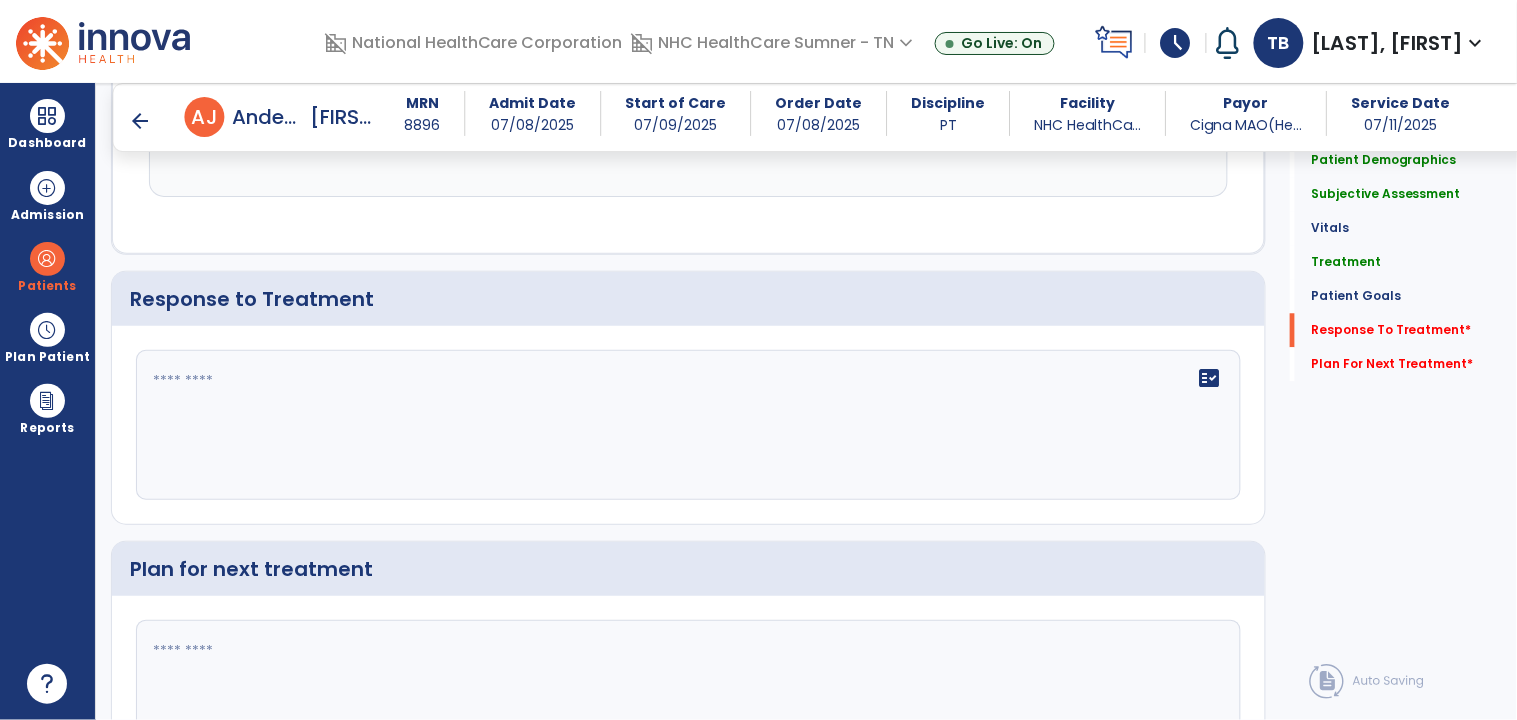 click 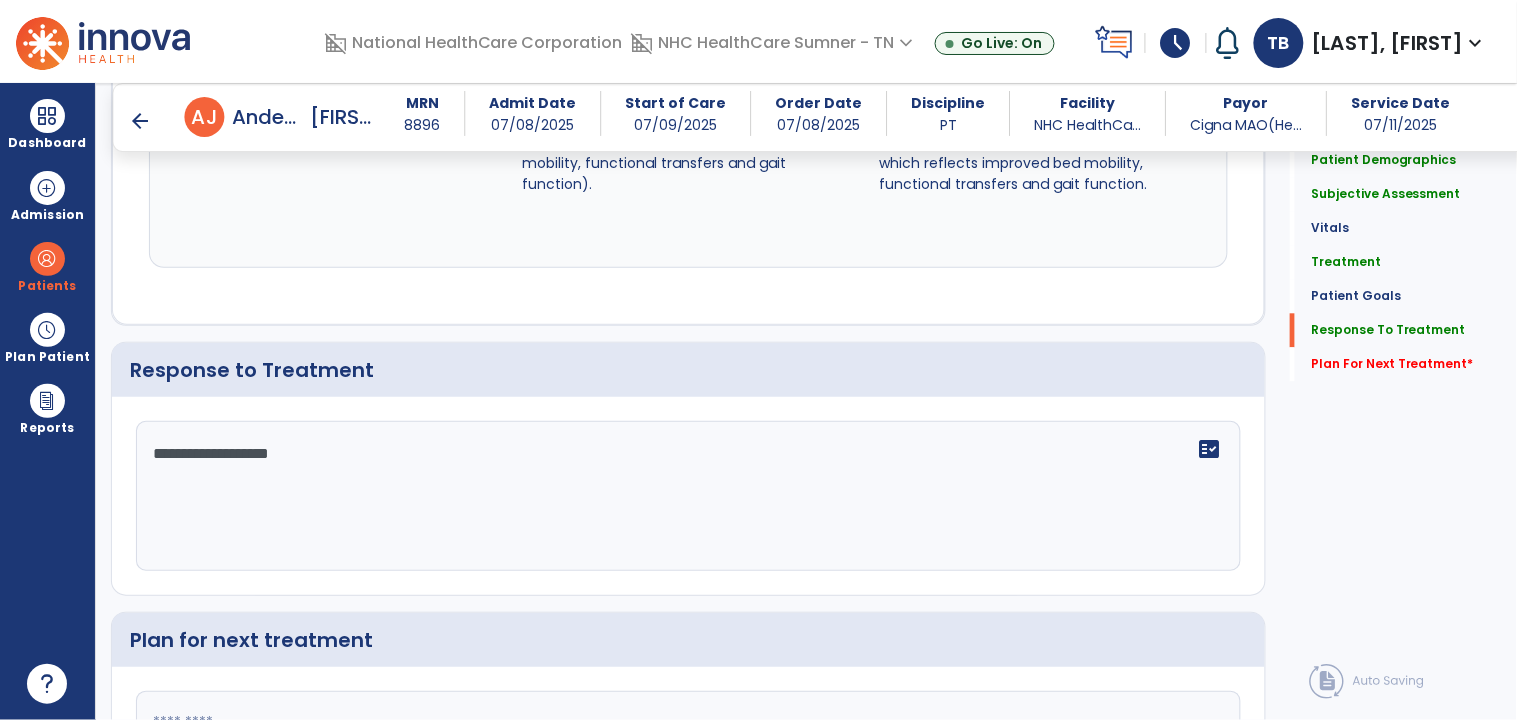 scroll, scrollTop: 3143, scrollLeft: 0, axis: vertical 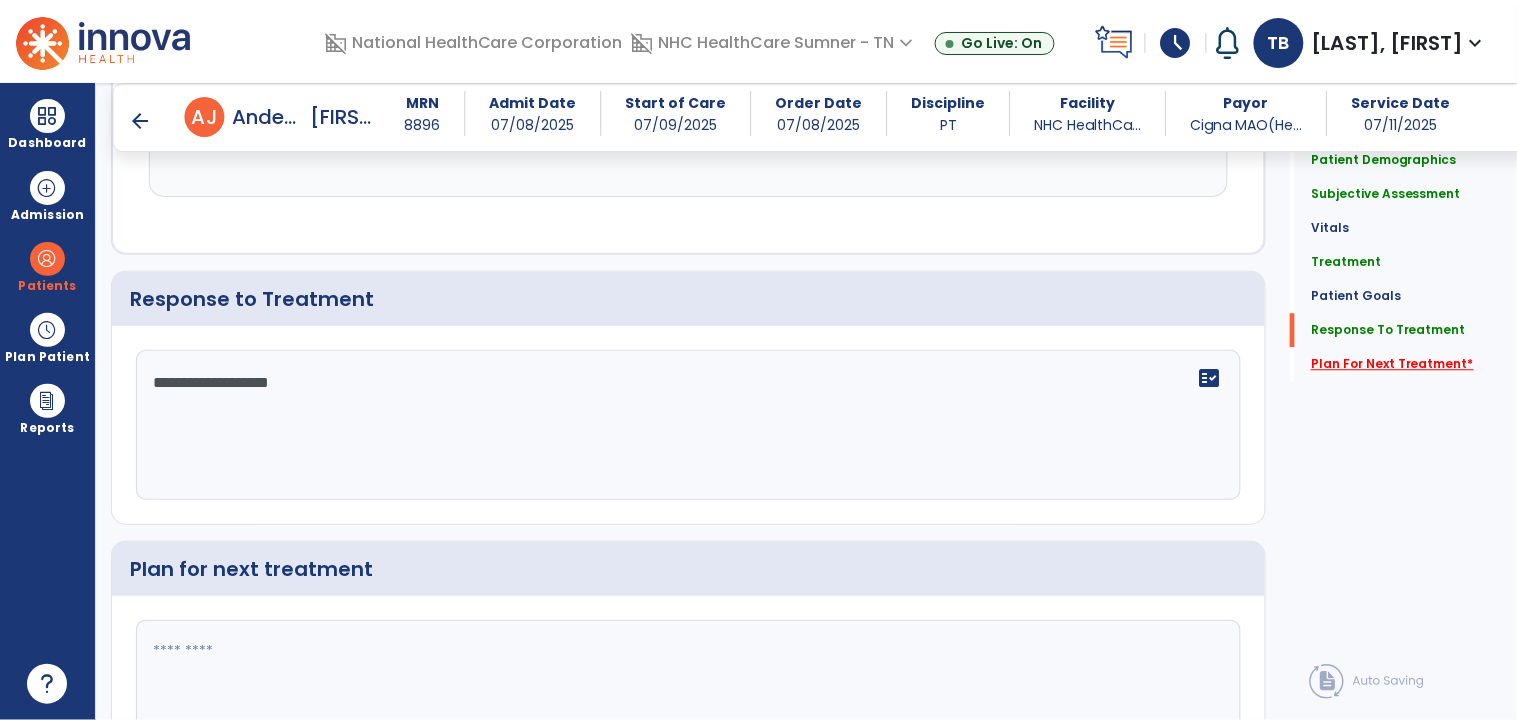 type on "**********" 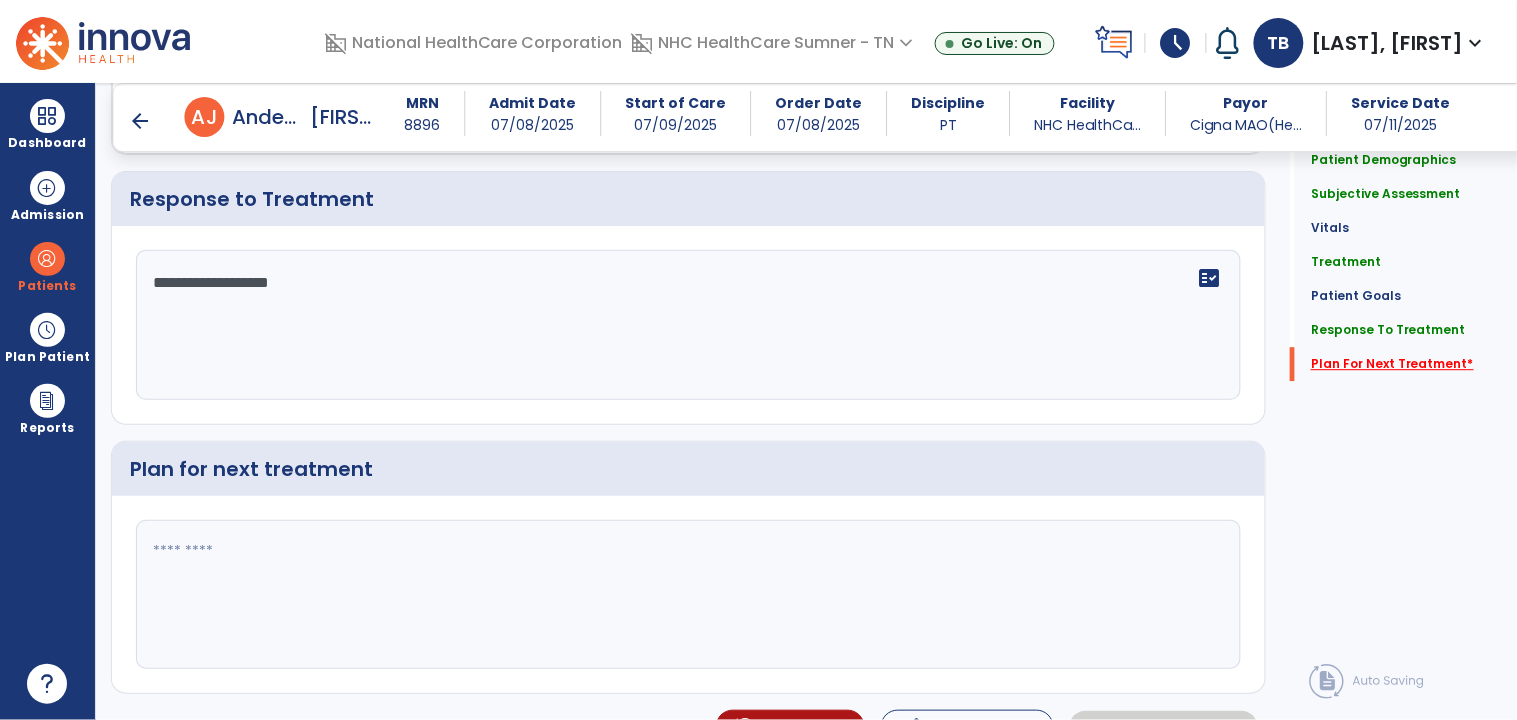scroll, scrollTop: 3288, scrollLeft: 0, axis: vertical 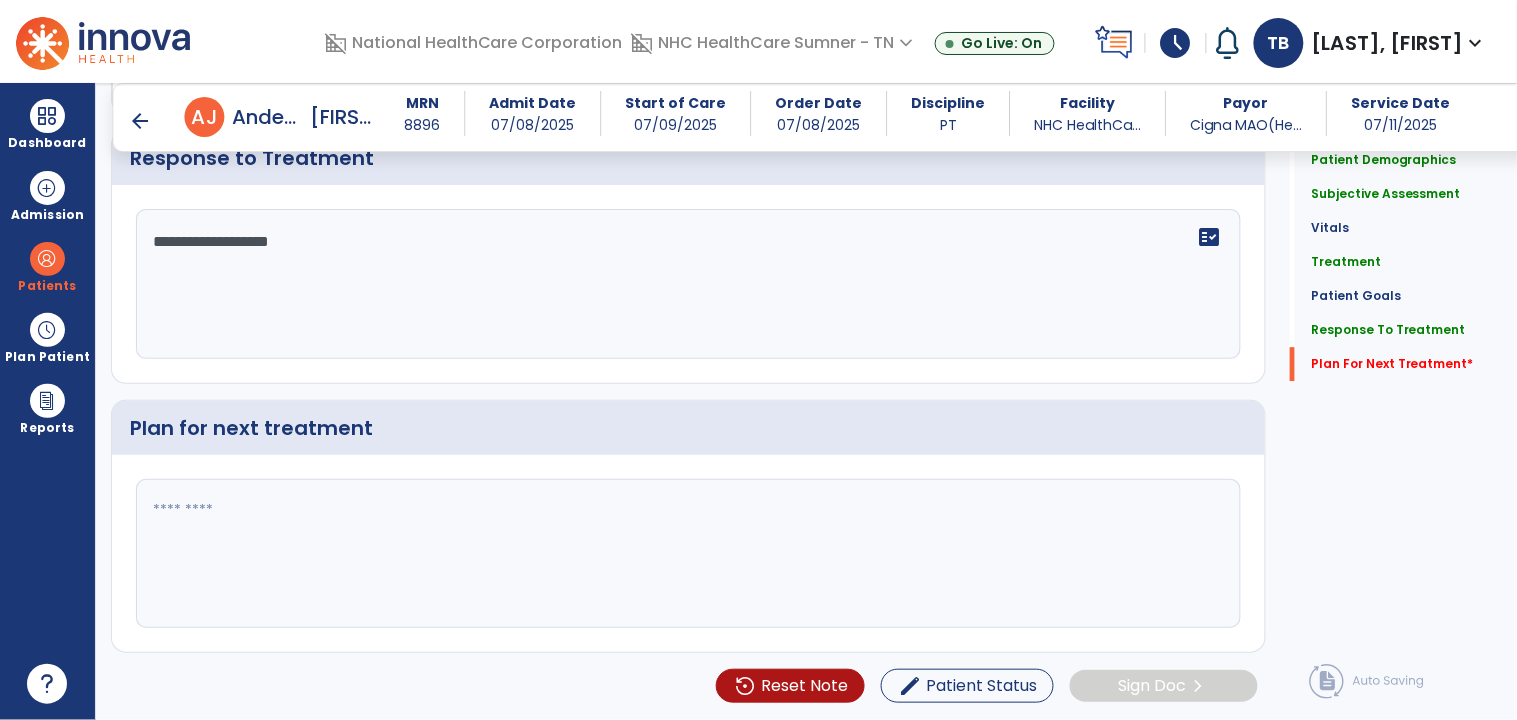 click 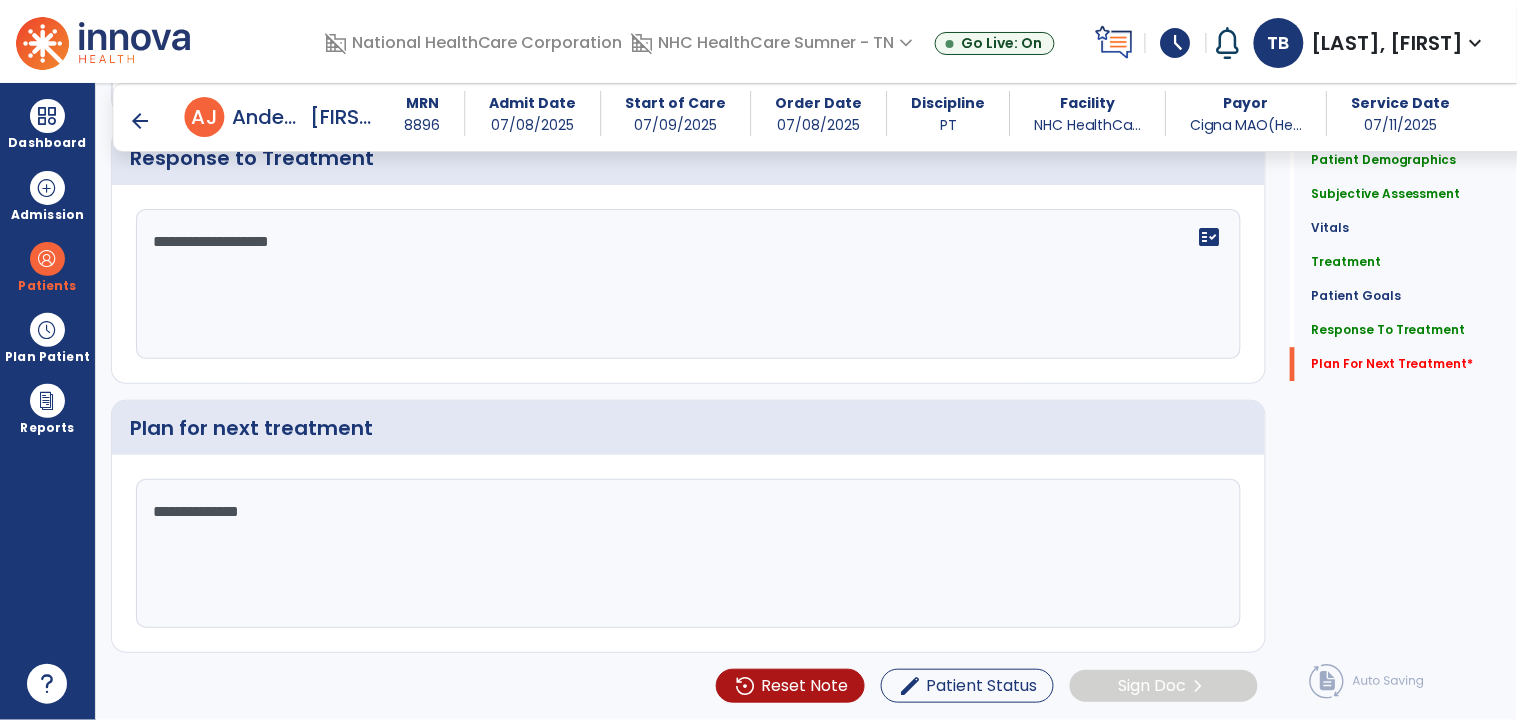 type on "**********" 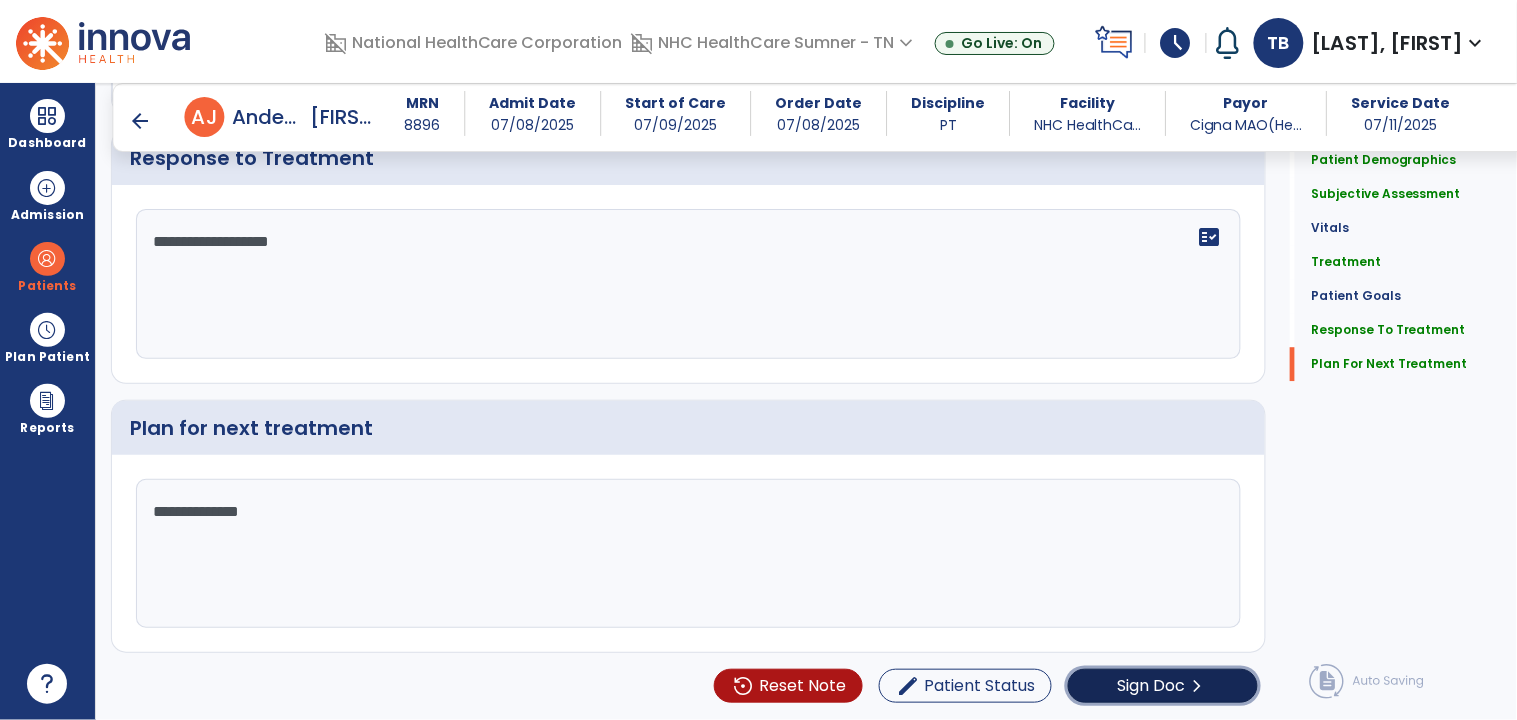 click on "Sign Doc" 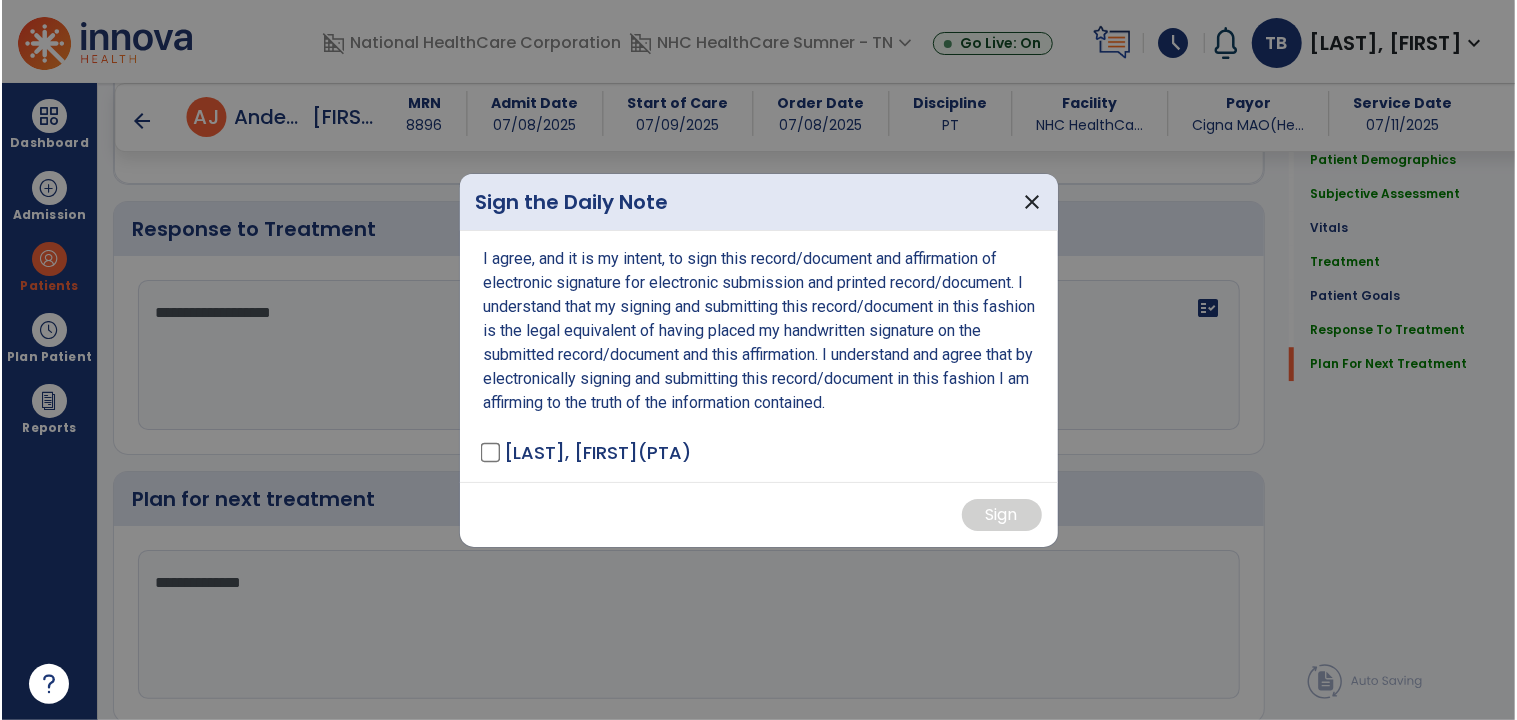scroll, scrollTop: 3288, scrollLeft: 0, axis: vertical 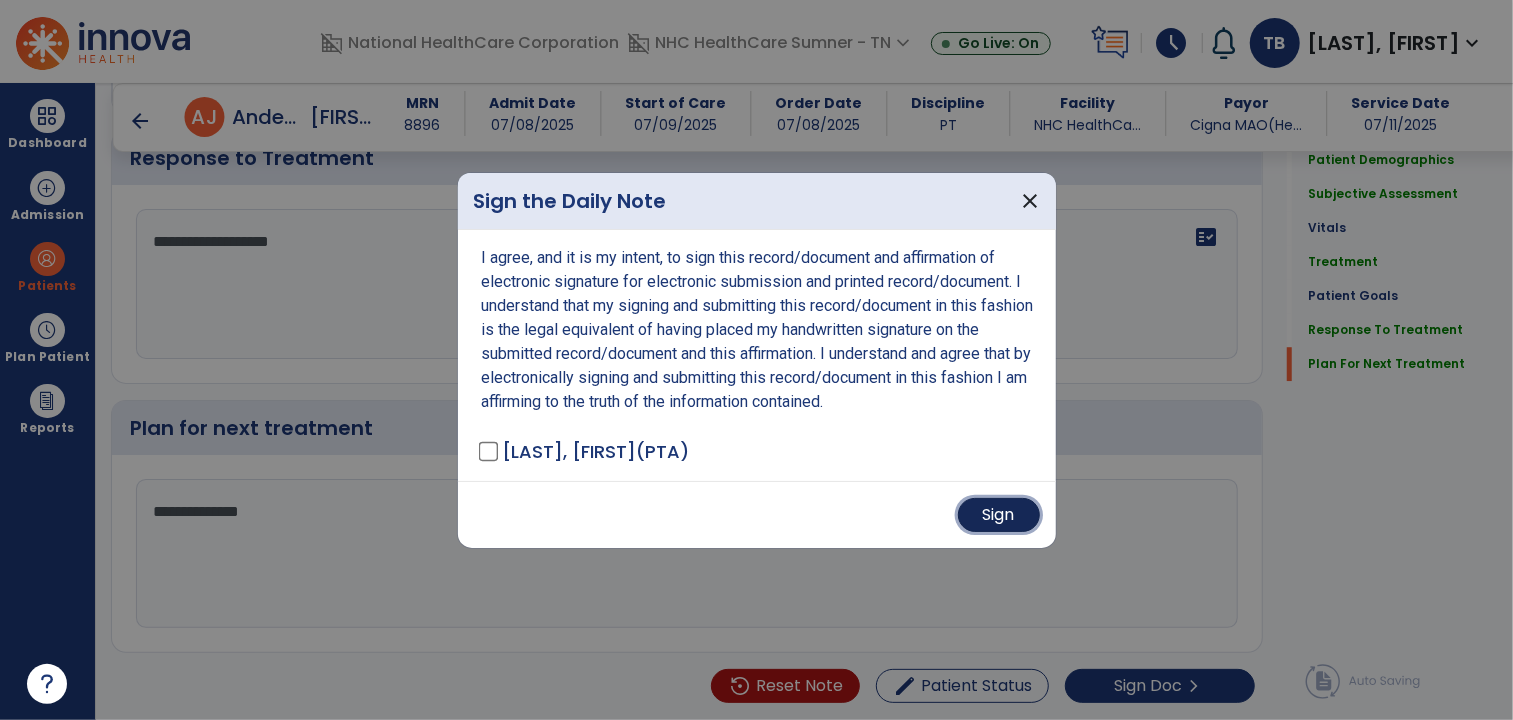 click on "Sign" at bounding box center [999, 515] 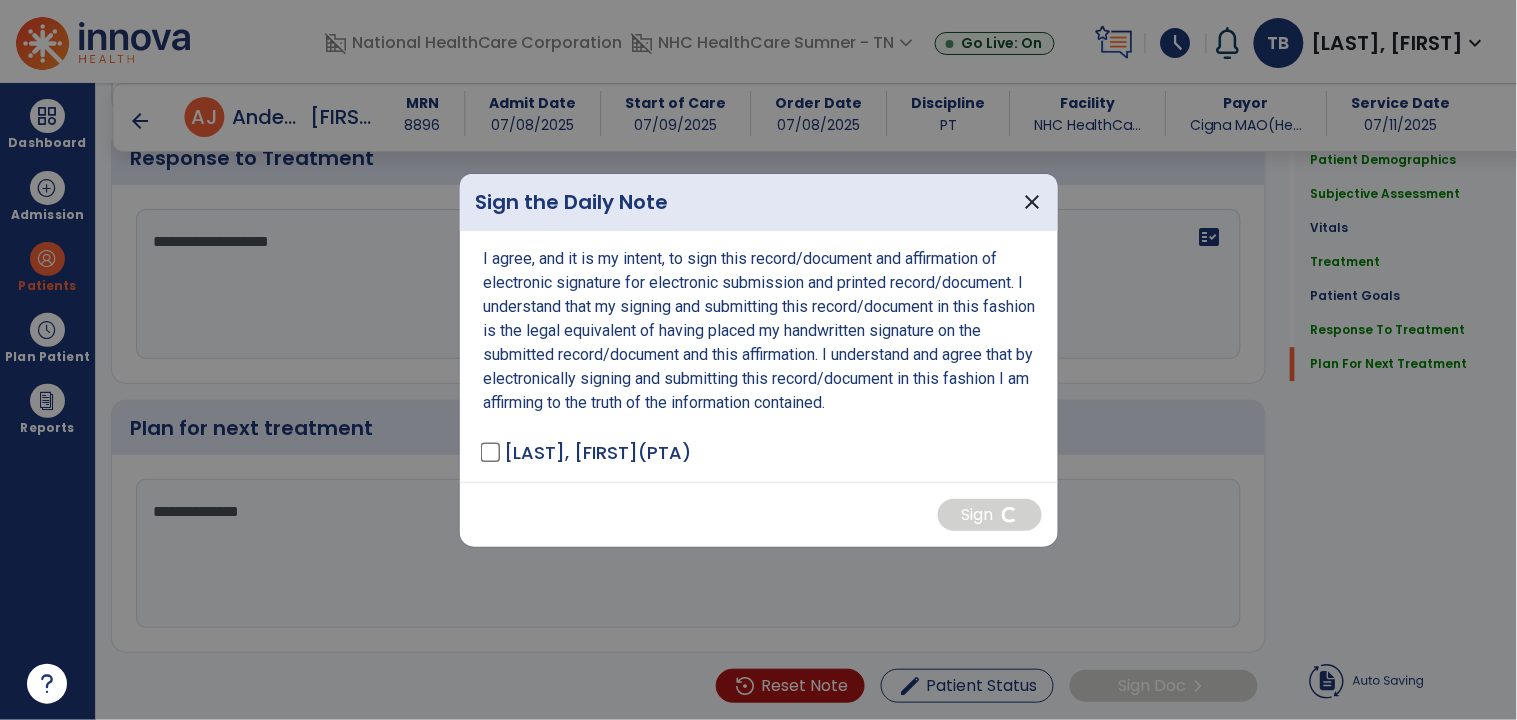 scroll, scrollTop: 0, scrollLeft: 0, axis: both 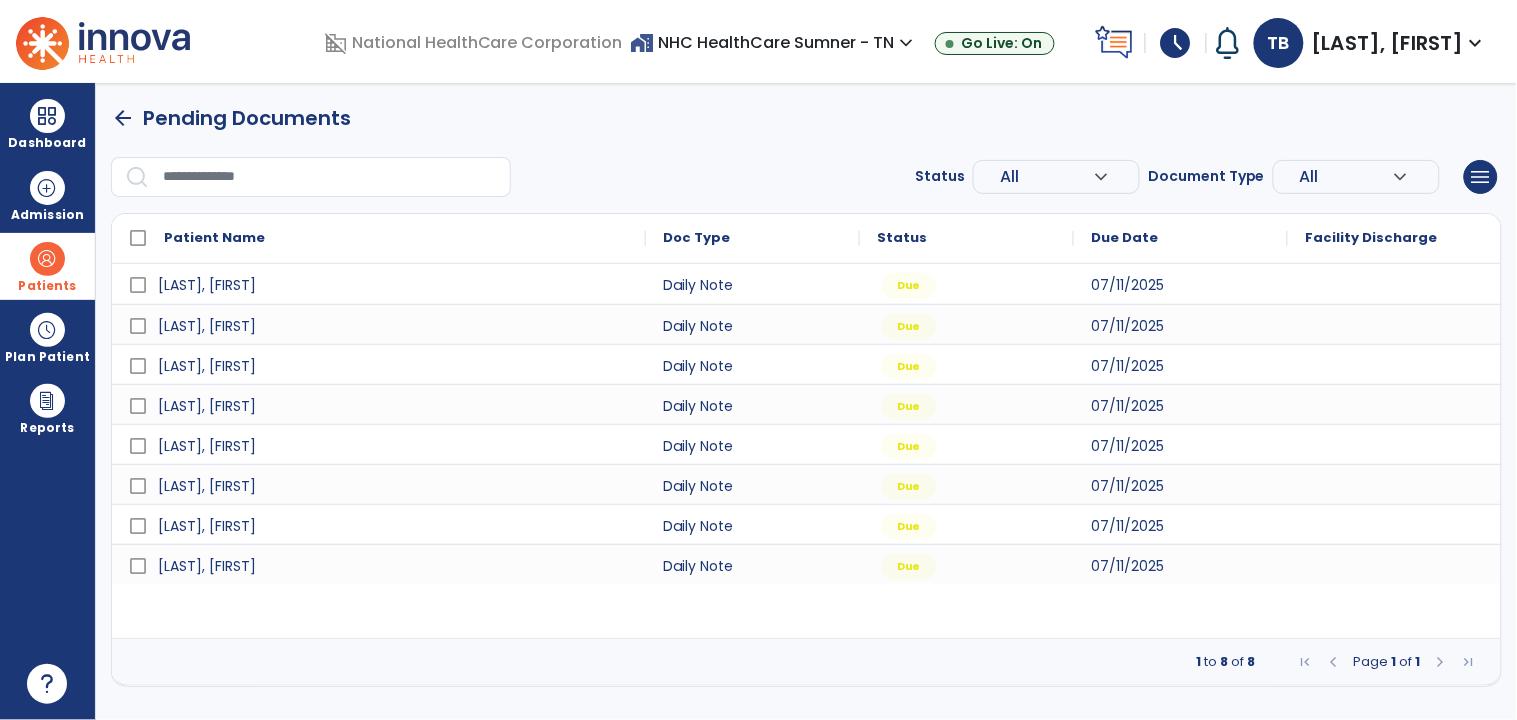 click at bounding box center [47, 259] 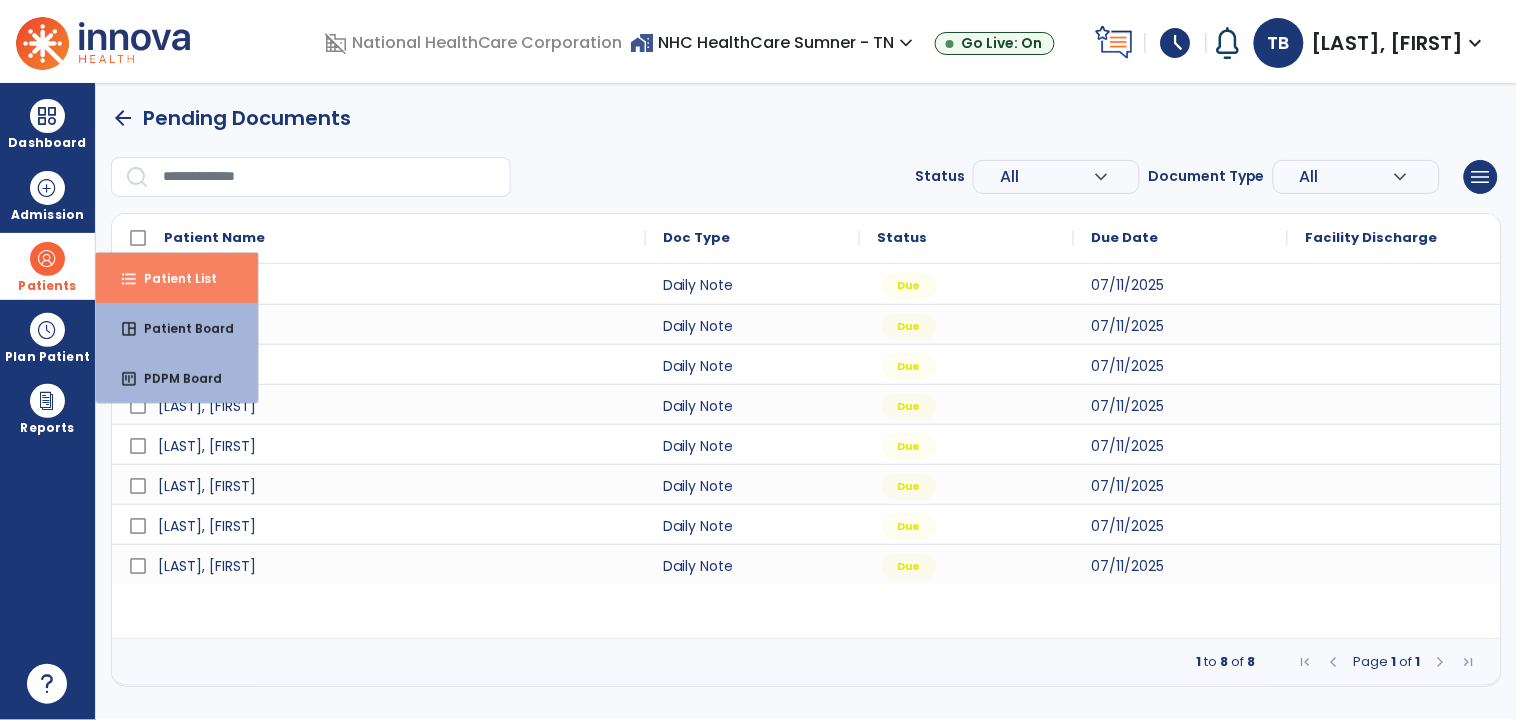 click on "format_list_bulleted  Patient List" at bounding box center [177, 278] 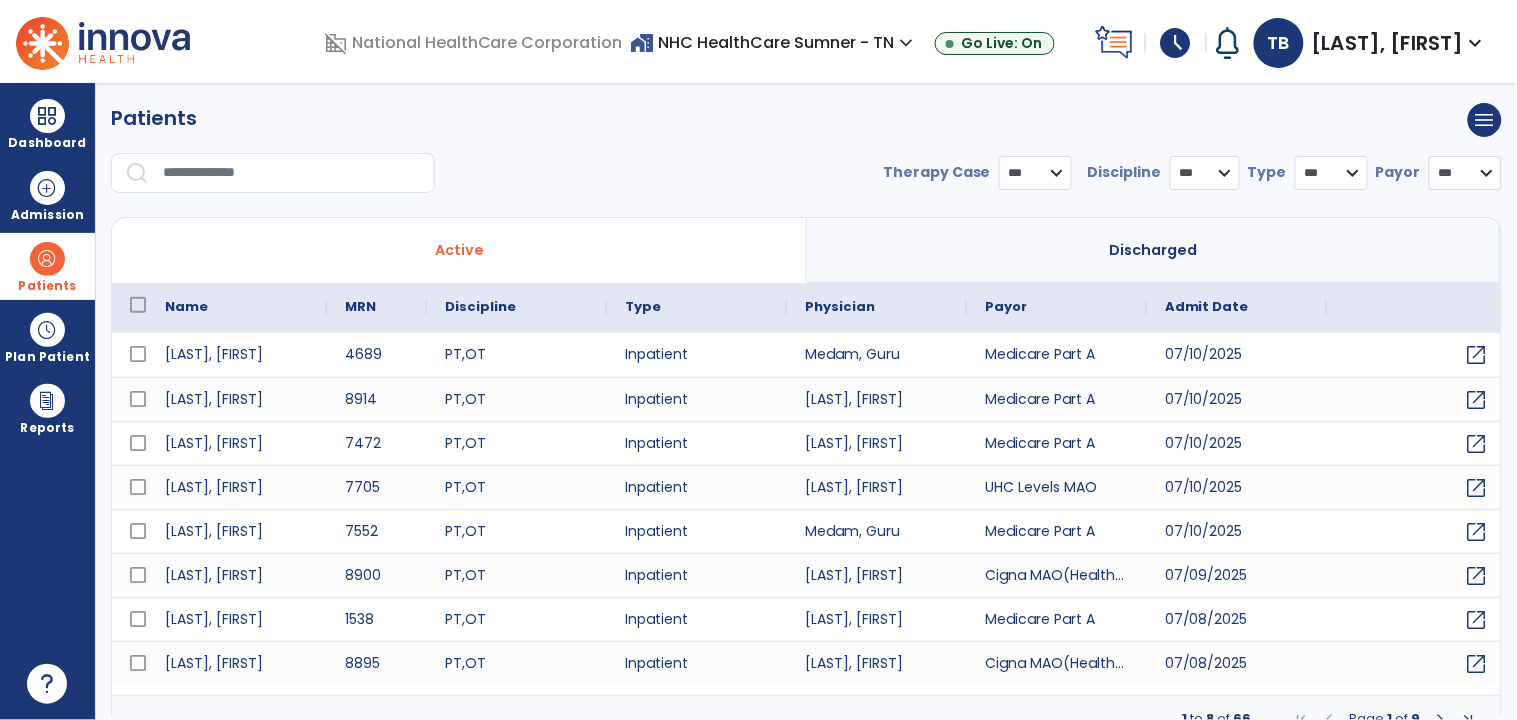 select on "***" 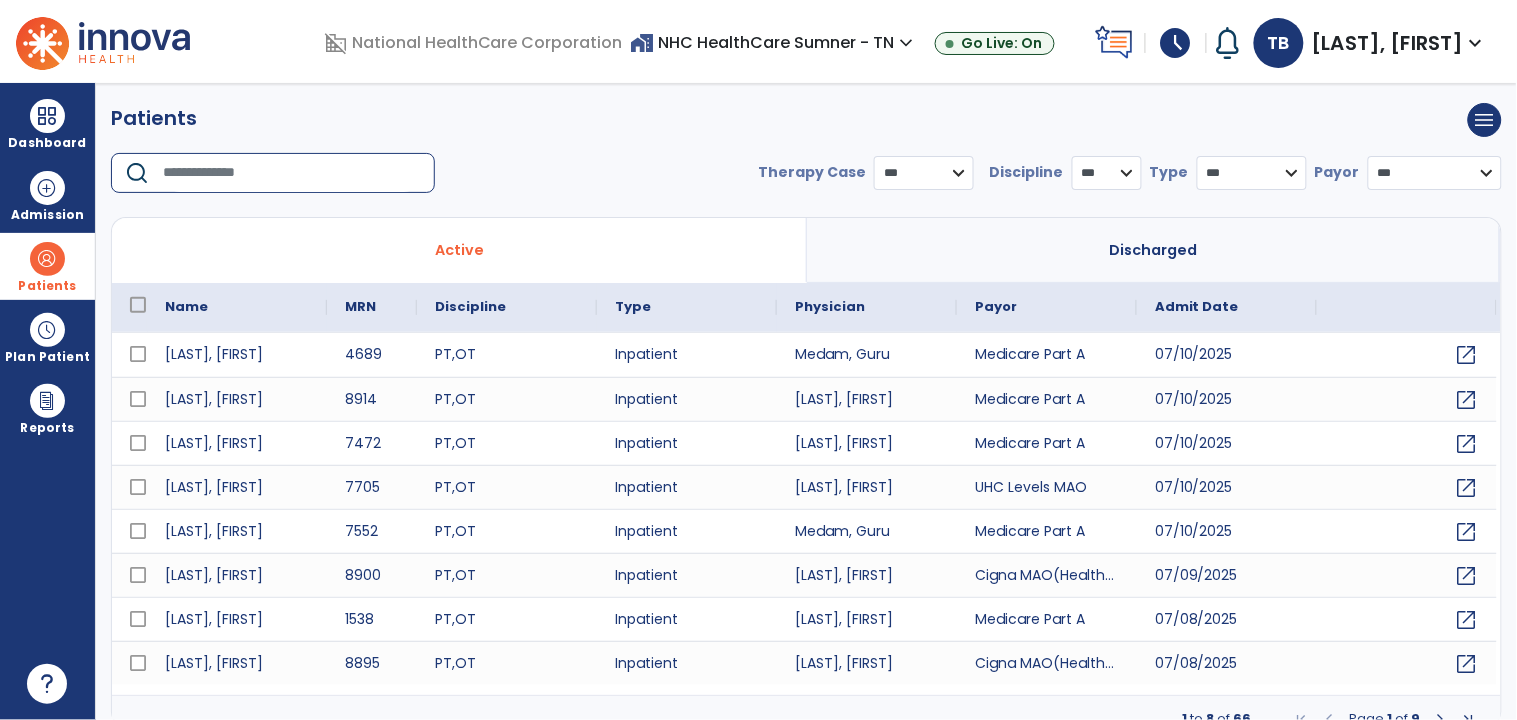click at bounding box center (292, 173) 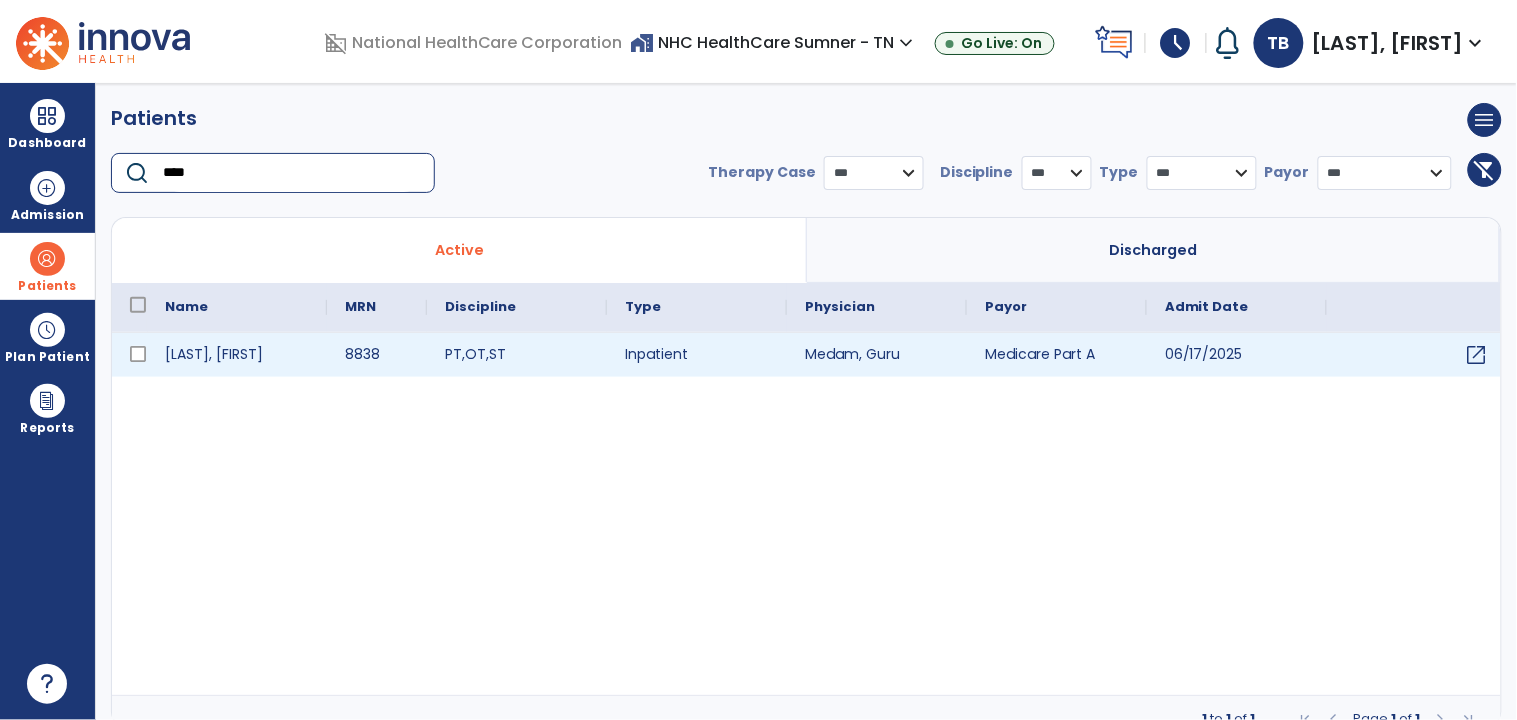 type on "****" 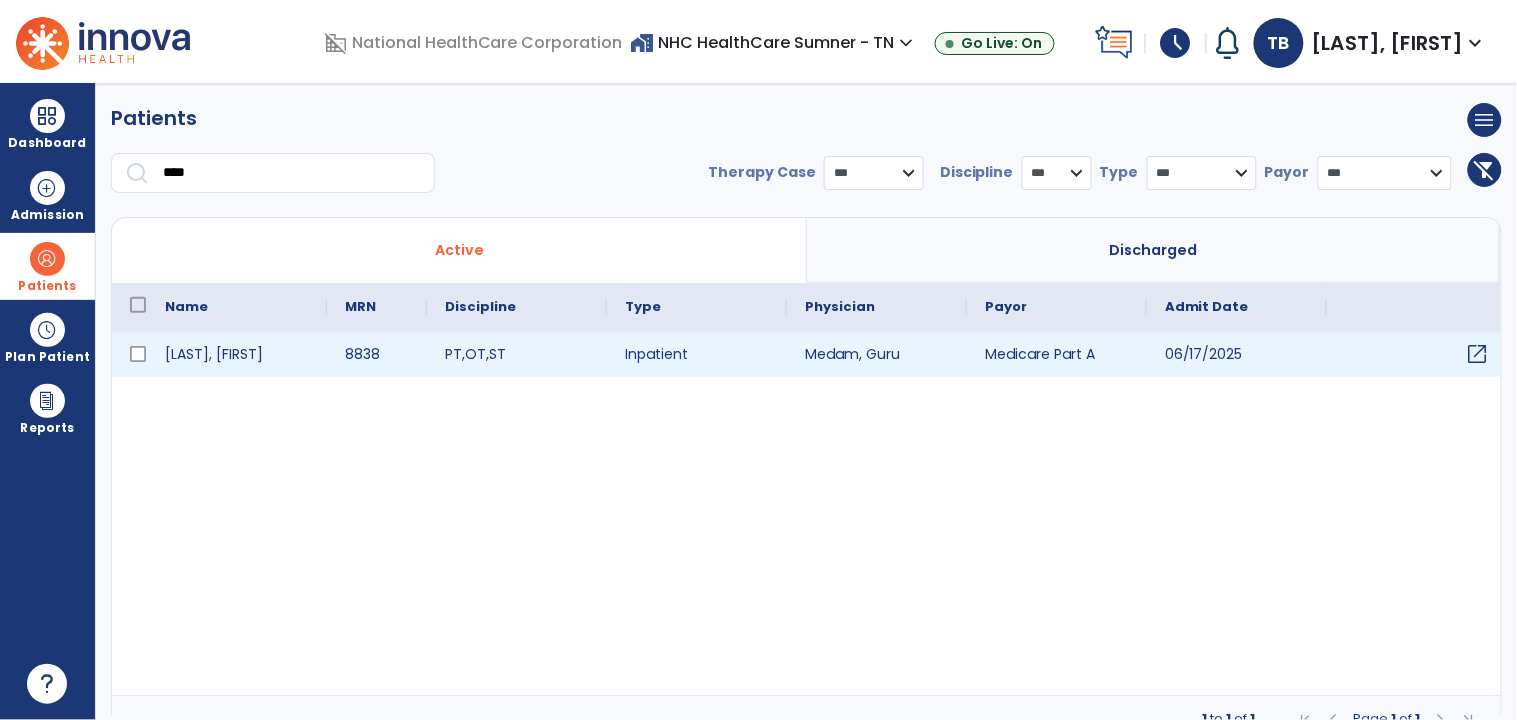 click on "open_in_new" at bounding box center [1478, 354] 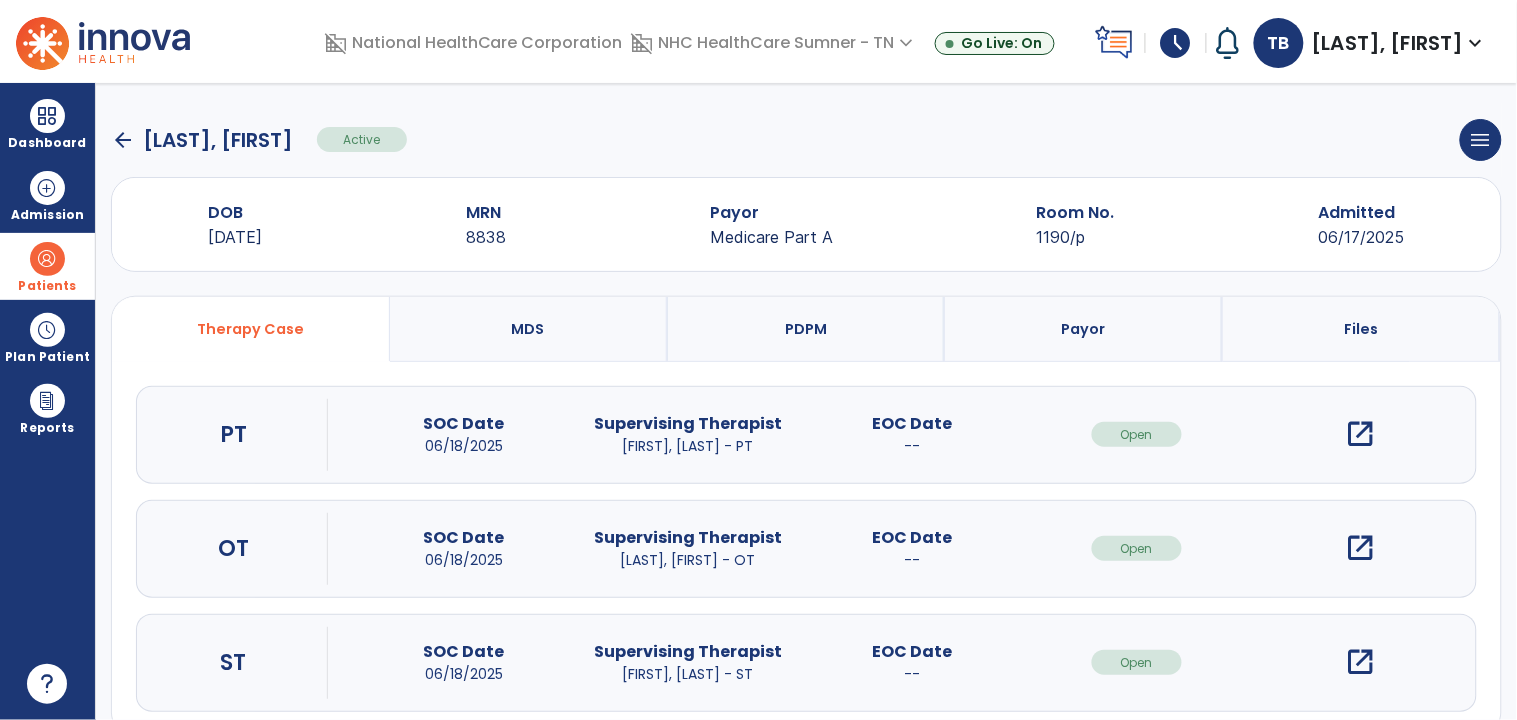 click on "open_in_new" at bounding box center (1361, 434) 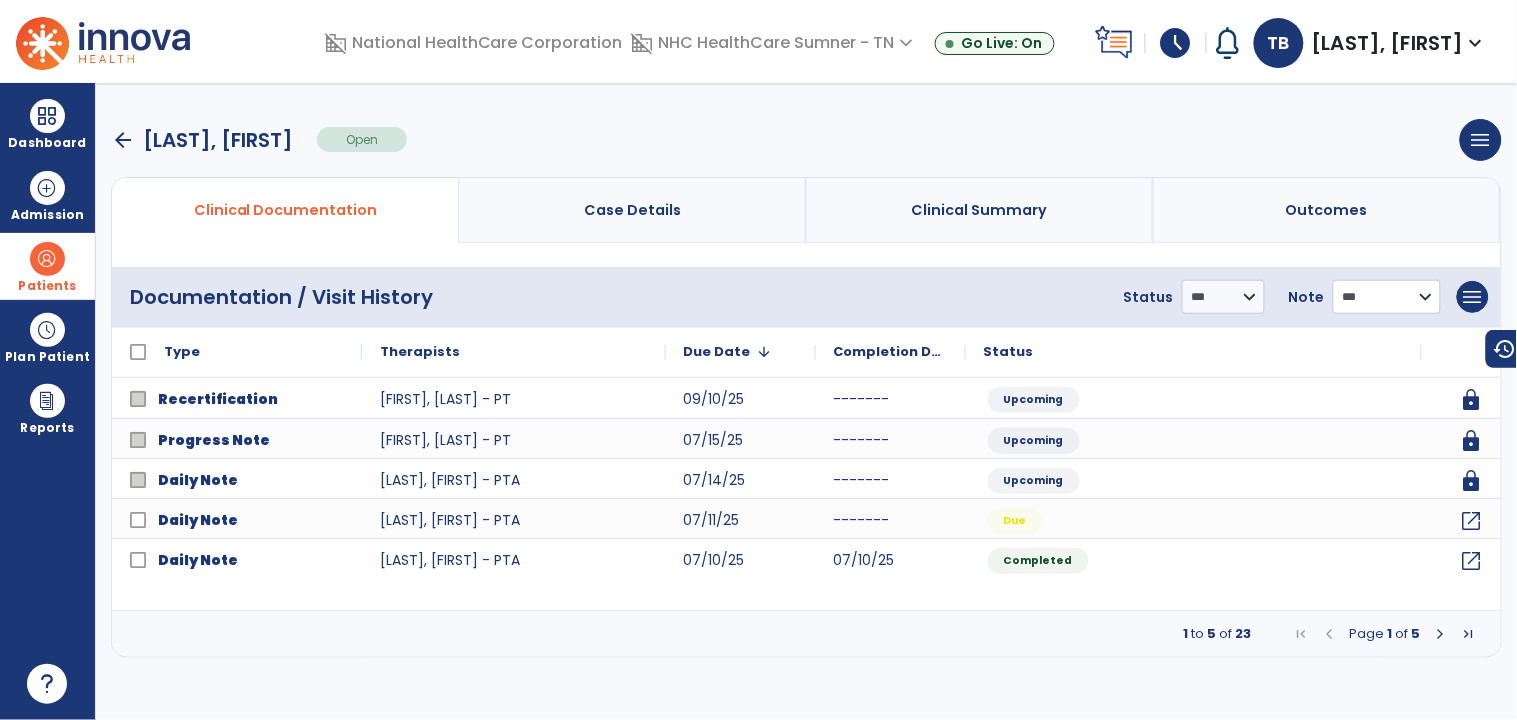 click on "**********" at bounding box center (1223, 297) 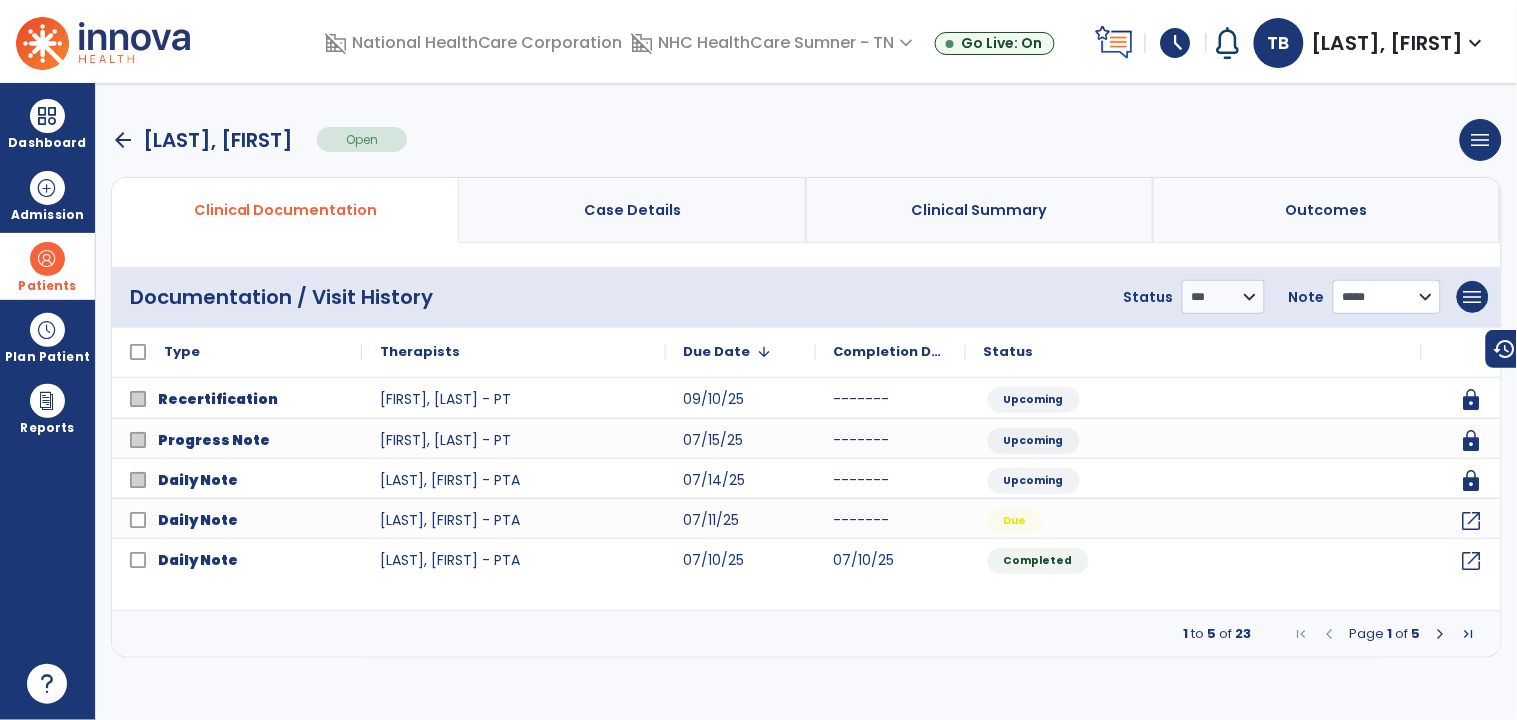 click on "**********" at bounding box center [1223, 297] 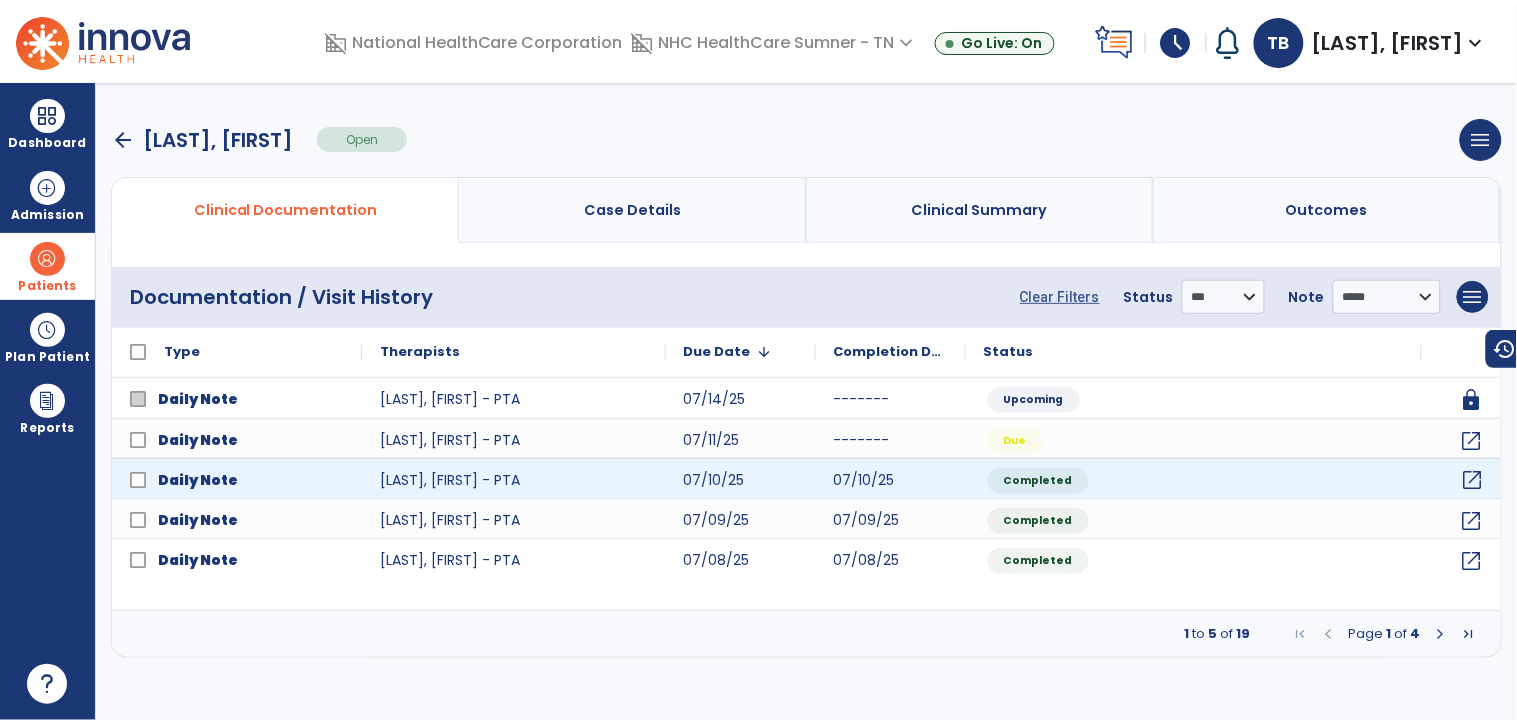 click on "open_in_new" 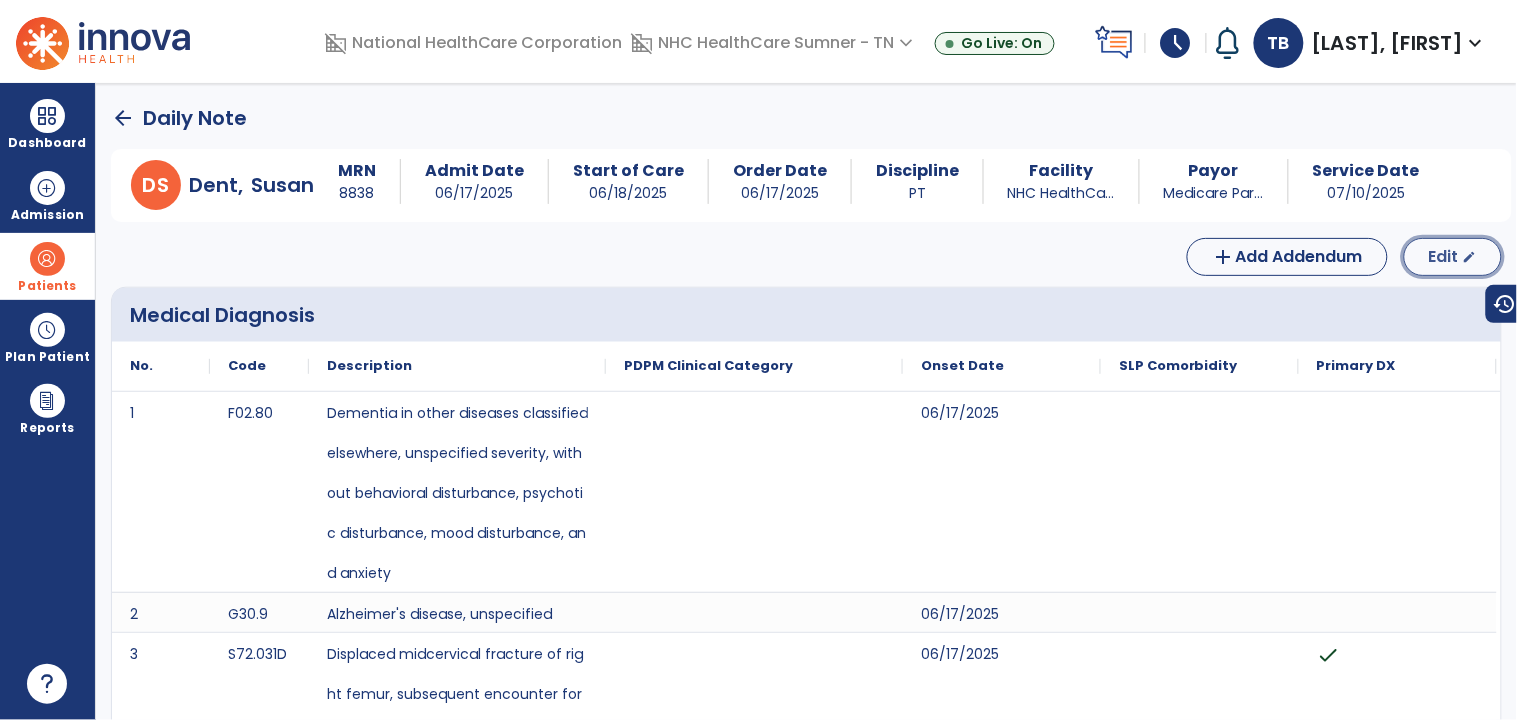 click on "edit" 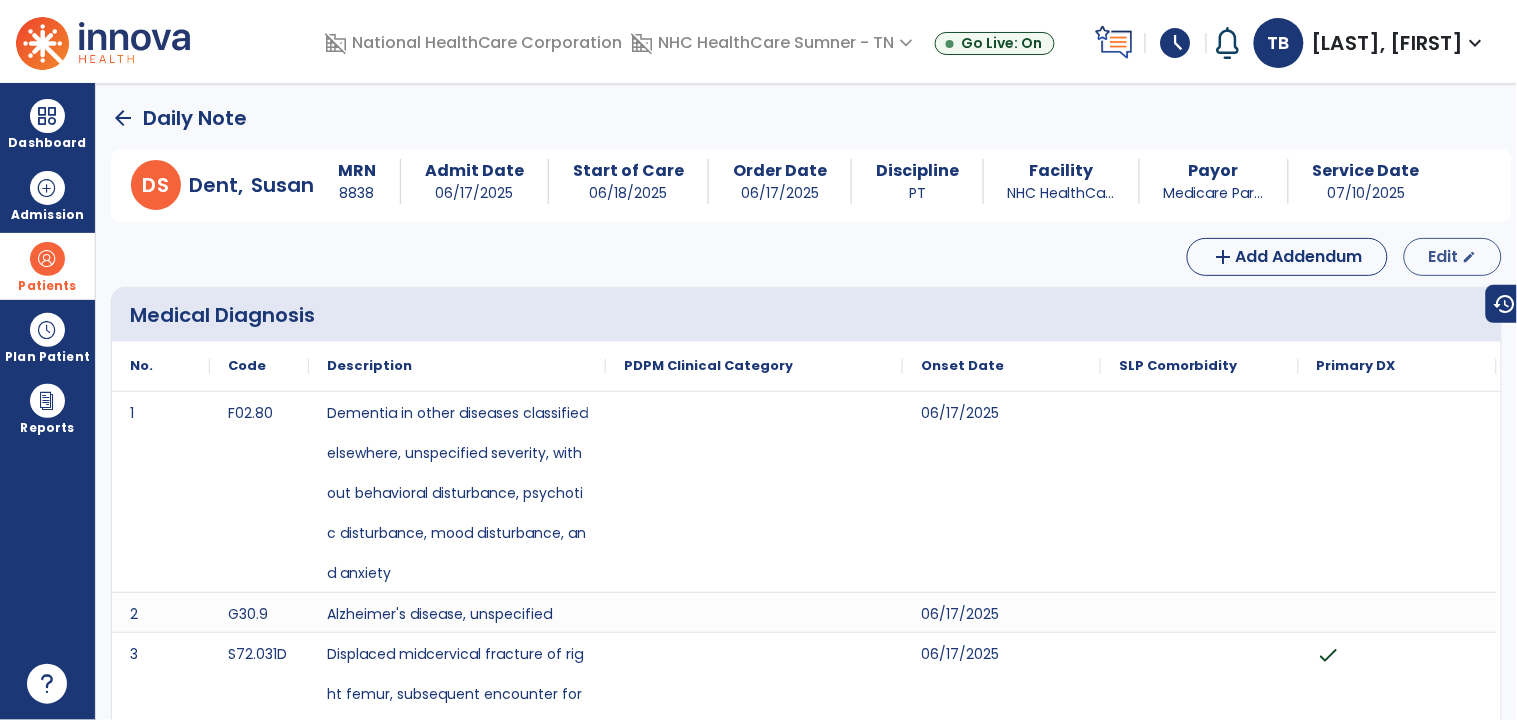 select on "*" 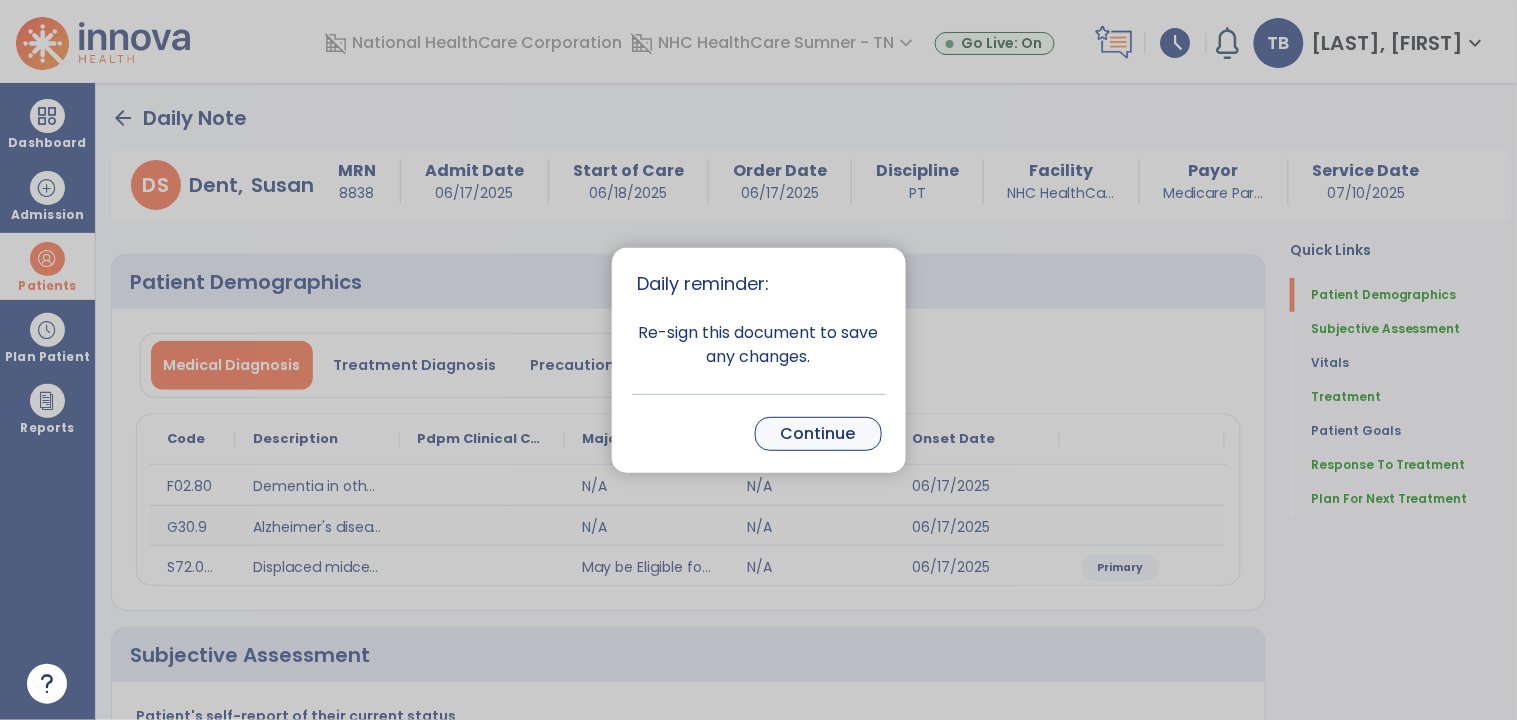 click on "Continue" at bounding box center (818, 434) 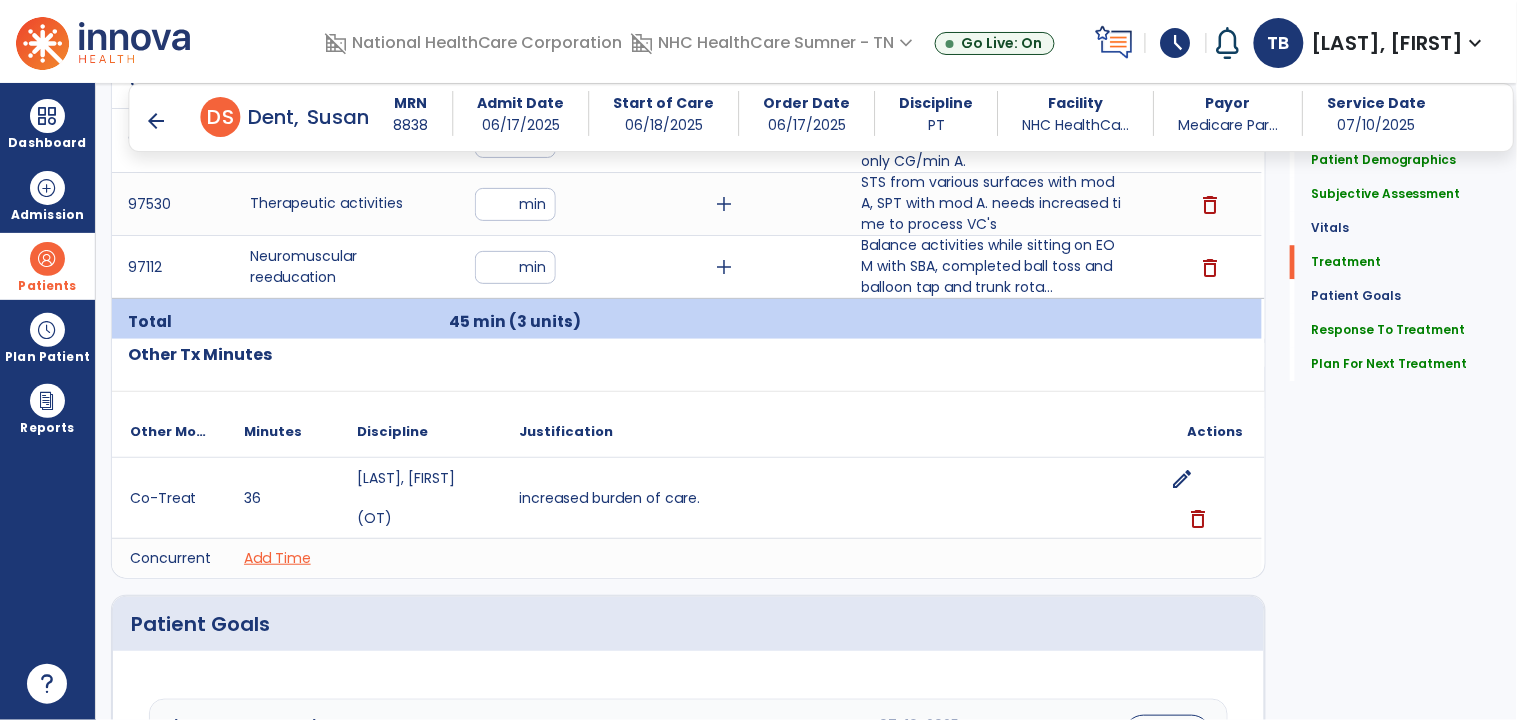 scroll, scrollTop: 1340, scrollLeft: 0, axis: vertical 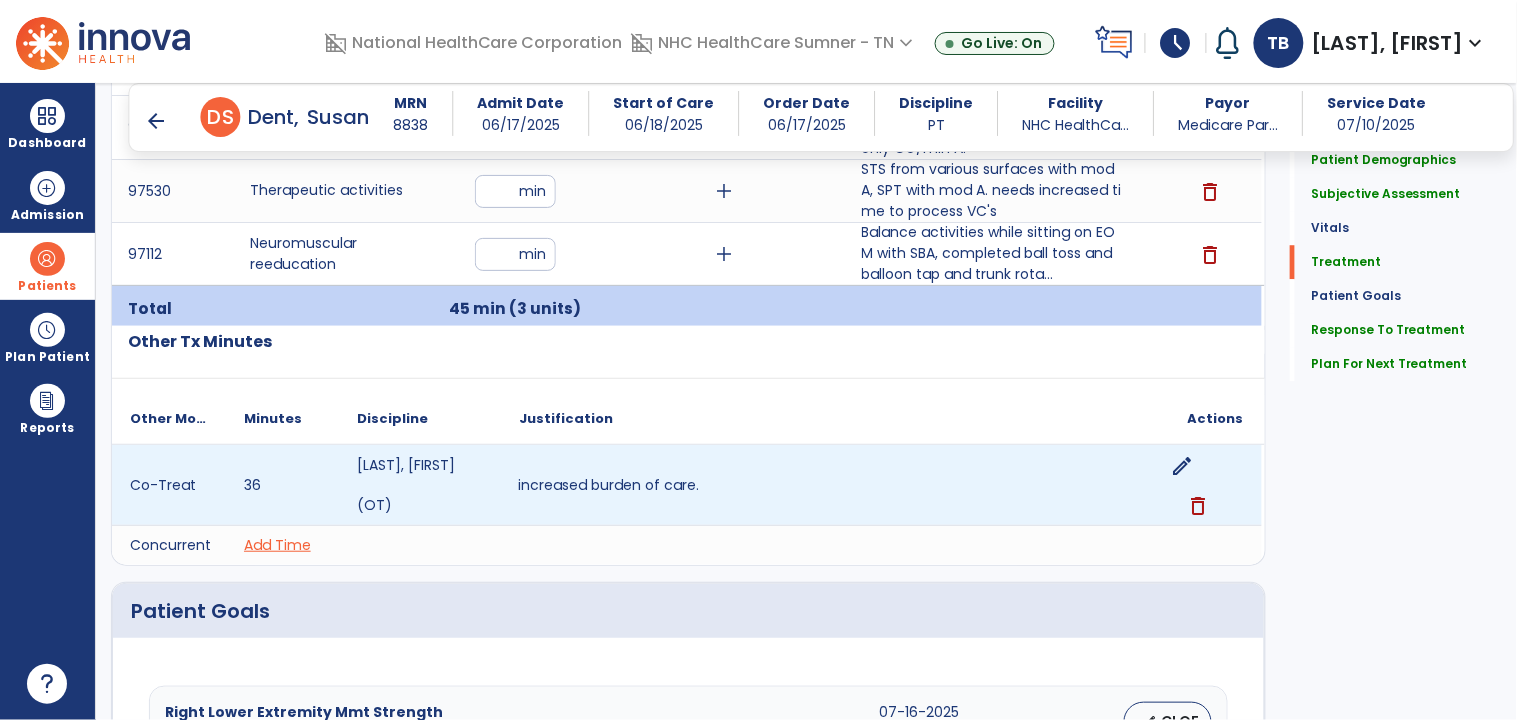 click on "increased burden of care." 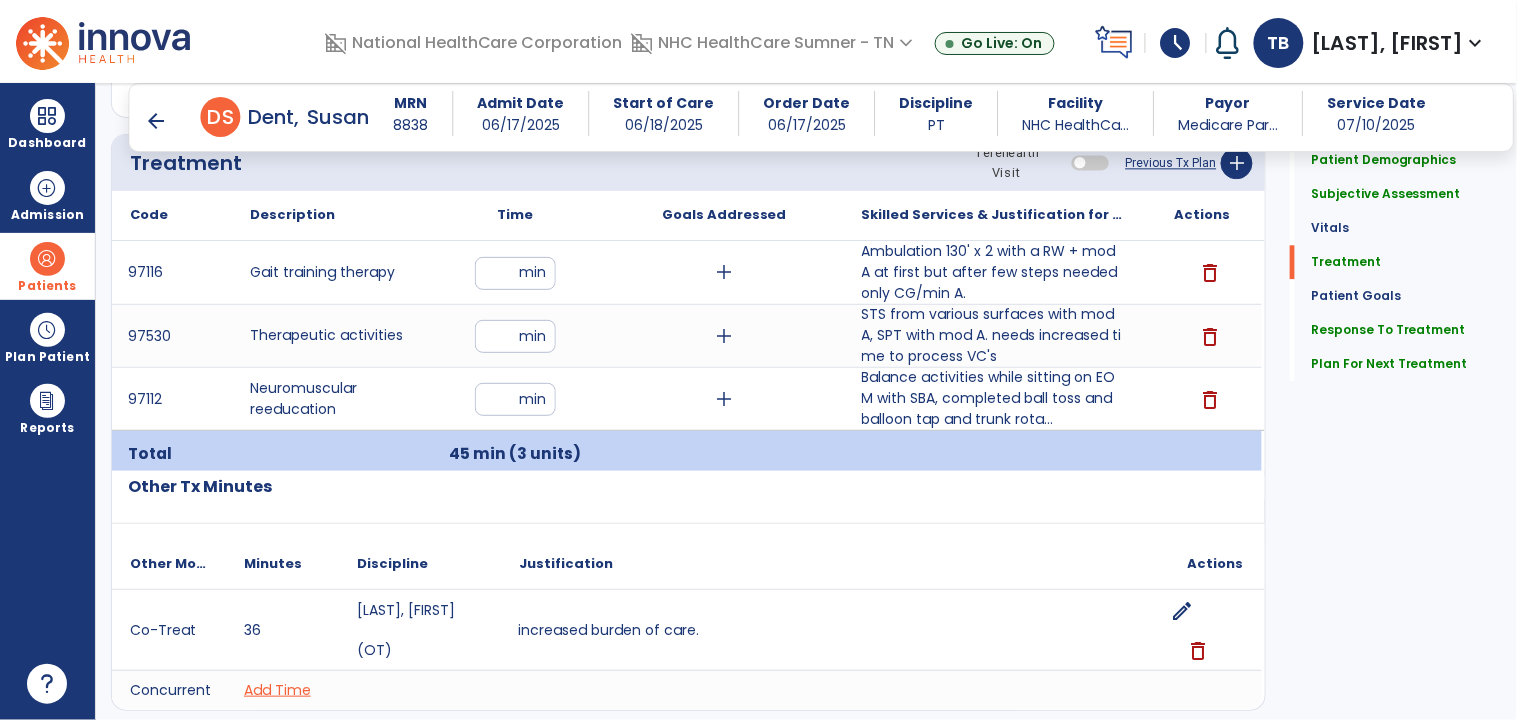 scroll, scrollTop: 1188, scrollLeft: 0, axis: vertical 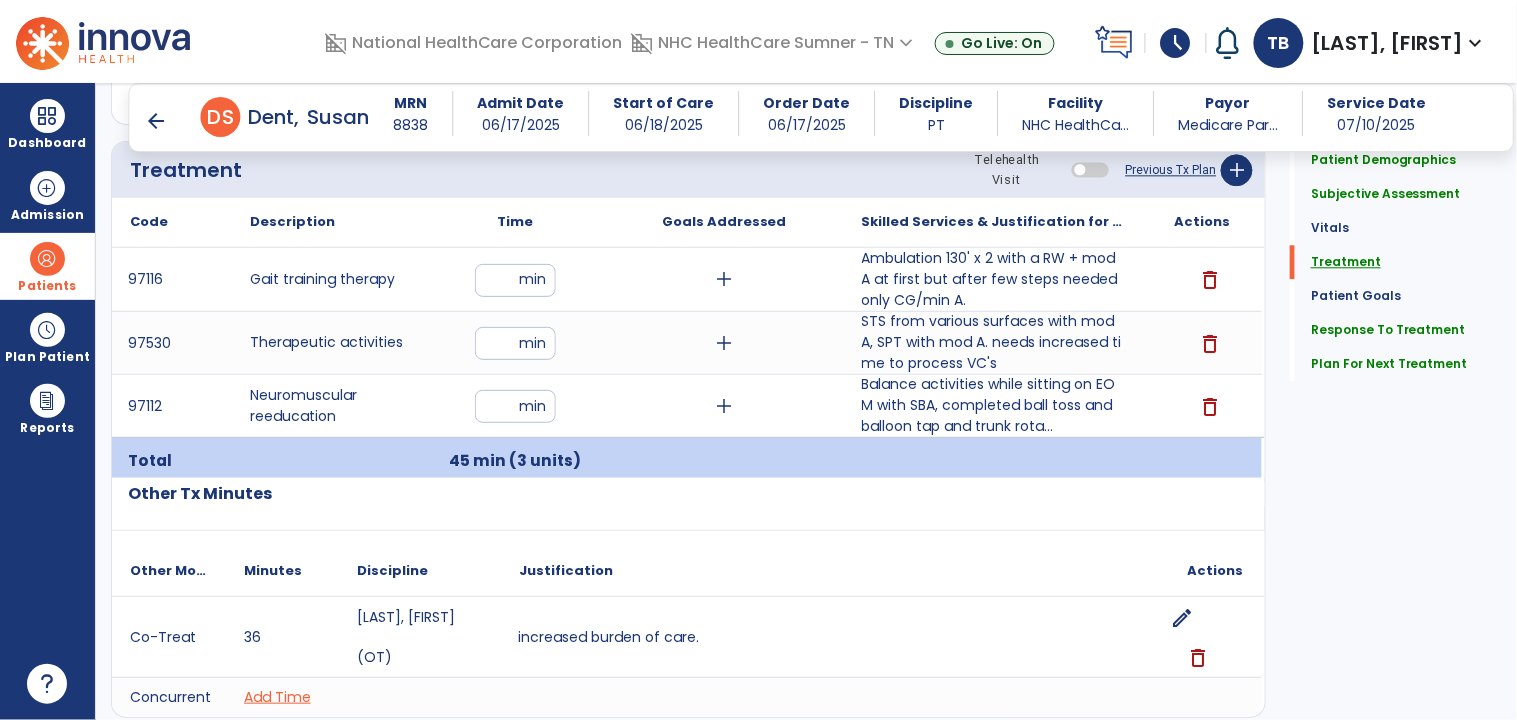 click on "Treatment" 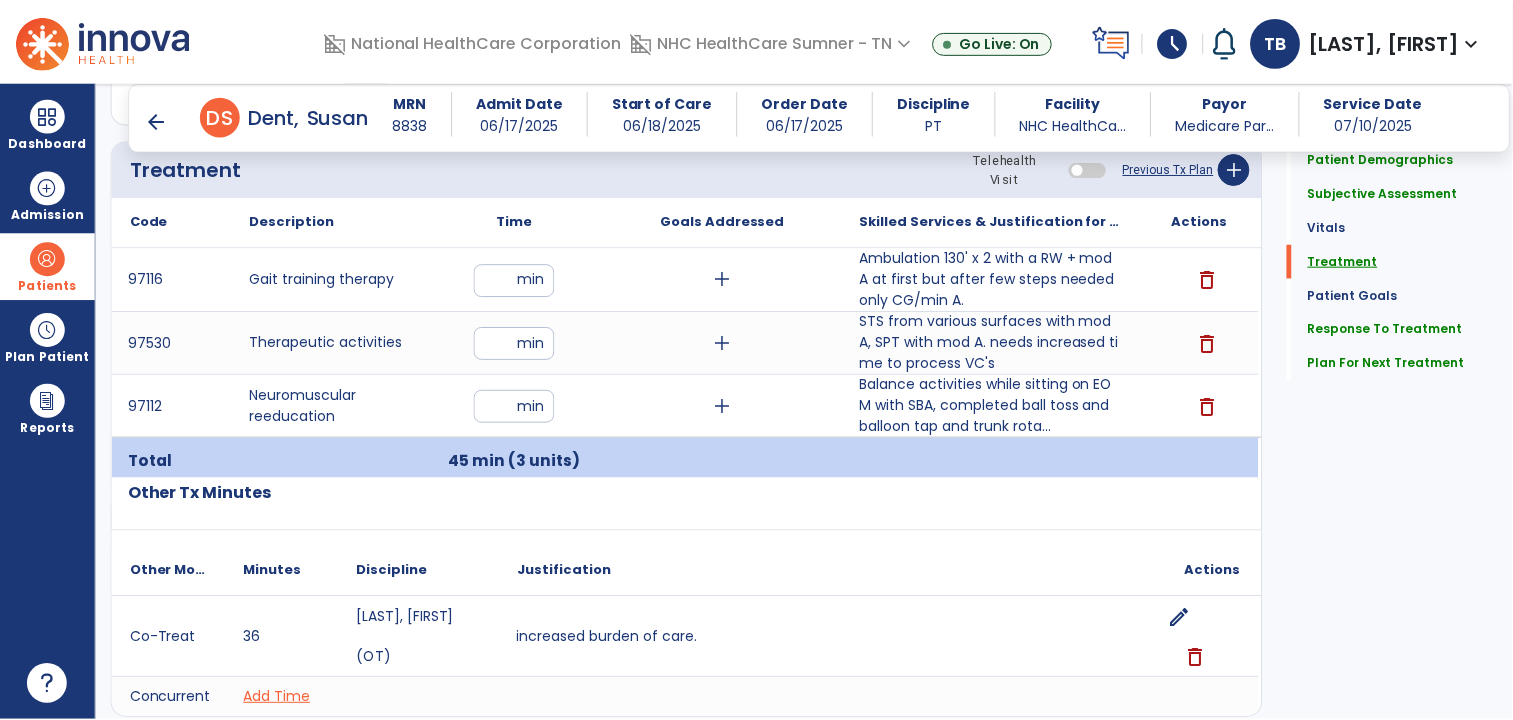 scroll, scrollTop: 1217, scrollLeft: 0, axis: vertical 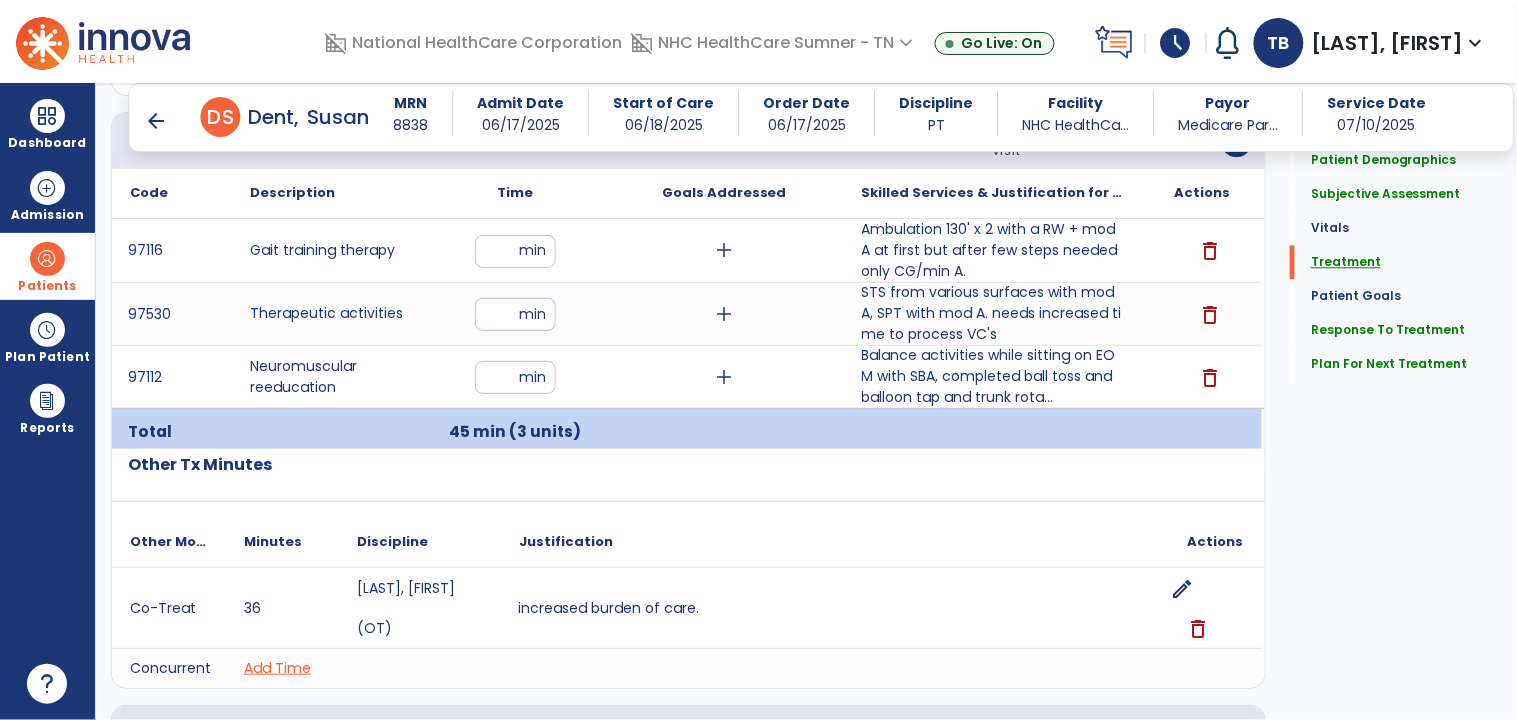 click on "Treatment" 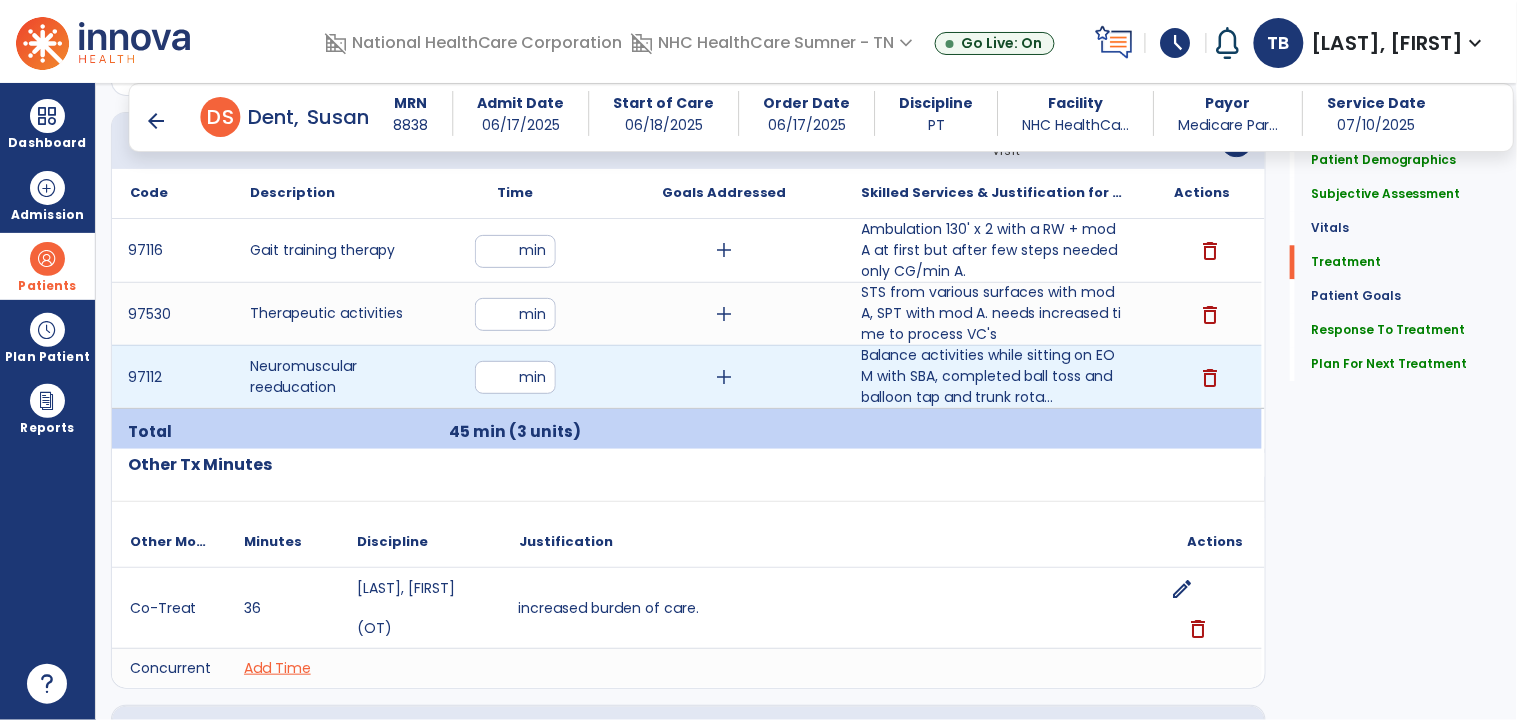 click on "add" at bounding box center [724, 377] 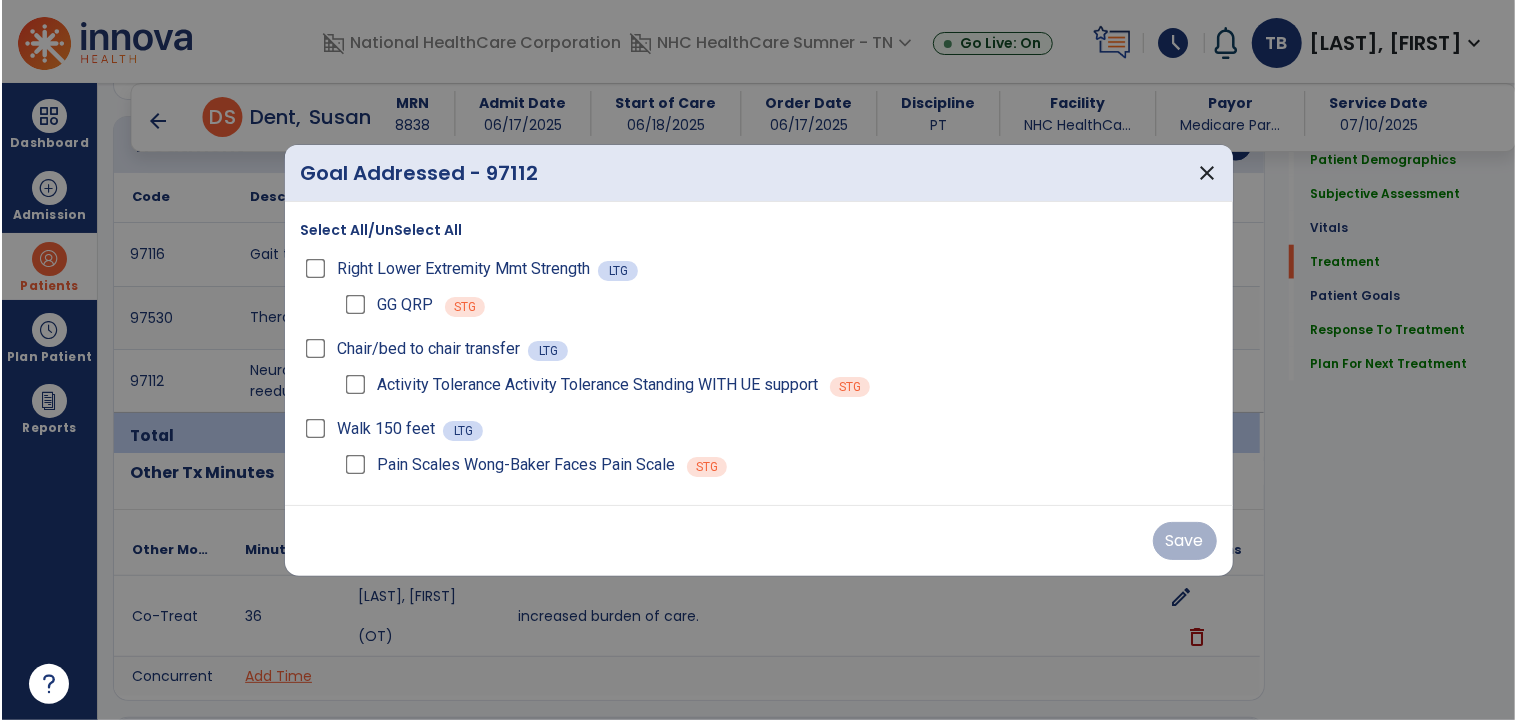 scroll, scrollTop: 1217, scrollLeft: 0, axis: vertical 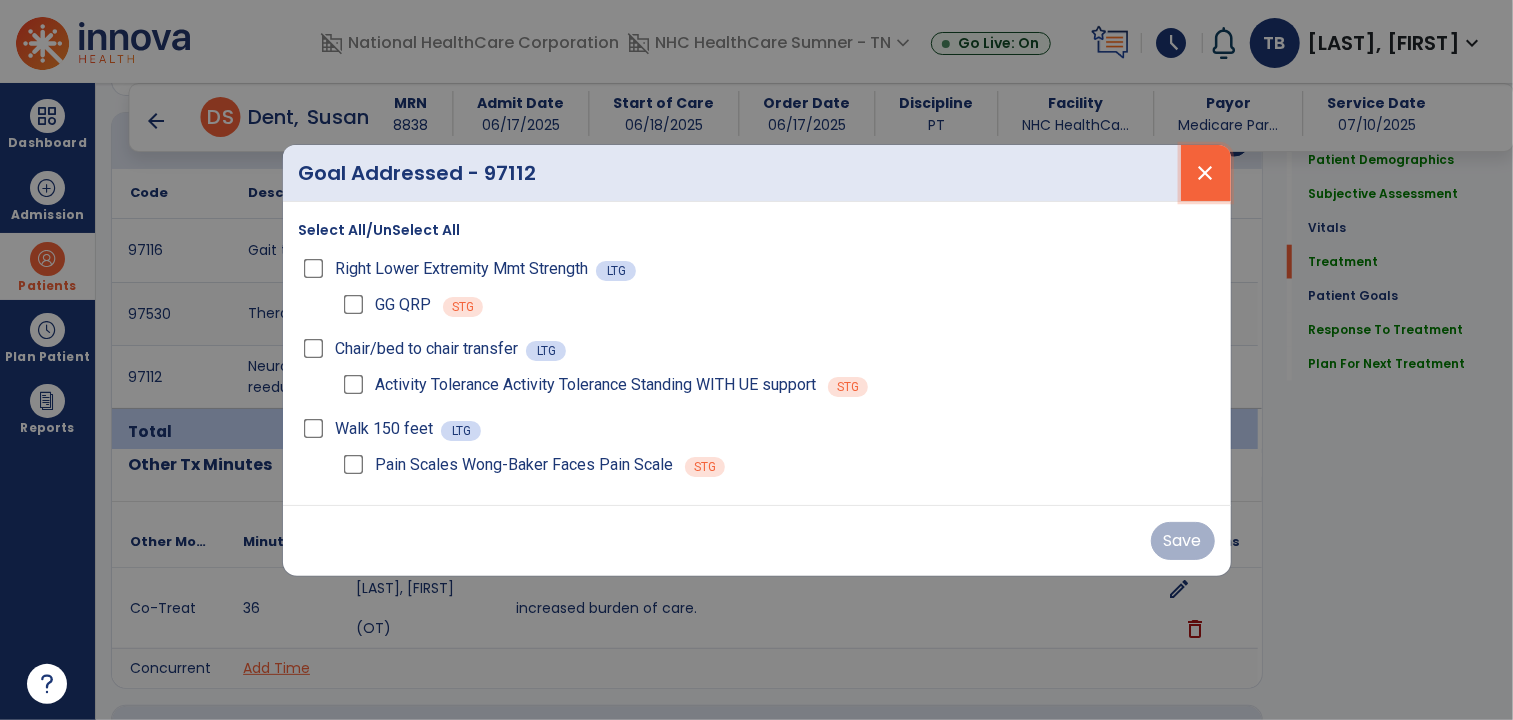 click on "close" at bounding box center [1206, 173] 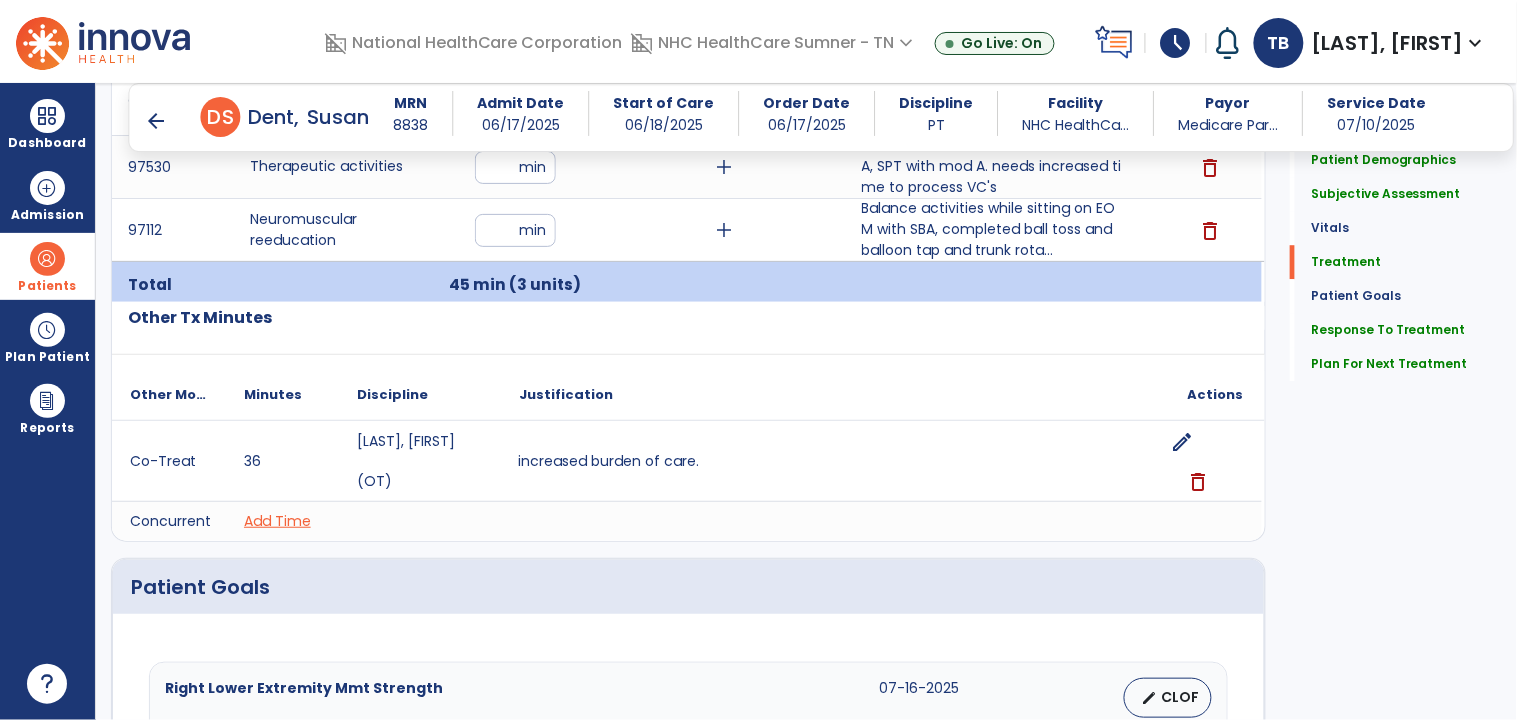 scroll, scrollTop: 1388, scrollLeft: 0, axis: vertical 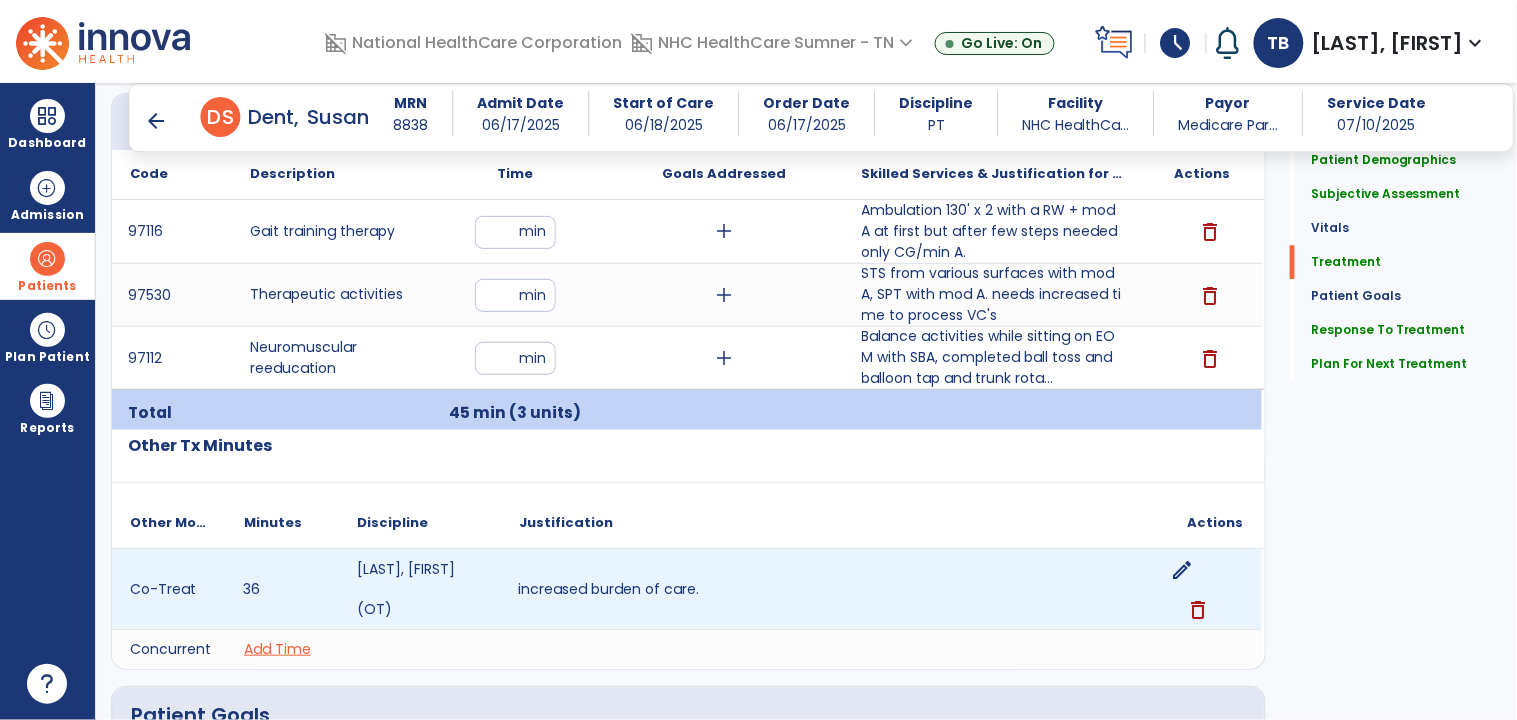 click on "36" 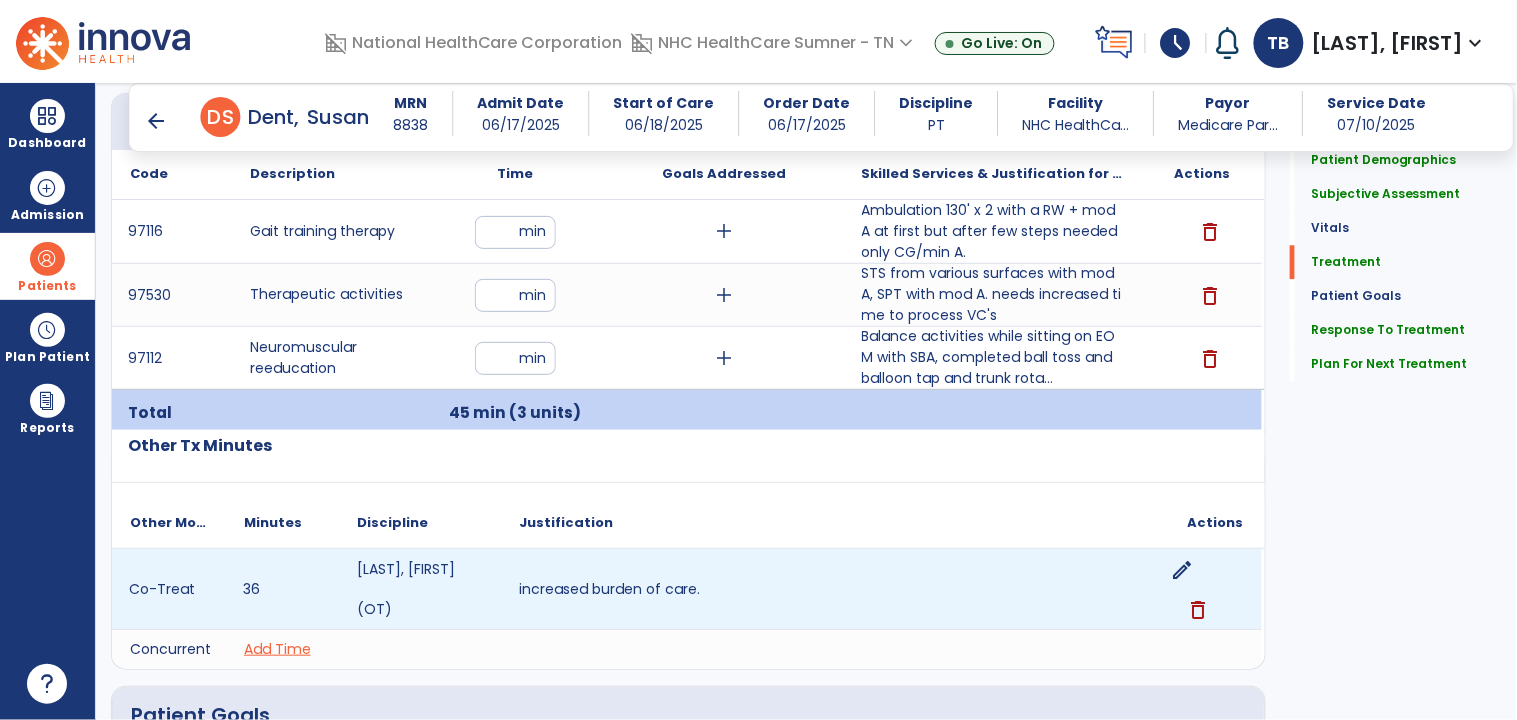 click on "Co-Treat" 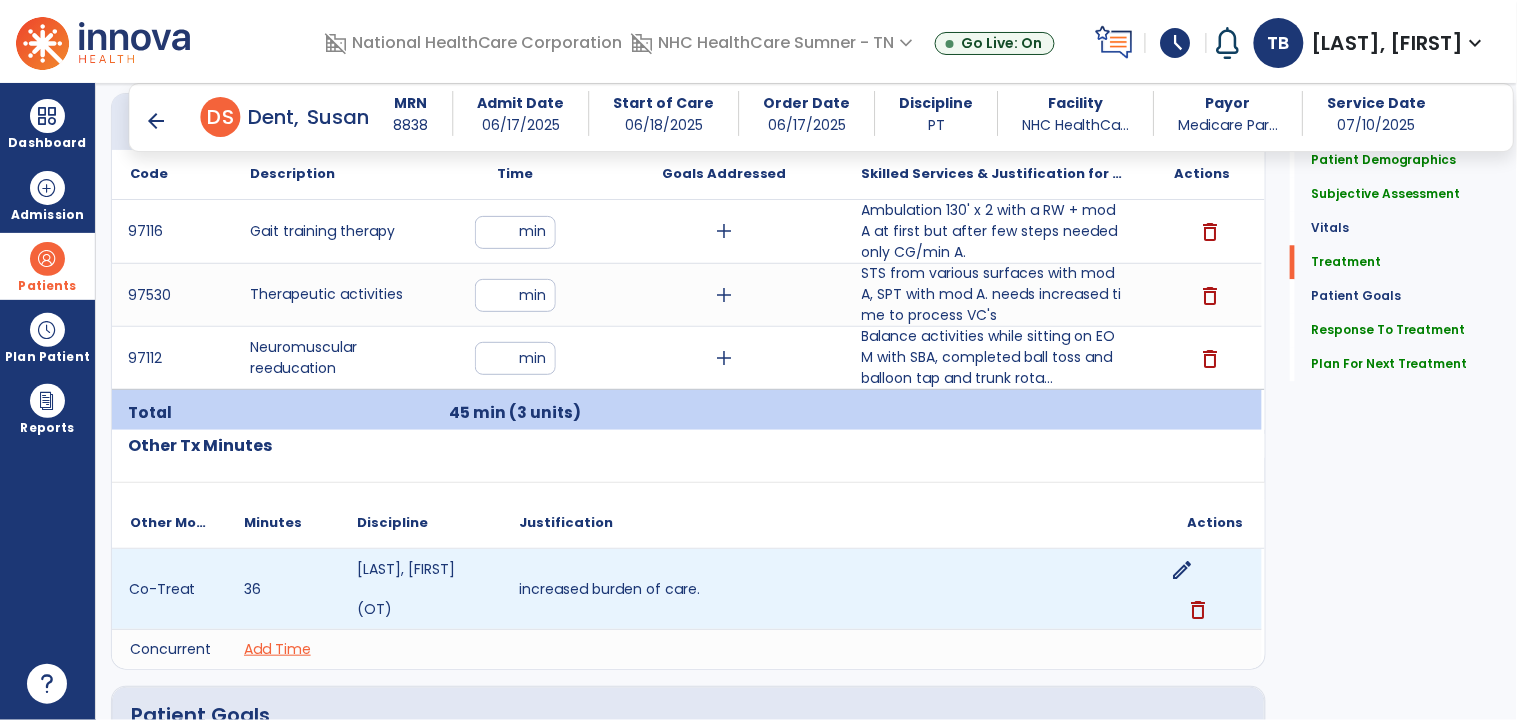 click on "Co-Treat" 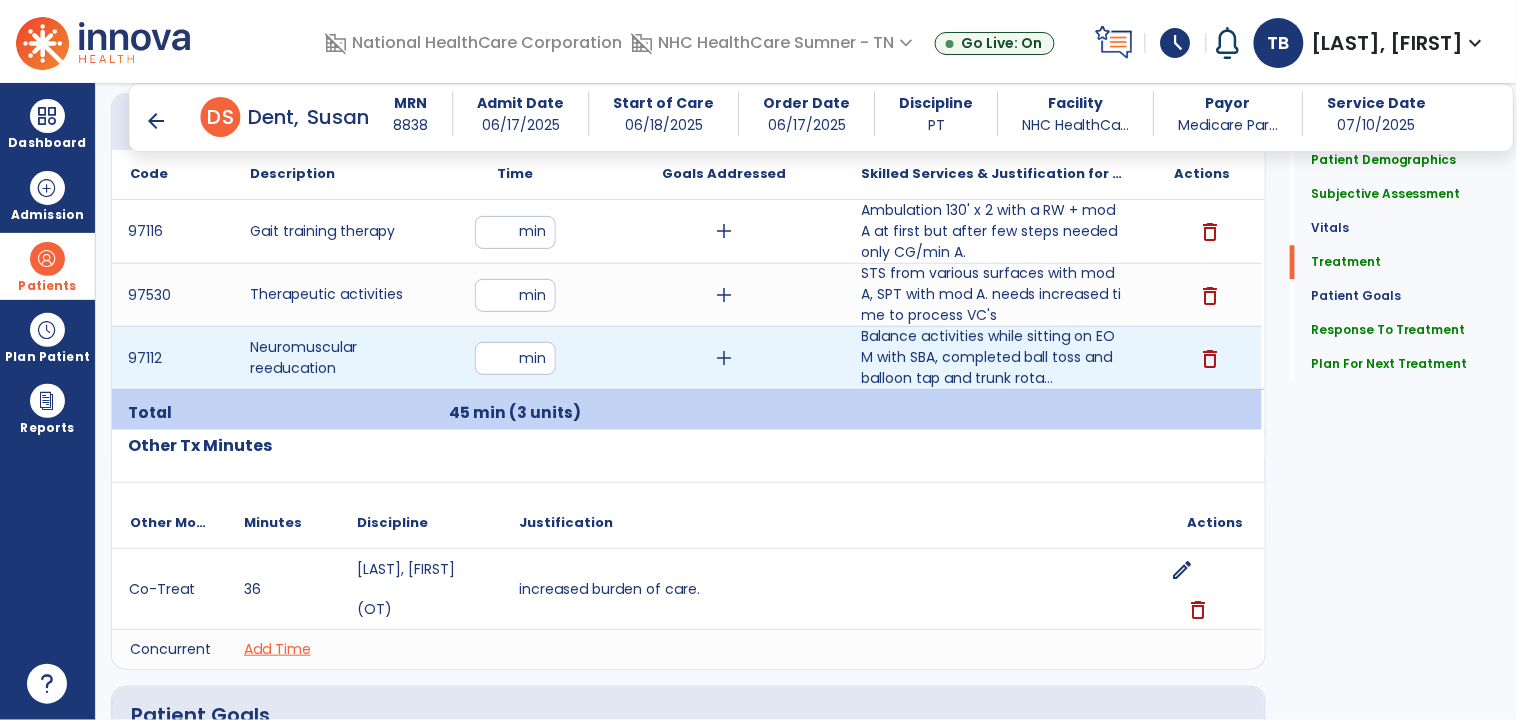 click on "delete" at bounding box center [1202, 358] 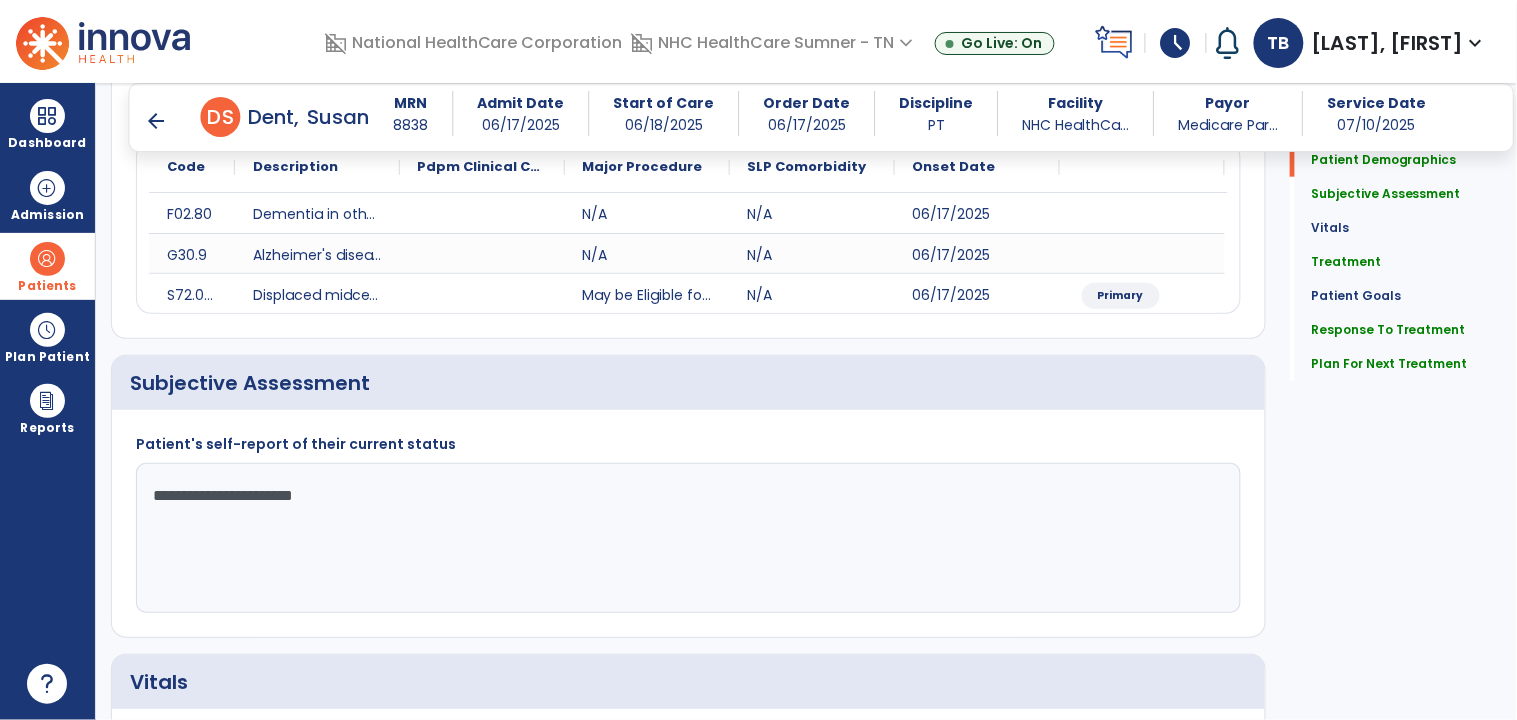 scroll, scrollTop: 0, scrollLeft: 0, axis: both 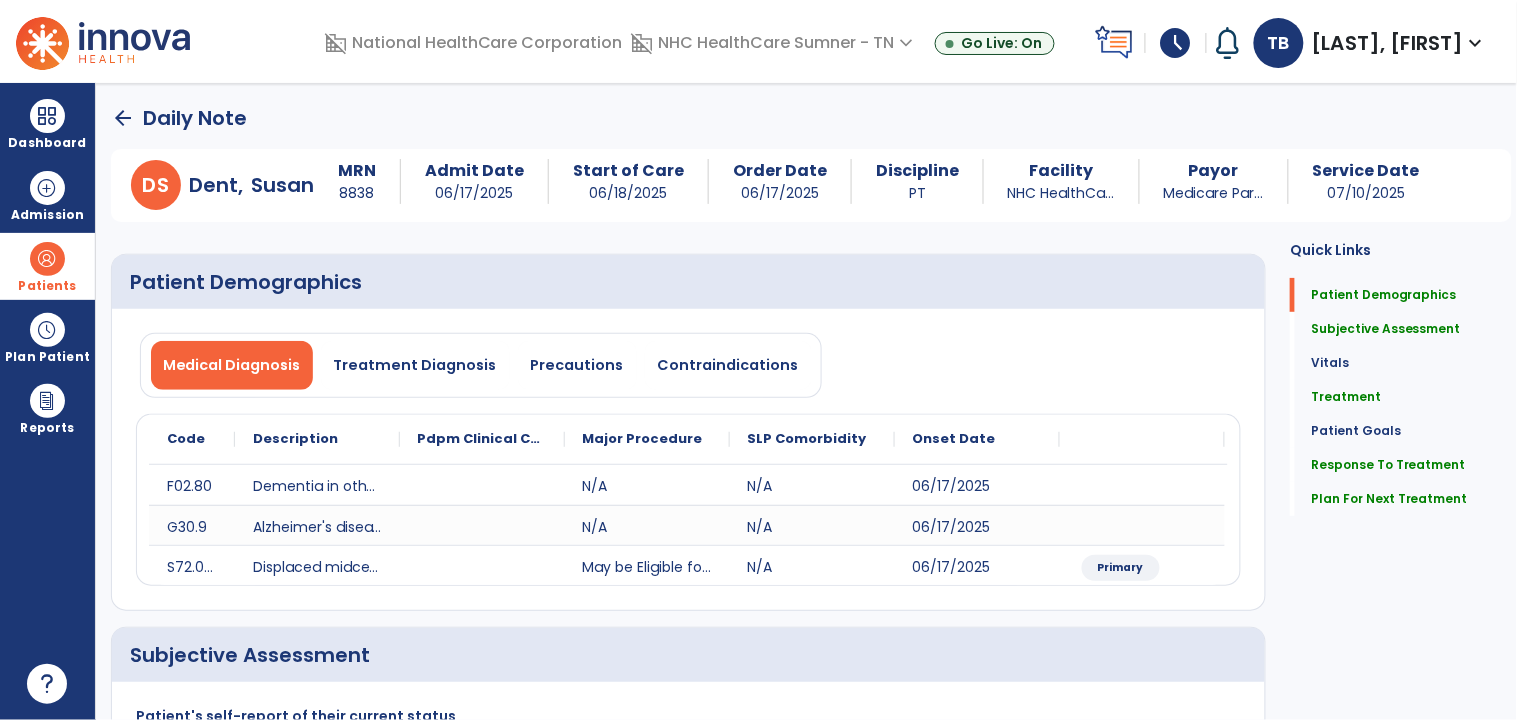 click on "arrow_back" 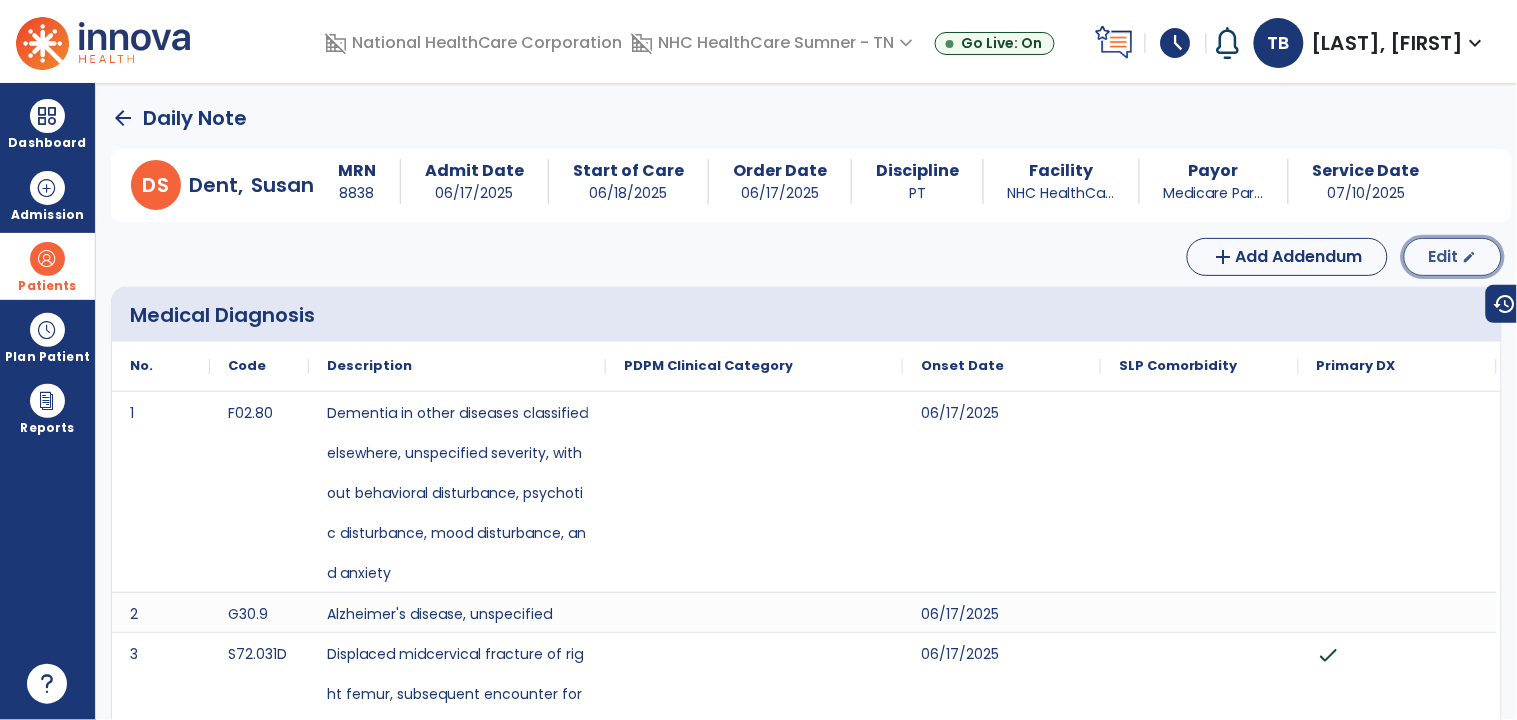 click on "Edit  edit" 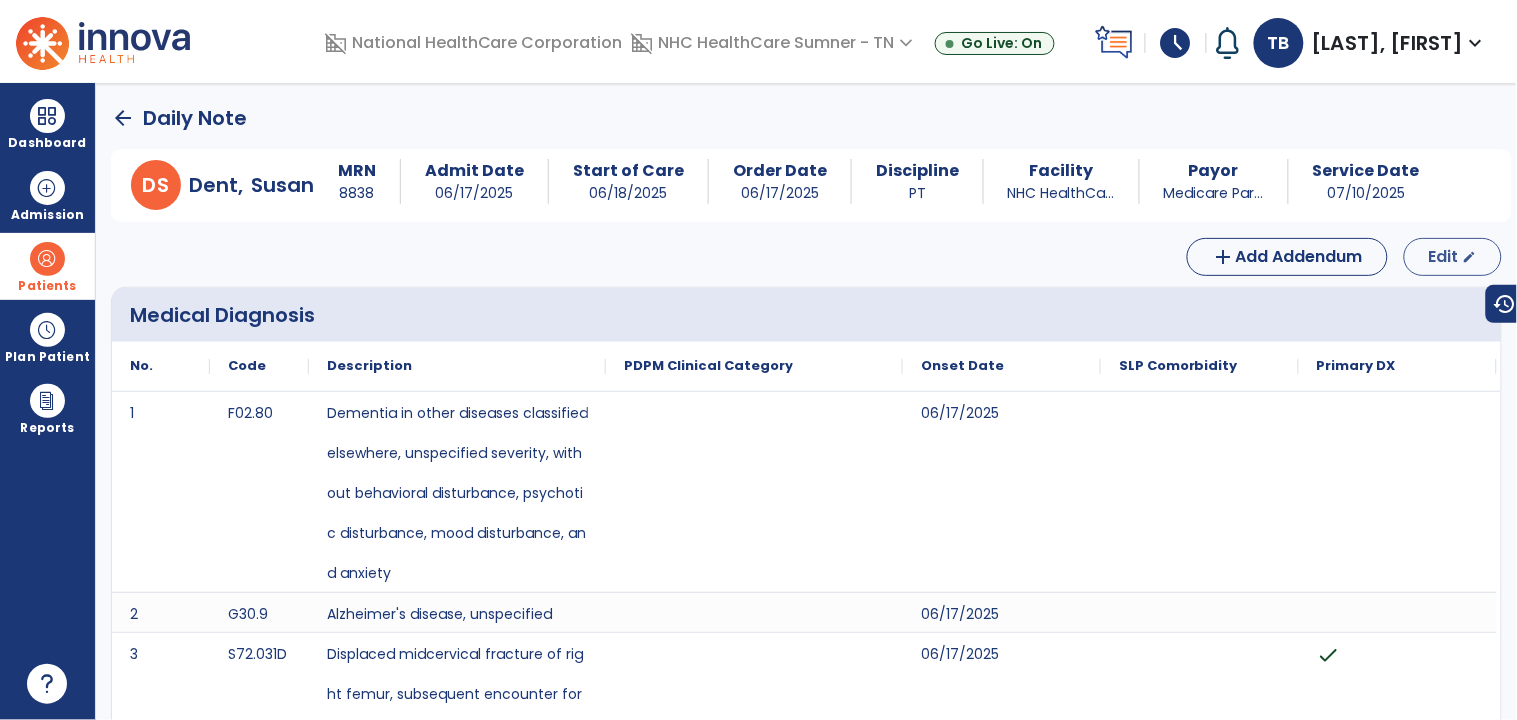 select on "*" 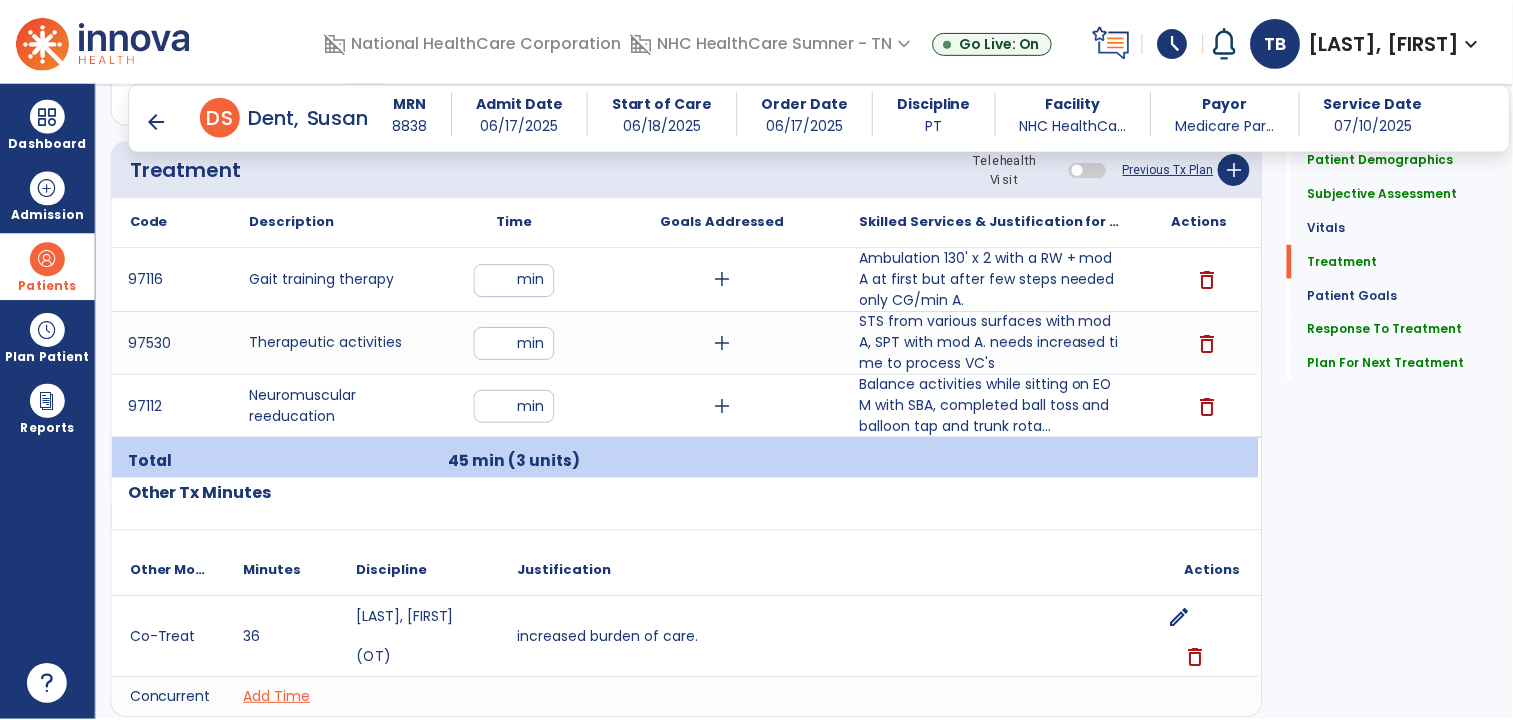 scroll, scrollTop: 1195, scrollLeft: 0, axis: vertical 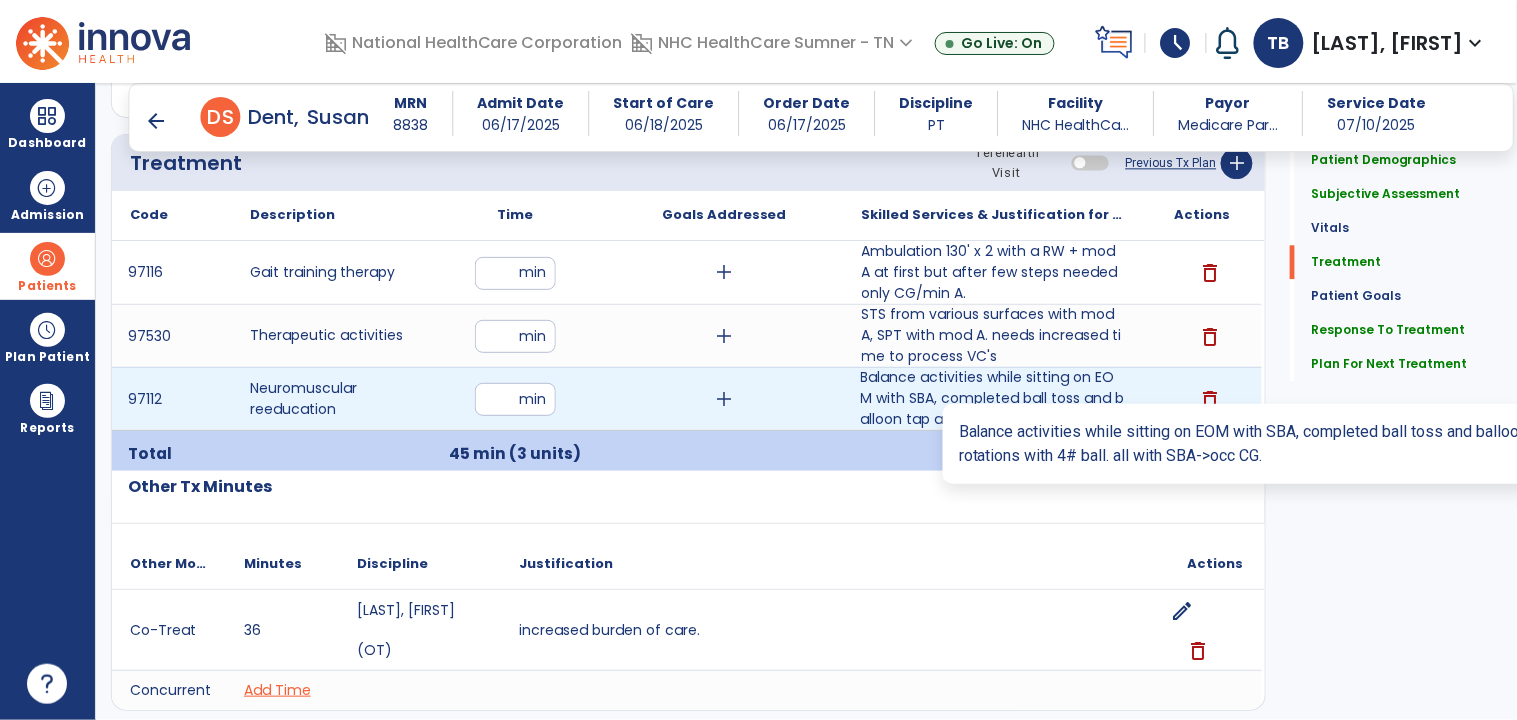 click on "Balance activities while sitting on EOM with SBA, completed ball toss and balloon tap and trunk rota..." at bounding box center [993, 398] 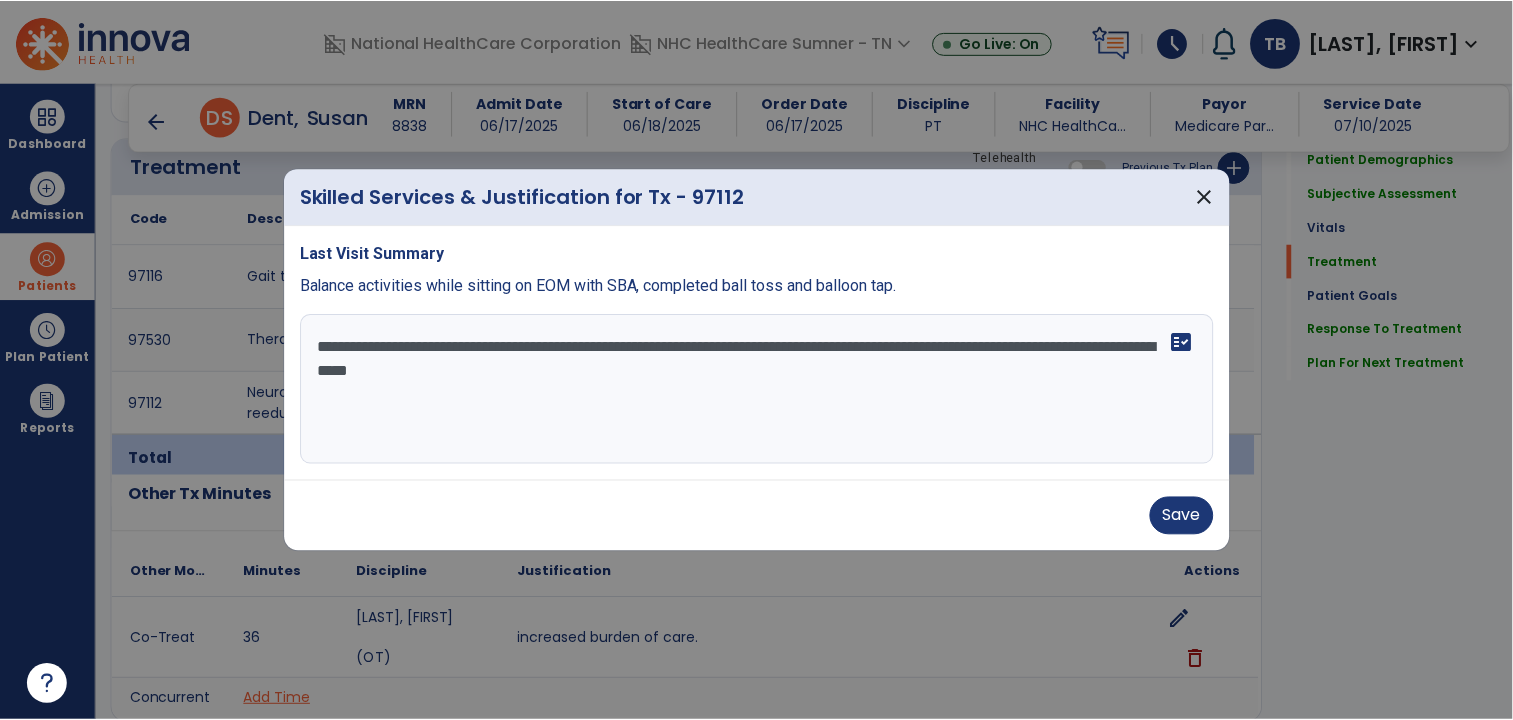 scroll, scrollTop: 1195, scrollLeft: 0, axis: vertical 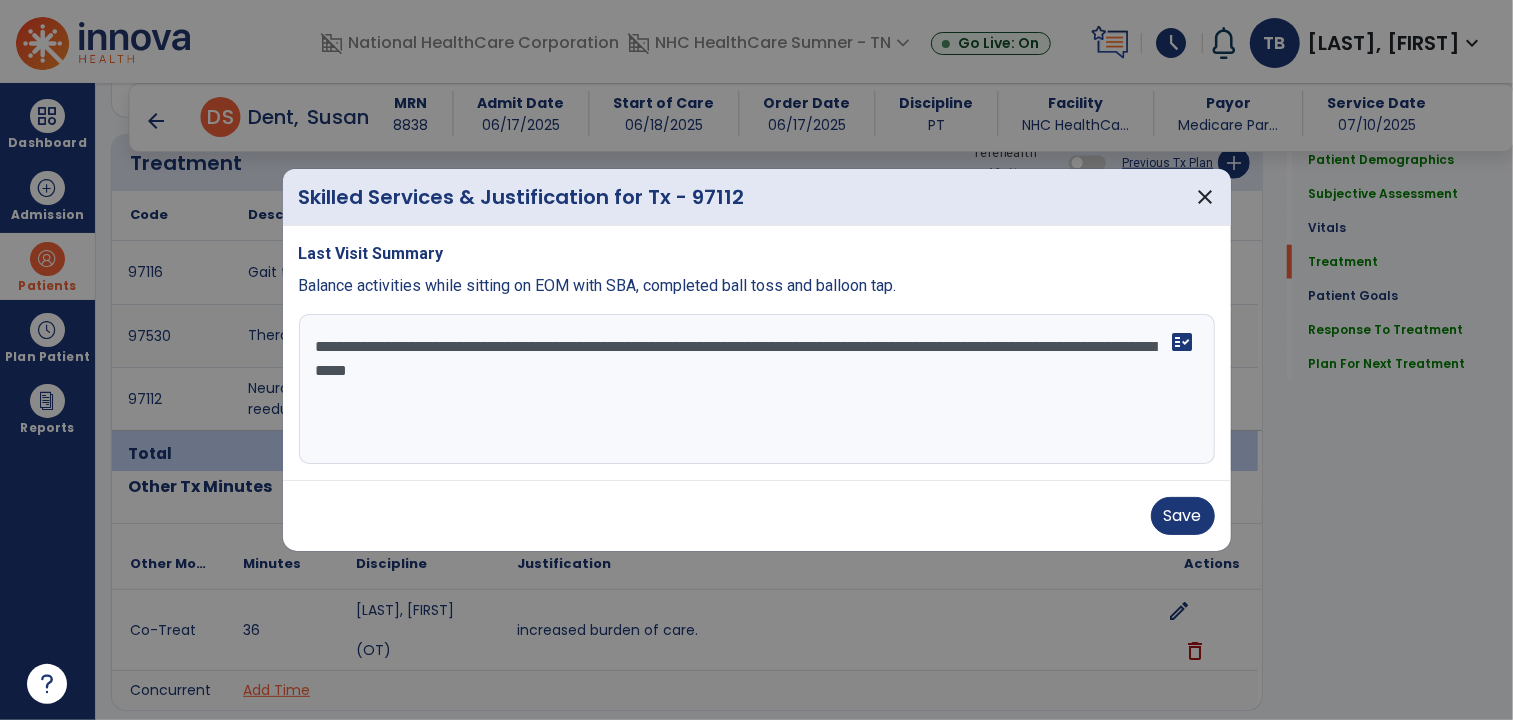 click on "**********" at bounding box center (757, 389) 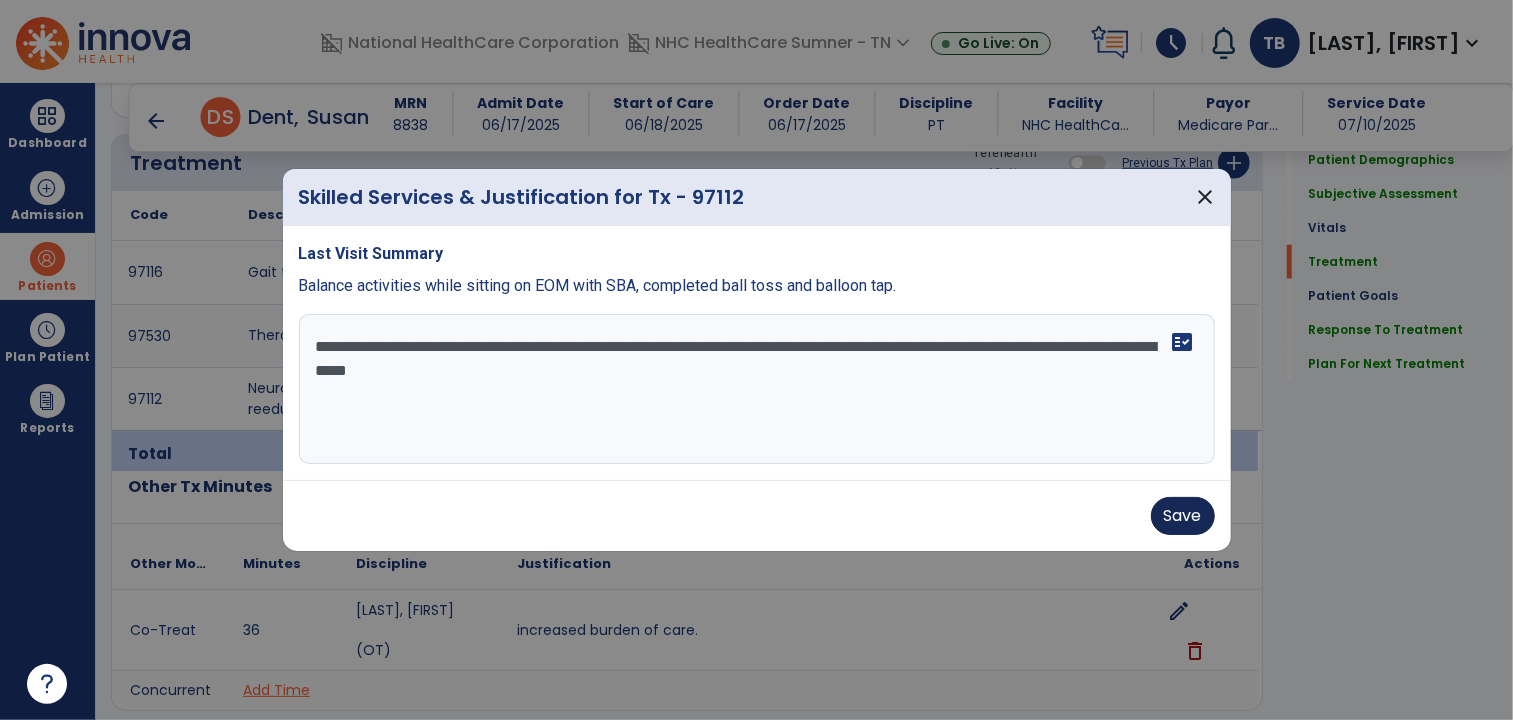 type on "**********" 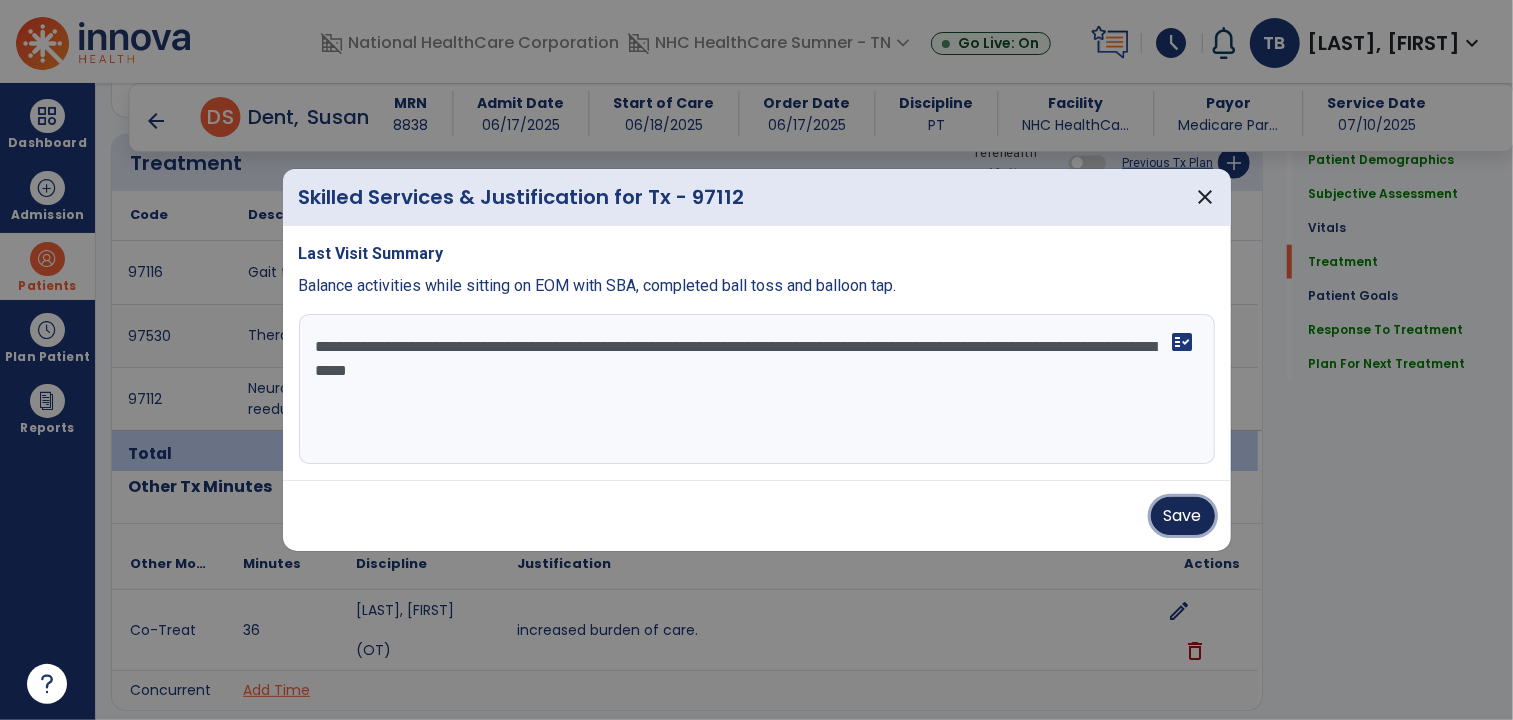 click on "Save" at bounding box center [1183, 516] 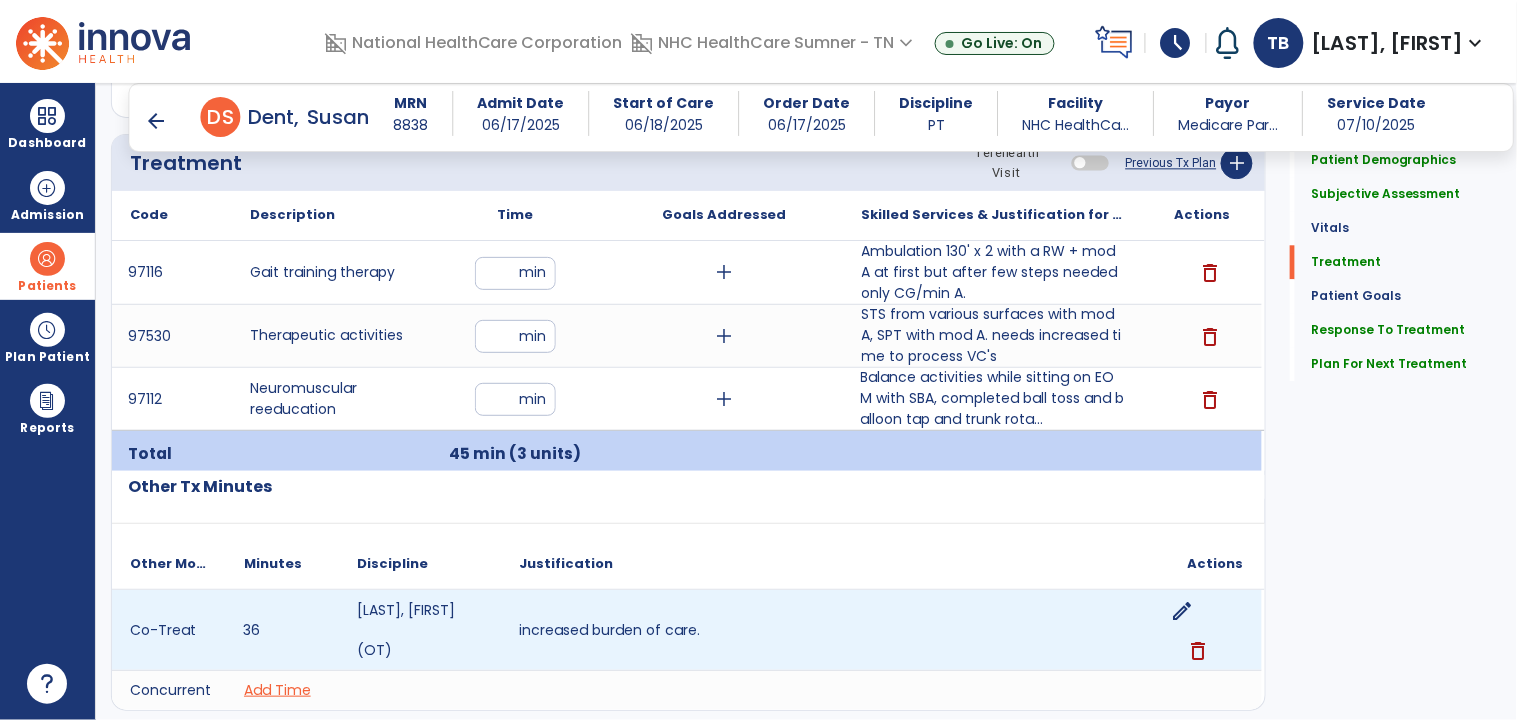 click on "36" 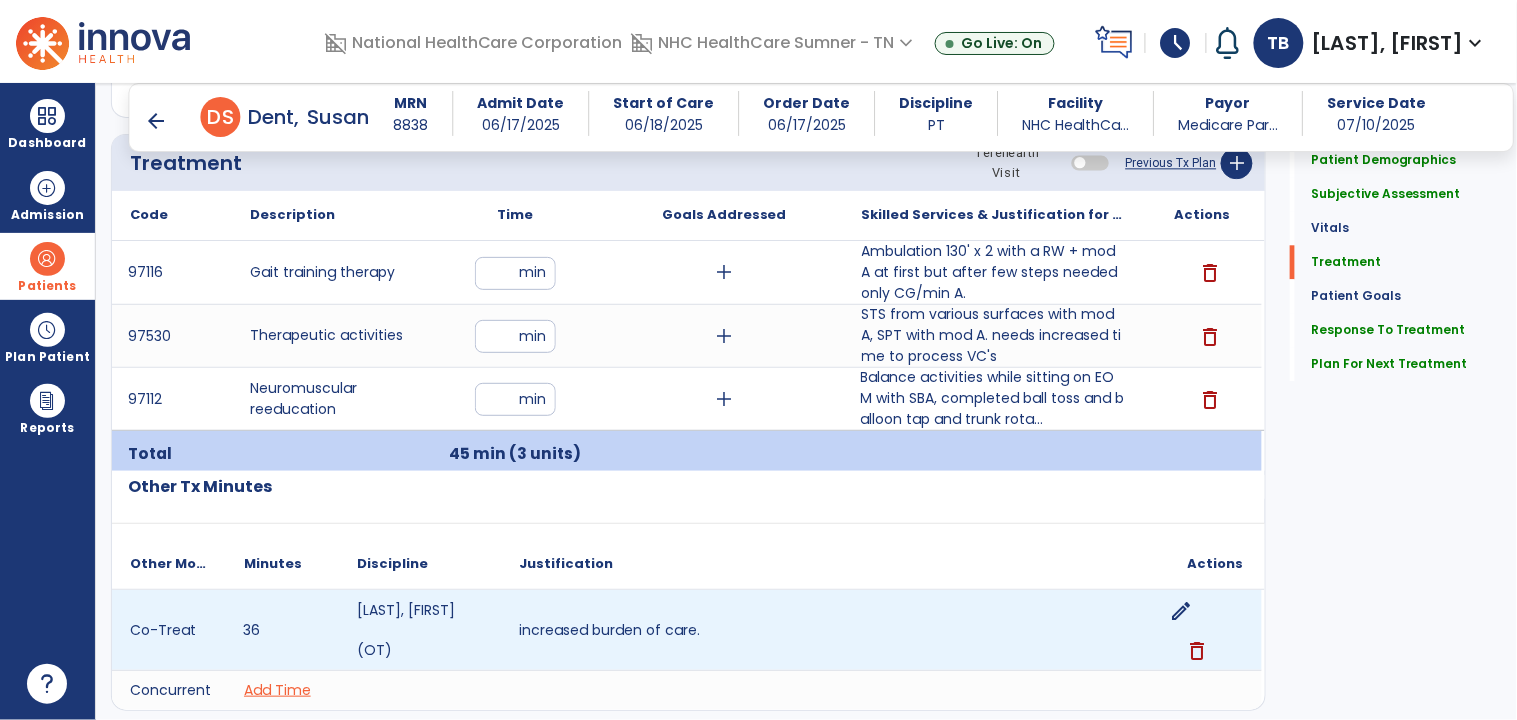 click on "edit" 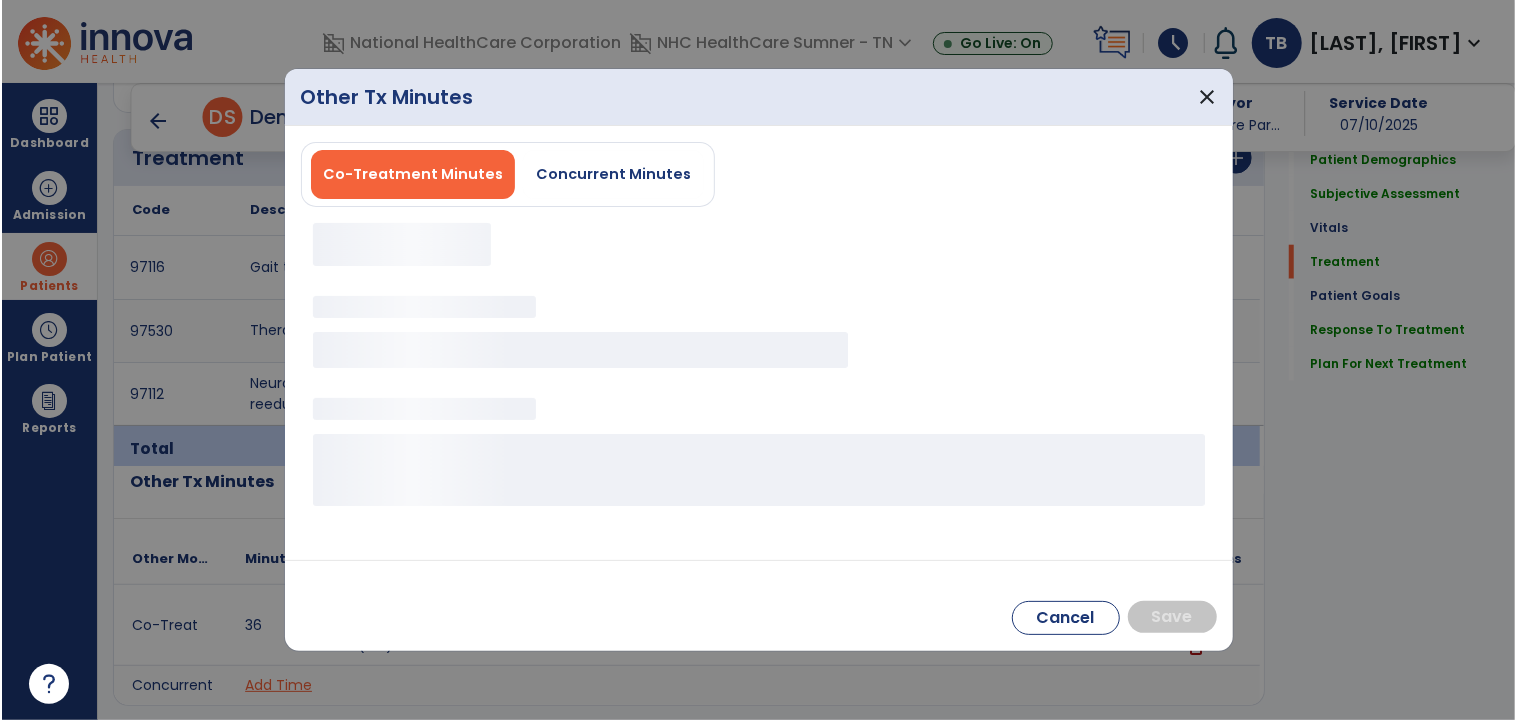 scroll, scrollTop: 1195, scrollLeft: 0, axis: vertical 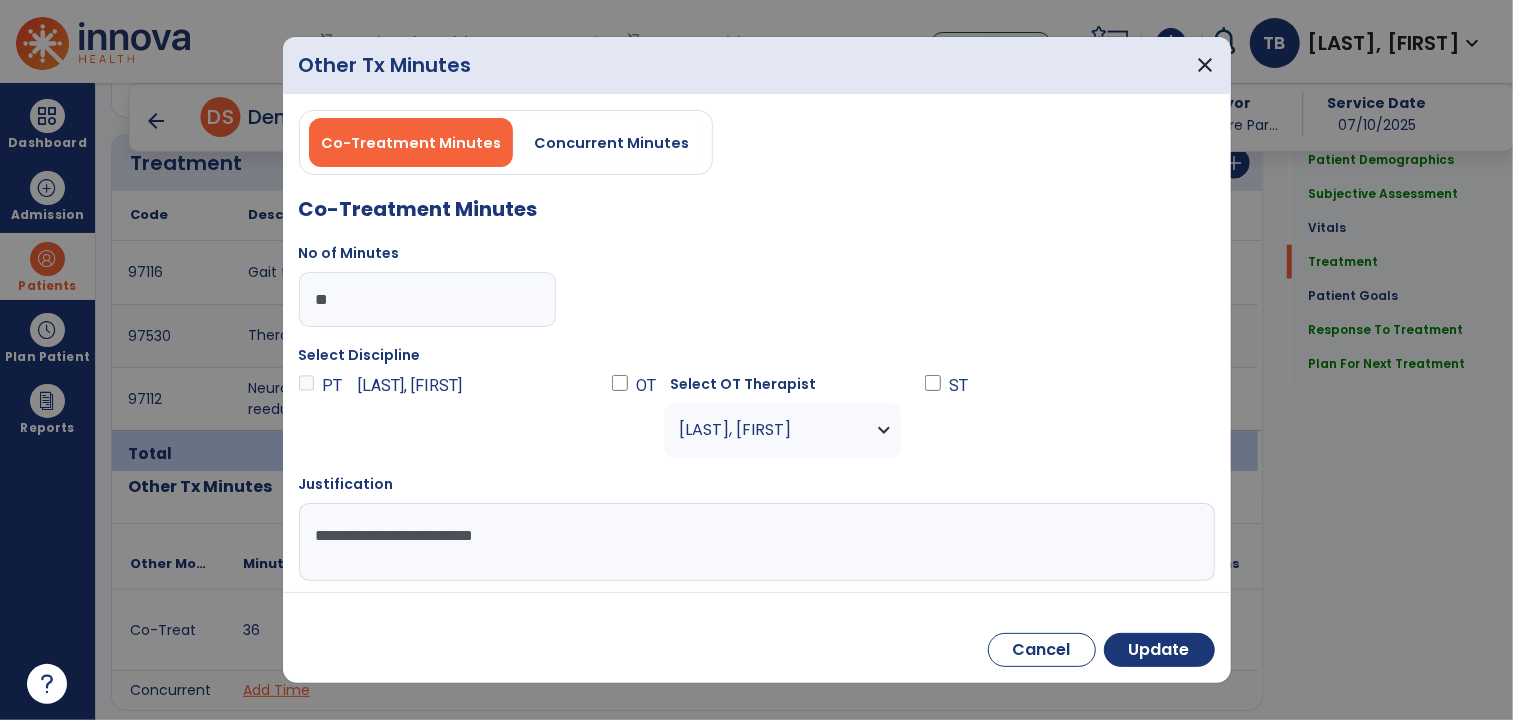 click on "**" at bounding box center (427, 299) 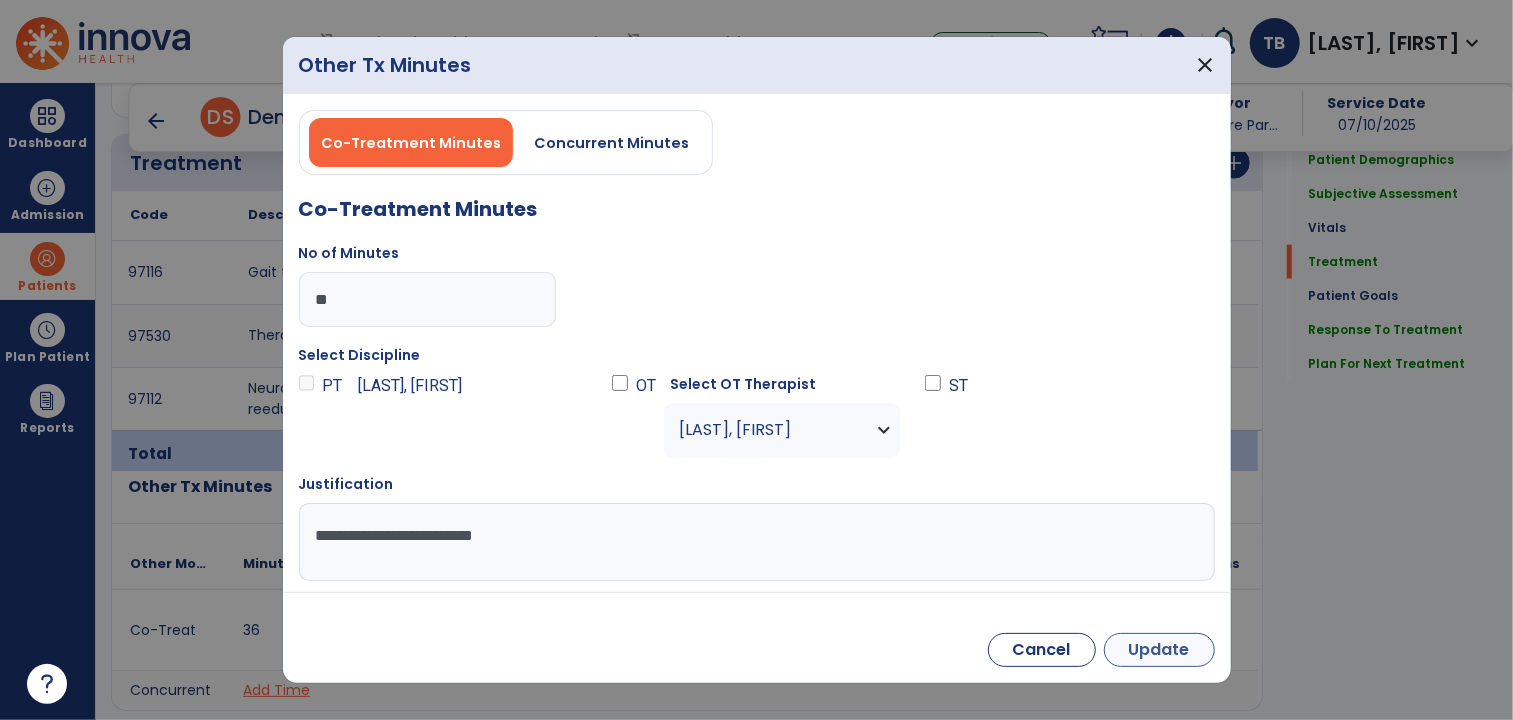 type on "**" 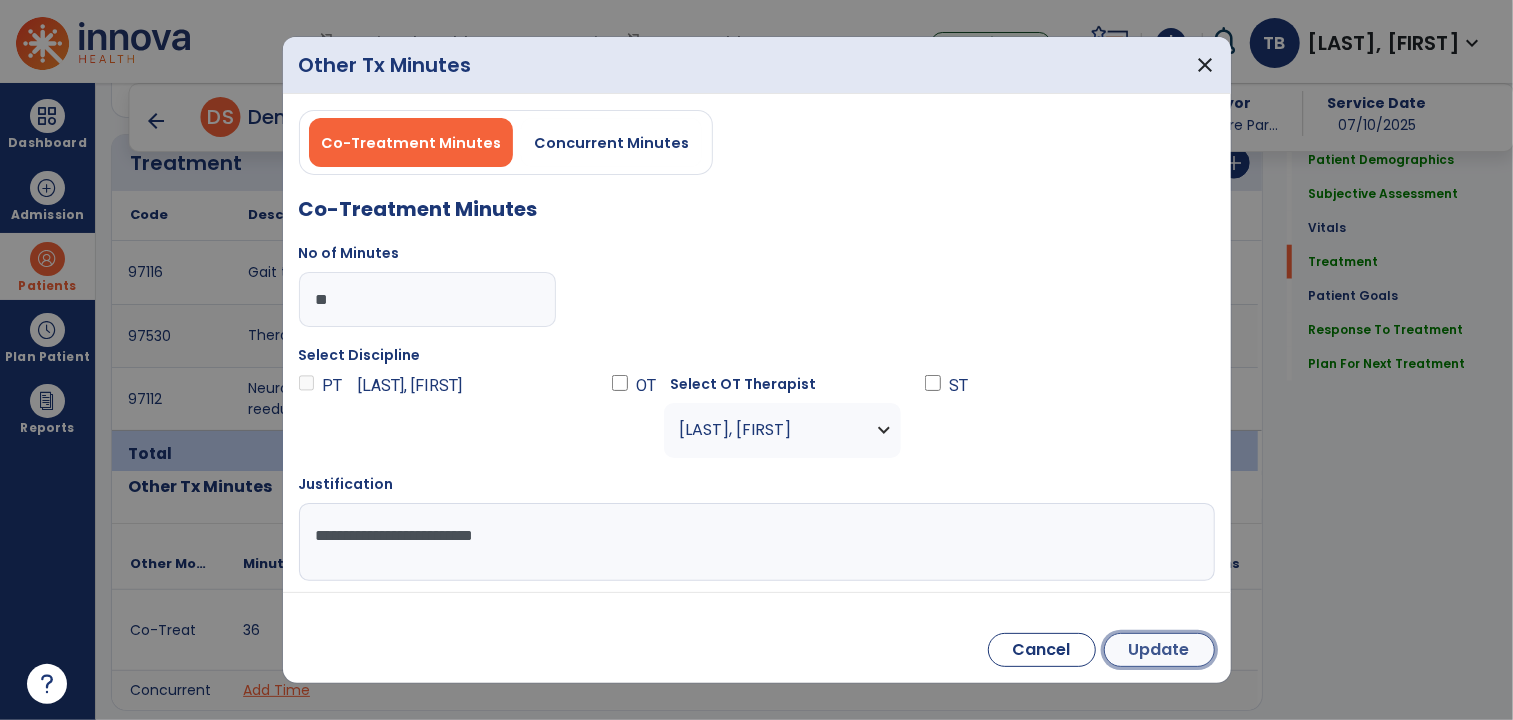 click on "Update" at bounding box center [1159, 650] 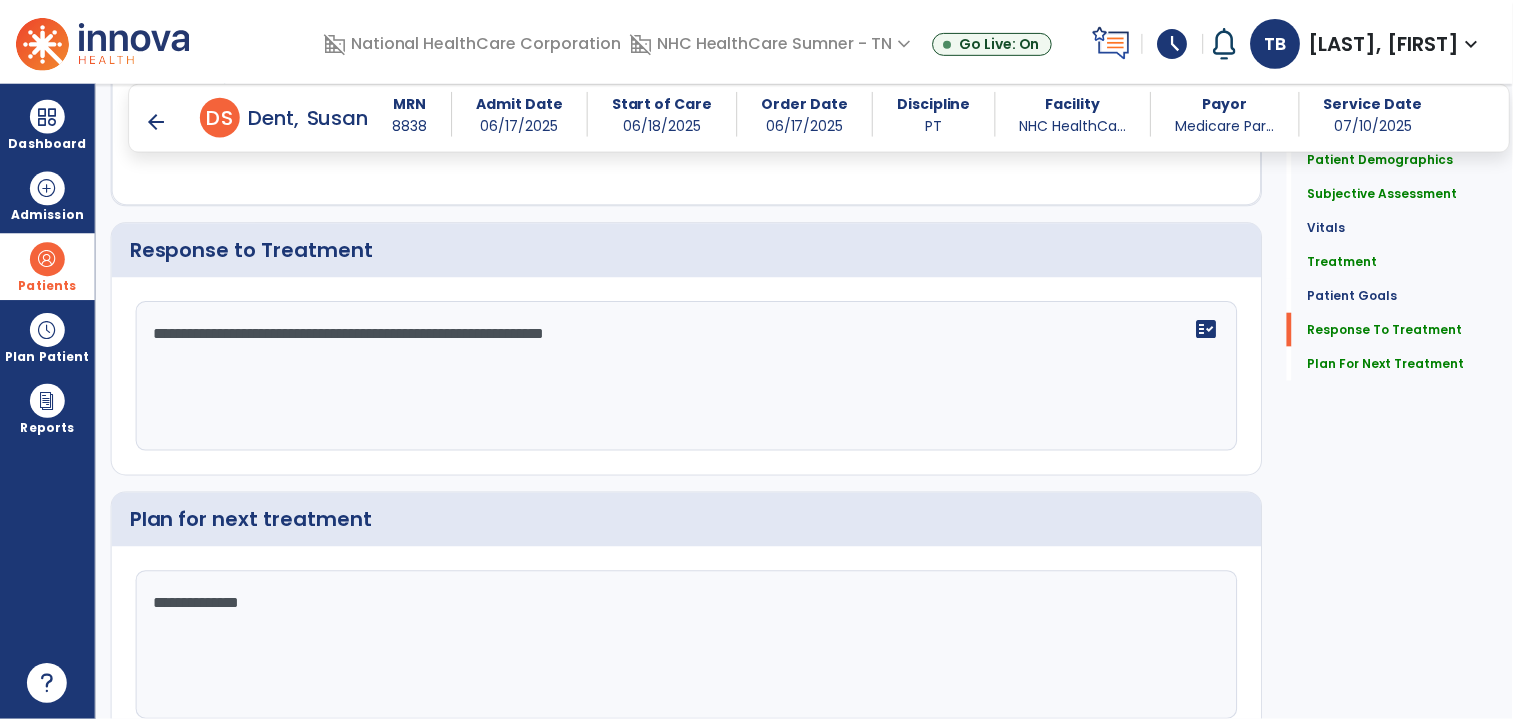 scroll, scrollTop: 2824, scrollLeft: 0, axis: vertical 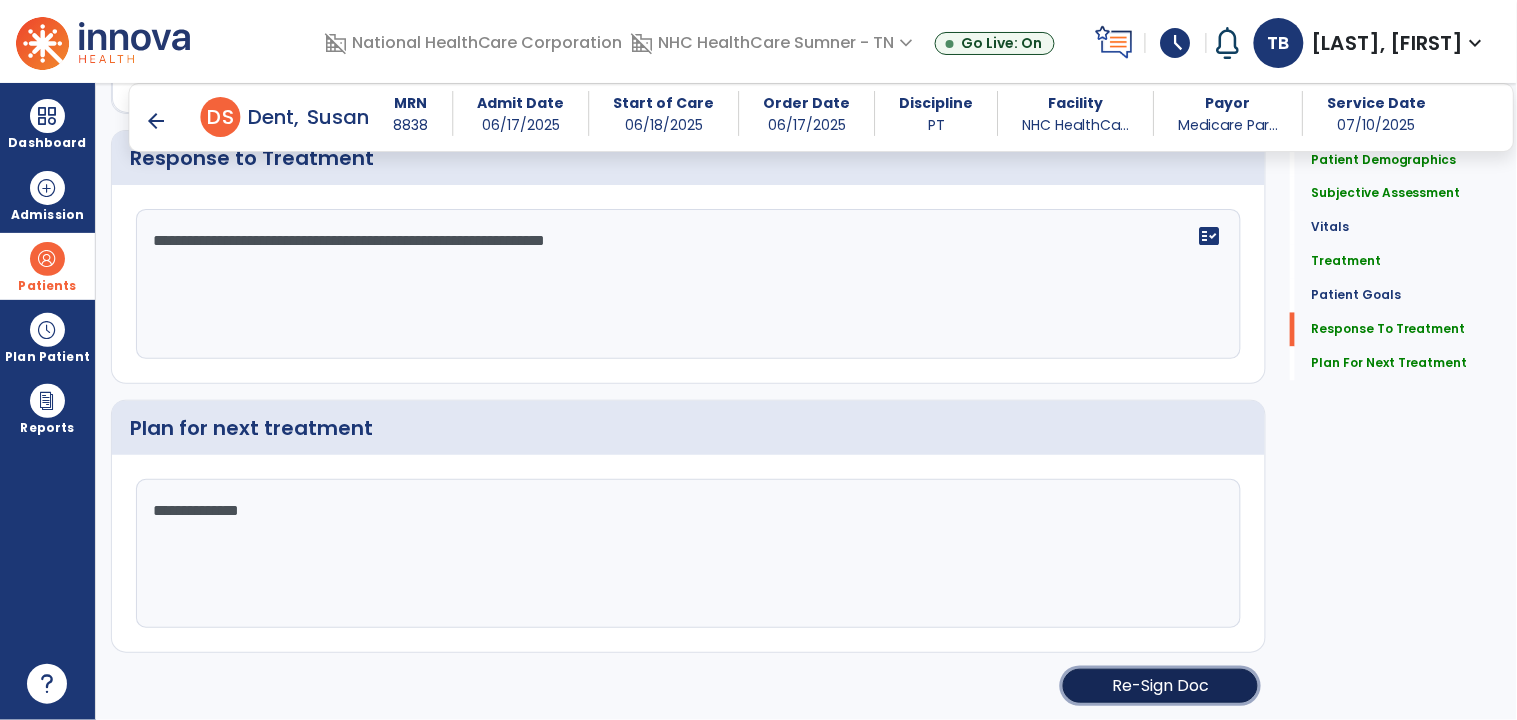 click on "Re-Sign Doc" 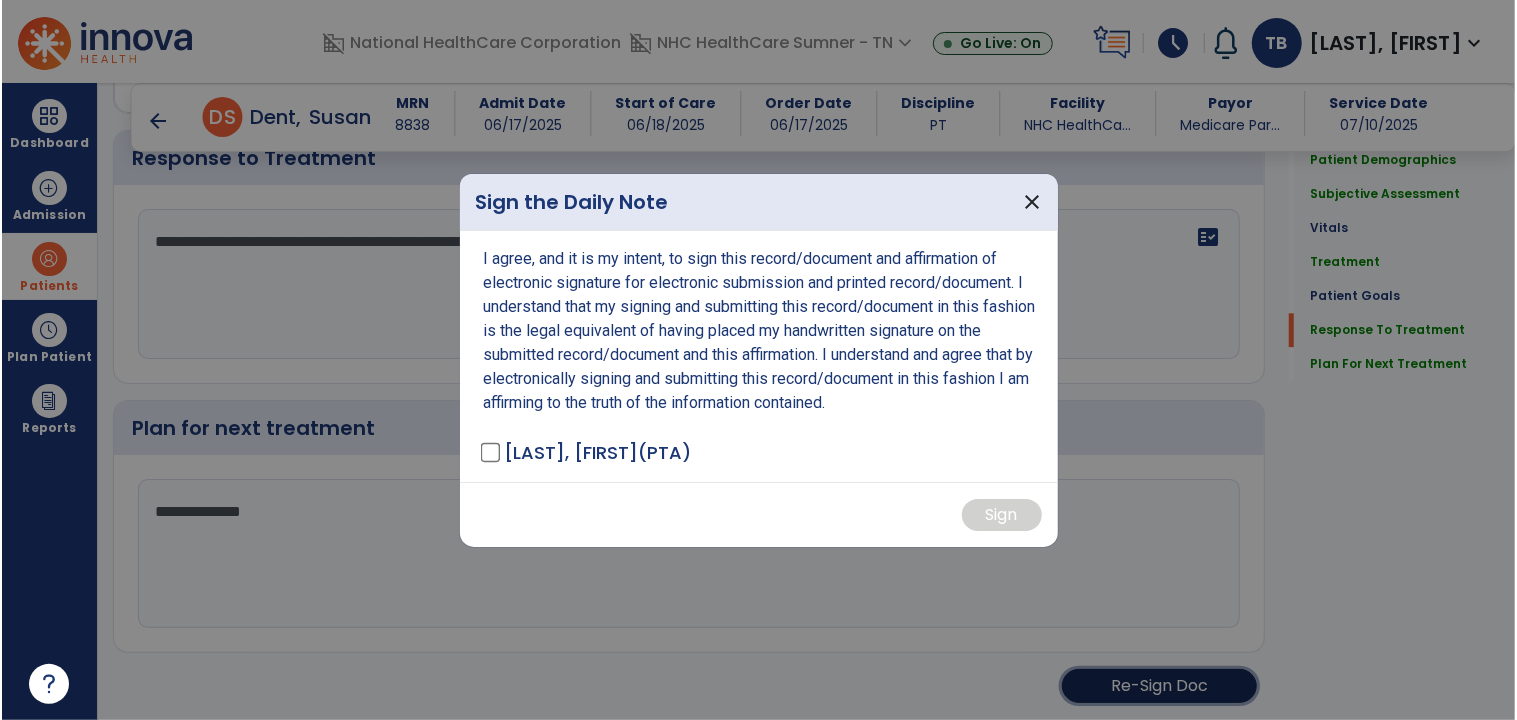 scroll, scrollTop: 2824, scrollLeft: 0, axis: vertical 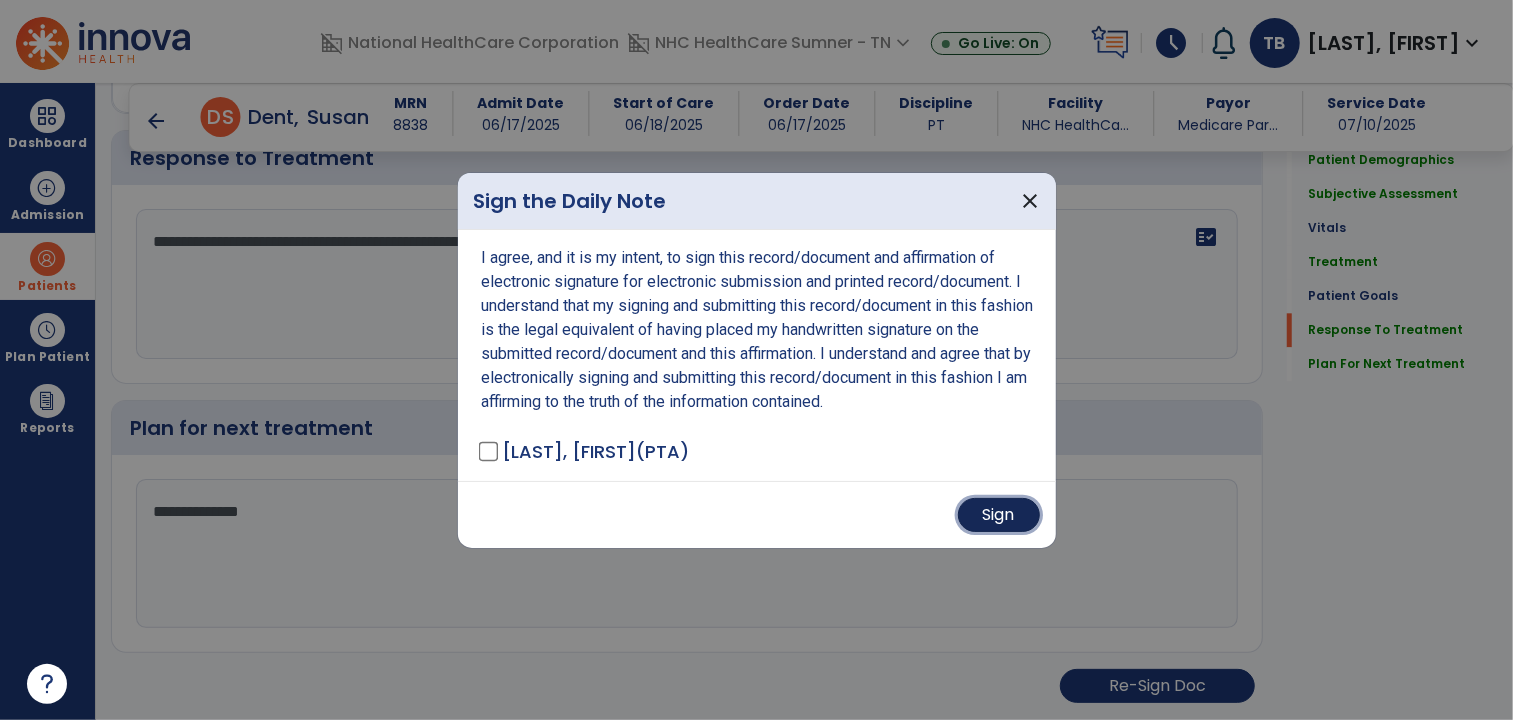 click on "Sign" at bounding box center [999, 515] 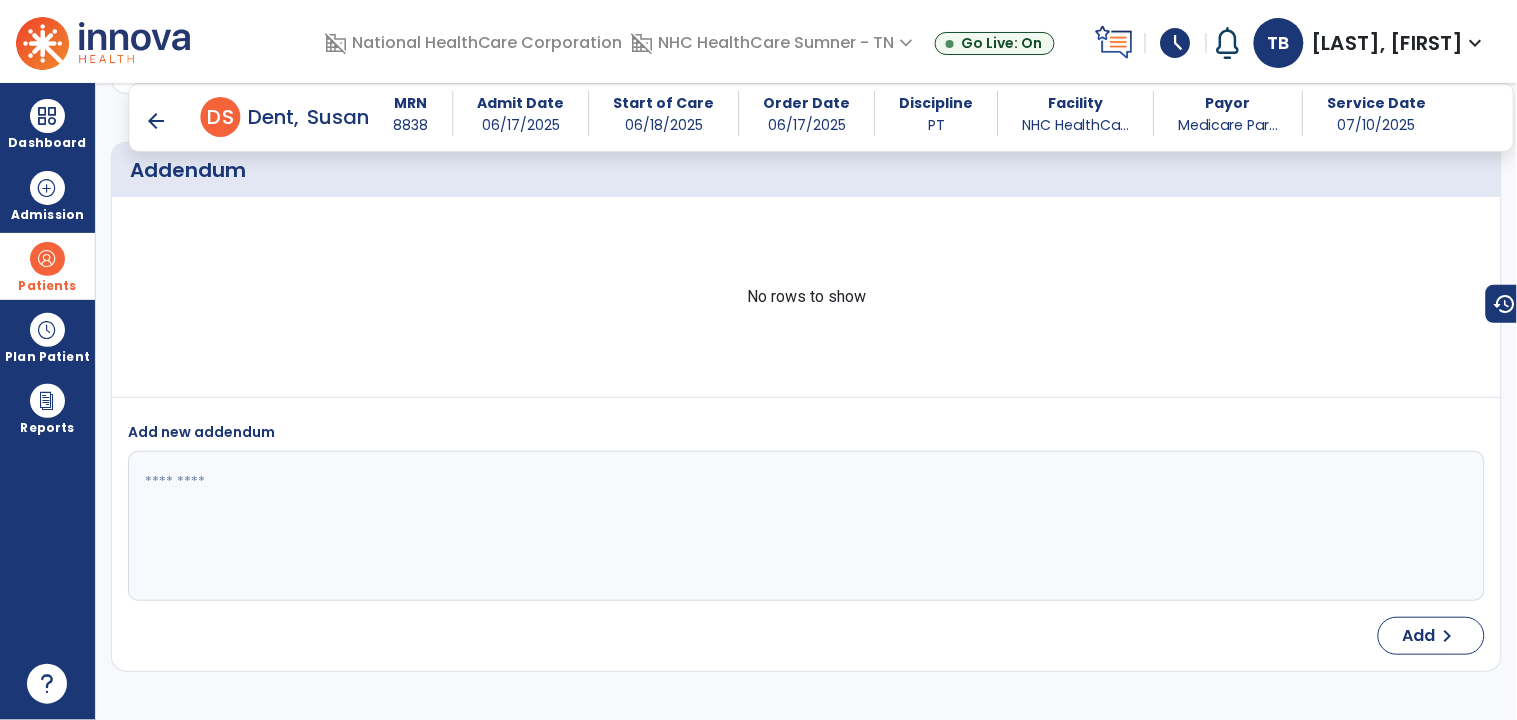 scroll, scrollTop: 4034, scrollLeft: 0, axis: vertical 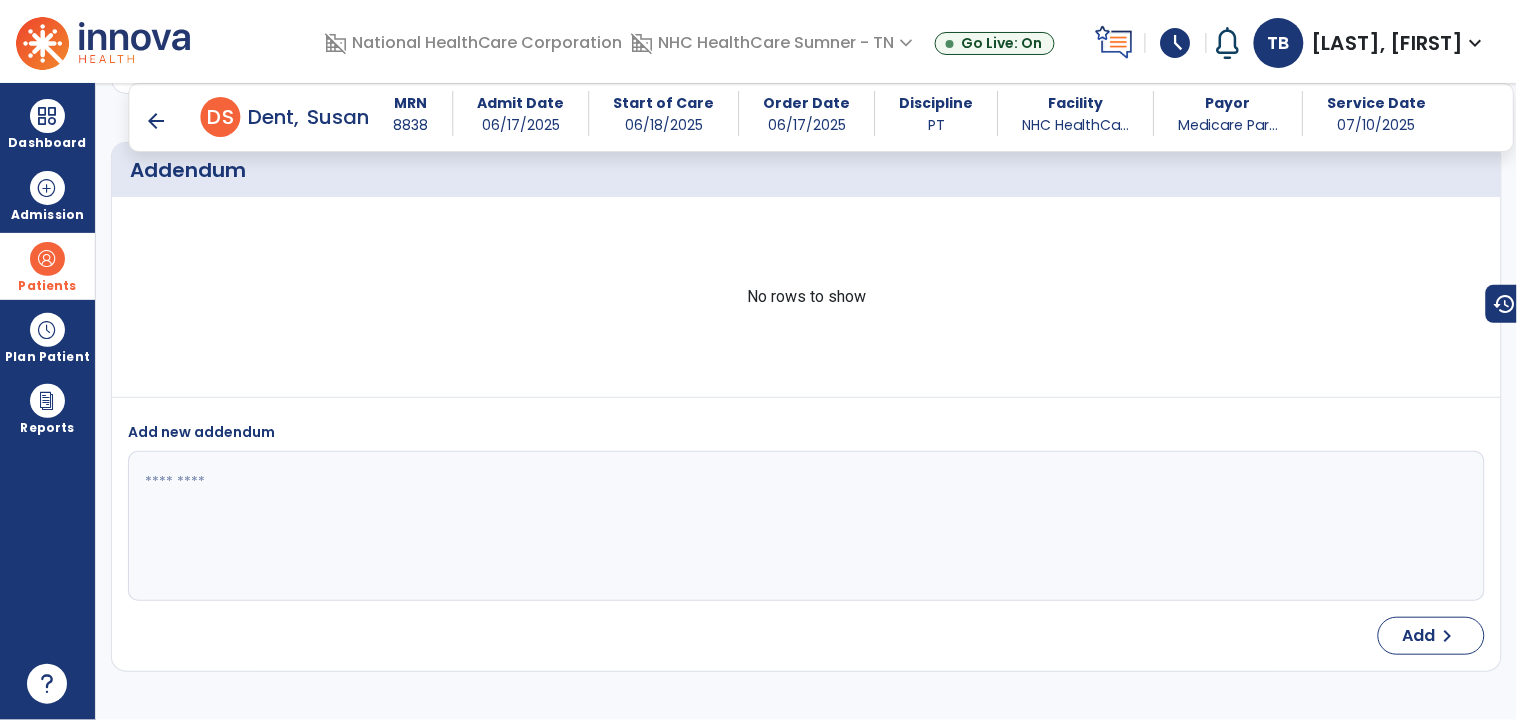 click on "No rows to show" at bounding box center [806, 297] 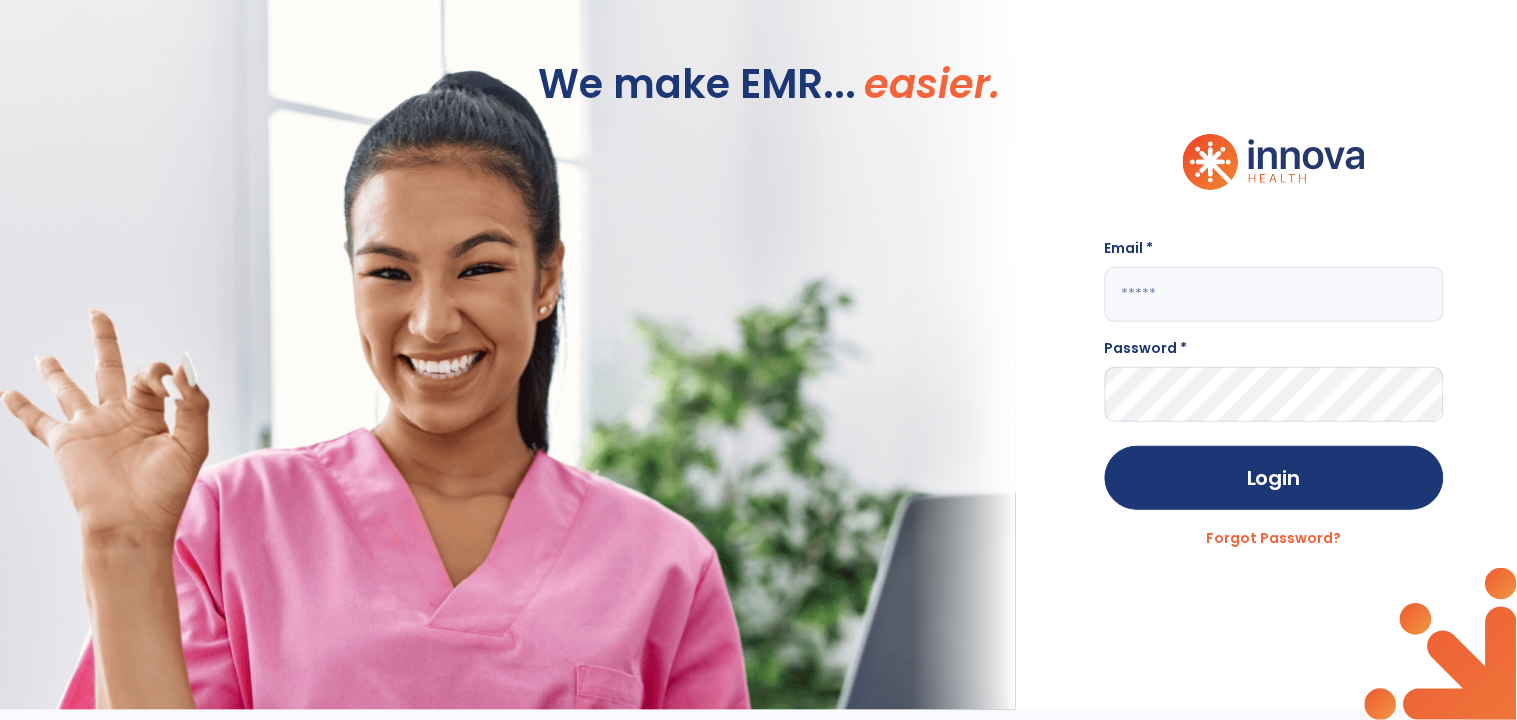 scroll, scrollTop: 0, scrollLeft: 0, axis: both 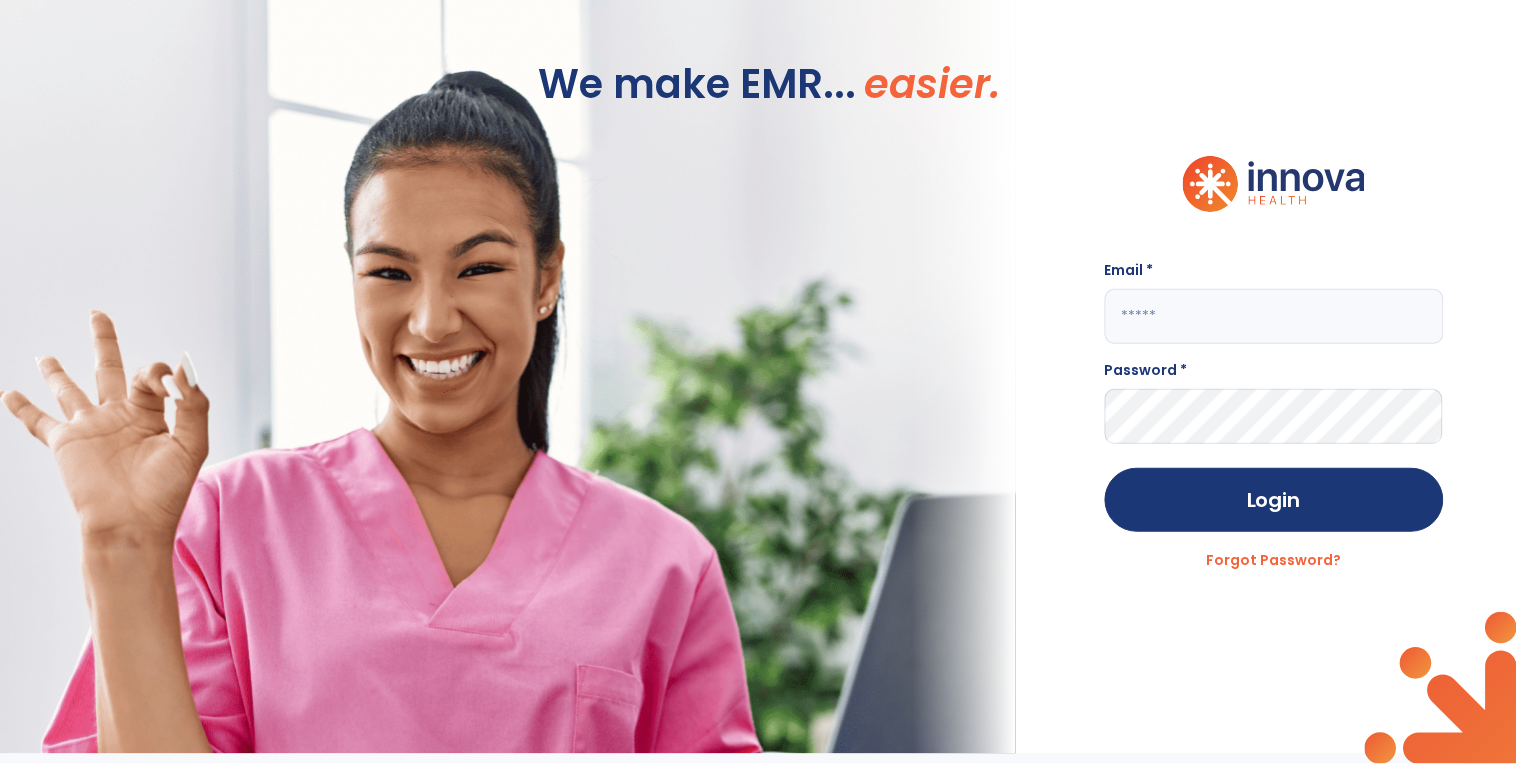 type on "**********" 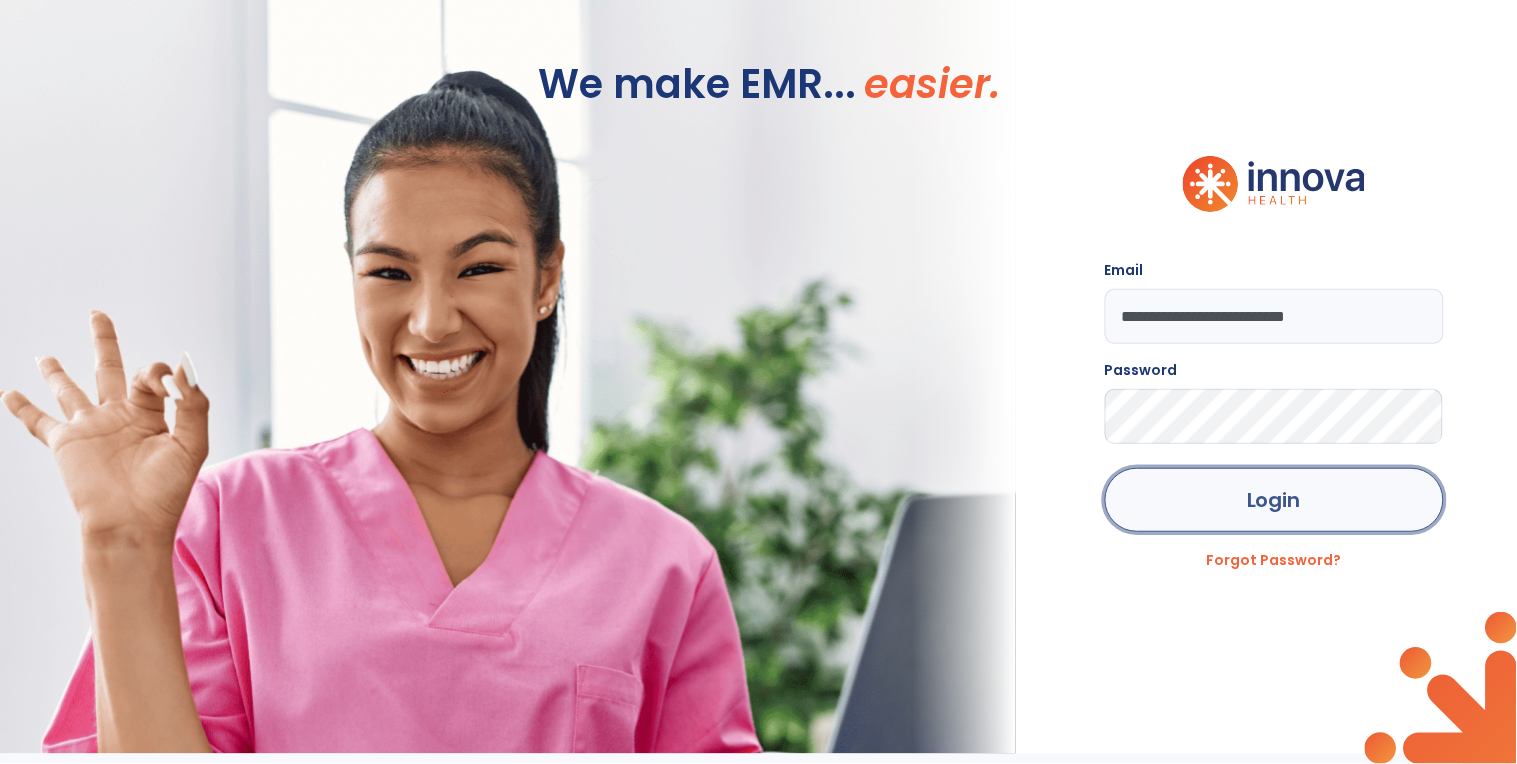 click on "Login" 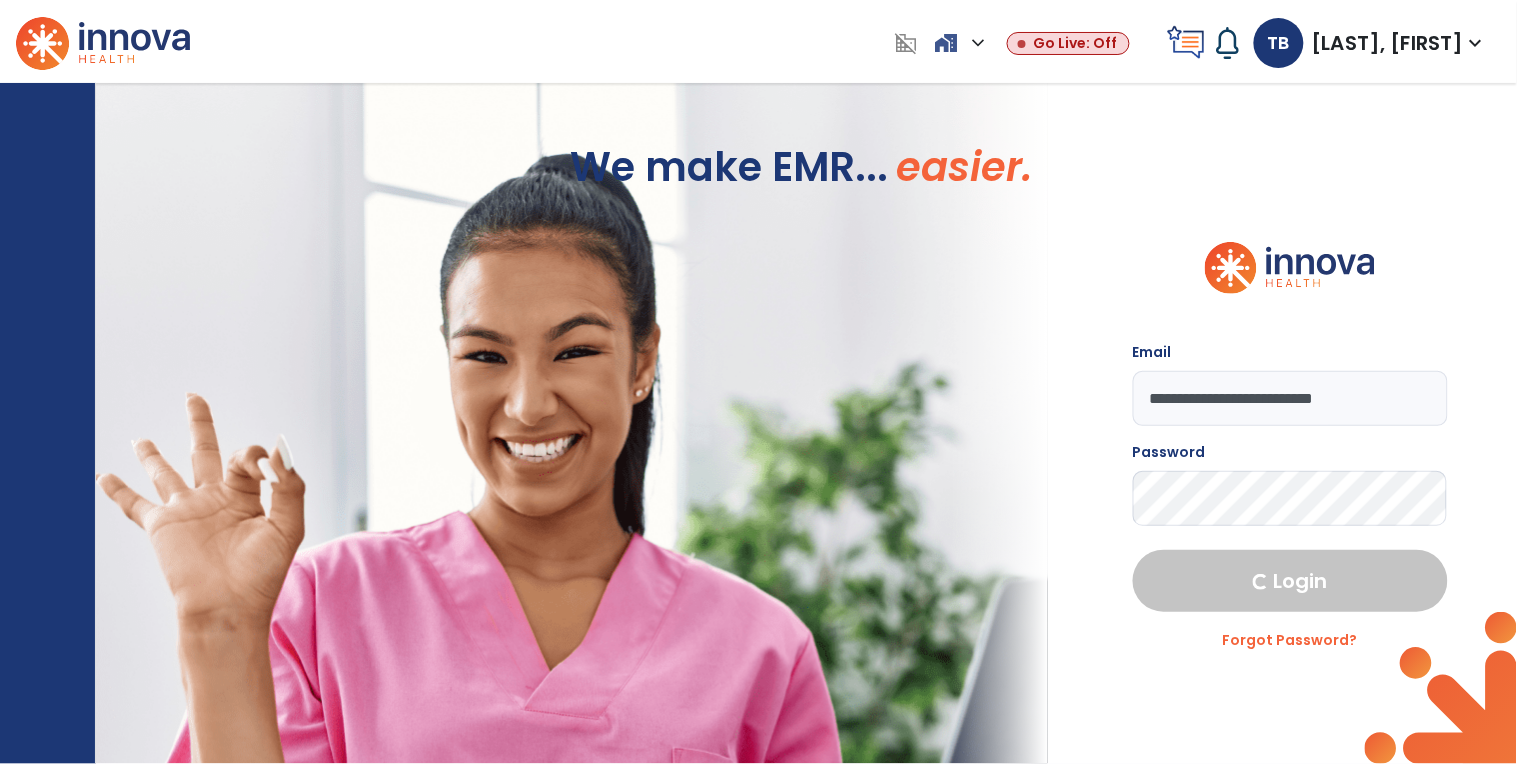 select on "****" 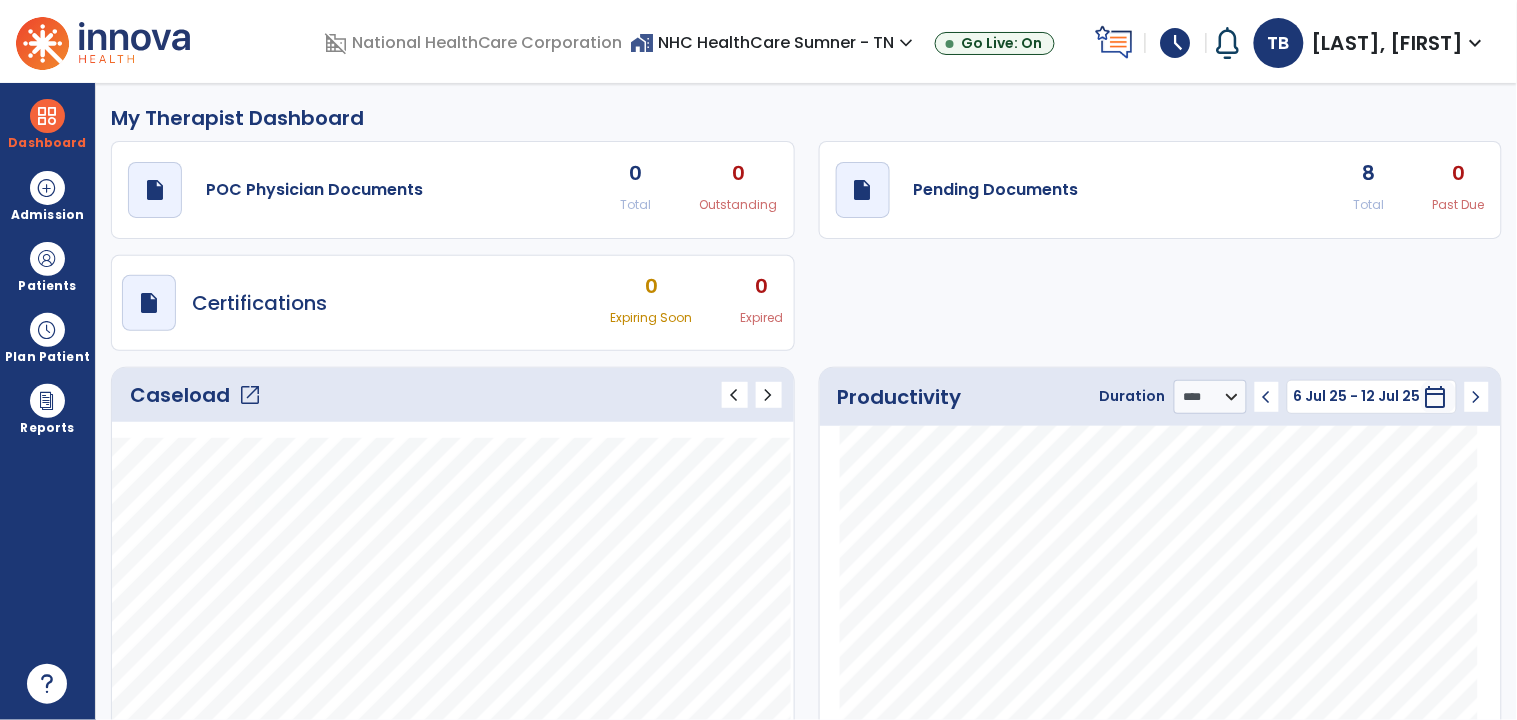click on "8" 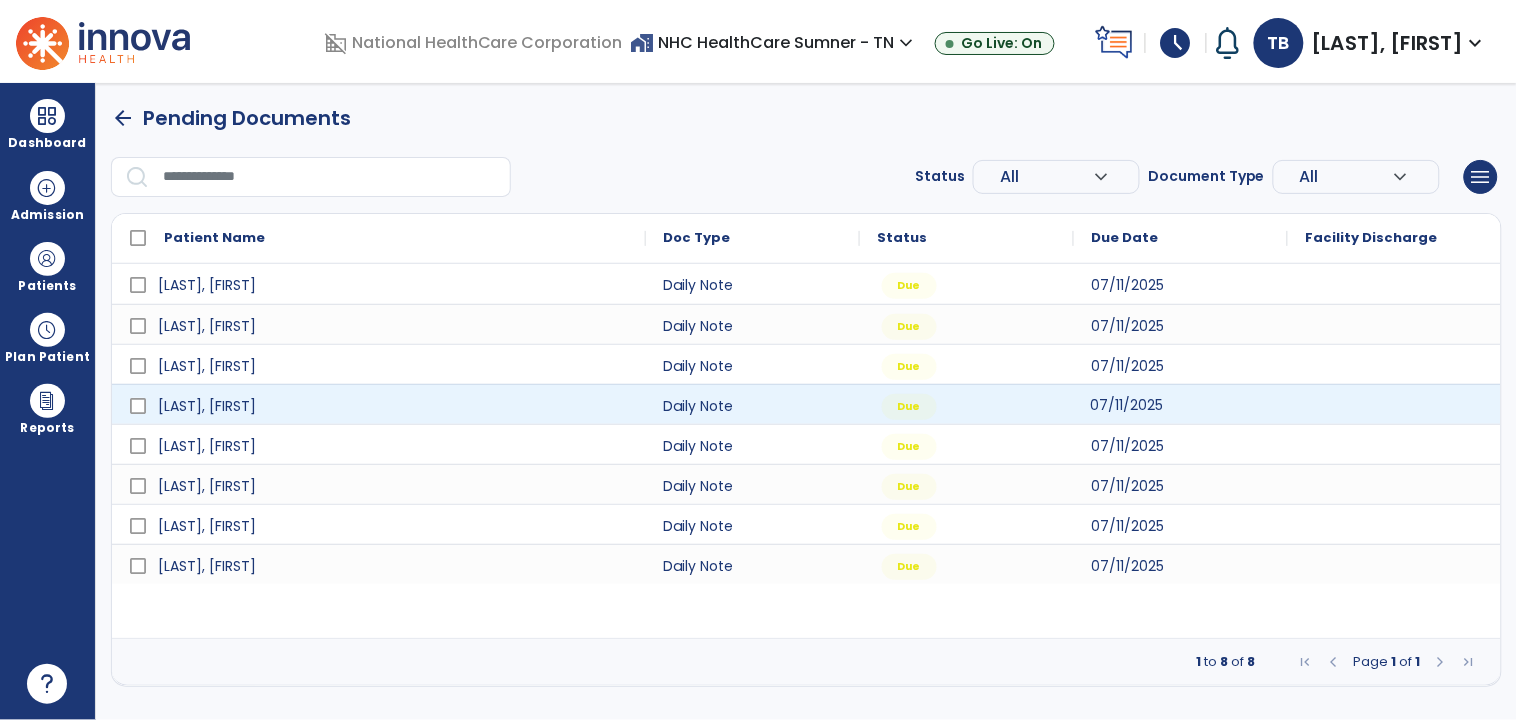 click on "07/11/2025" at bounding box center (1127, 405) 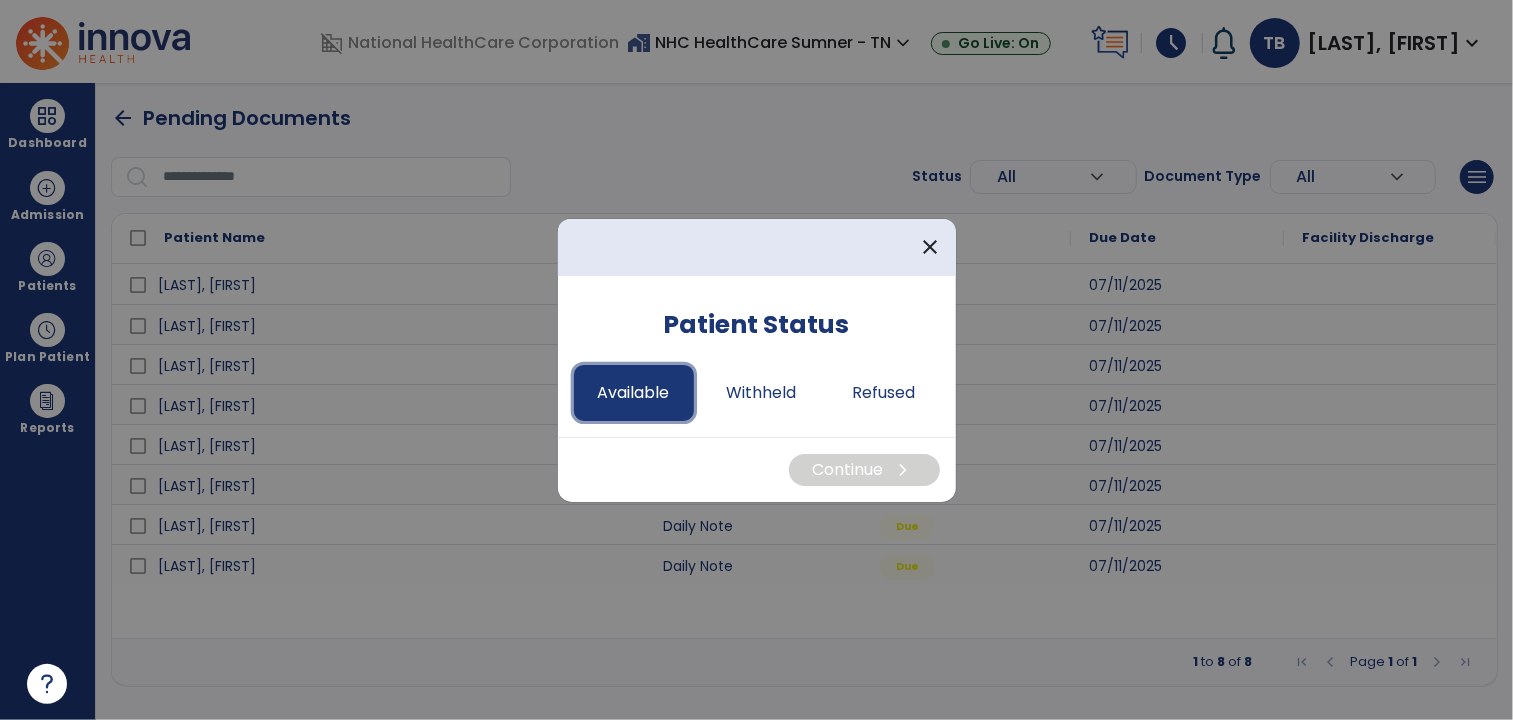 click on "Available" at bounding box center (634, 393) 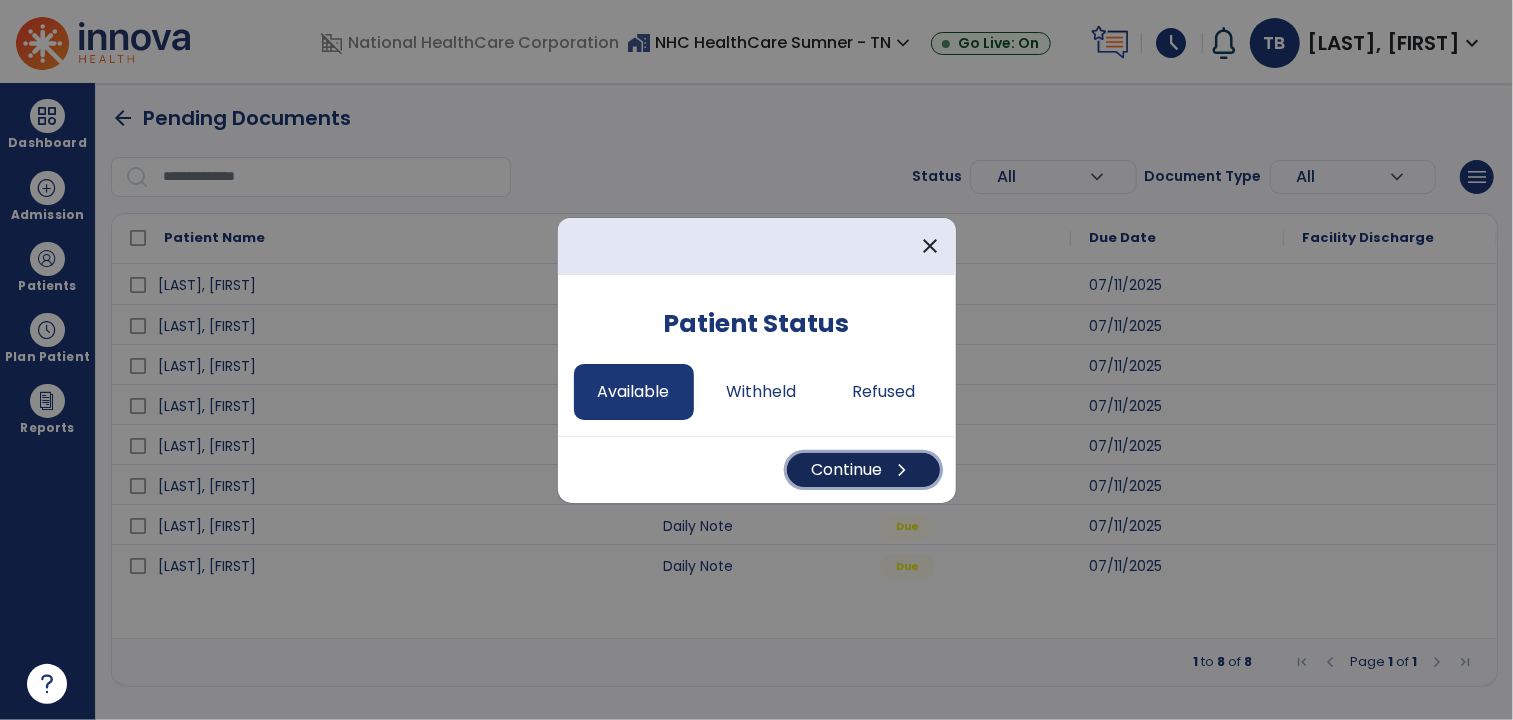 click on "Continue   chevron_right" at bounding box center (863, 470) 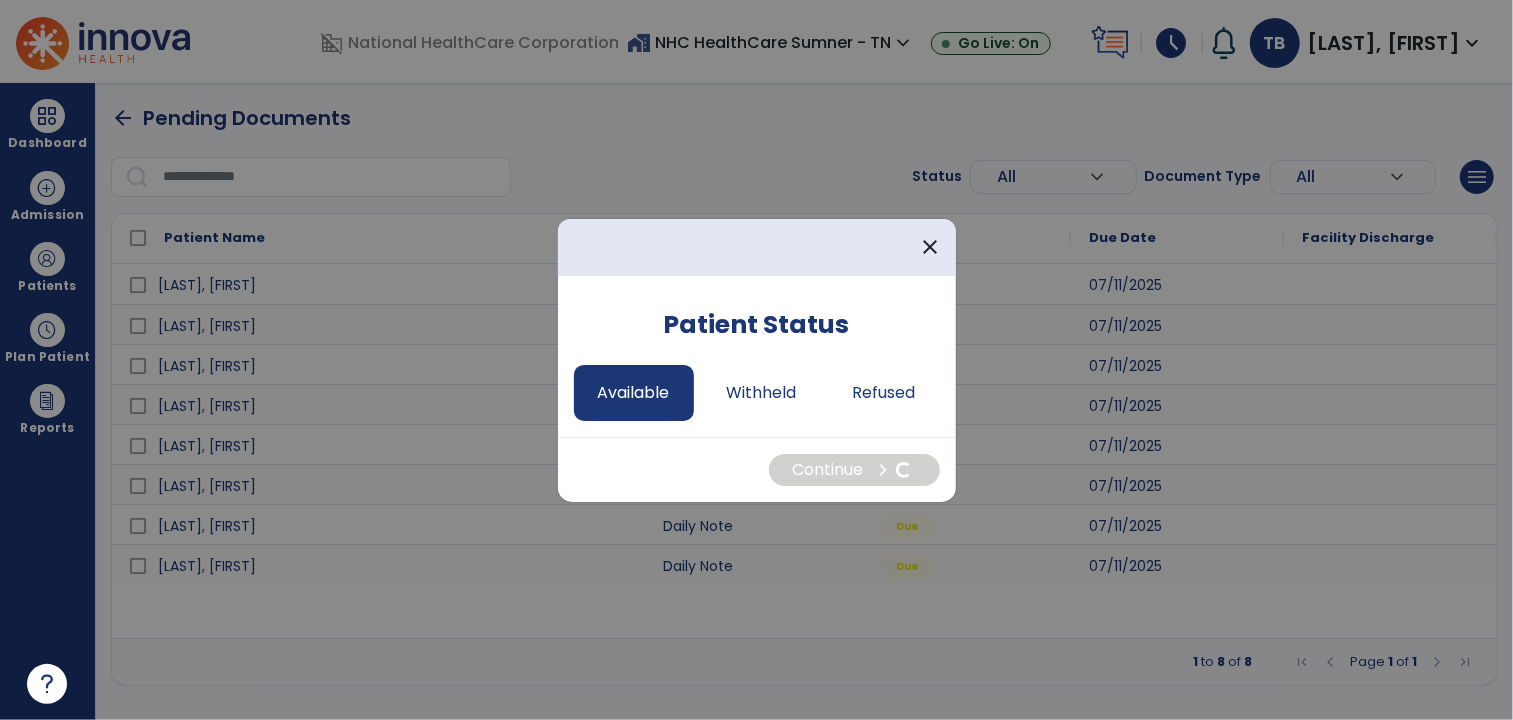 select on "*" 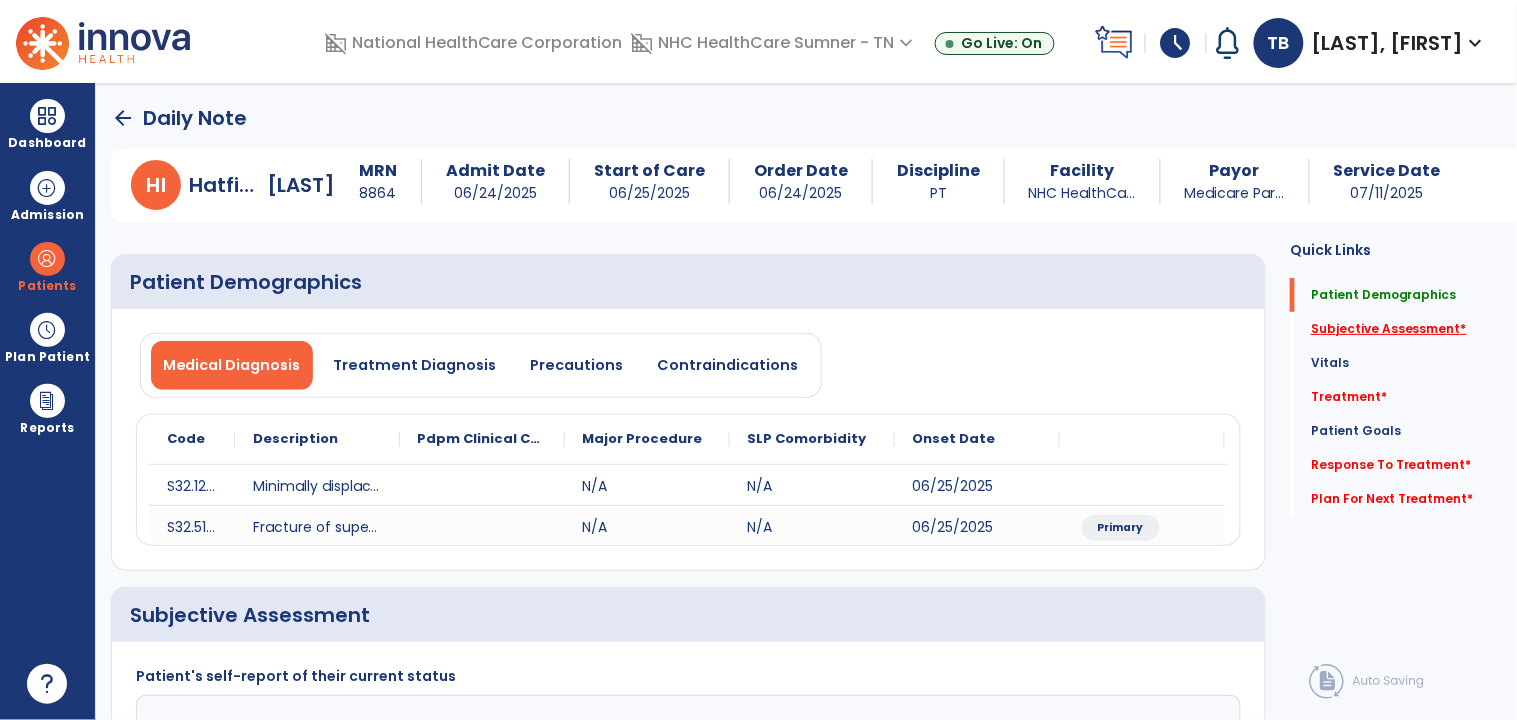 click on "Subjective Assessment   *" 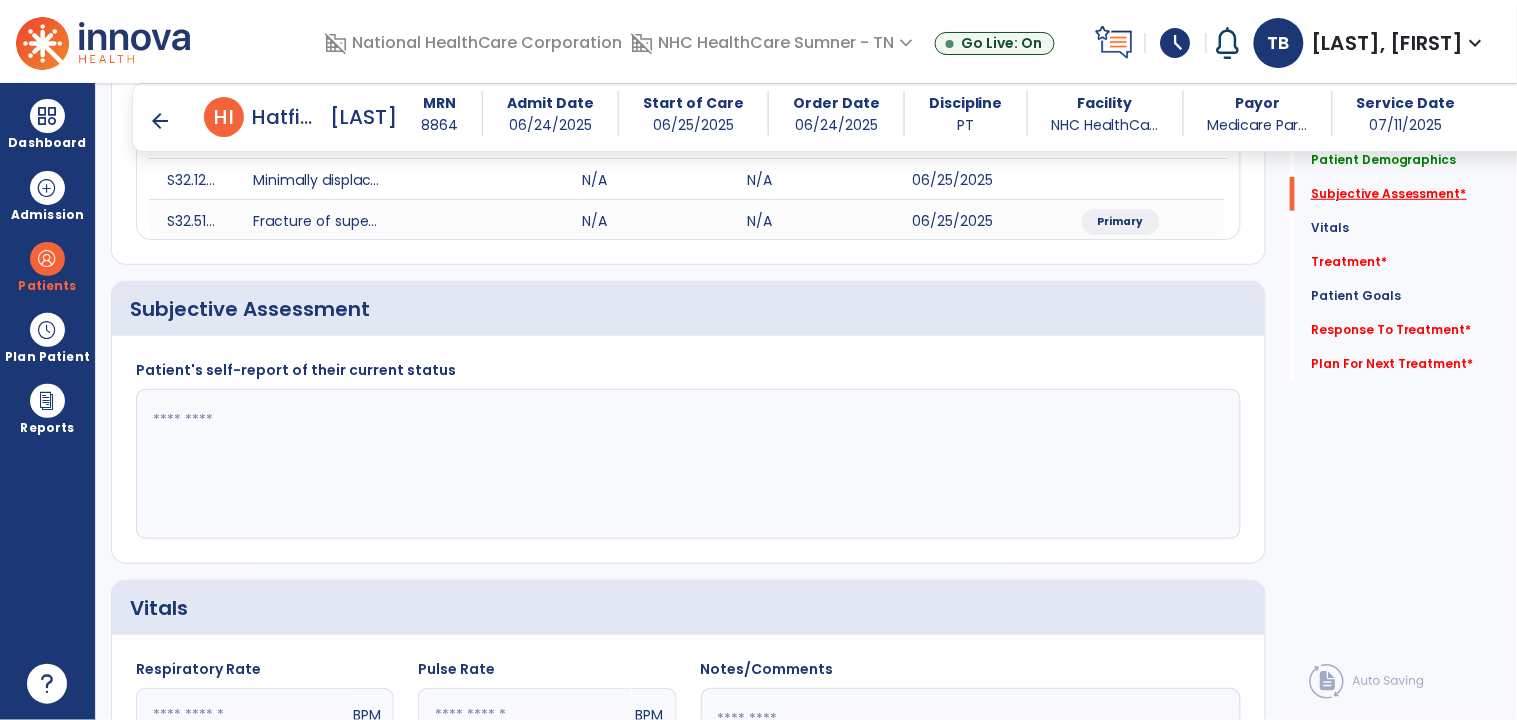 scroll, scrollTop: 327, scrollLeft: 0, axis: vertical 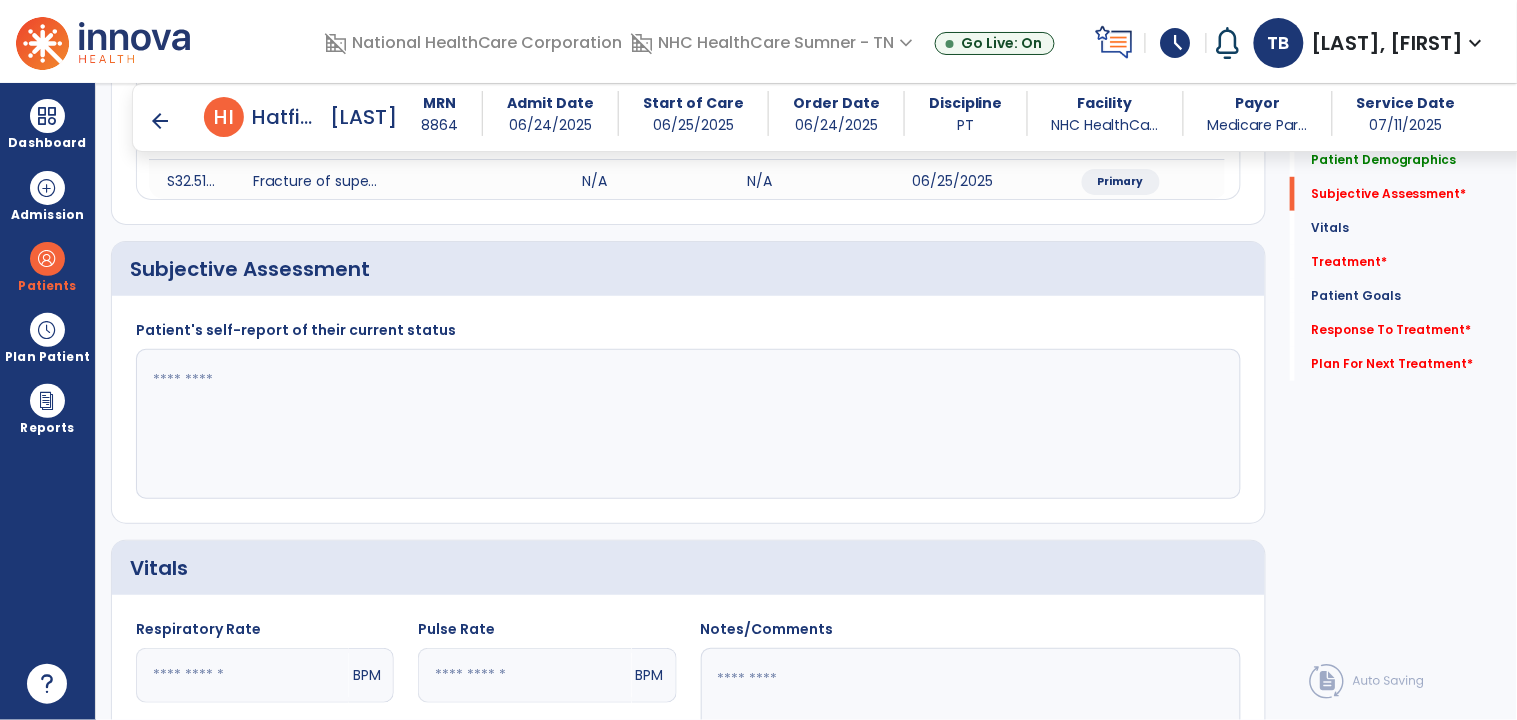 click 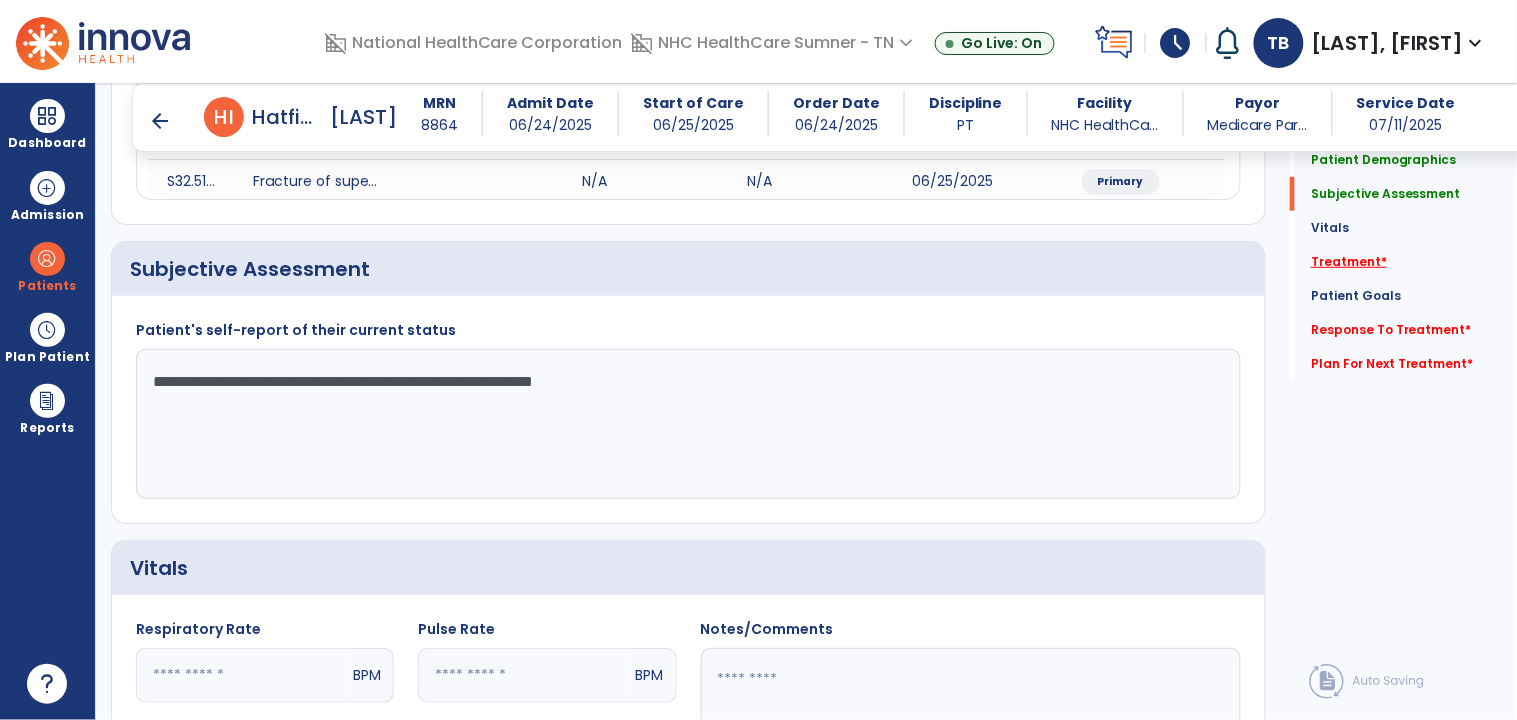 type on "**********" 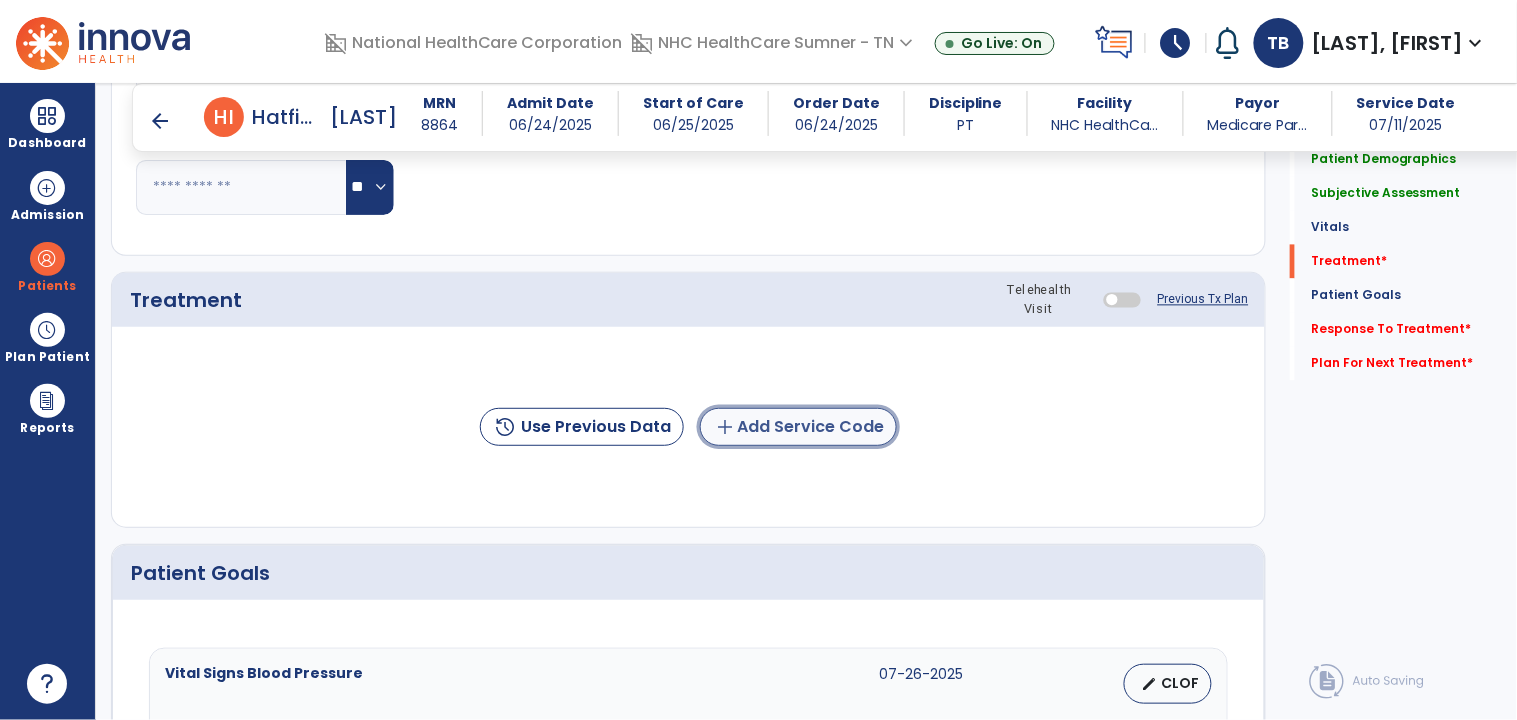 click on "add  Add Service Code" 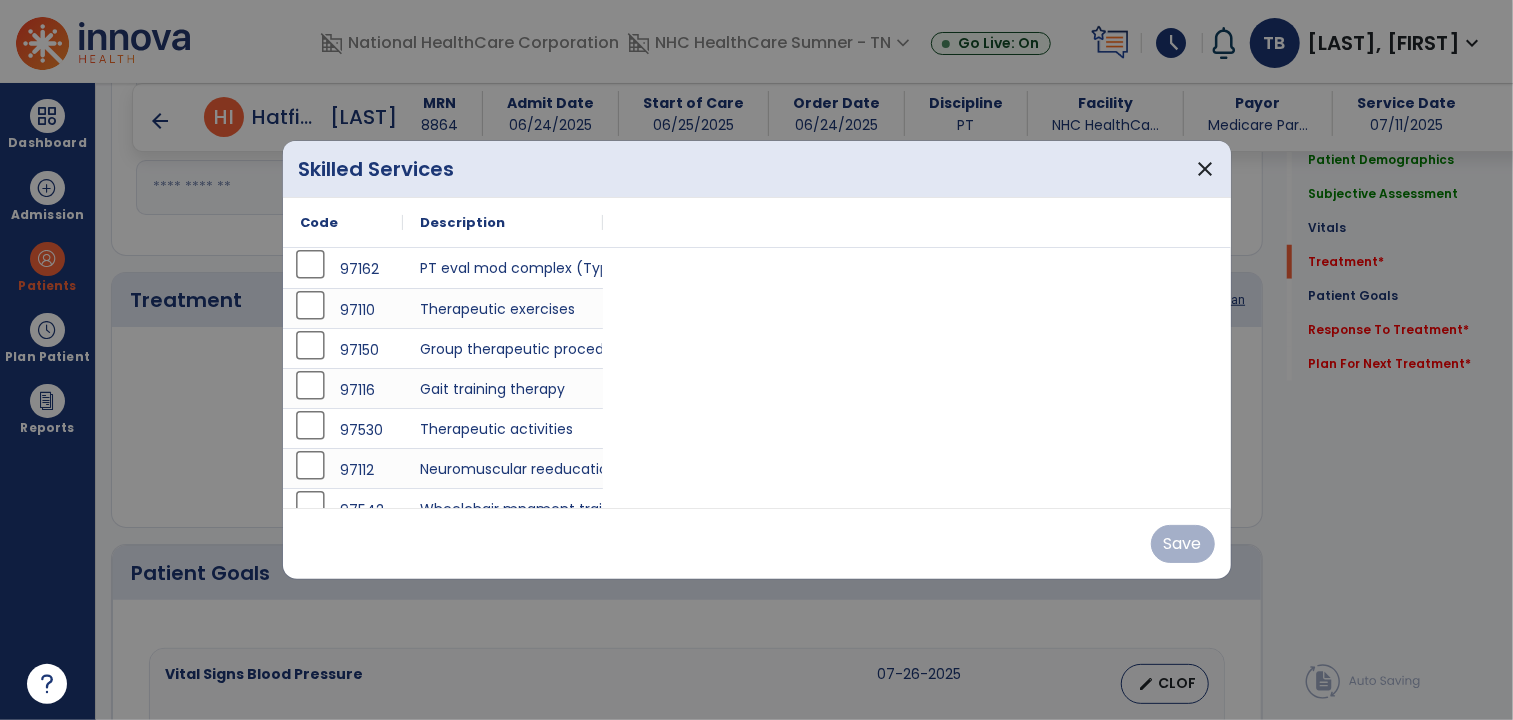 scroll, scrollTop: 1017, scrollLeft: 0, axis: vertical 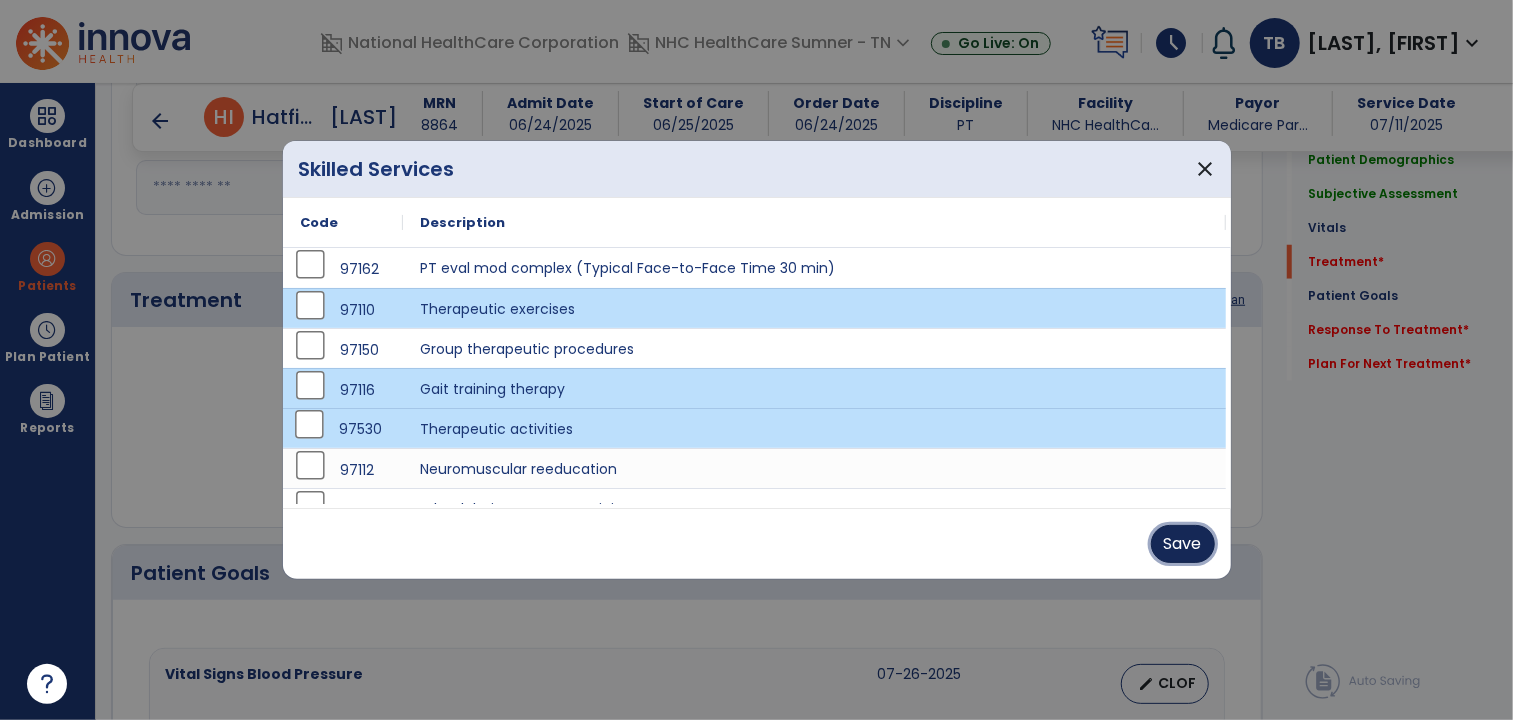 click on "Save" at bounding box center [1183, 544] 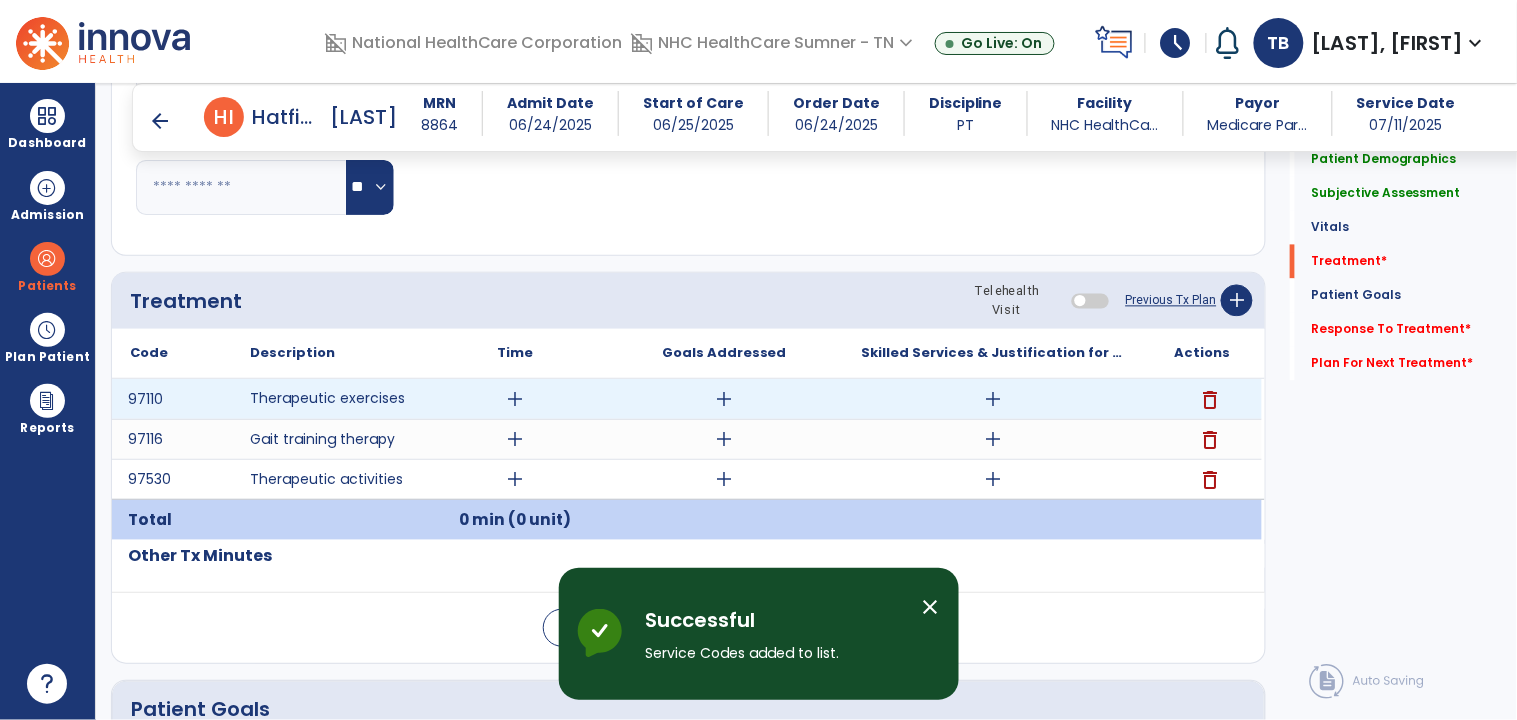 click on "add" at bounding box center (515, 399) 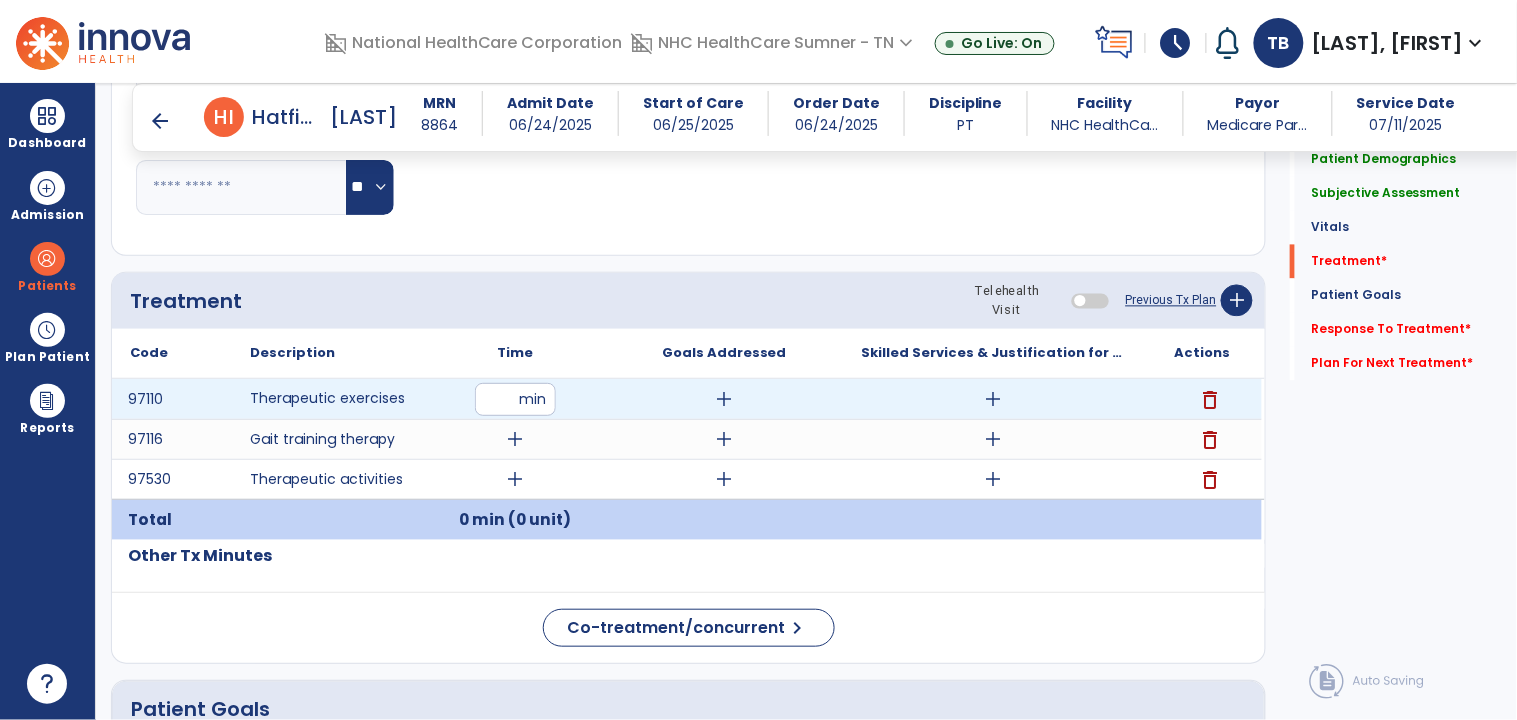 type on "**" 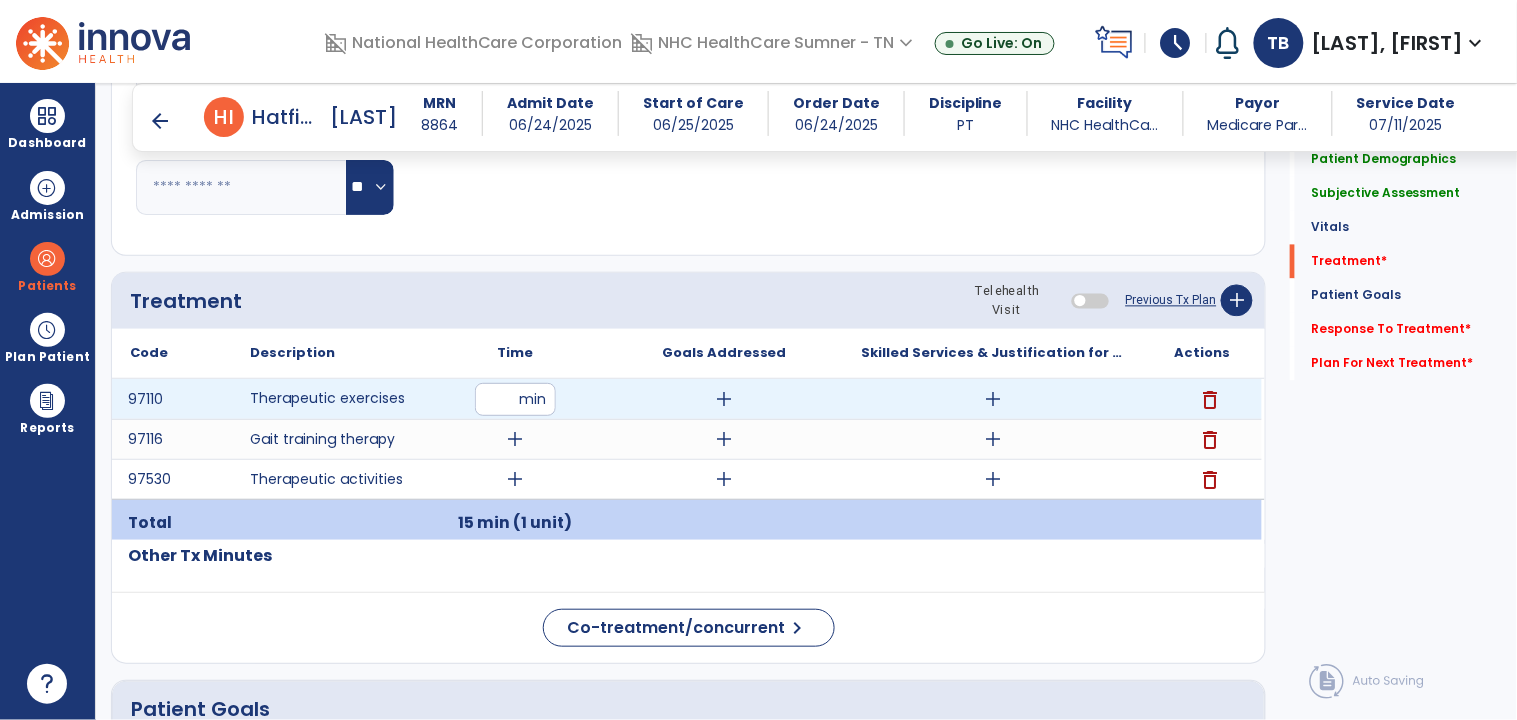 click on "add" at bounding box center [993, 399] 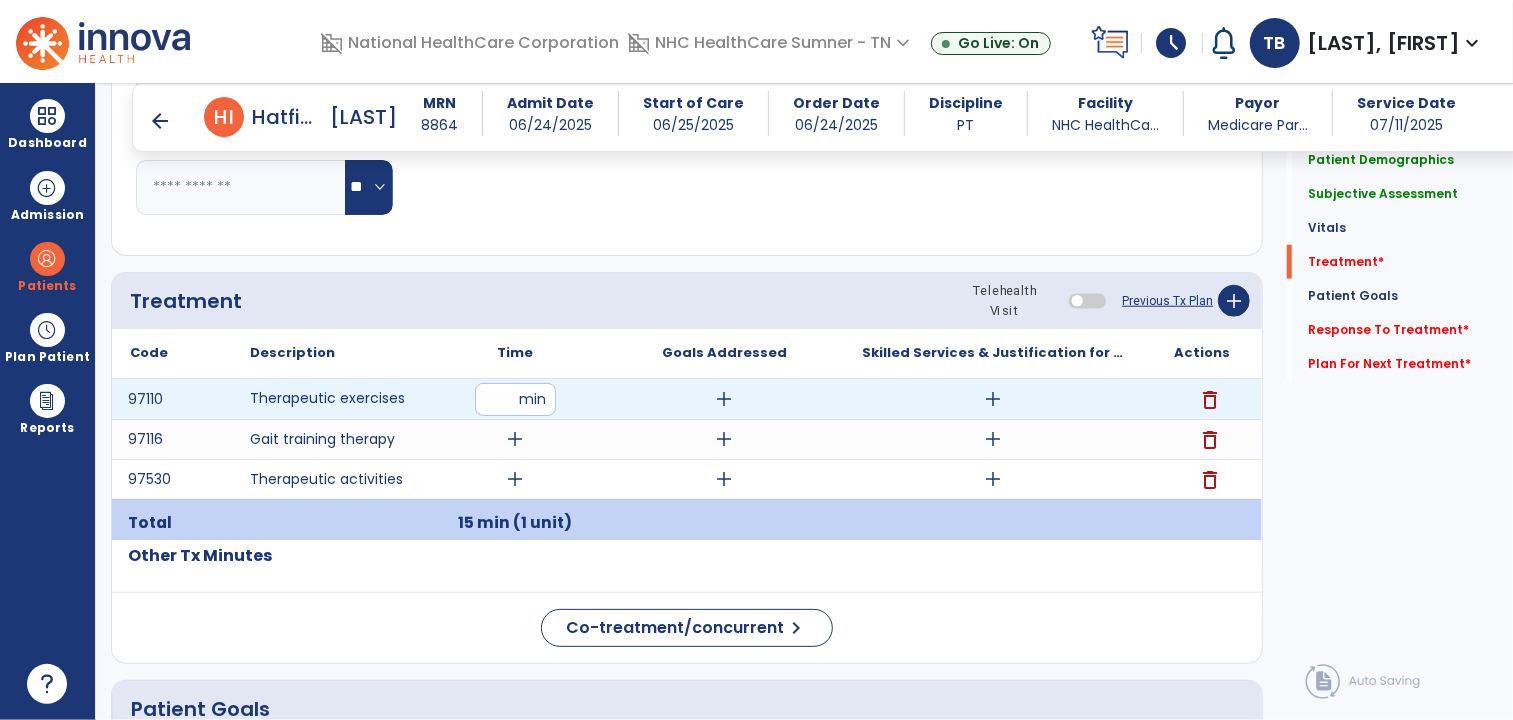 scroll, scrollTop: 1017, scrollLeft: 0, axis: vertical 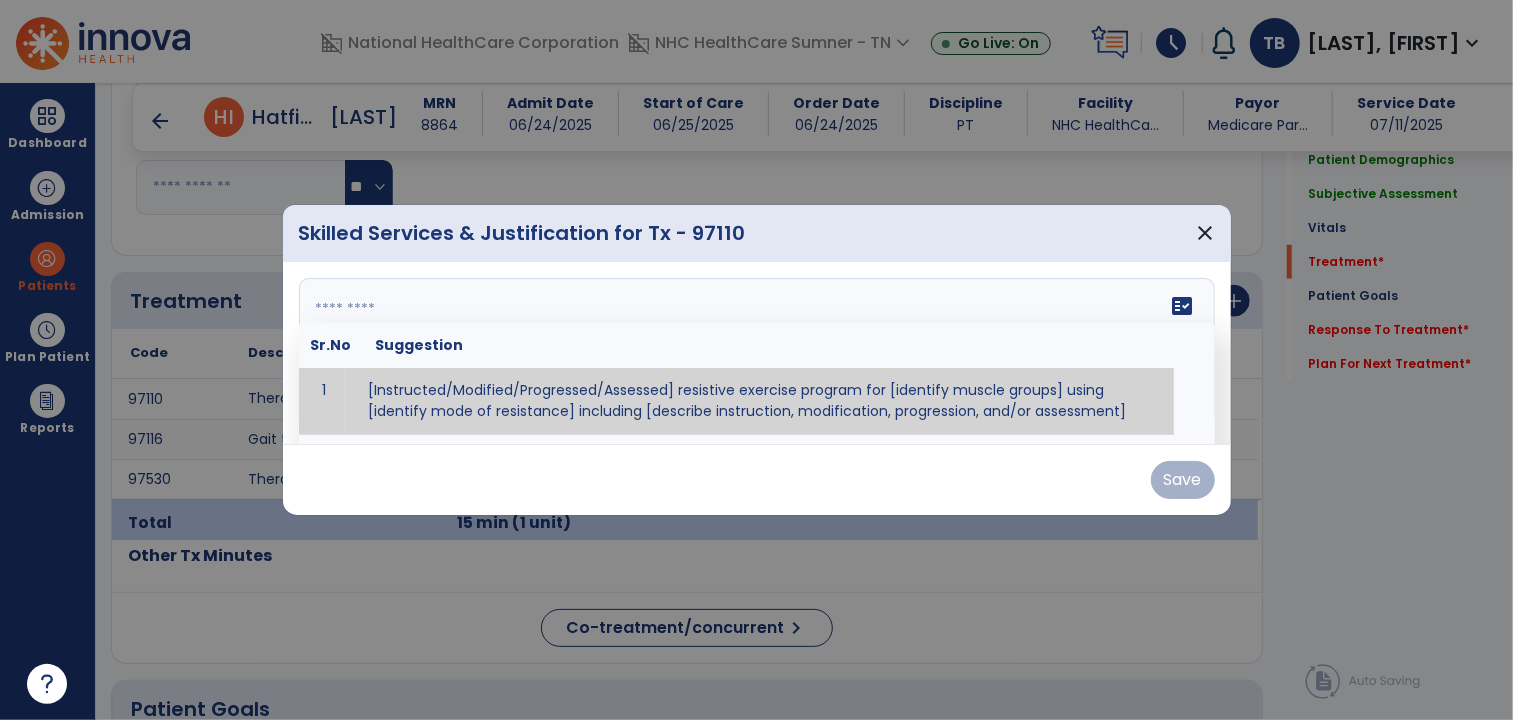 click at bounding box center (754, 353) 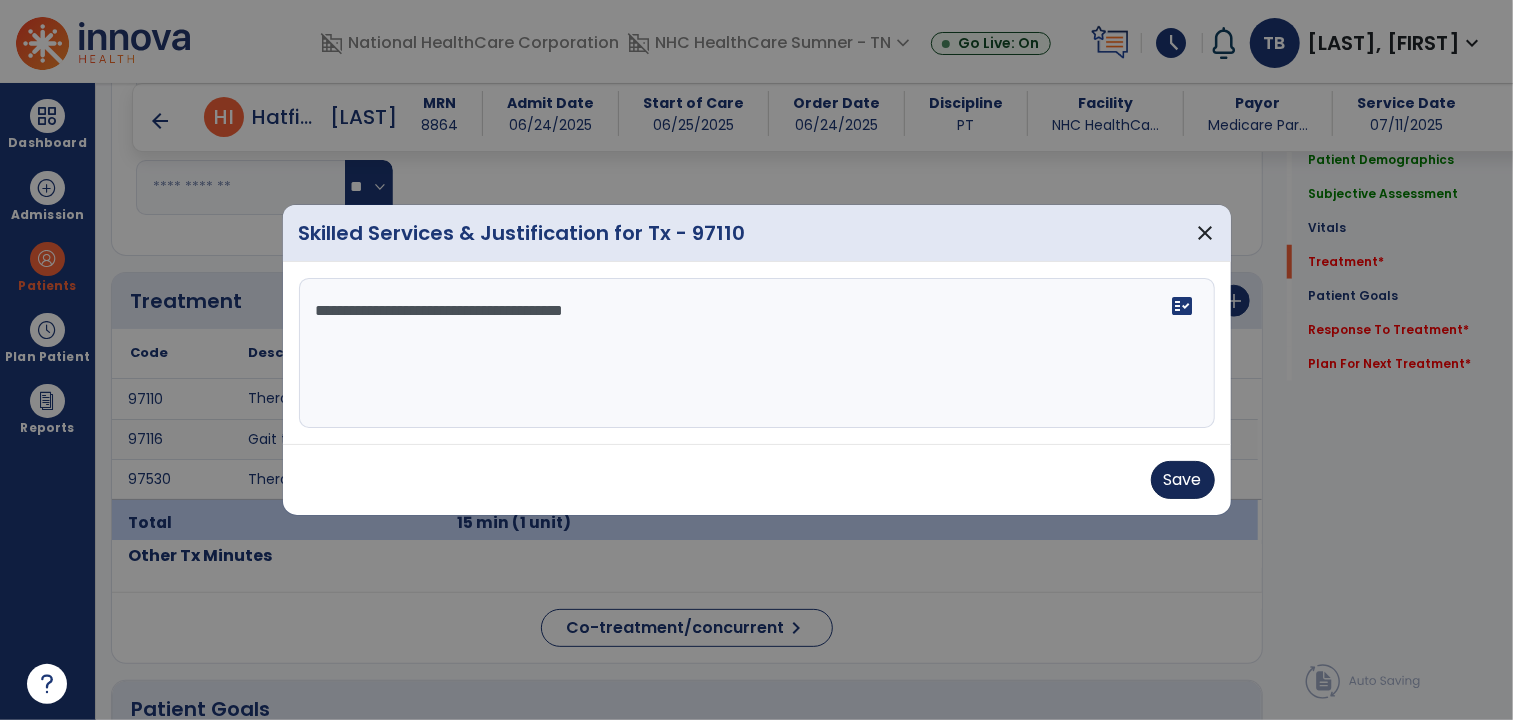type on "**********" 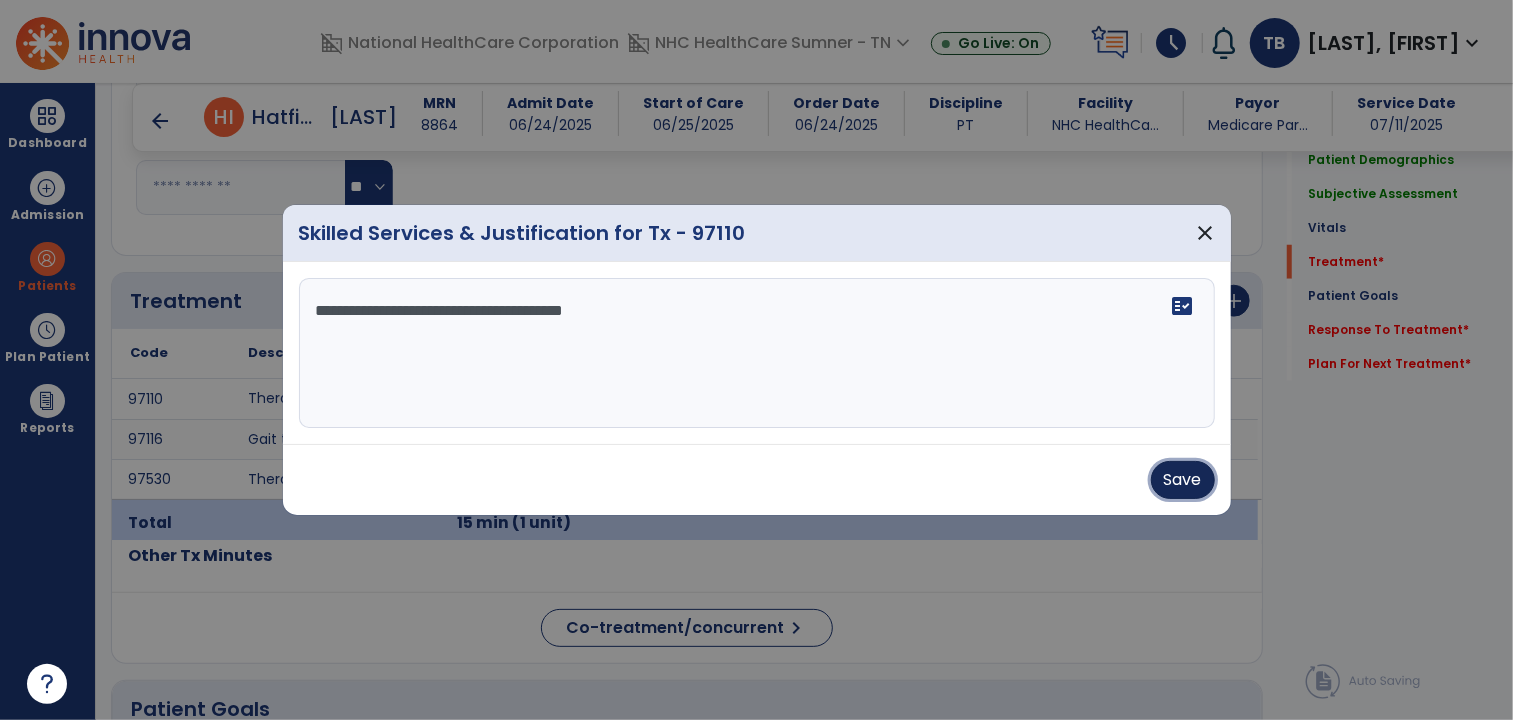 click on "Save" at bounding box center [1183, 480] 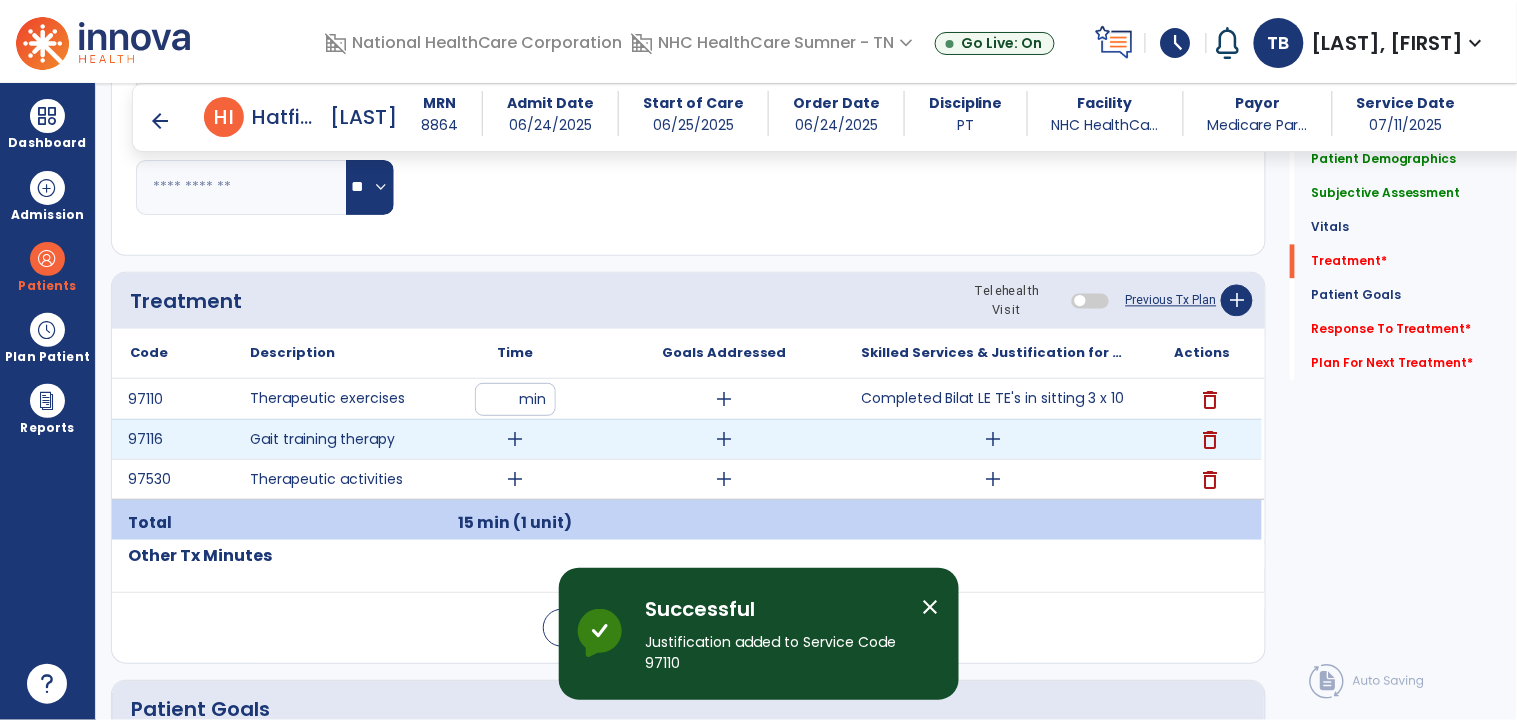click on "add" at bounding box center [515, 439] 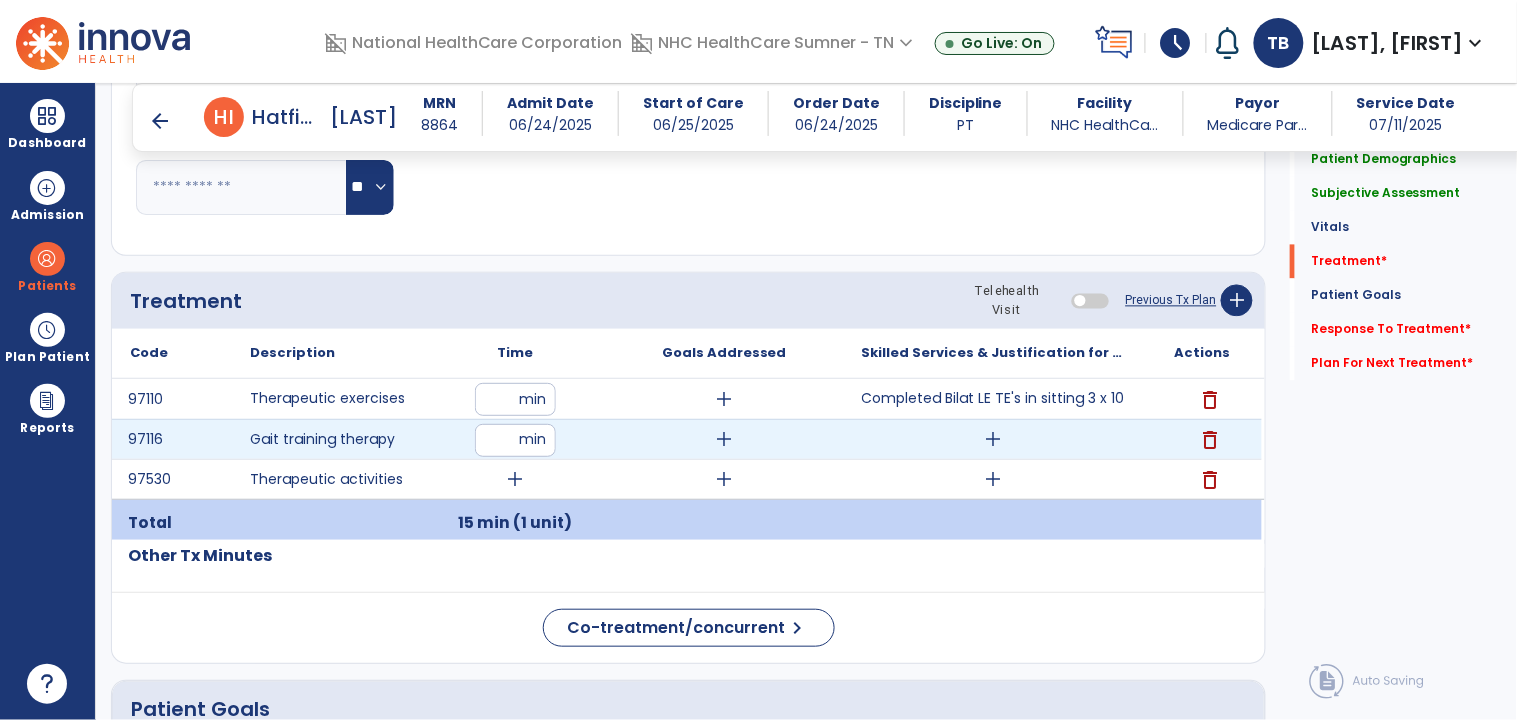 type on "**" 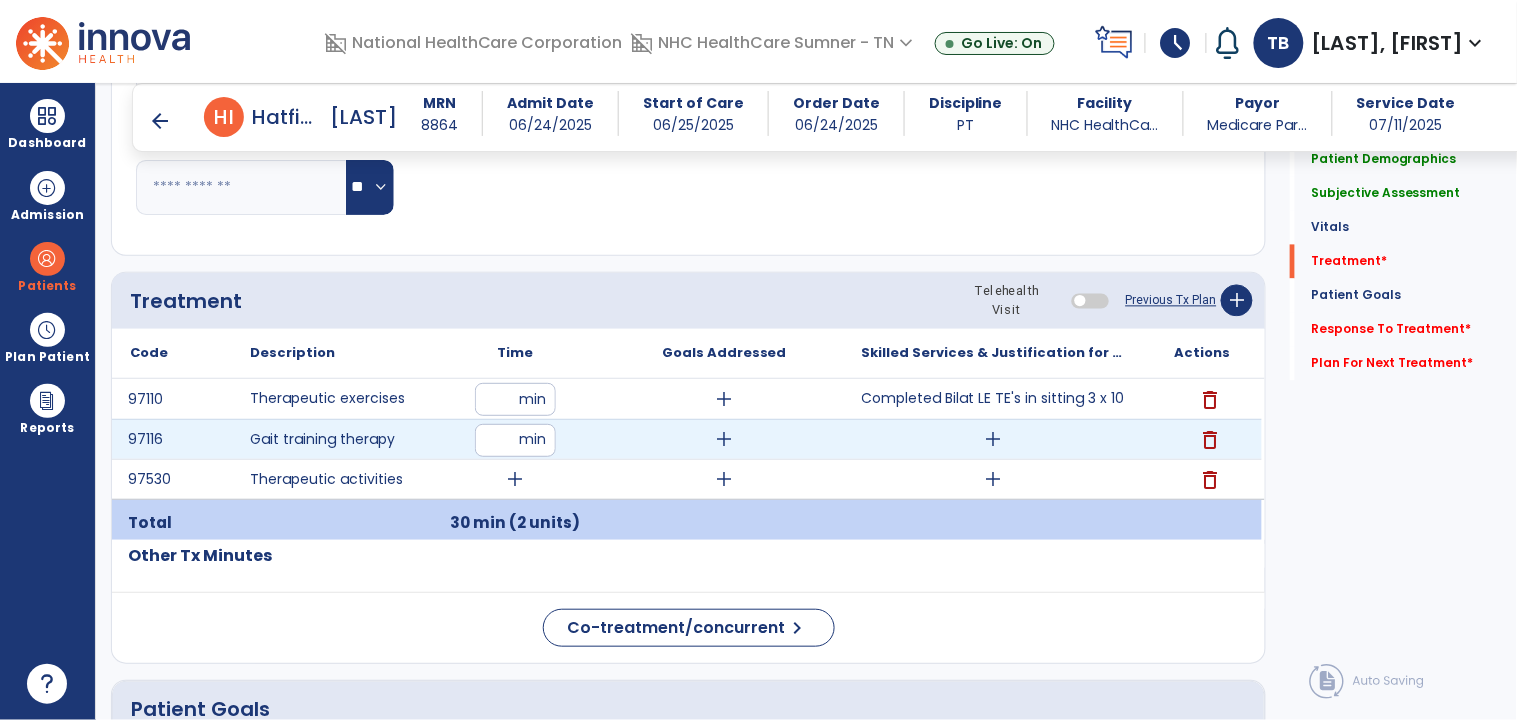 click on "add" at bounding box center (993, 439) 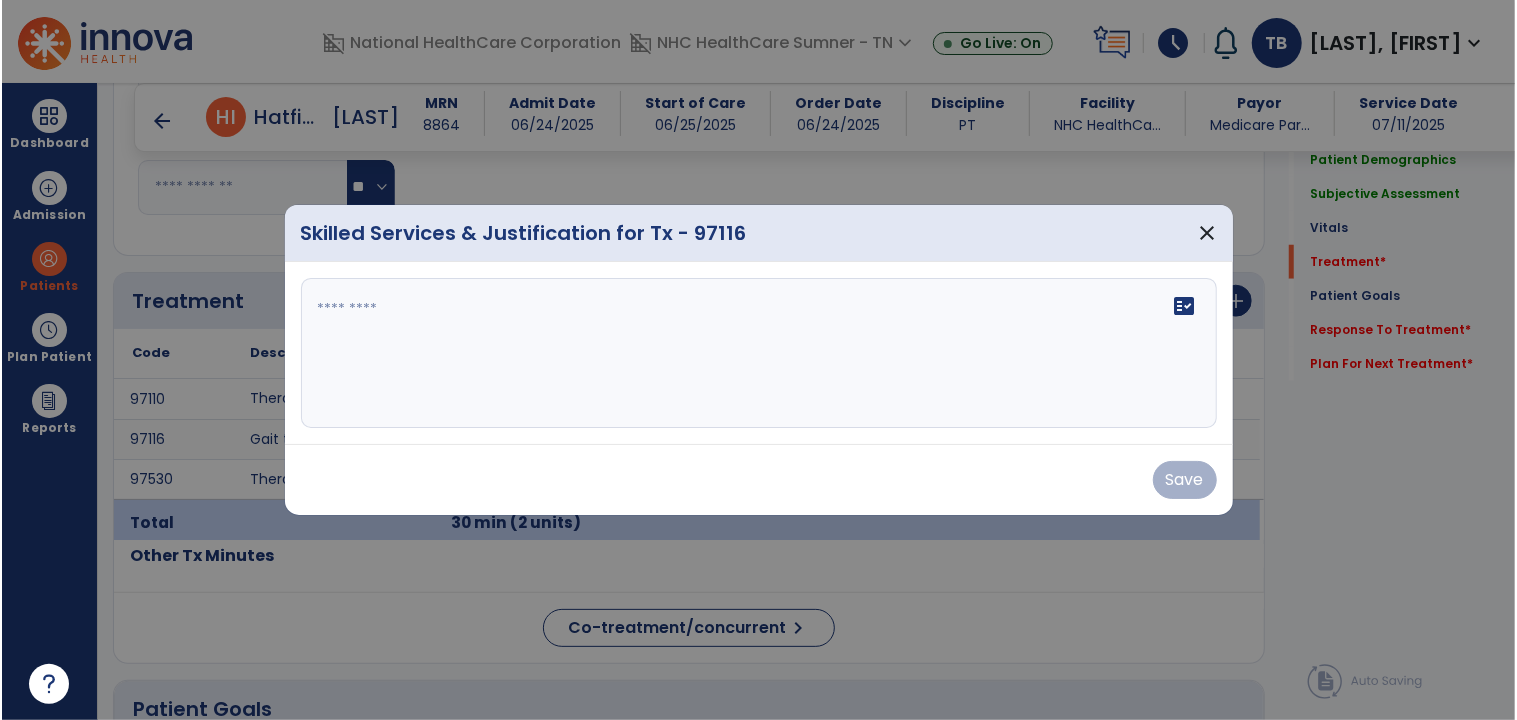 scroll, scrollTop: 1017, scrollLeft: 0, axis: vertical 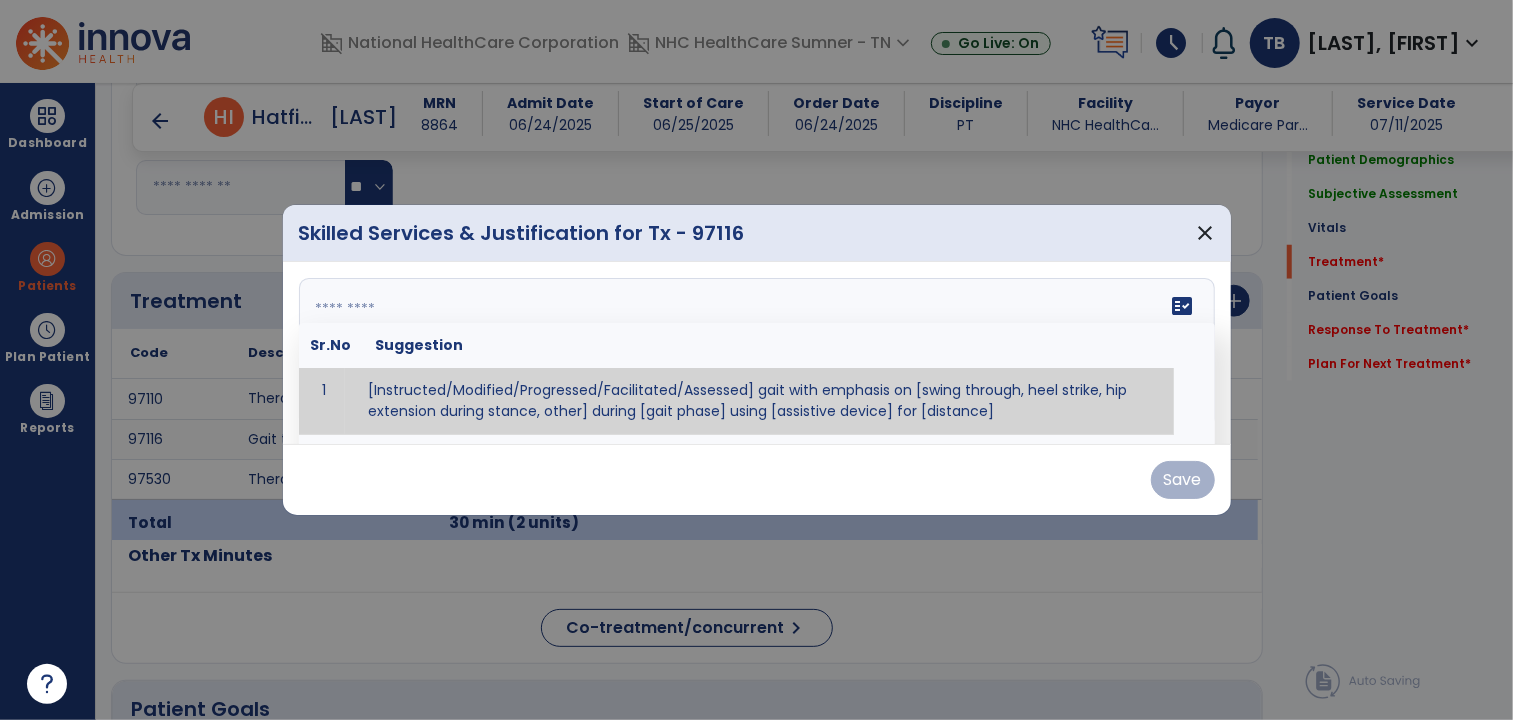click at bounding box center [757, 353] 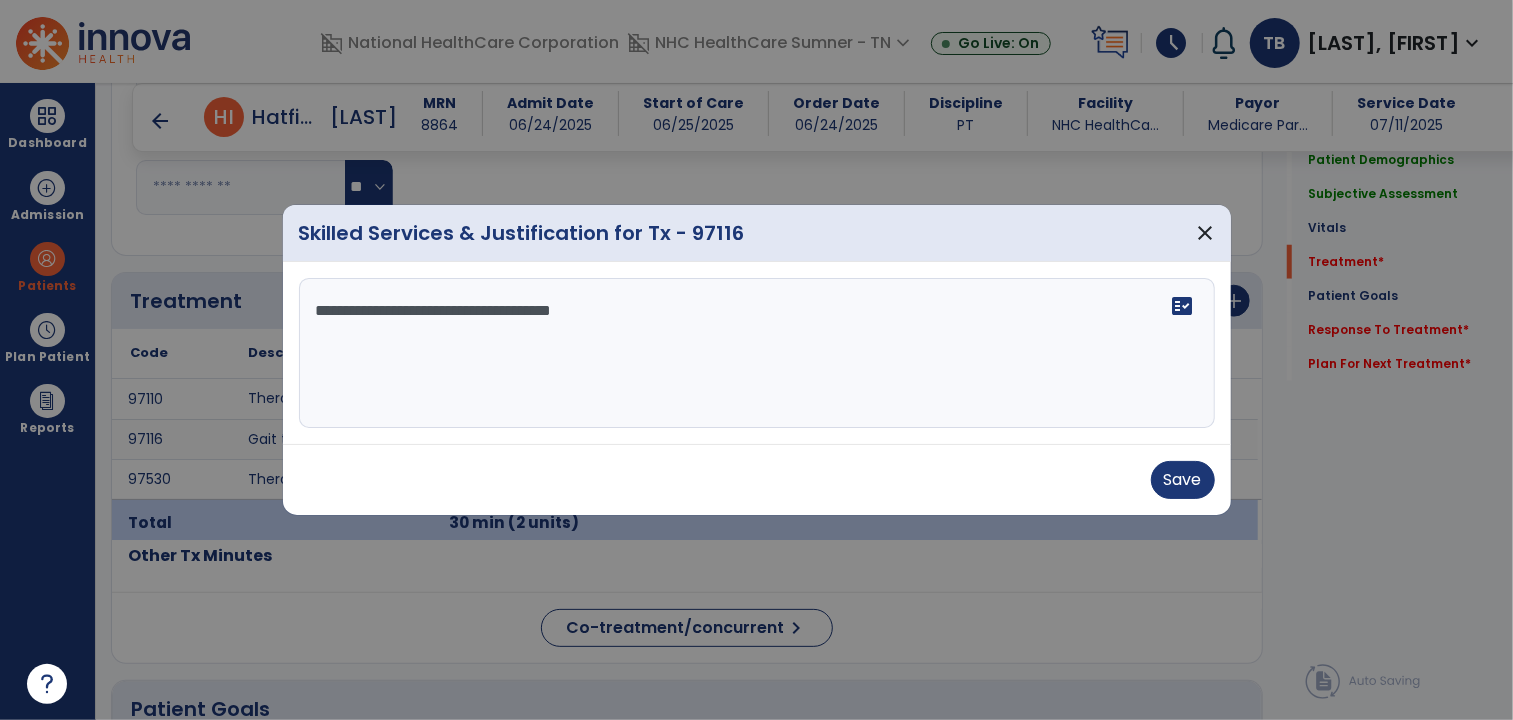 click on "**********" at bounding box center [757, 353] 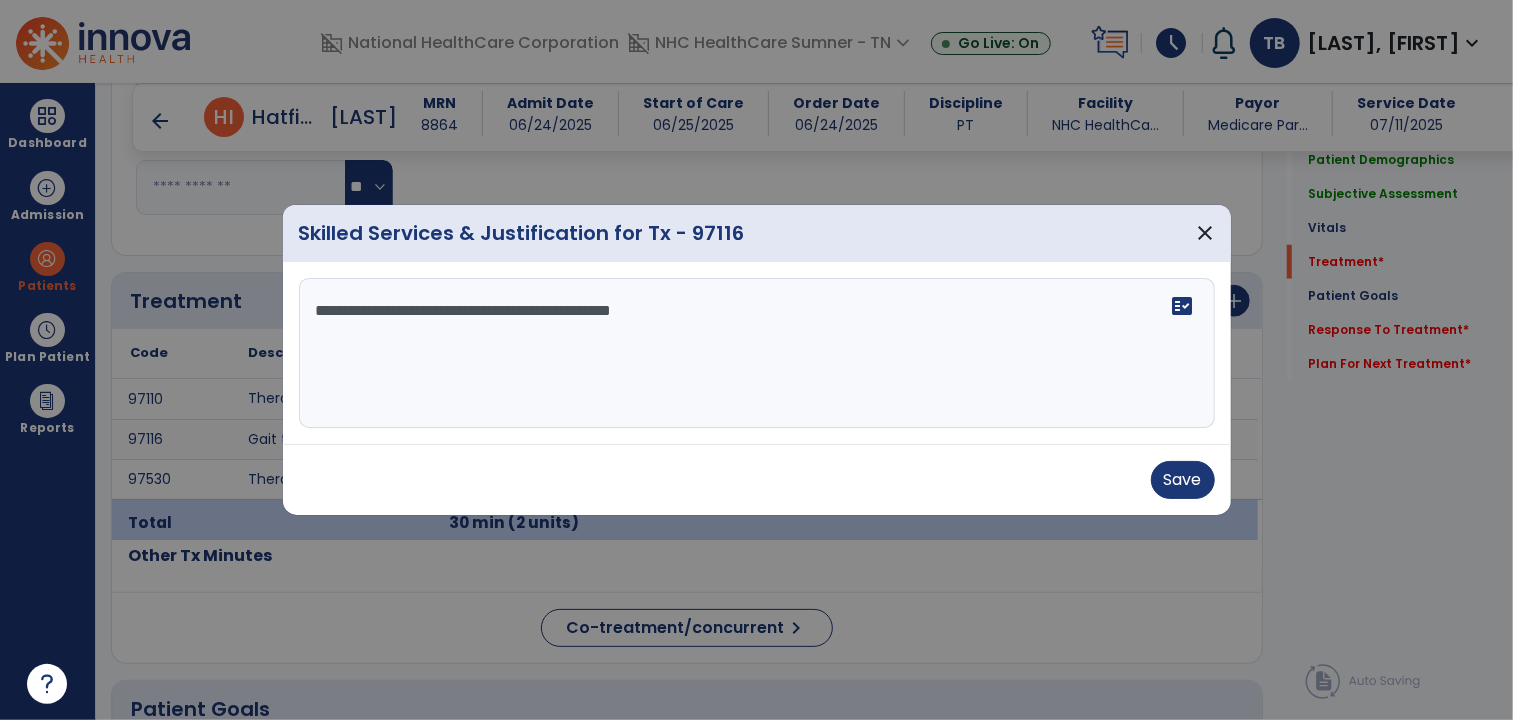 click on "**********" at bounding box center (757, 353) 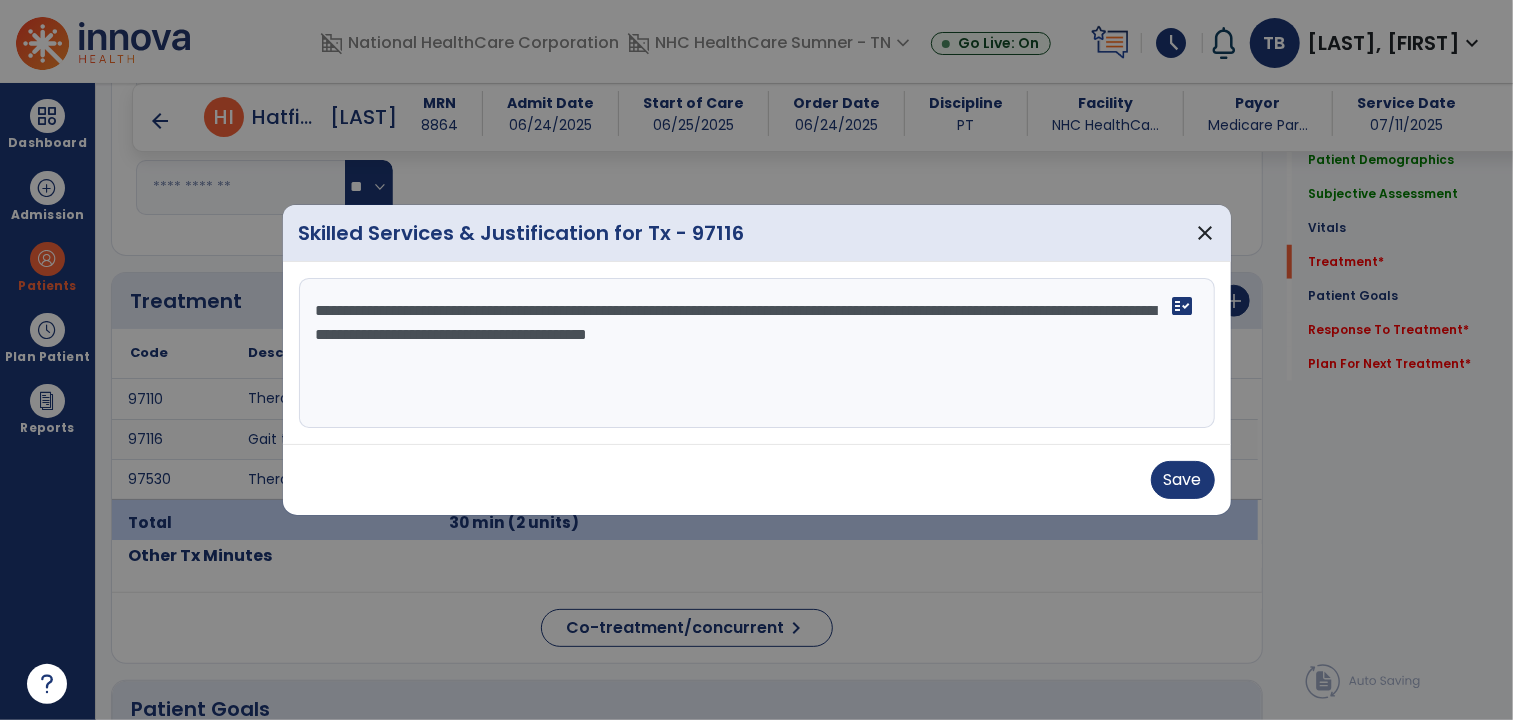 click on "**********" at bounding box center (757, 353) 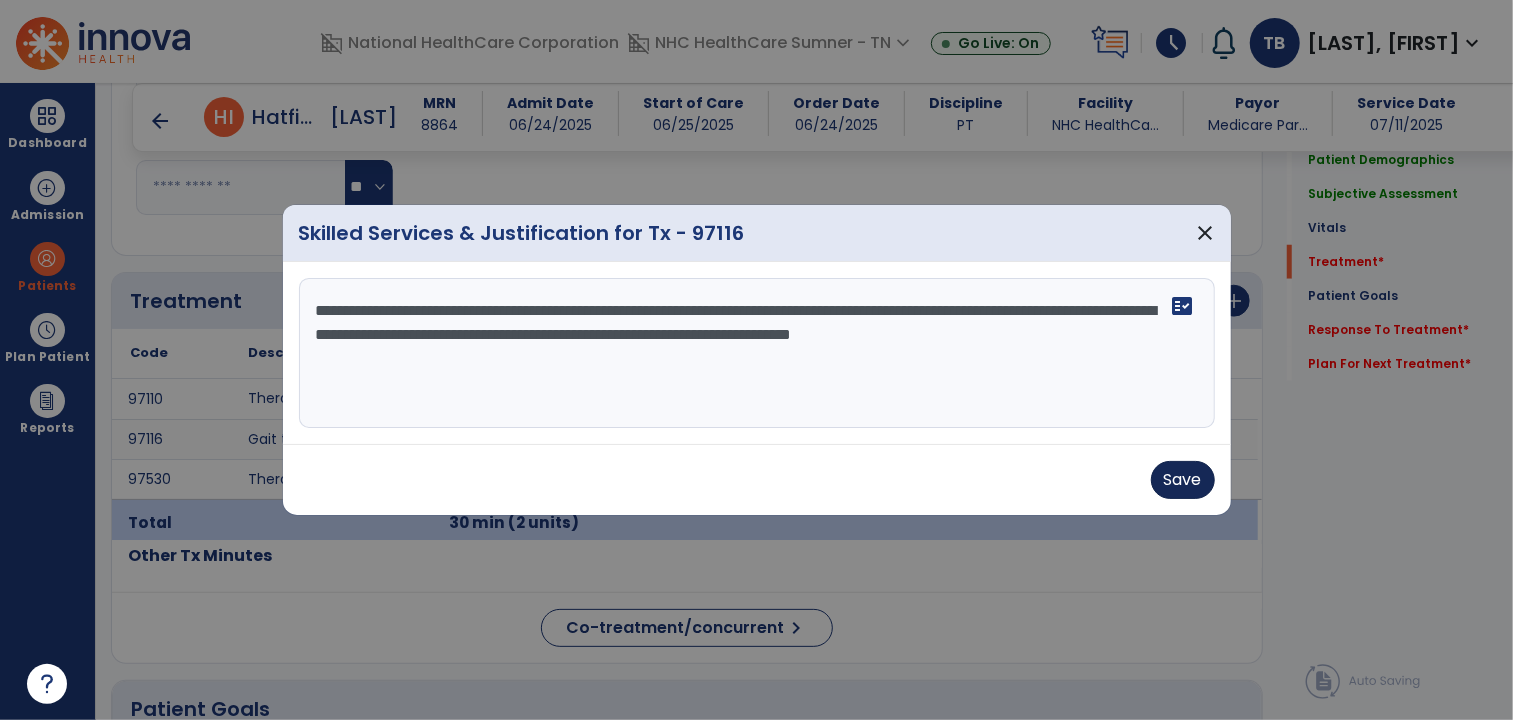 type on "**********" 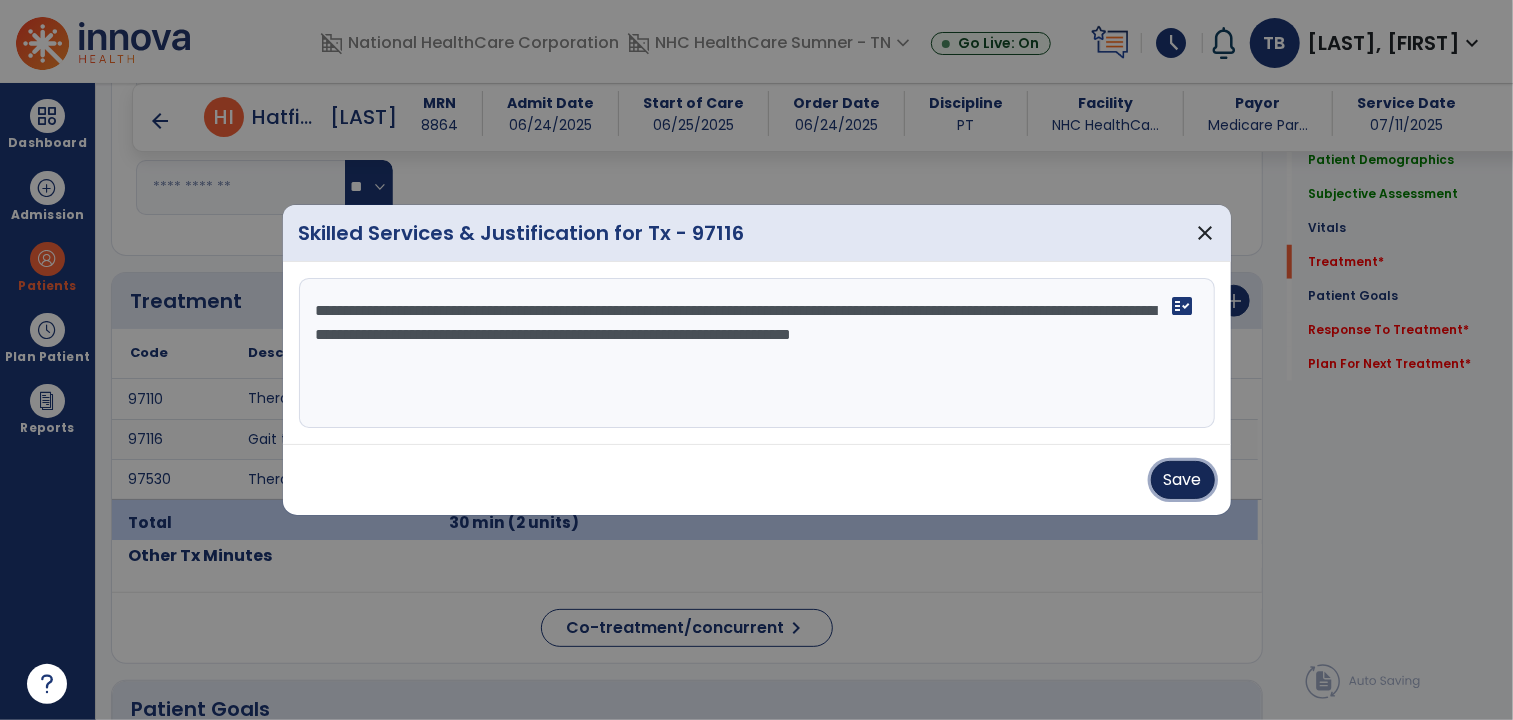 click on "Save" at bounding box center (1183, 480) 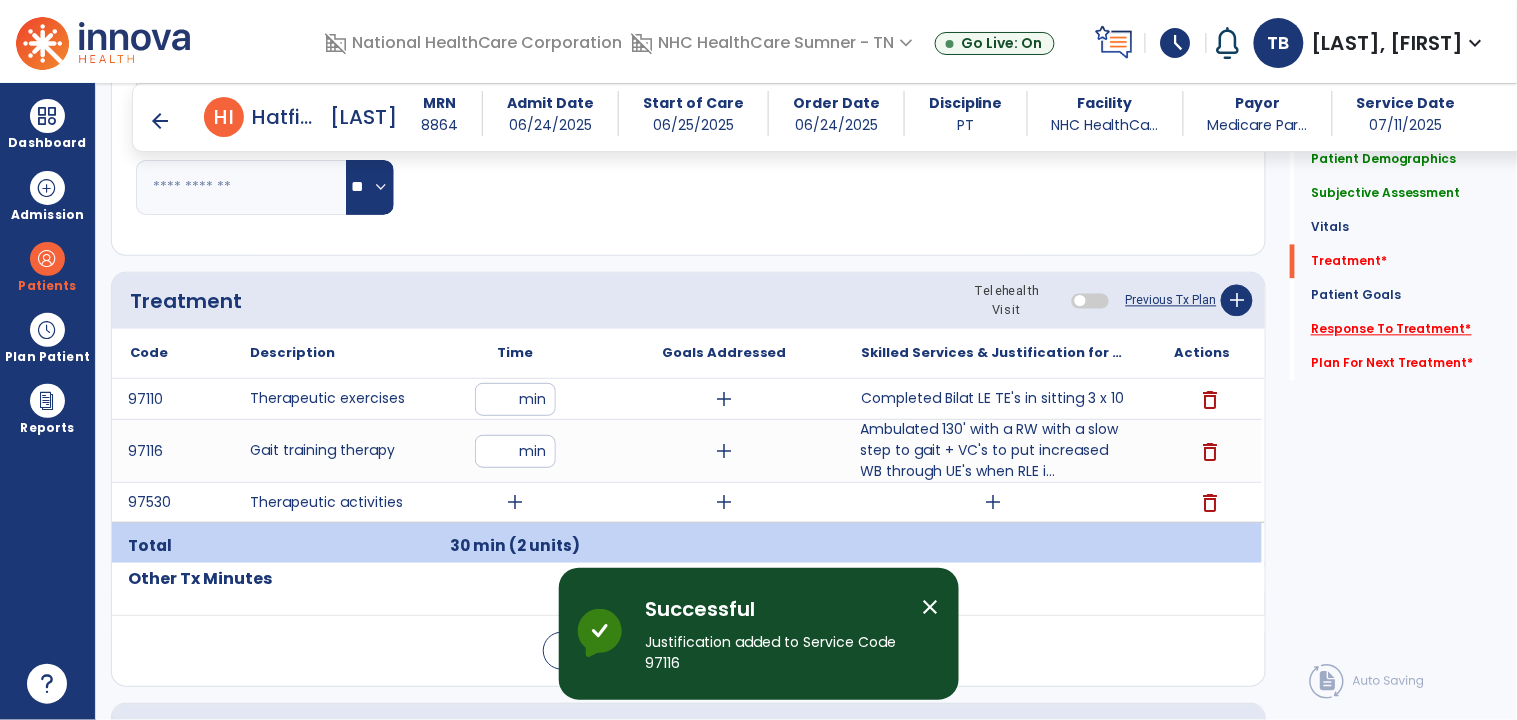 click on "Response To Treatment   *" 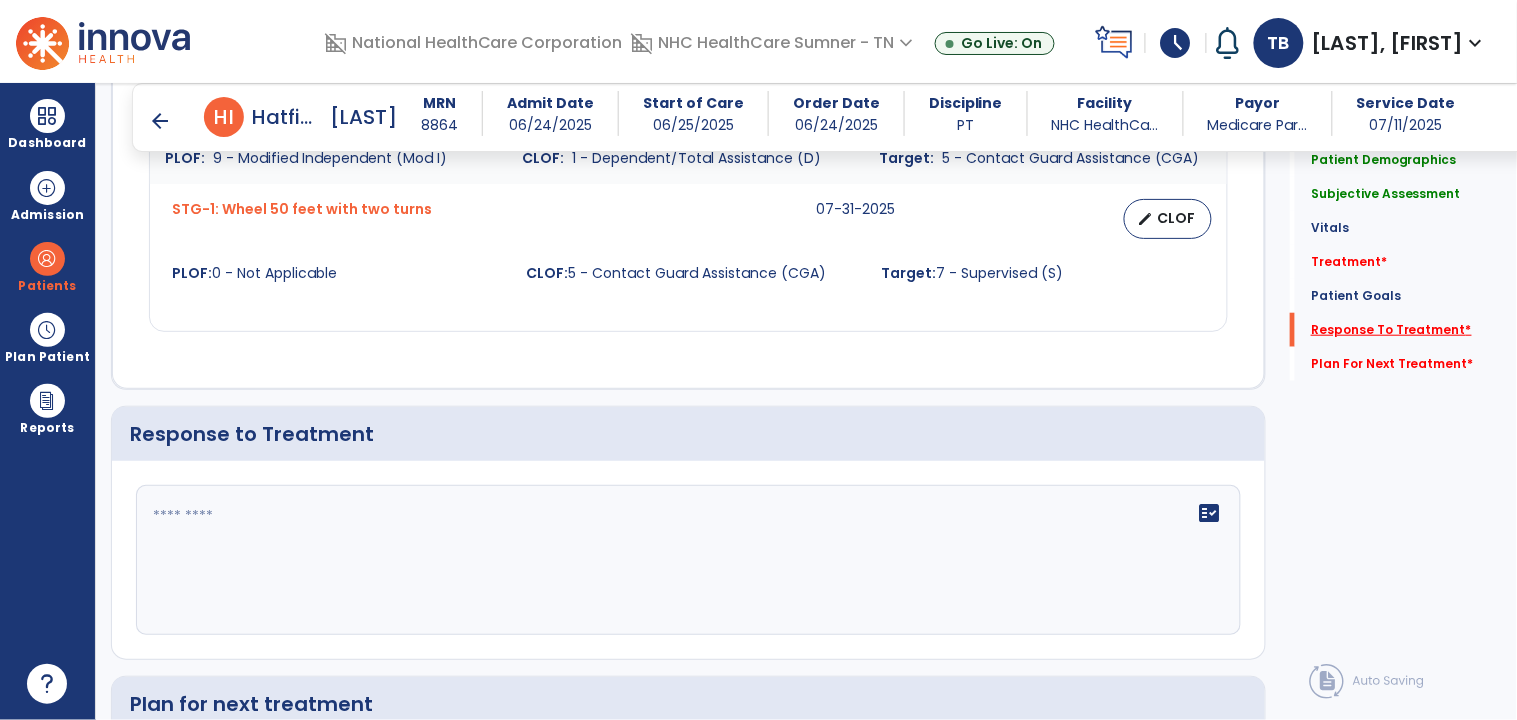 scroll, scrollTop: 2435, scrollLeft: 0, axis: vertical 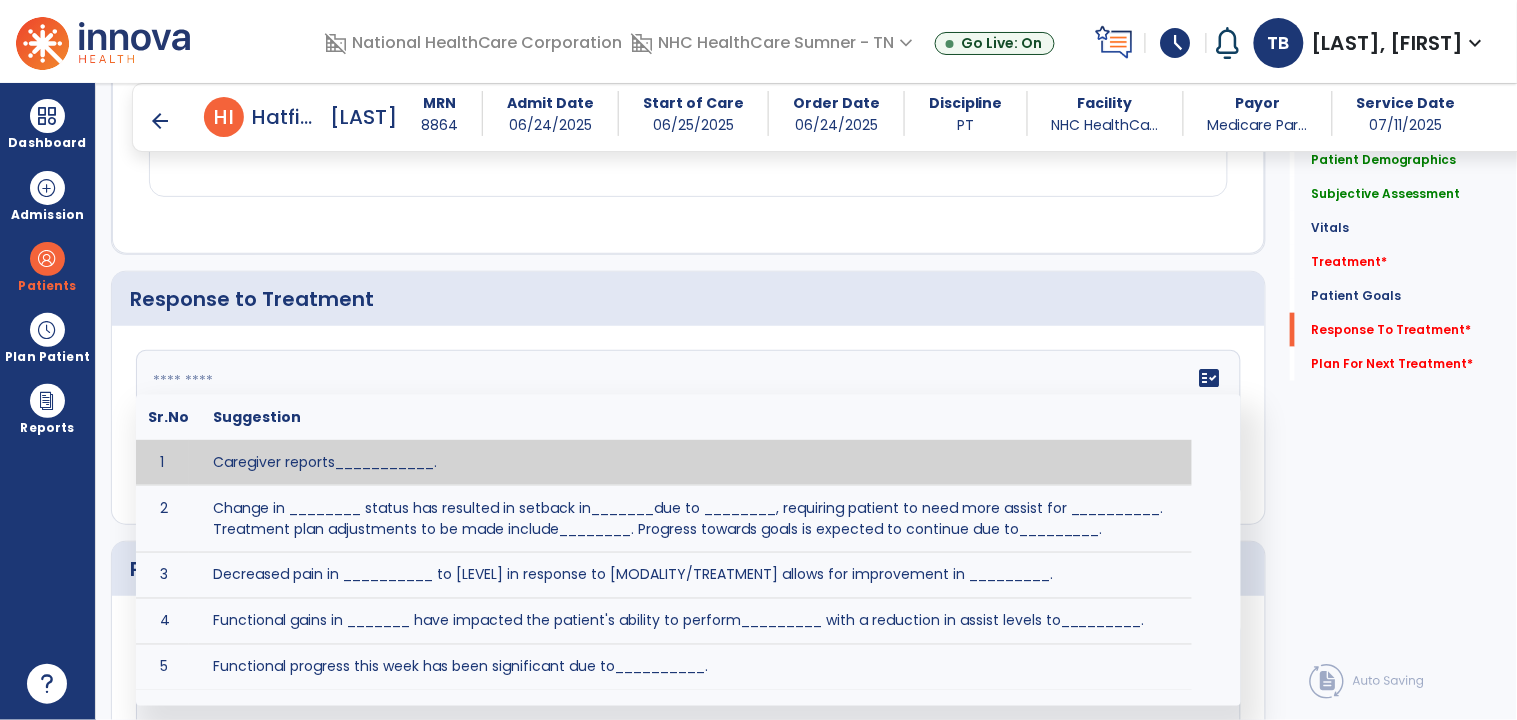 click 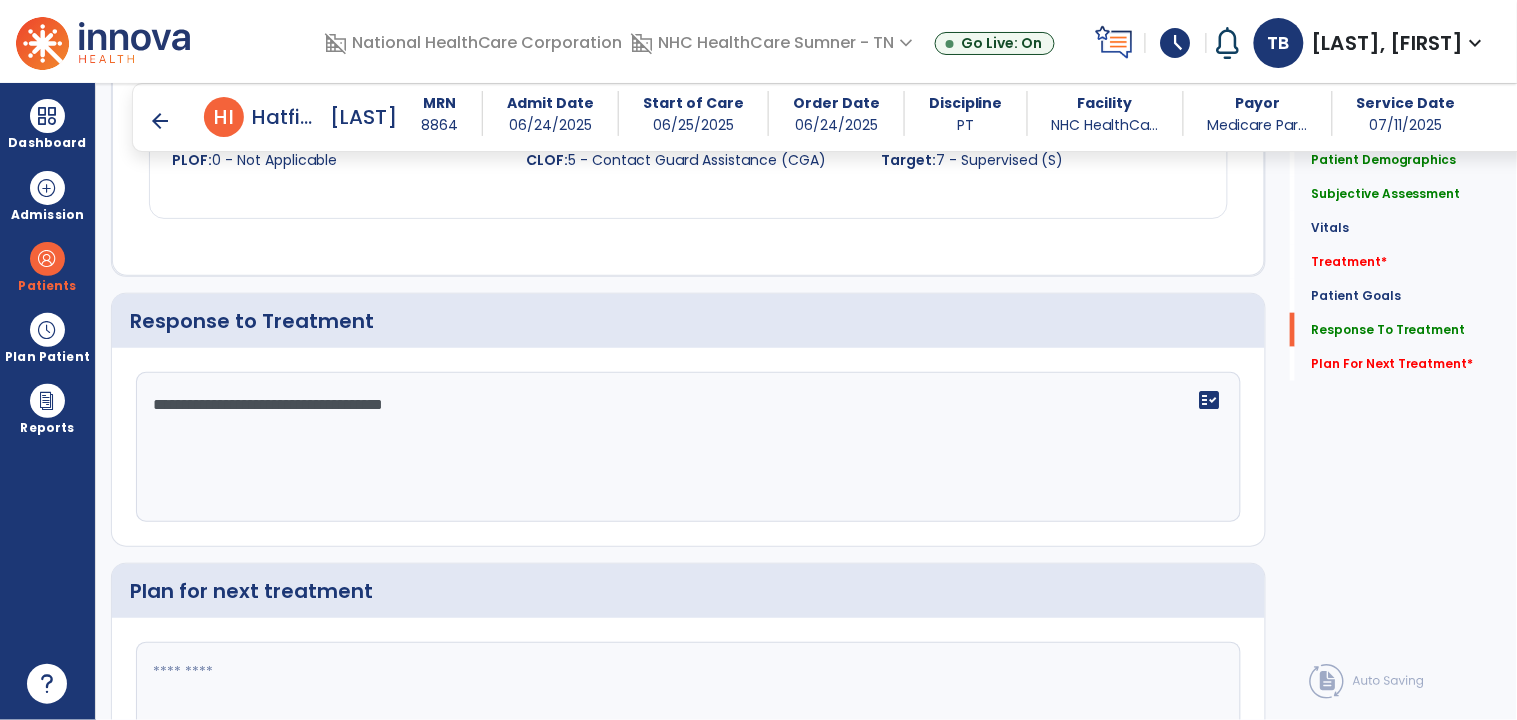scroll, scrollTop: 2436, scrollLeft: 0, axis: vertical 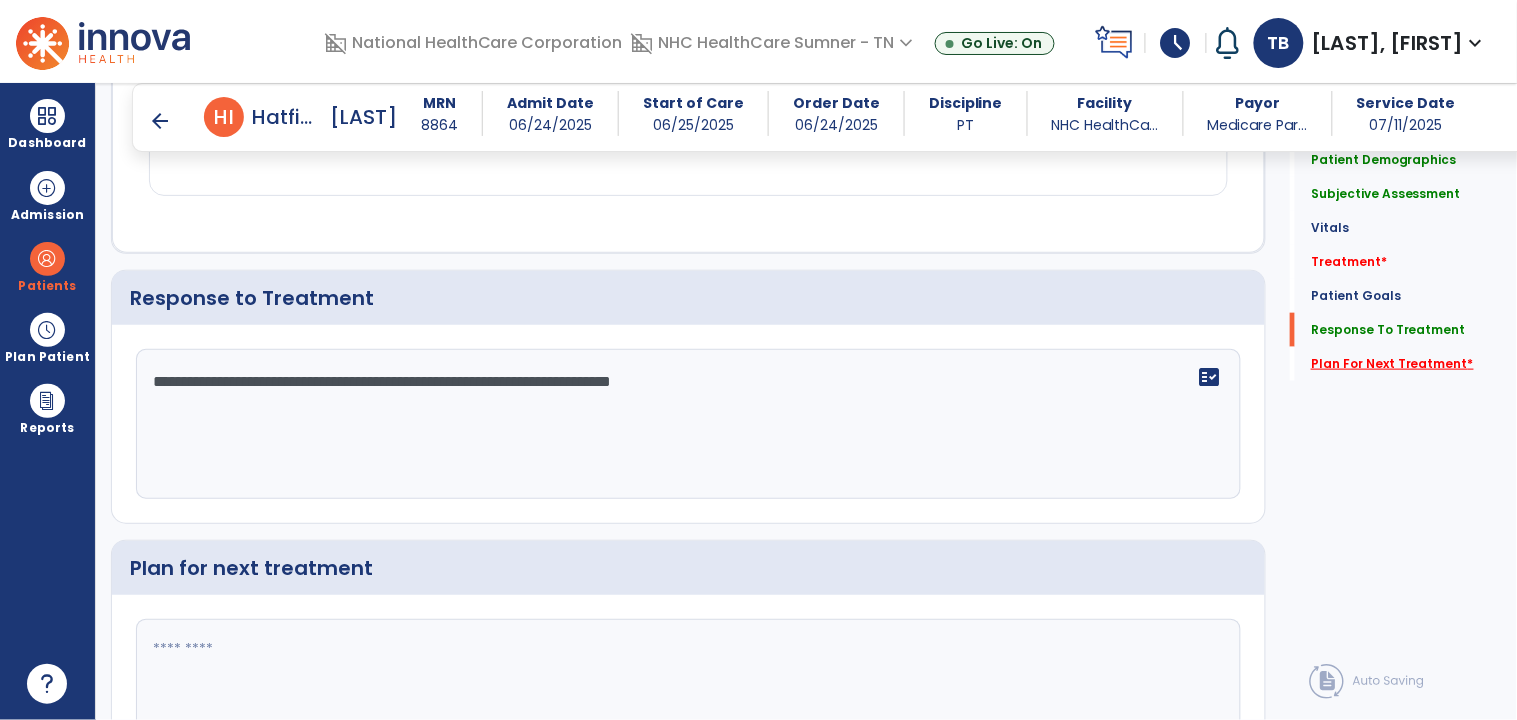 type on "**********" 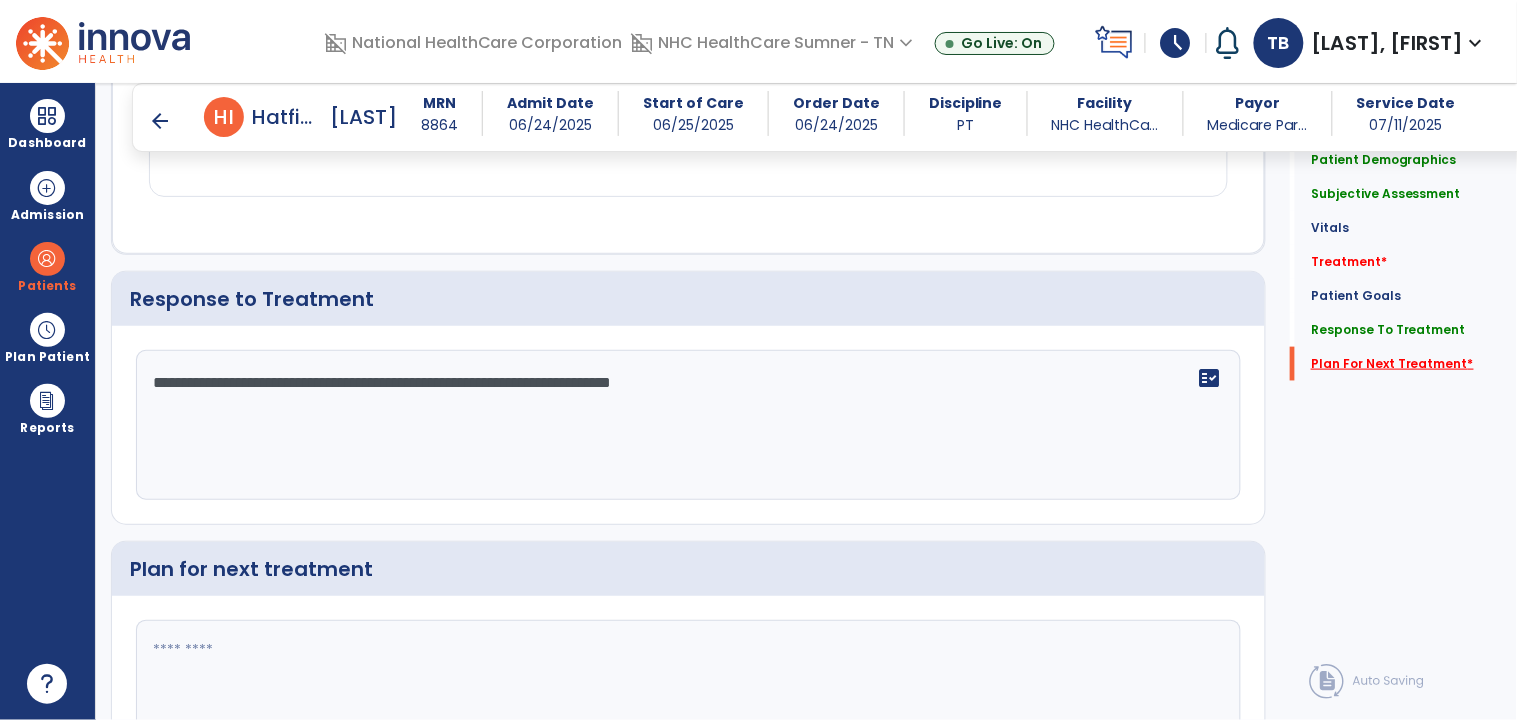 scroll, scrollTop: 2581, scrollLeft: 0, axis: vertical 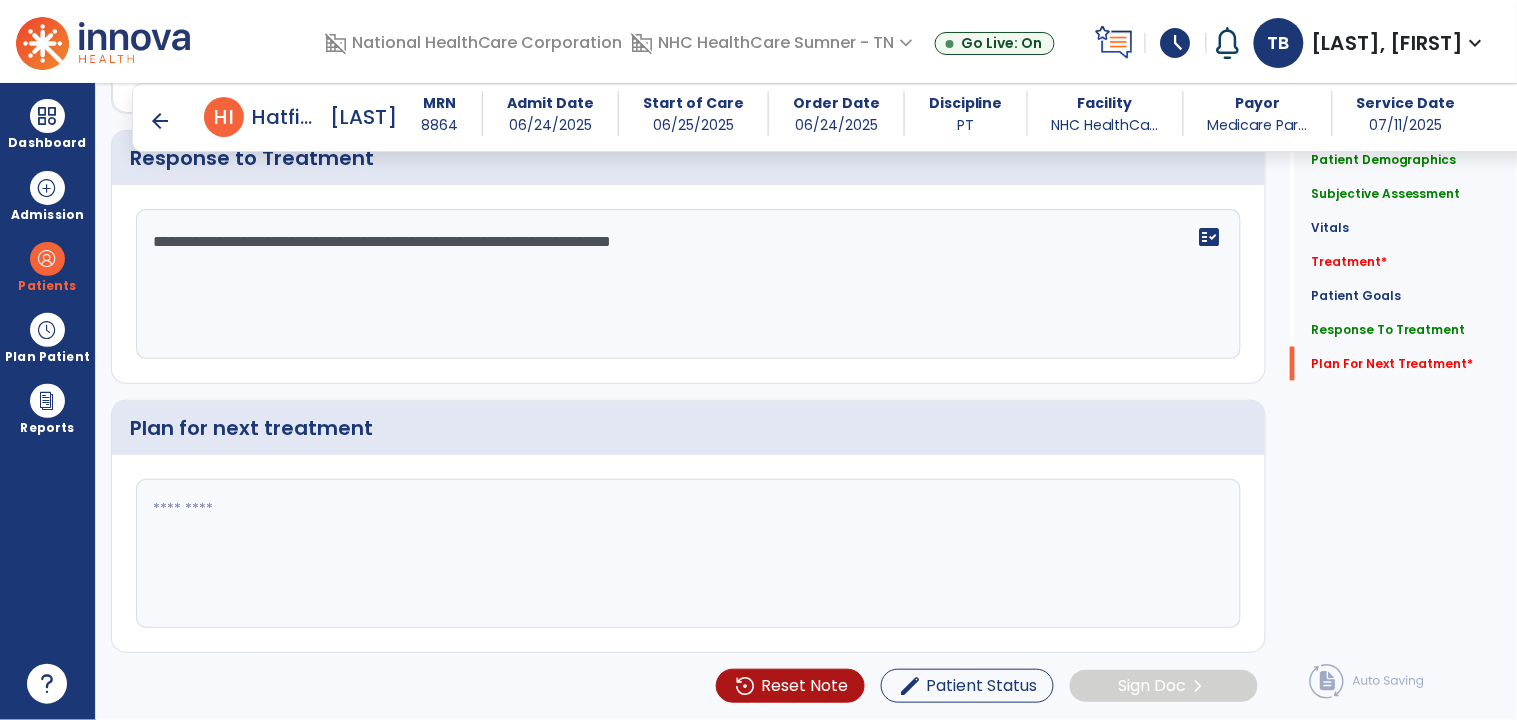 click 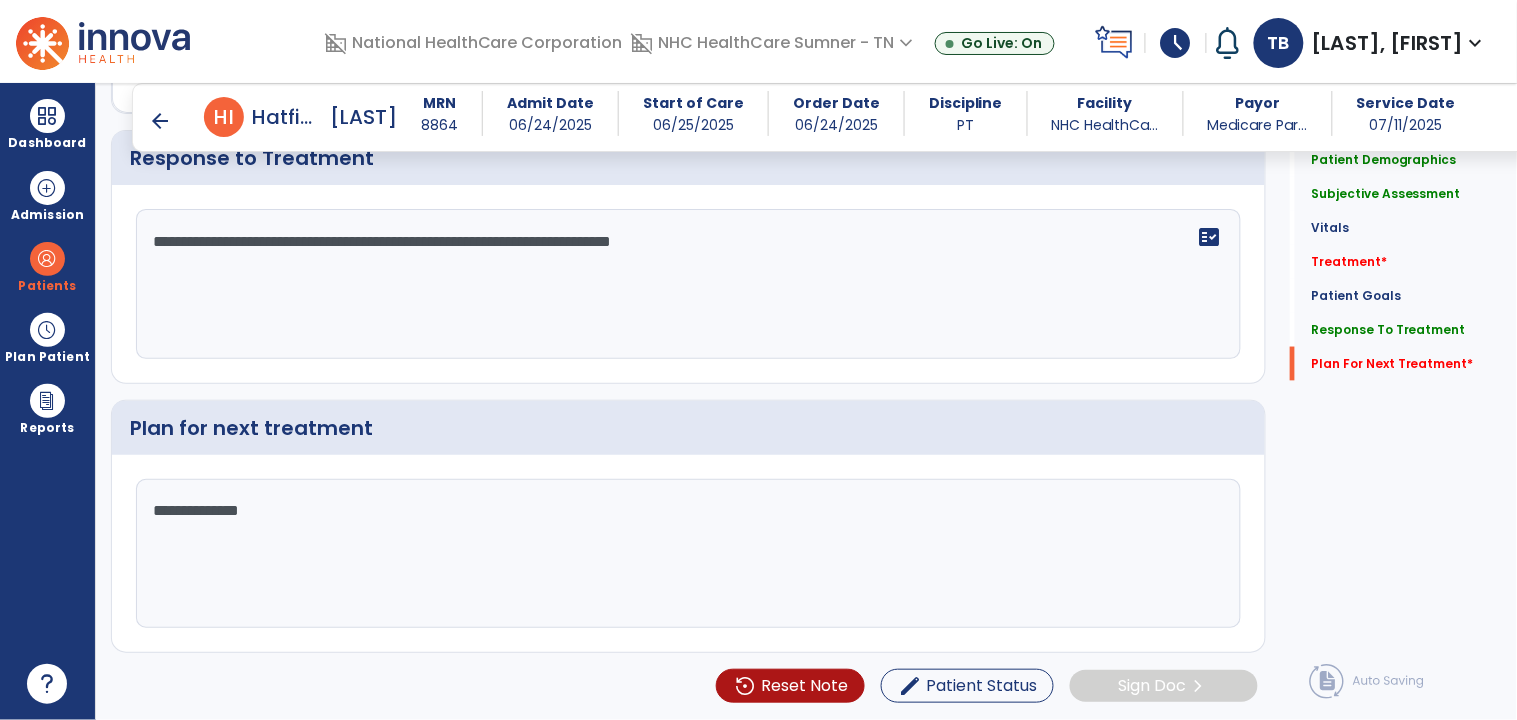 type on "**********" 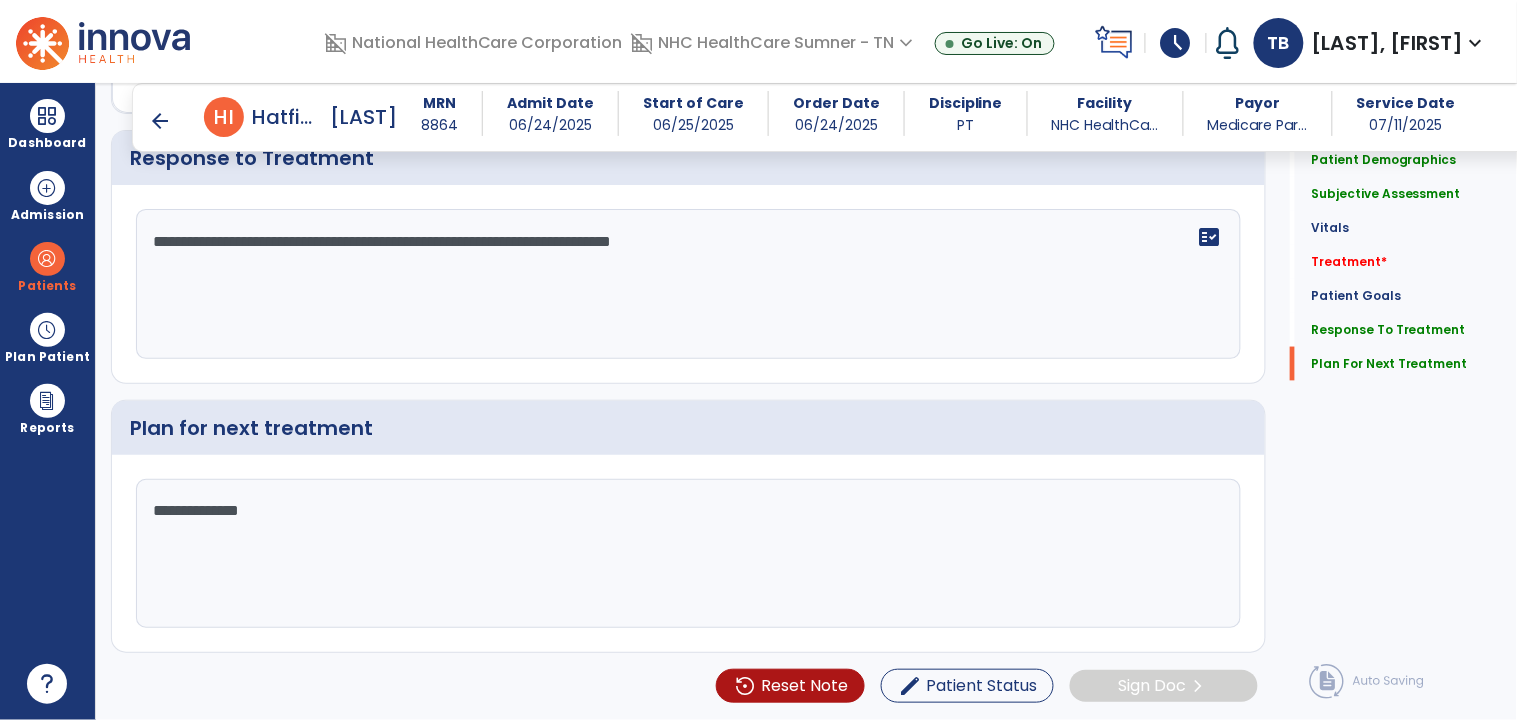 scroll, scrollTop: 2581, scrollLeft: 0, axis: vertical 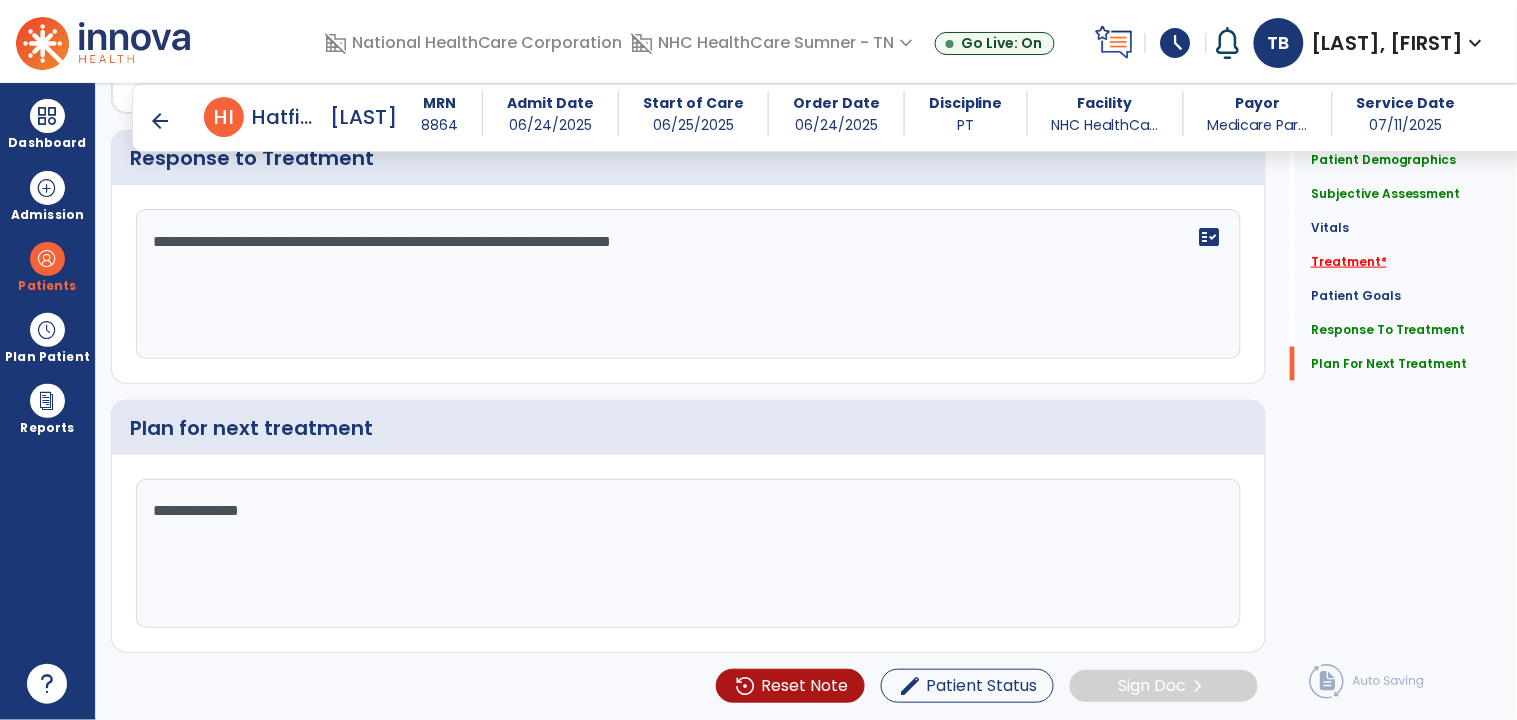 click on "Treatment   *" 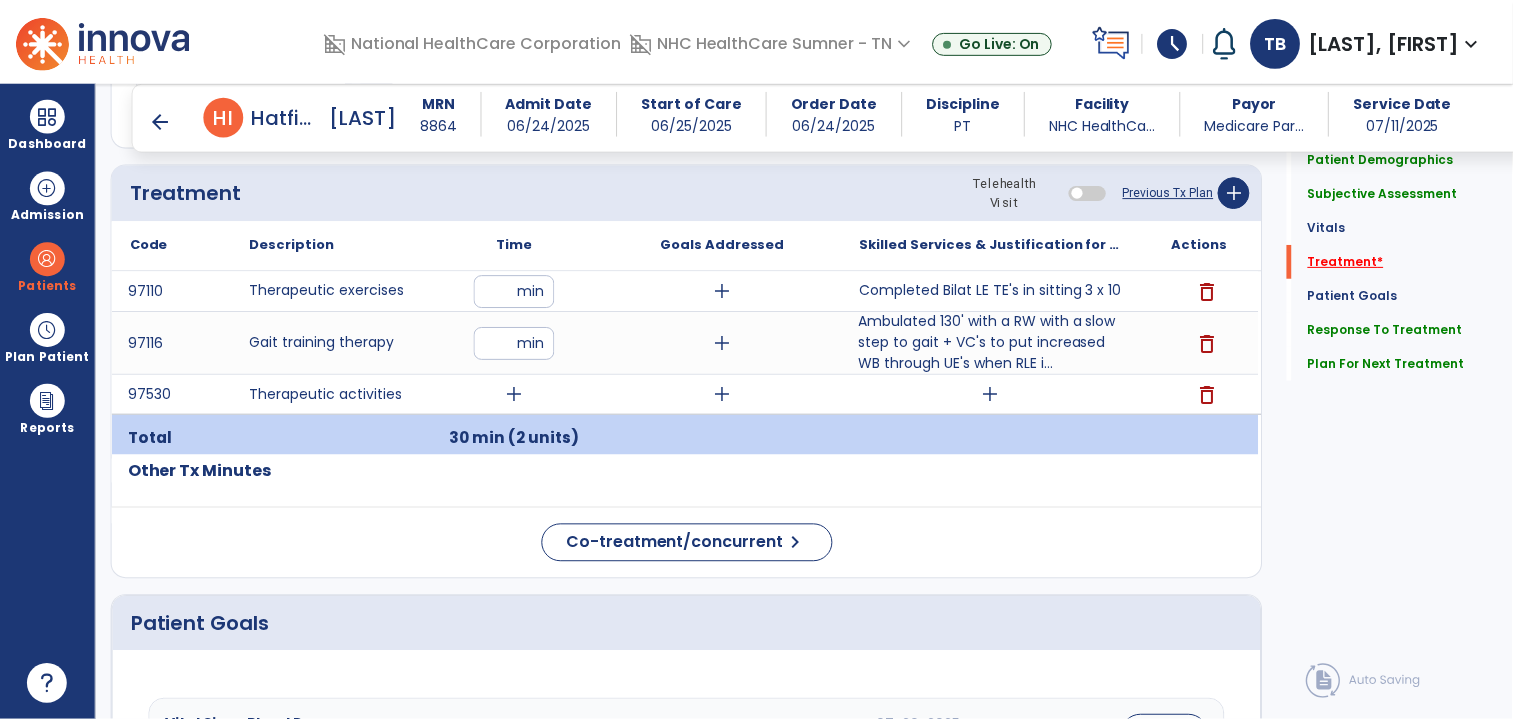 scroll, scrollTop: 1097, scrollLeft: 0, axis: vertical 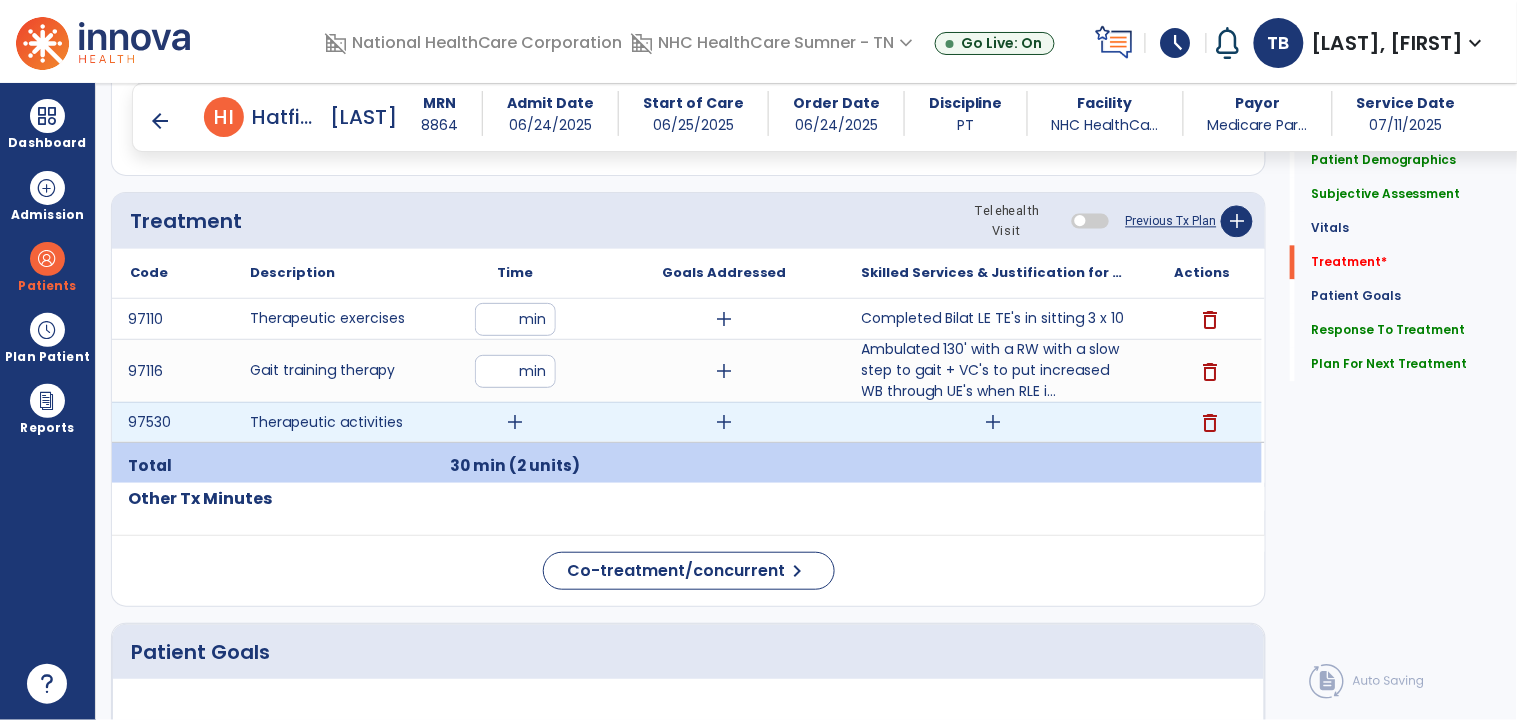 click on "add" at bounding box center (515, 422) 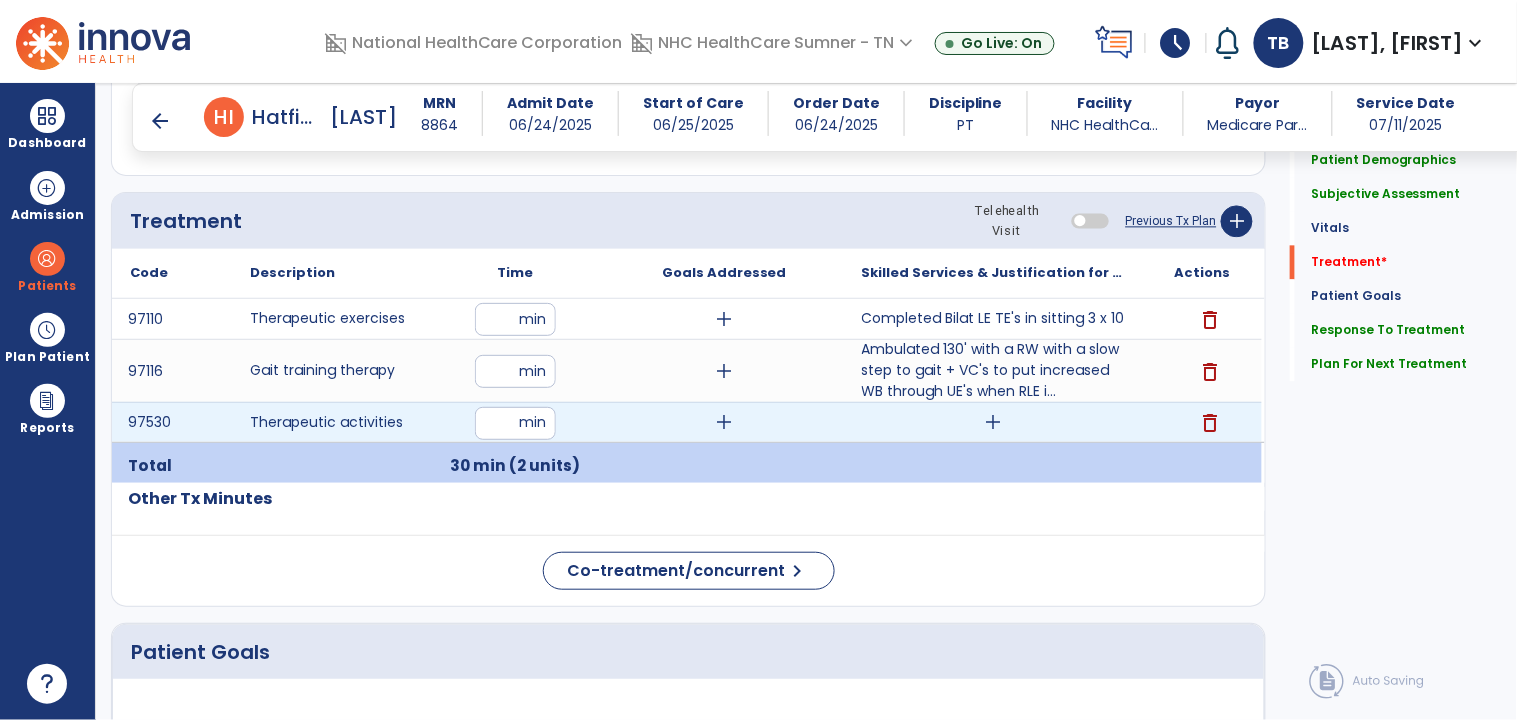 type on "**" 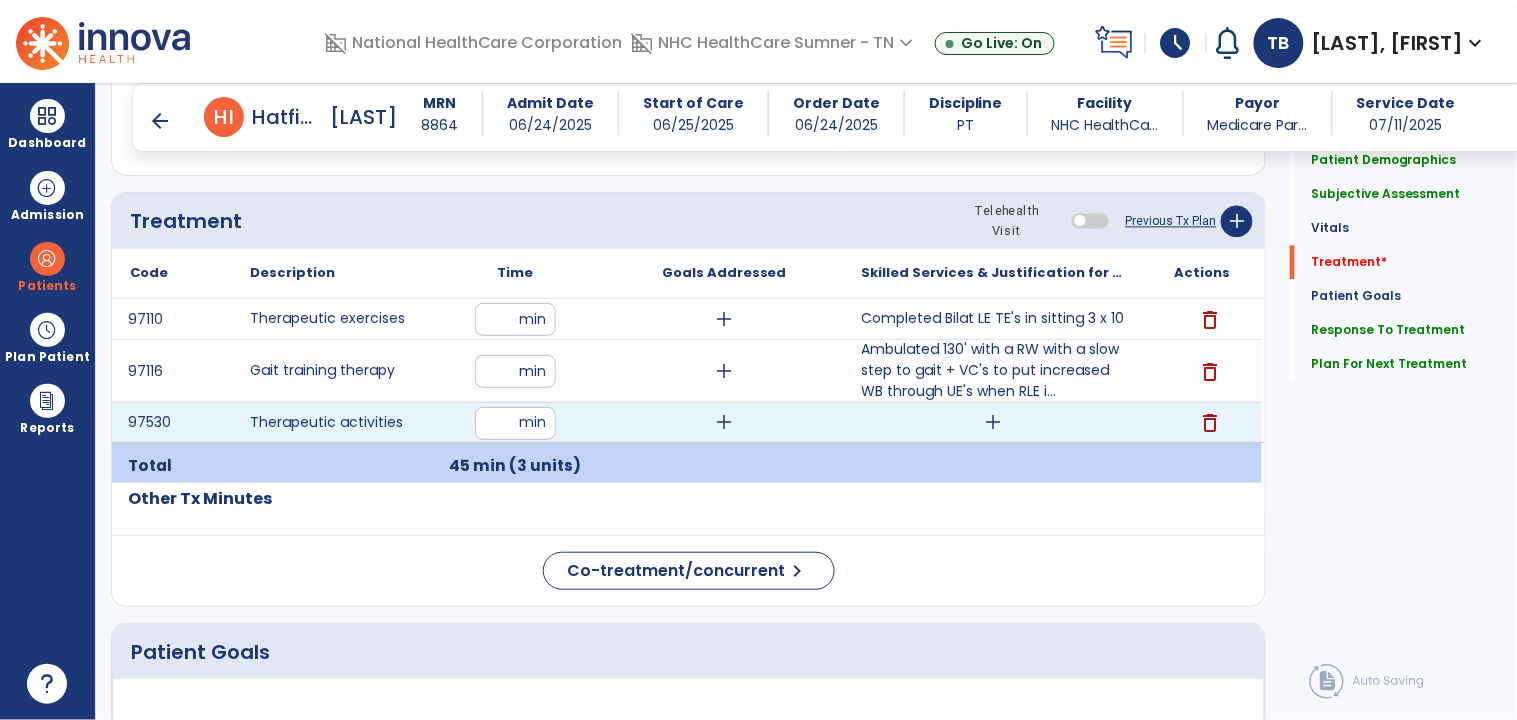 click on "add" at bounding box center (993, 422) 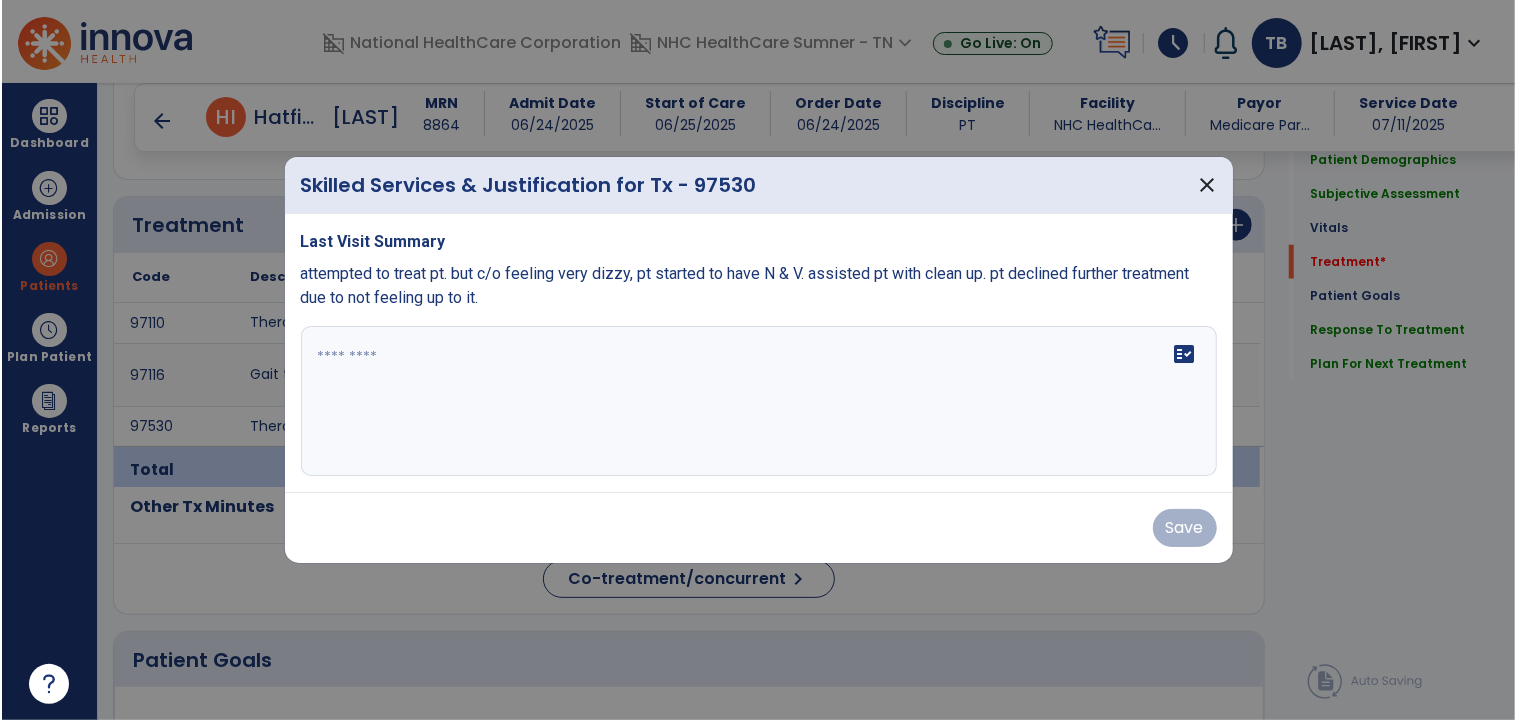 scroll, scrollTop: 1097, scrollLeft: 0, axis: vertical 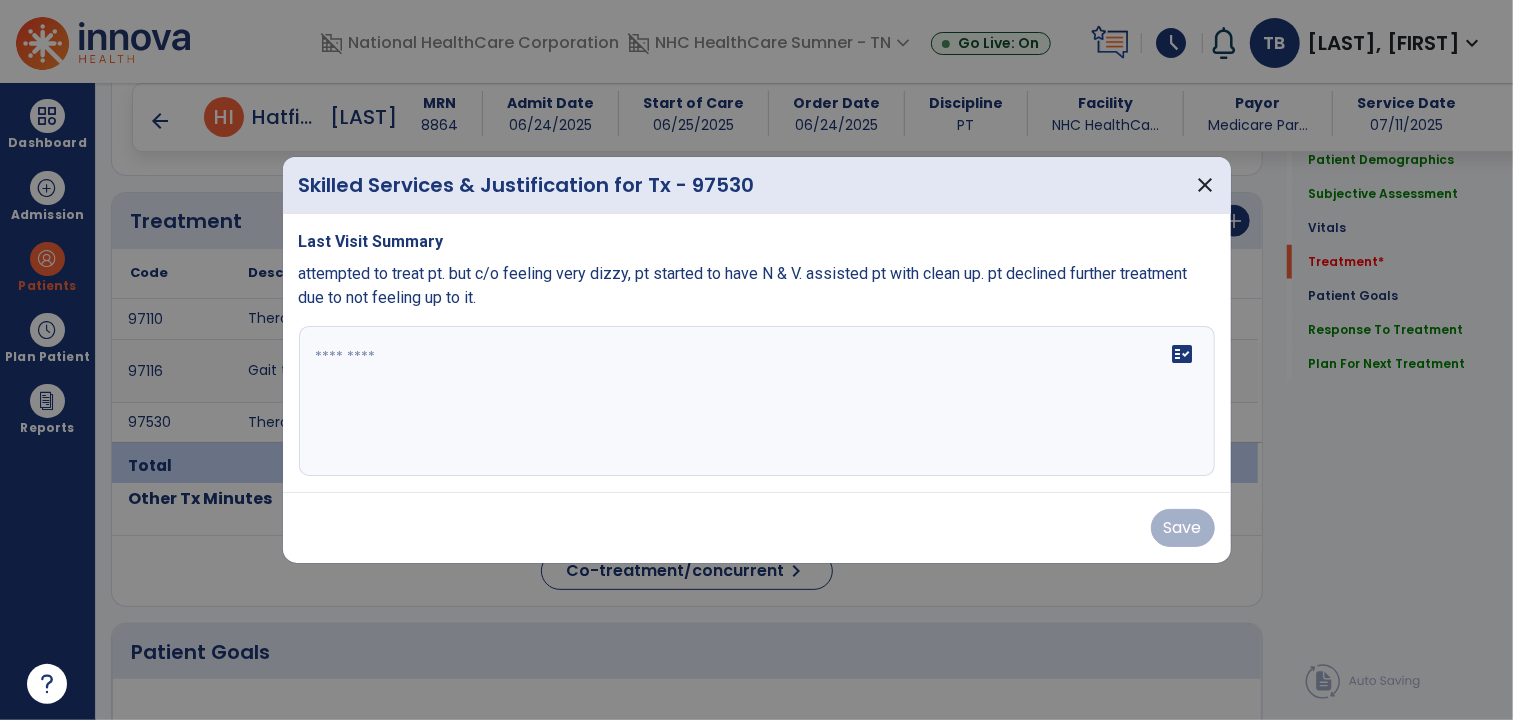 click on "fact_check" at bounding box center (757, 401) 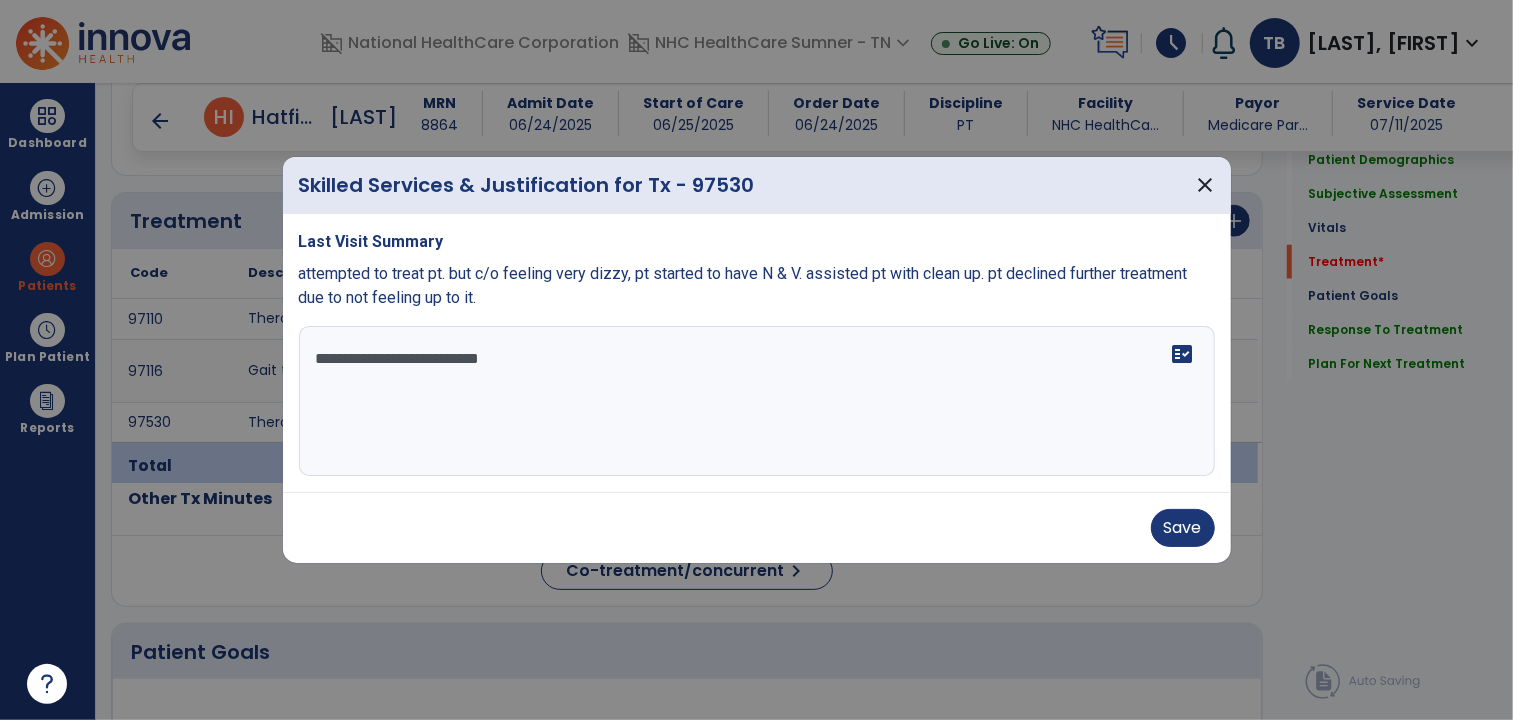 type on "**********" 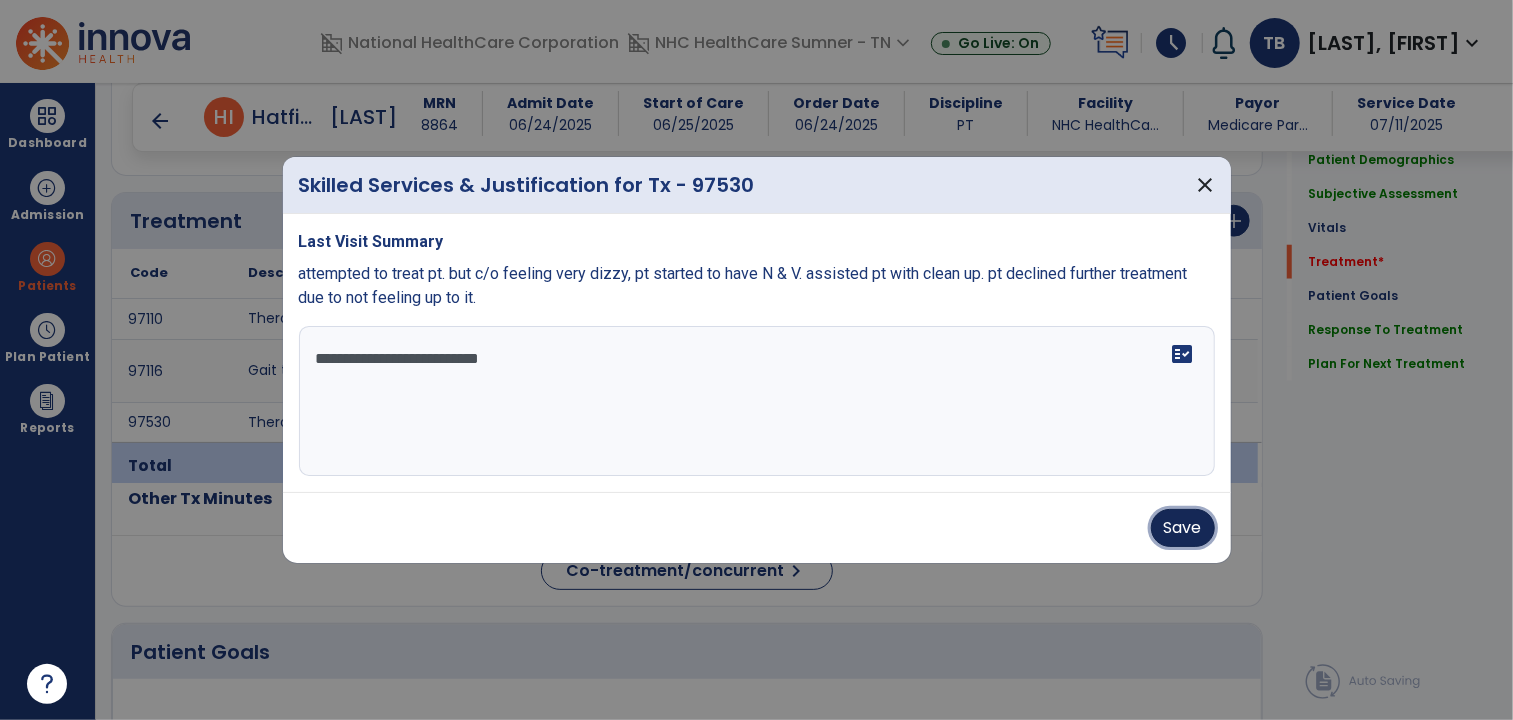 click on "Save" at bounding box center (1183, 528) 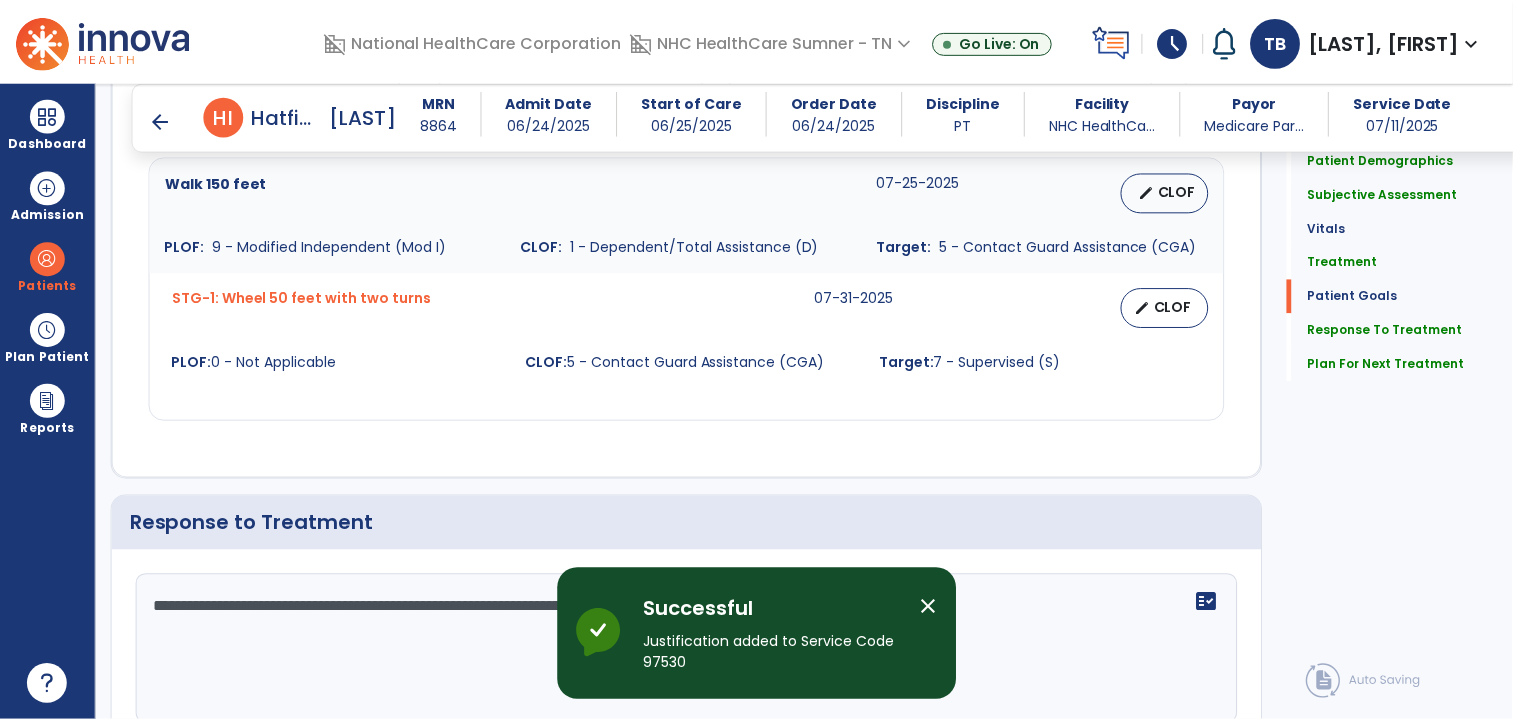 scroll, scrollTop: 2580, scrollLeft: 0, axis: vertical 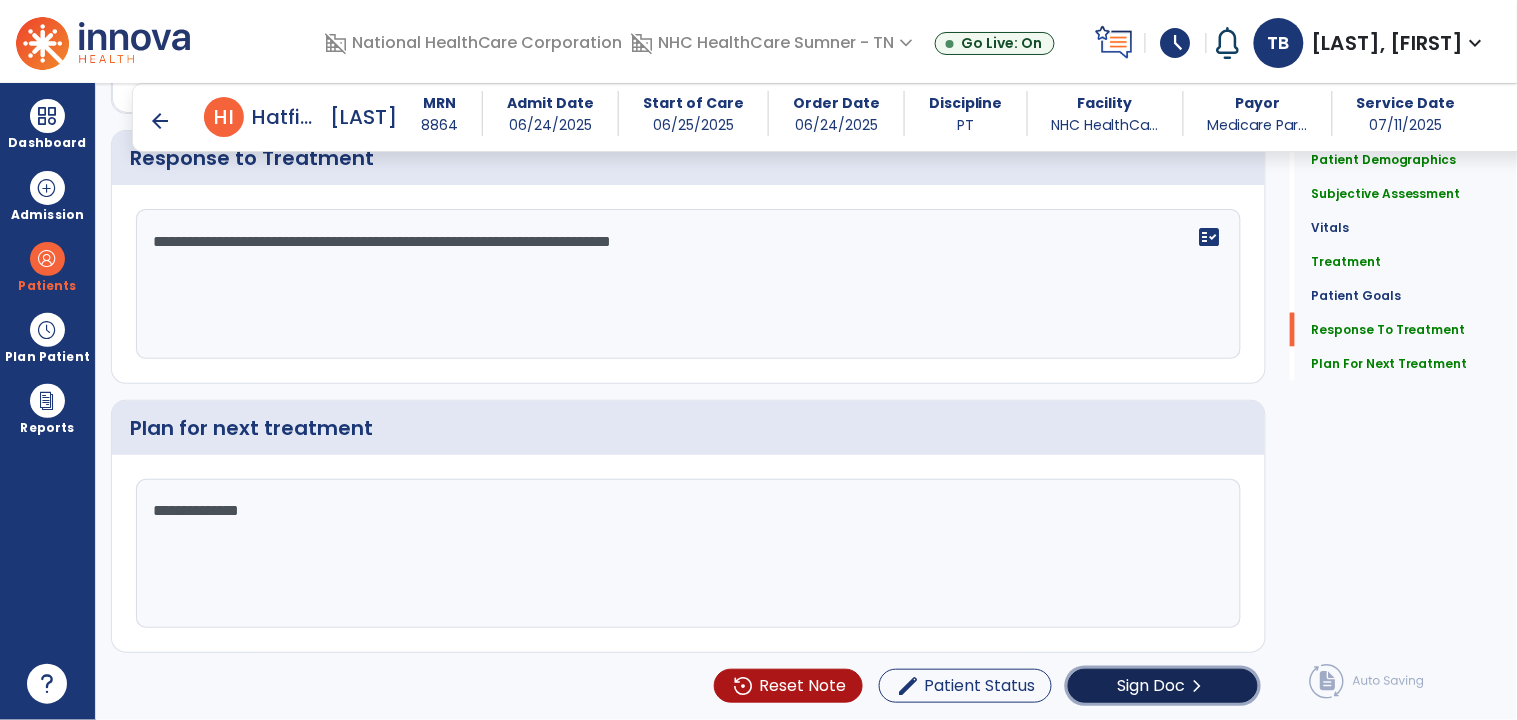 click on "Sign Doc" 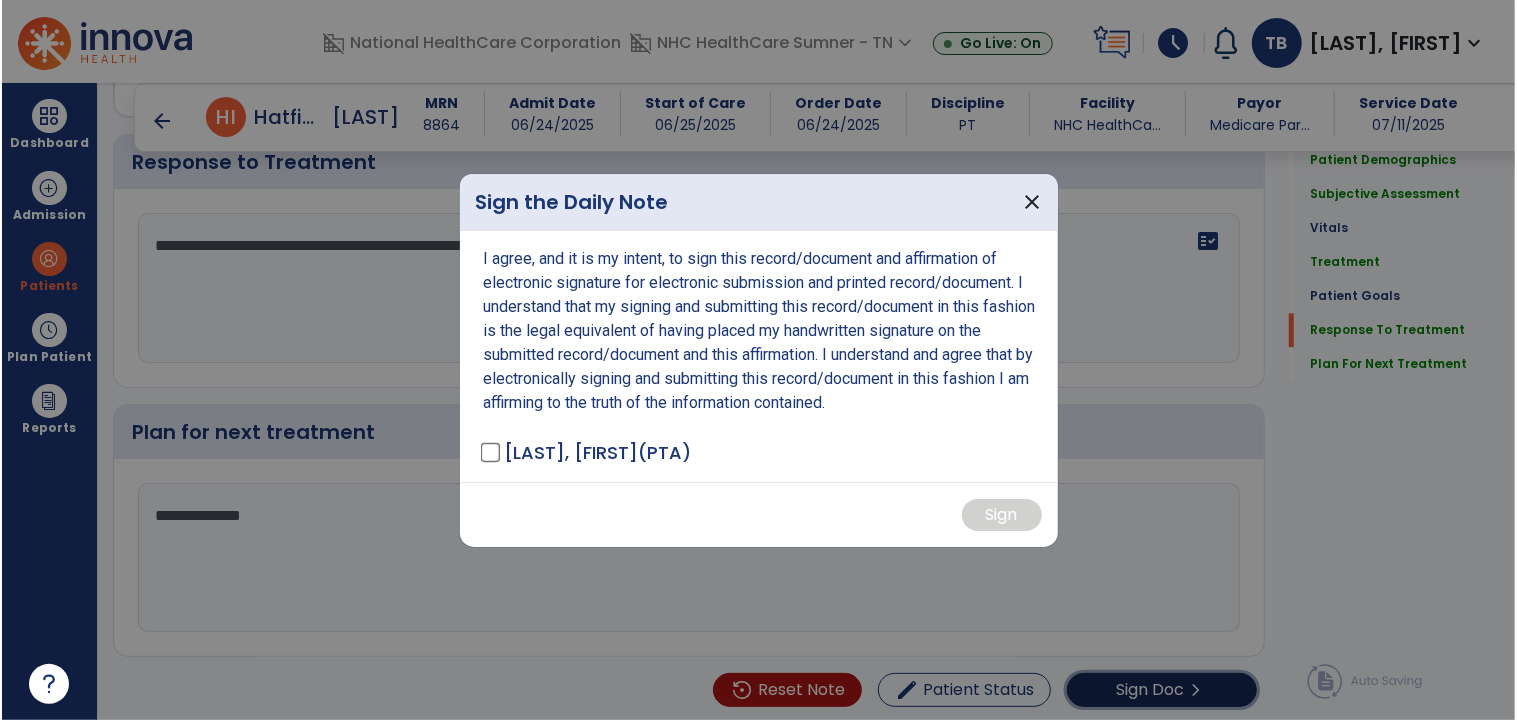 scroll, scrollTop: 2580, scrollLeft: 0, axis: vertical 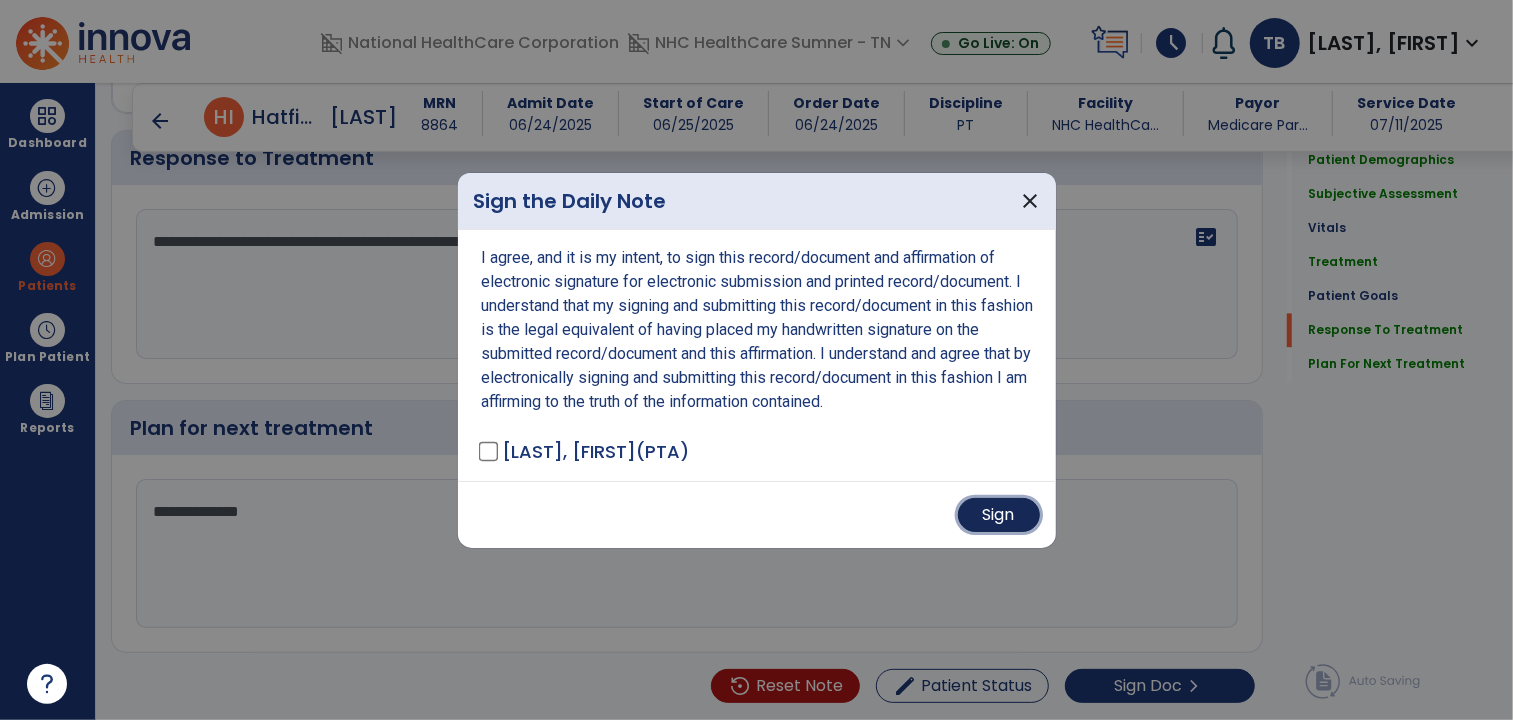click on "Sign" at bounding box center [999, 515] 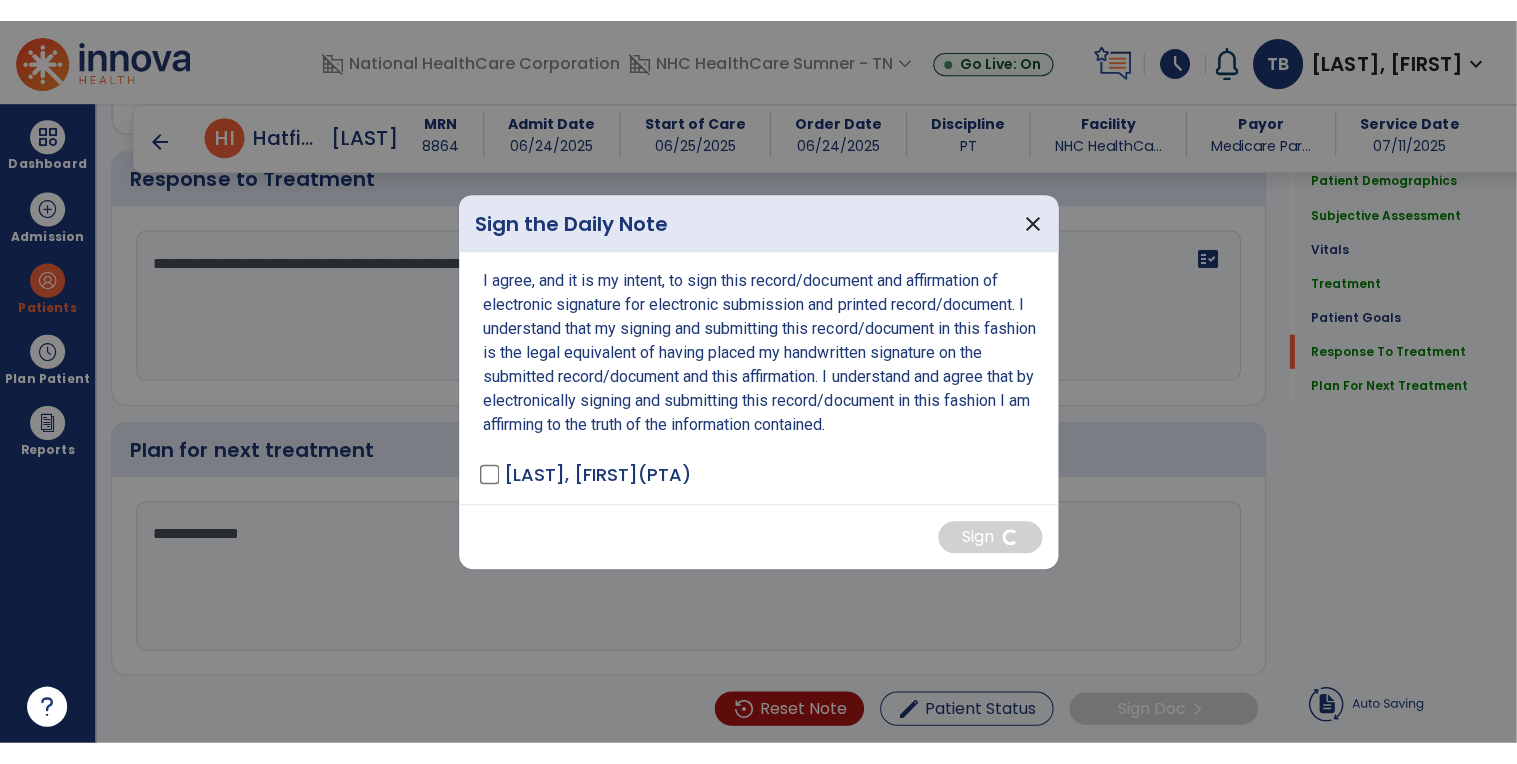 scroll, scrollTop: 0, scrollLeft: 0, axis: both 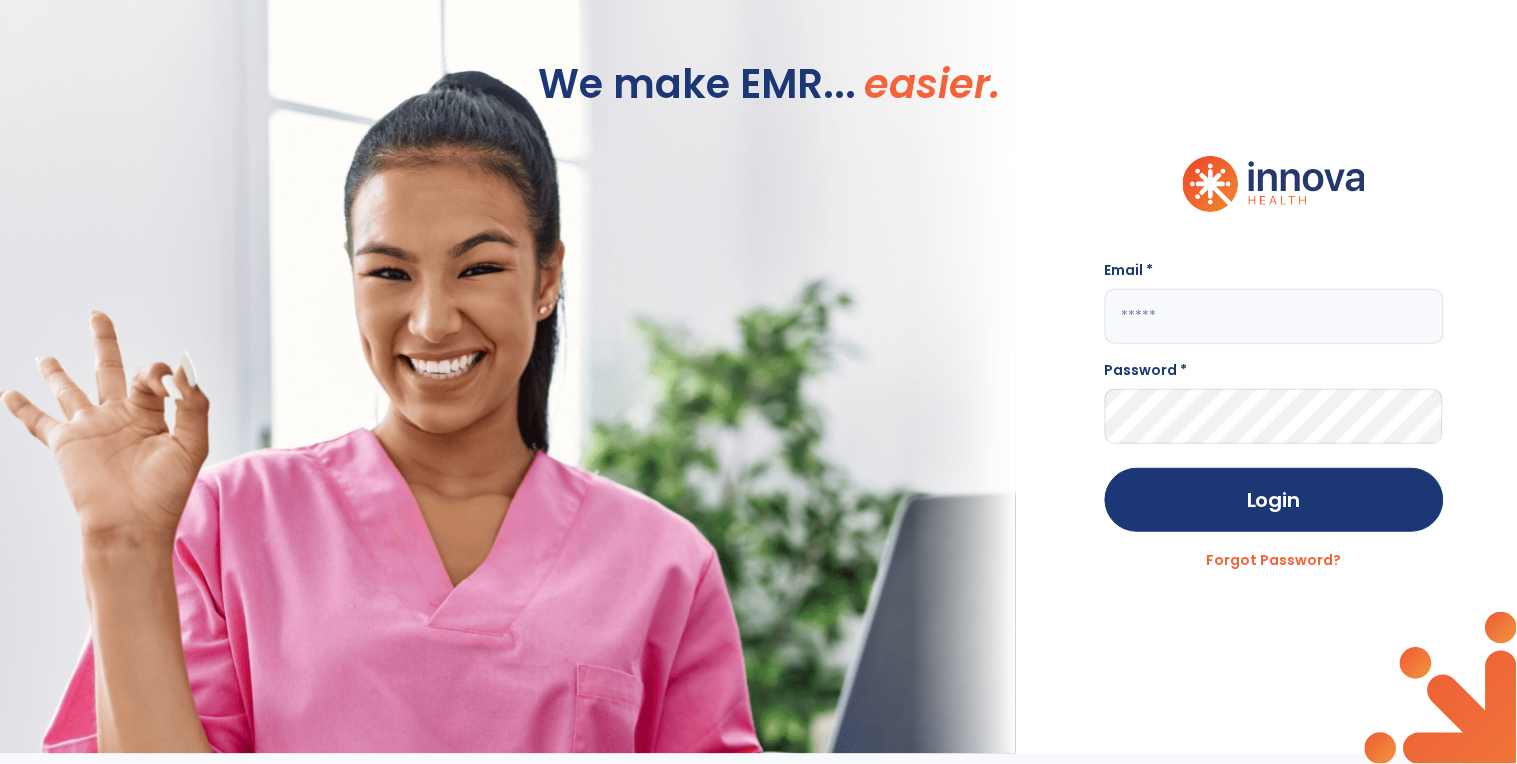 type on "**********" 